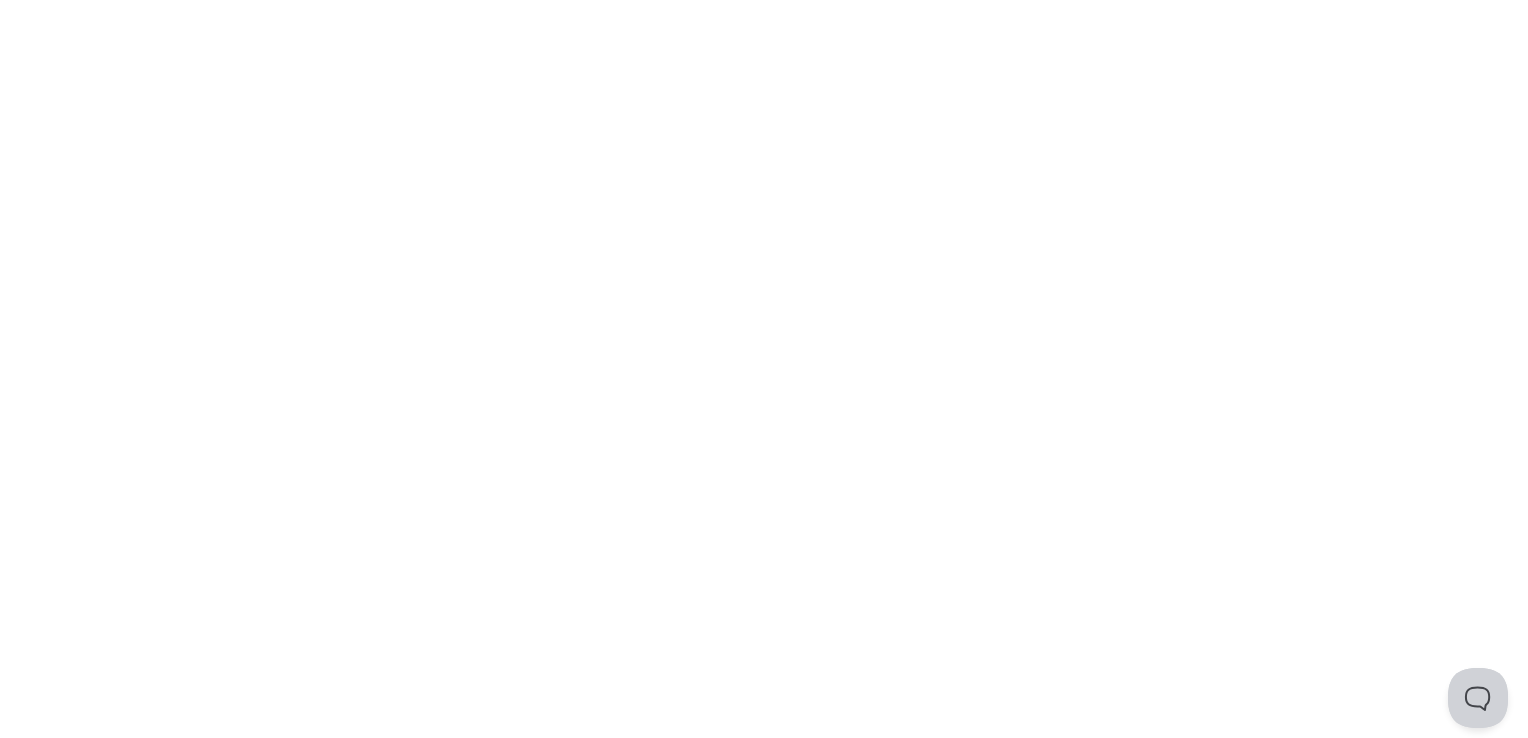 scroll, scrollTop: 0, scrollLeft: 0, axis: both 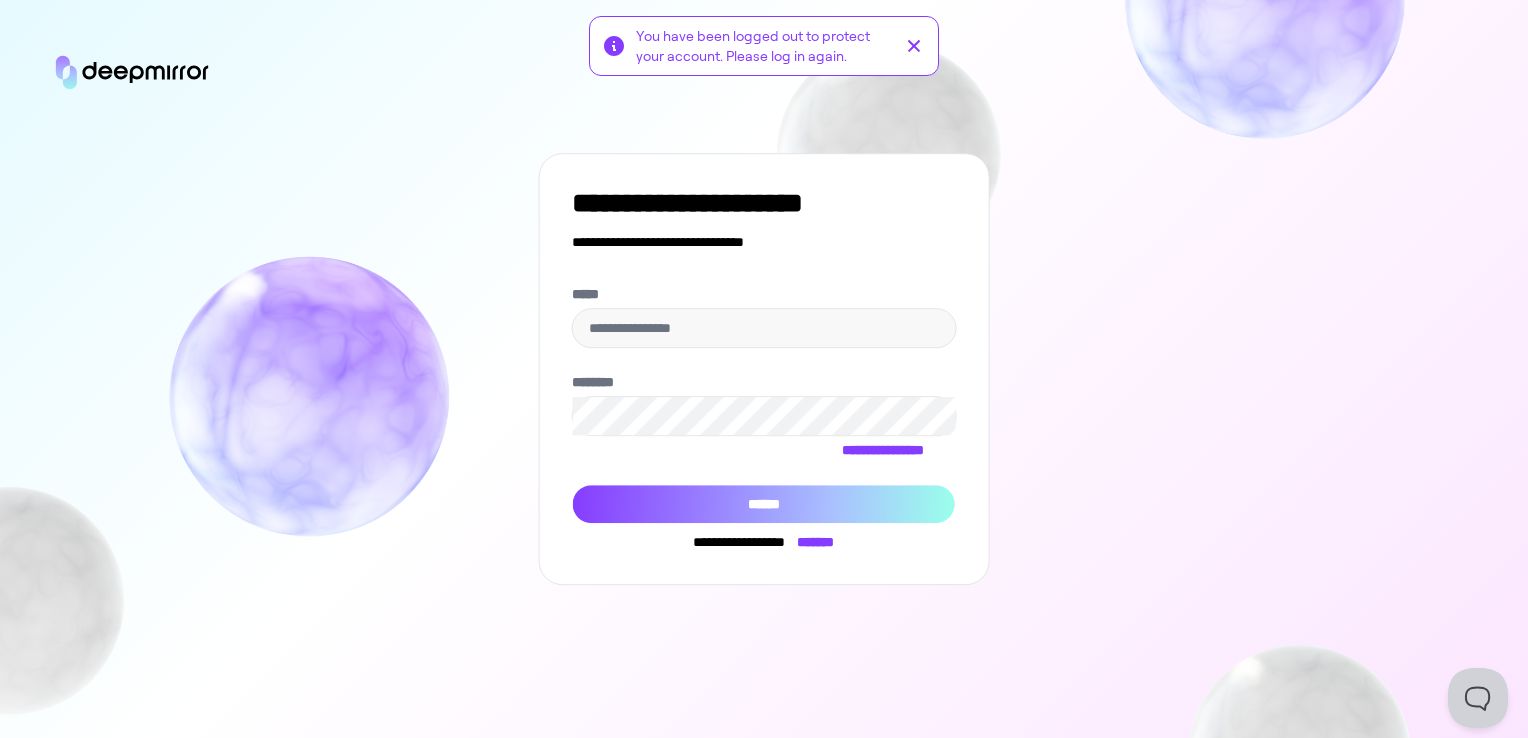 type on "**********" 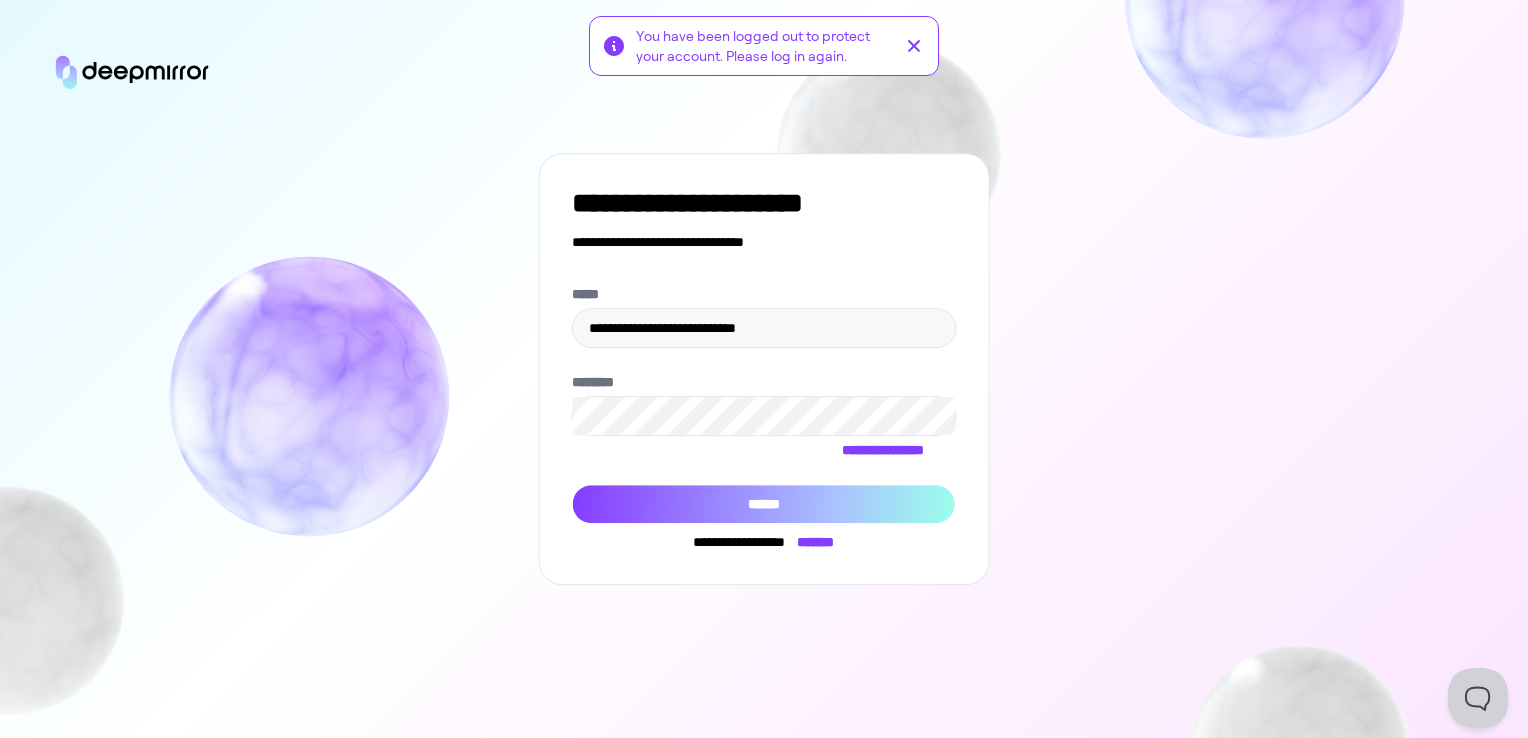 click on "******" at bounding box center (764, 504) 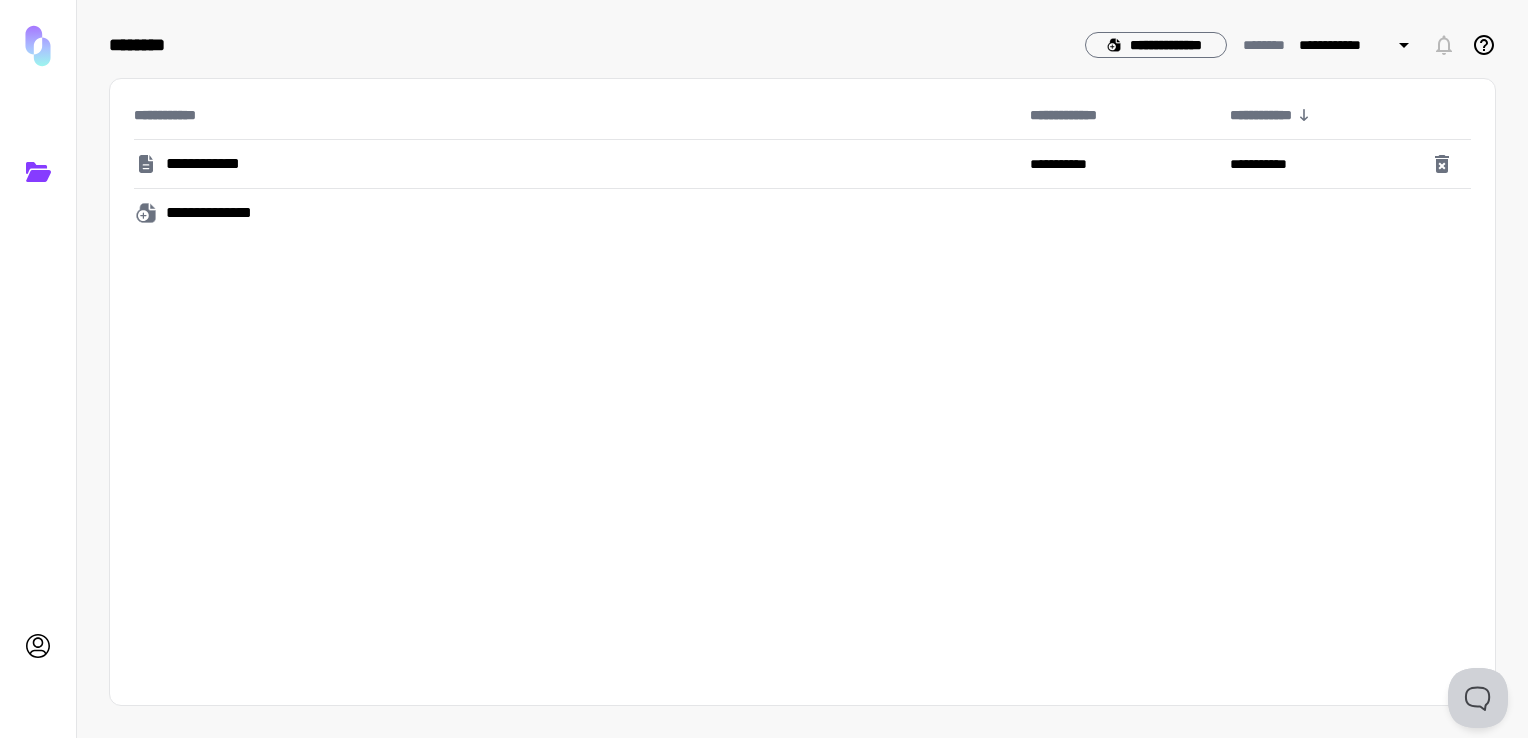 click 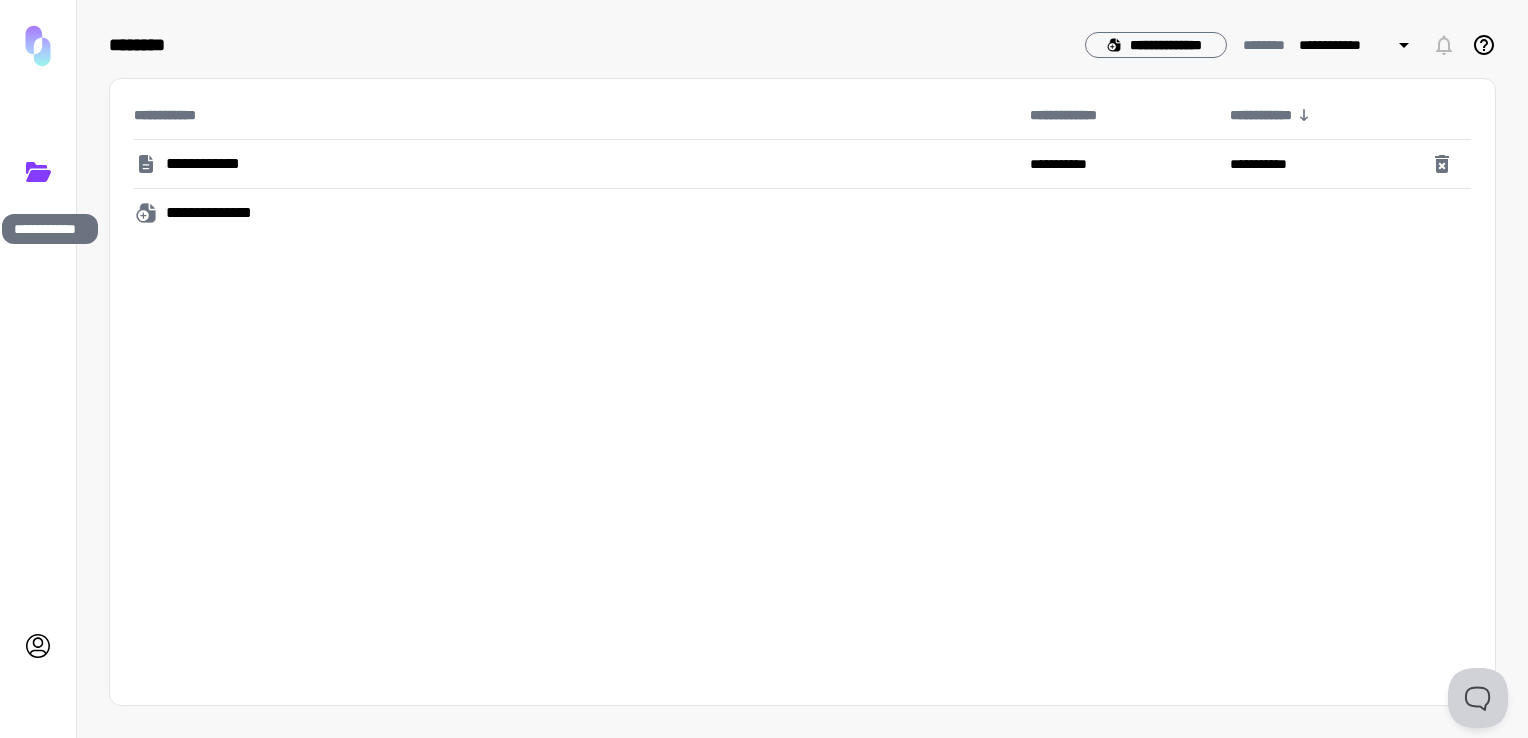 click 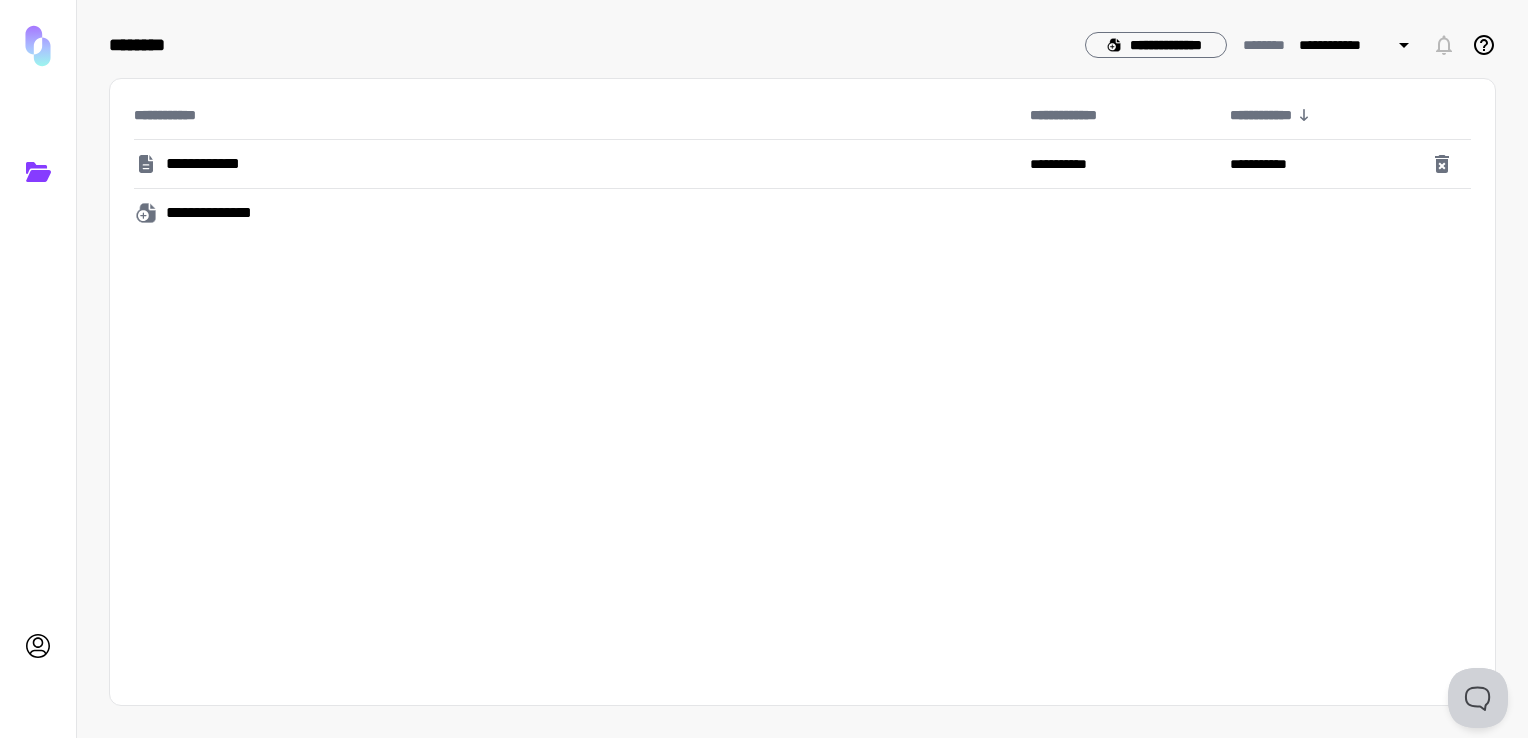 click at bounding box center (38, 46) 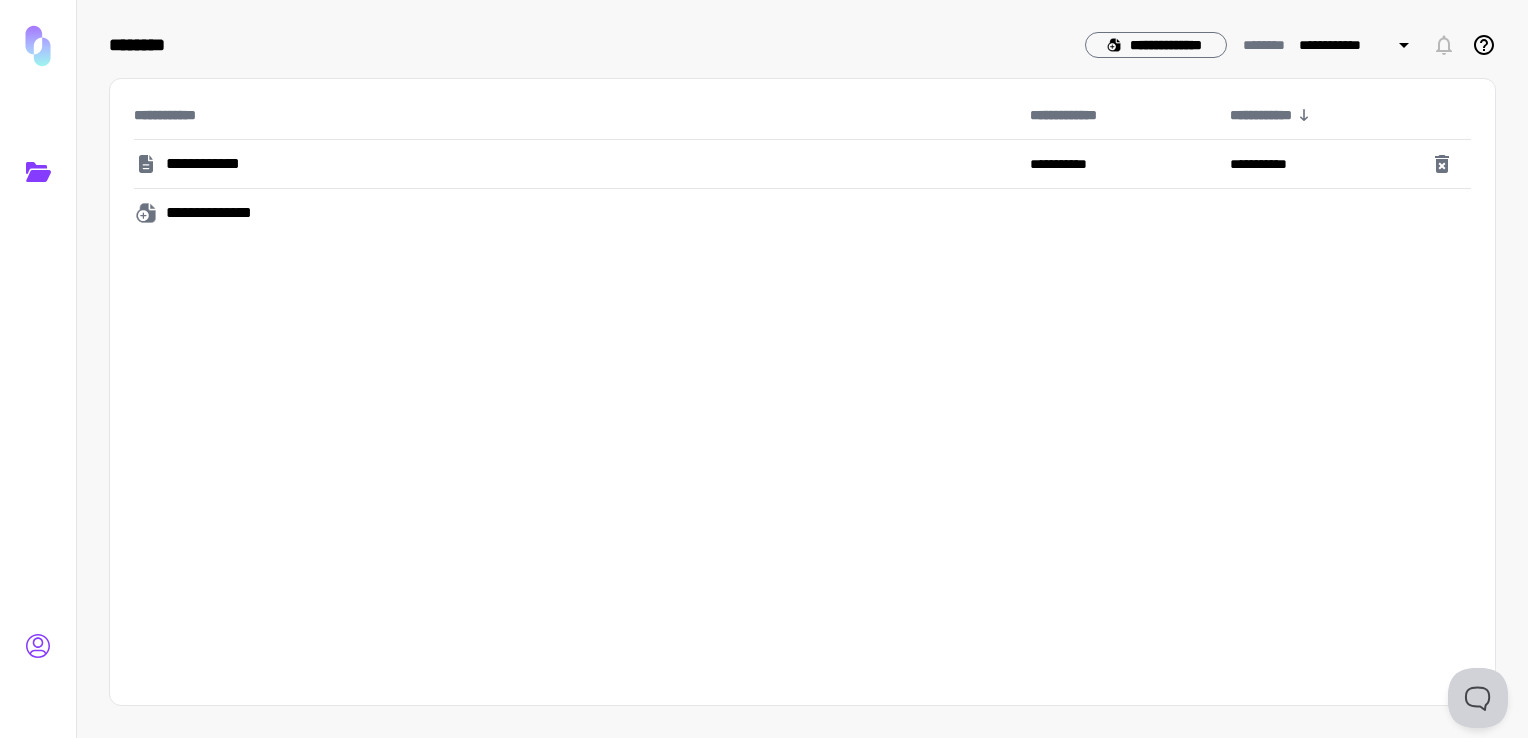 click 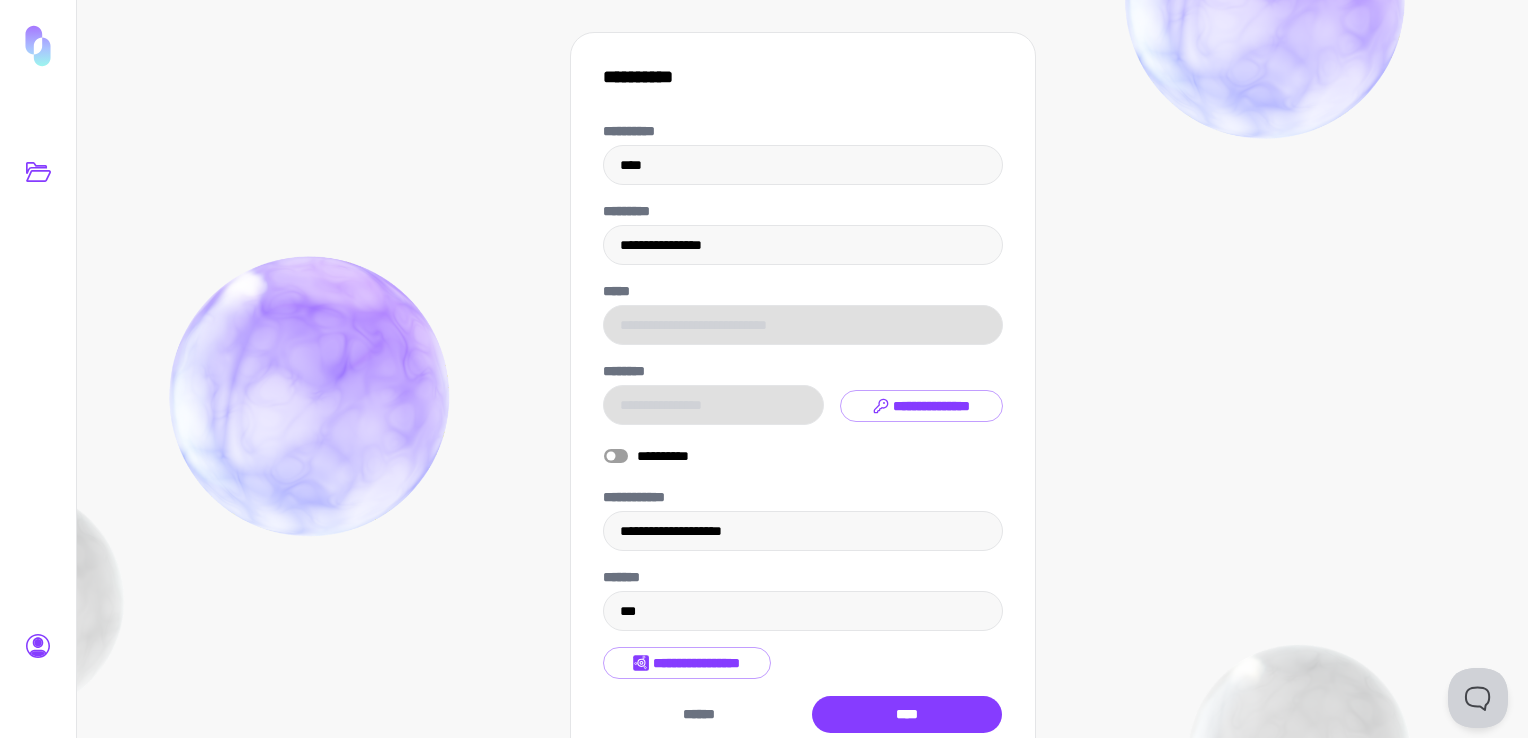 click at bounding box center [38, 172] 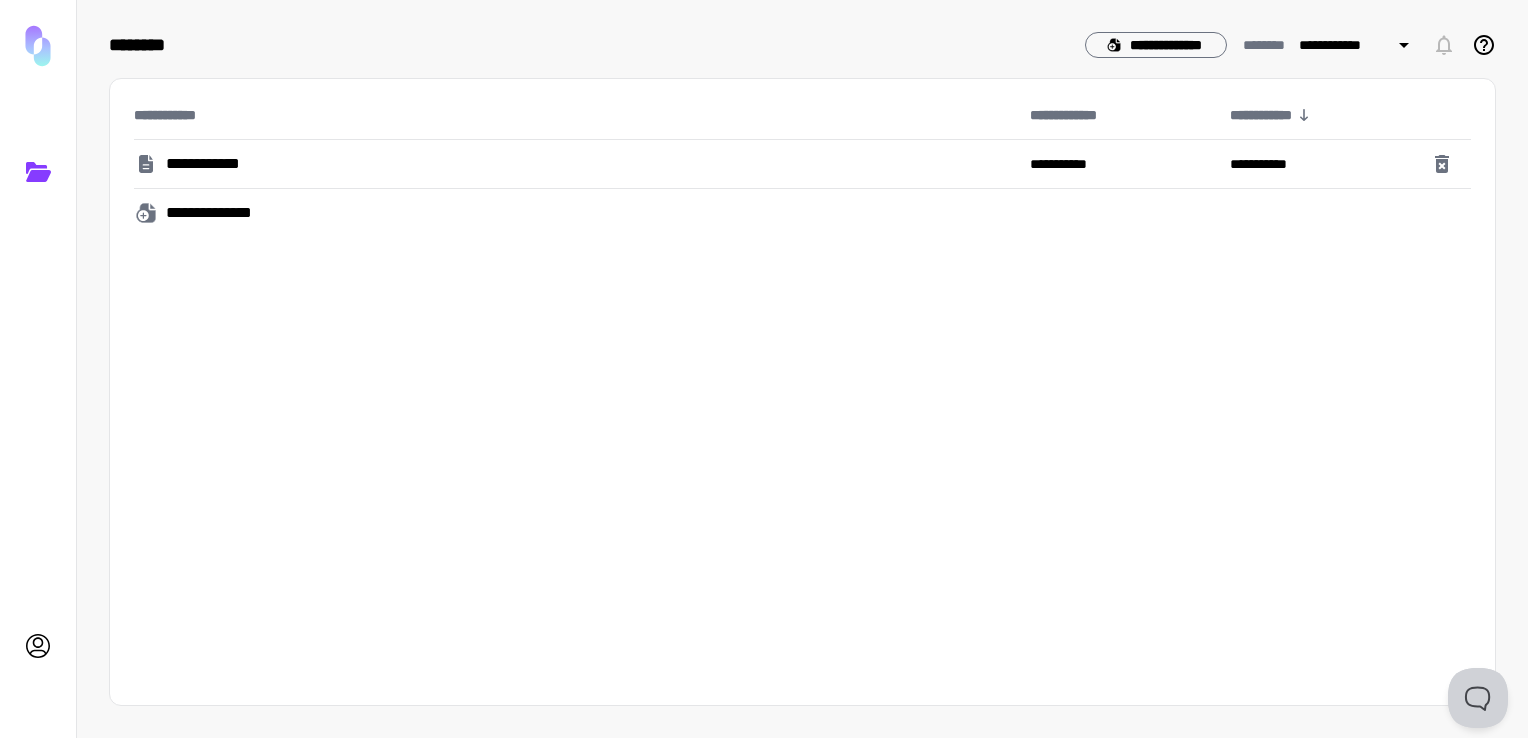 click at bounding box center (38, 46) 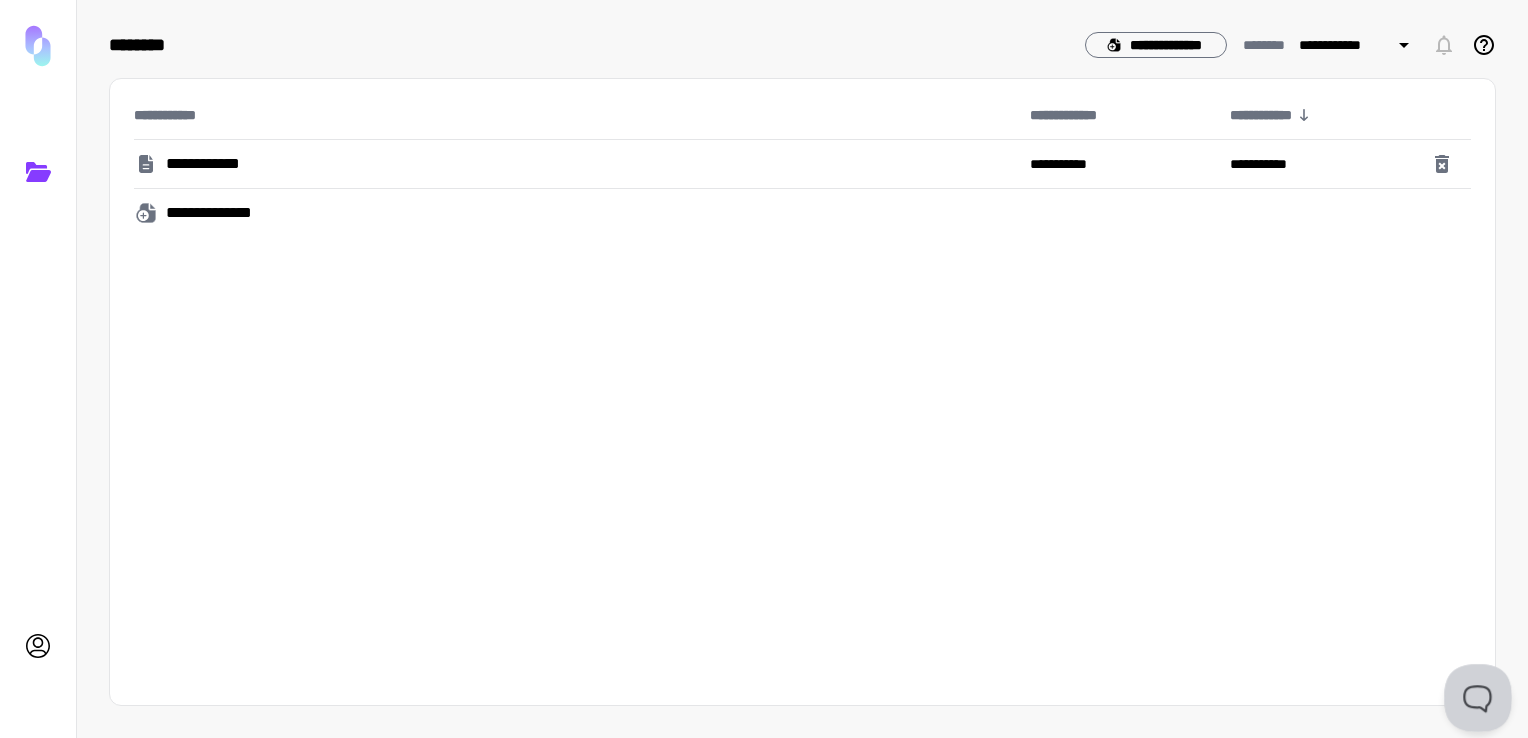click at bounding box center (1474, 694) 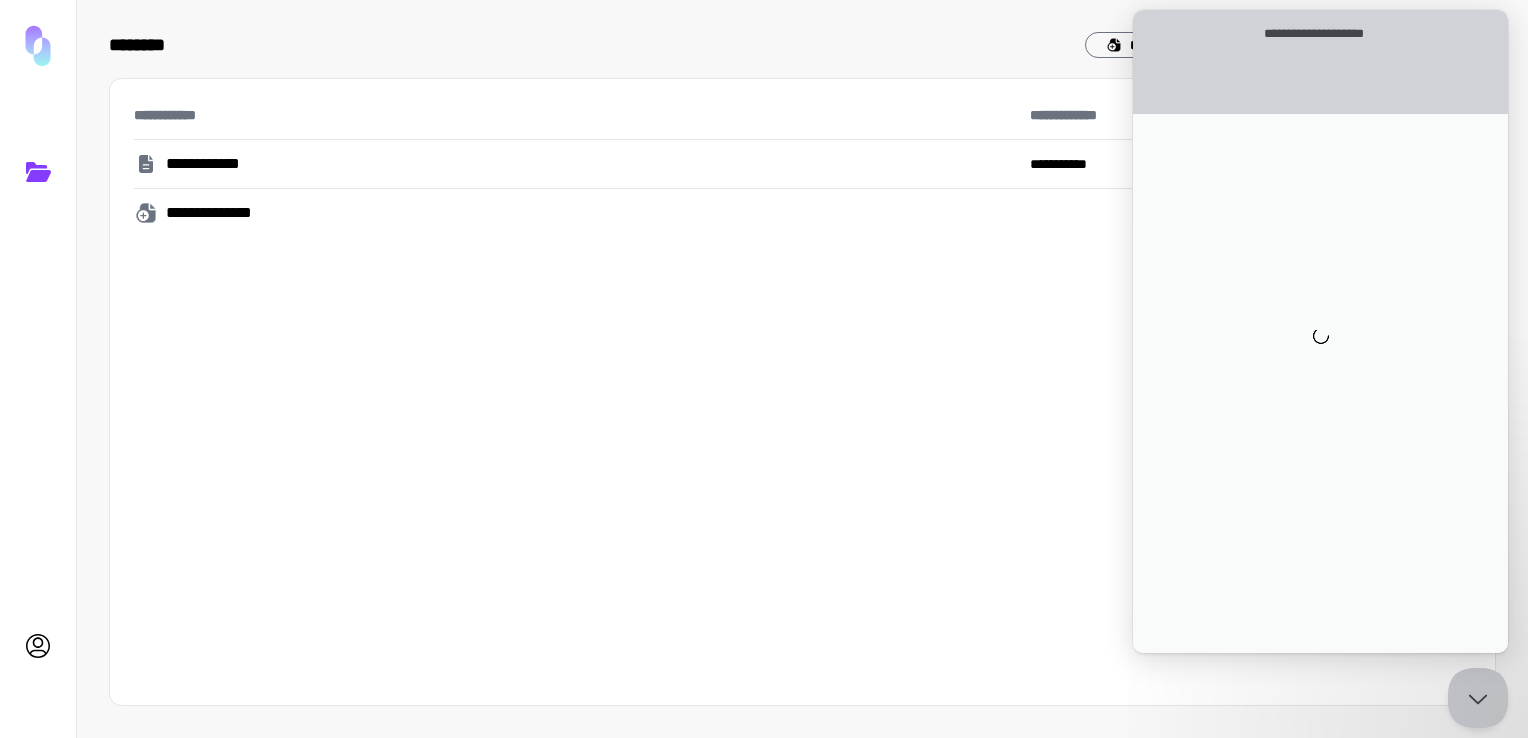 scroll, scrollTop: 0, scrollLeft: 0, axis: both 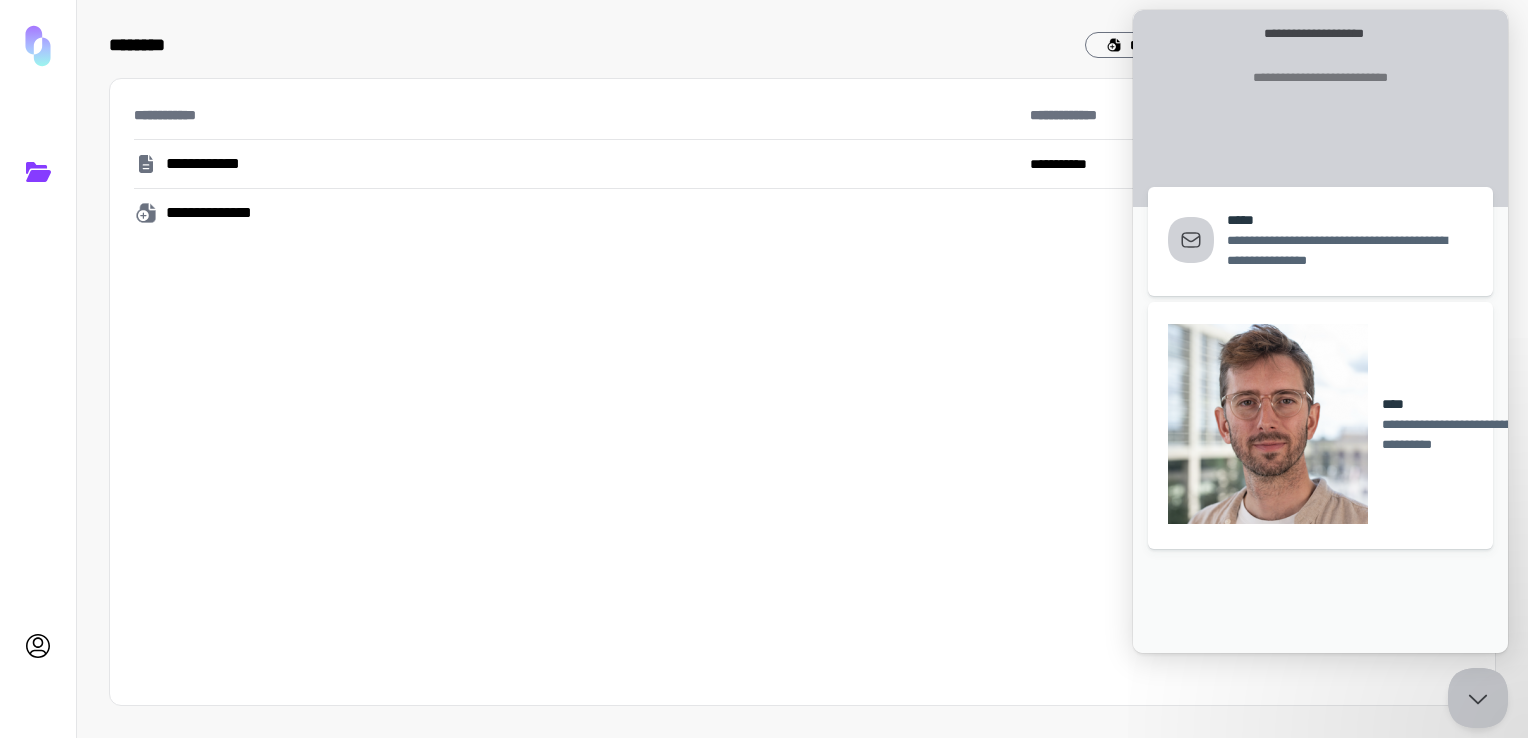 click on "**********" at bounding box center (802, 392) 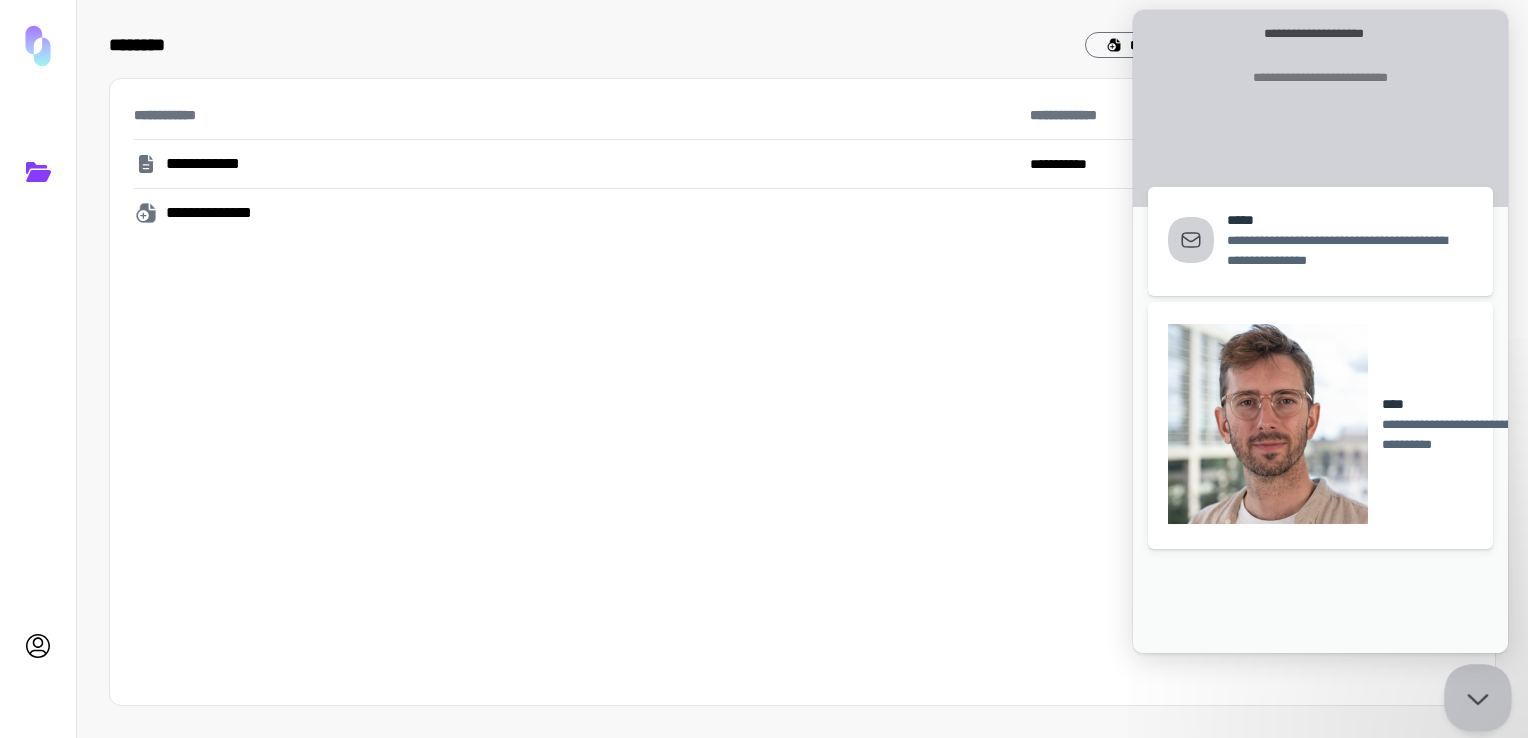 click at bounding box center [1474, 694] 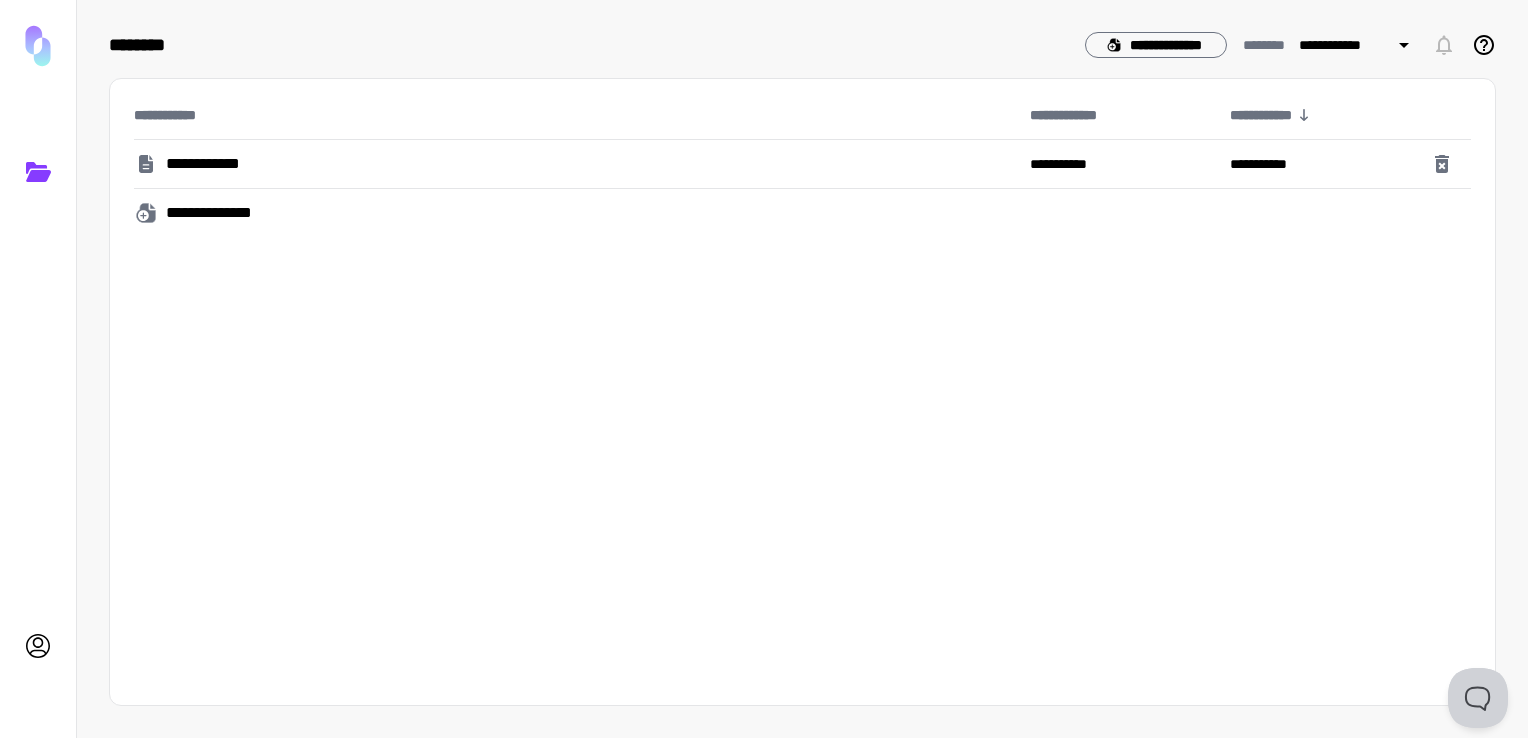 click on "**********" at bounding box center (764, 369) 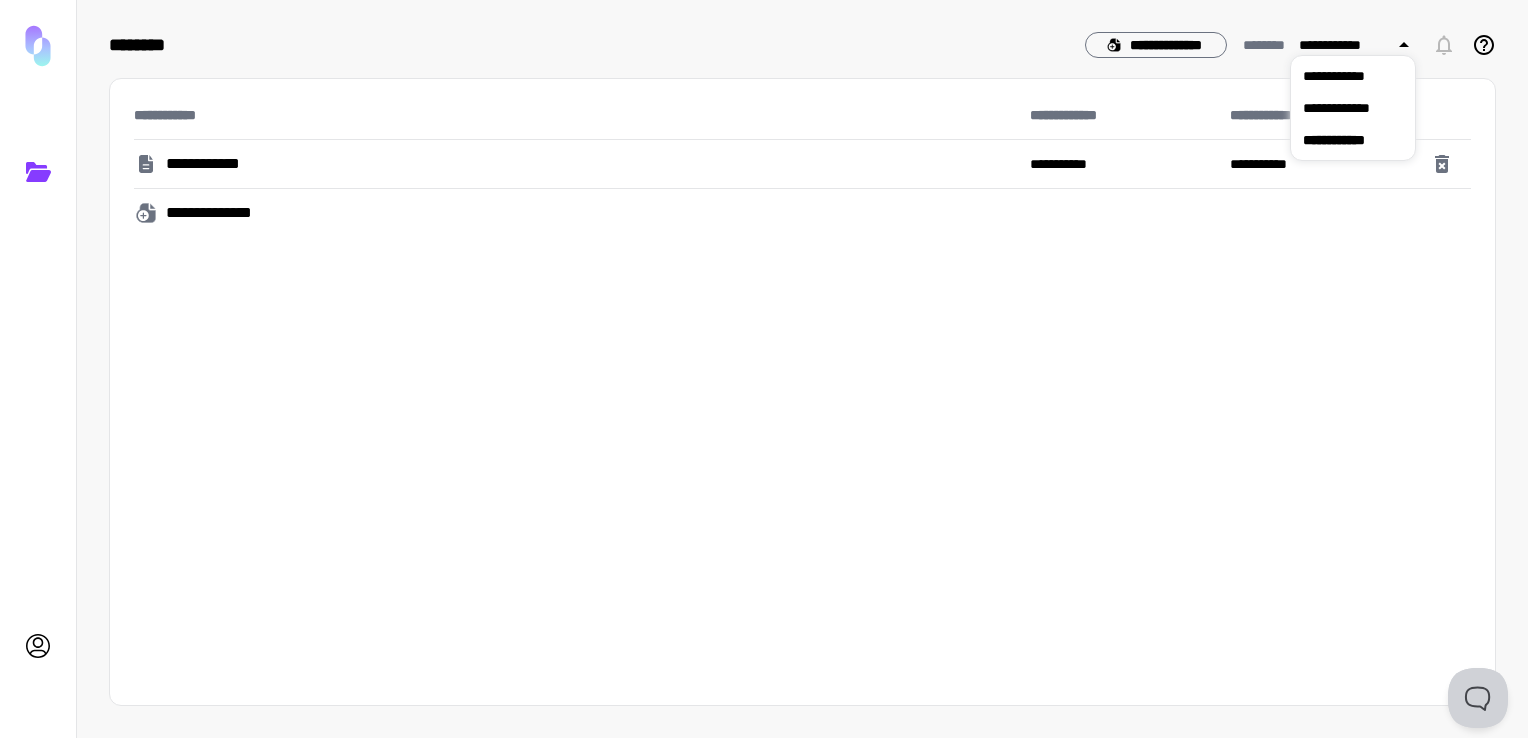 click at bounding box center (764, 369) 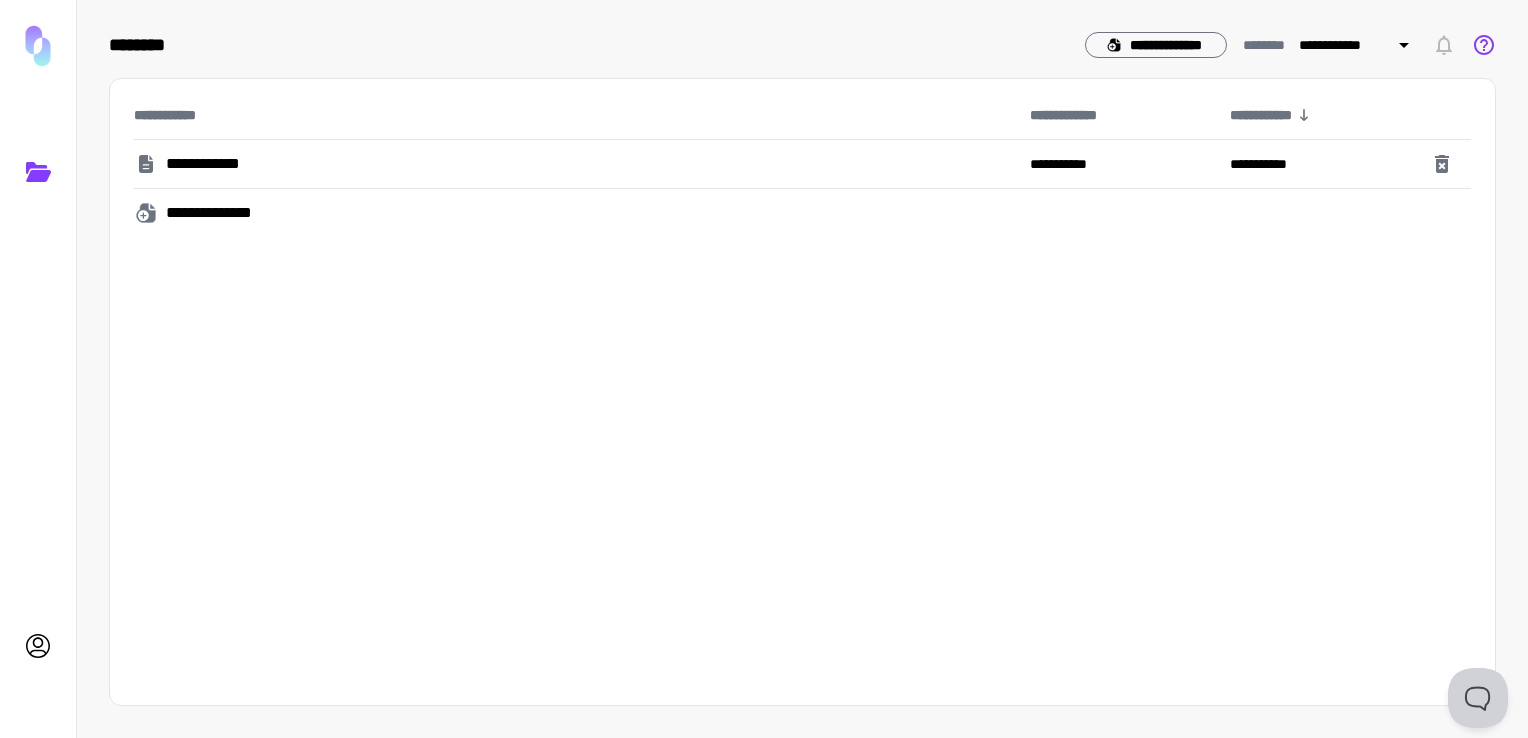 click 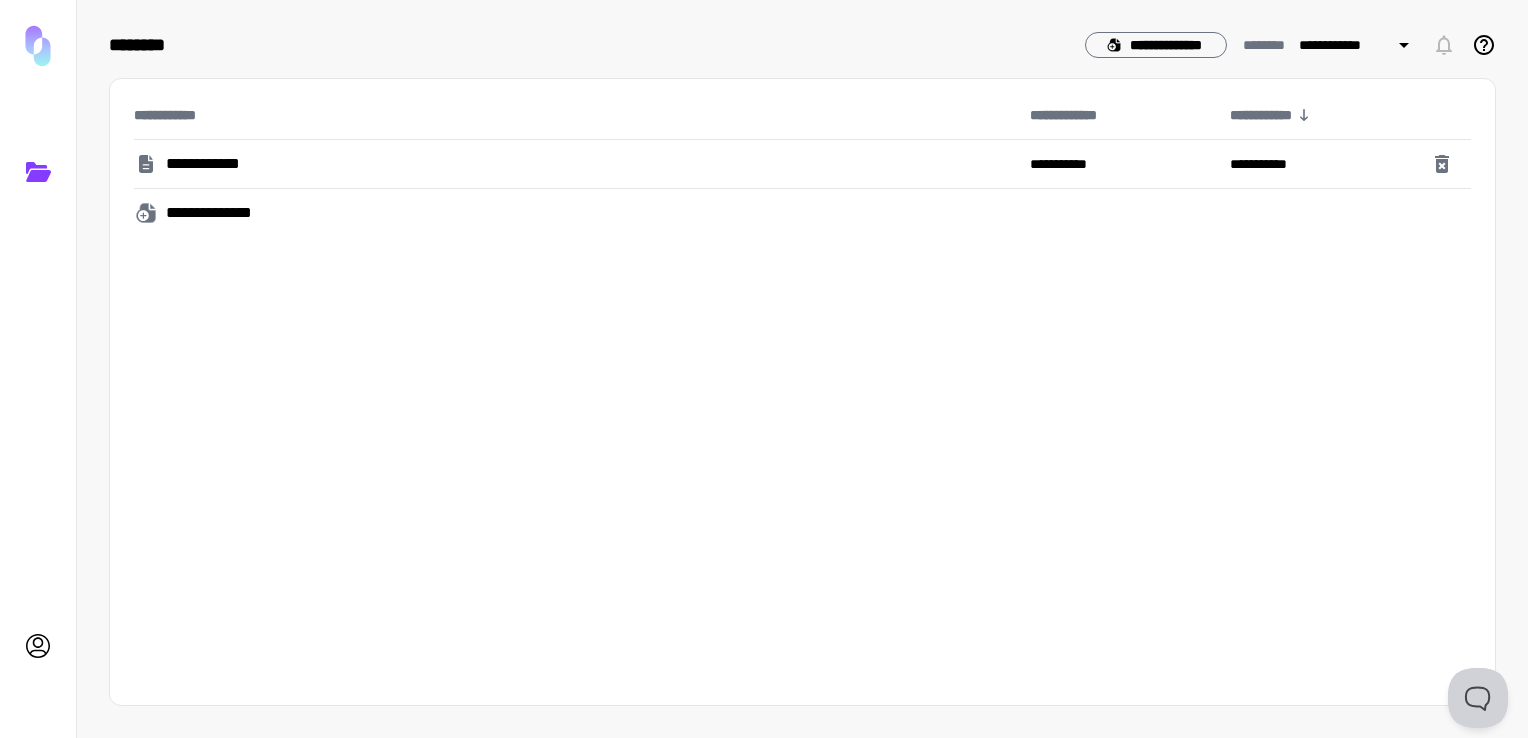 click on "**********" at bounding box center [215, 164] 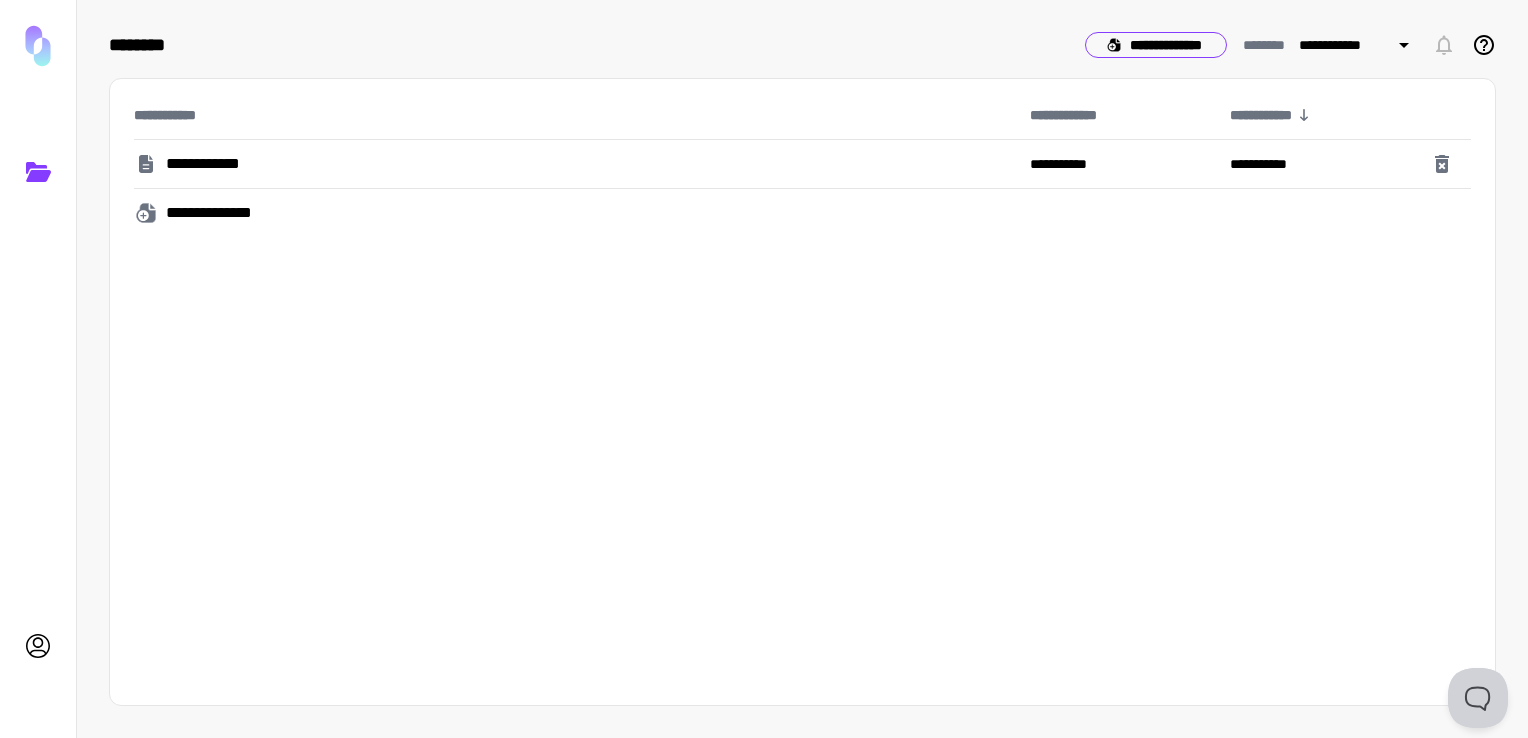 click on "**********" at bounding box center [1156, 45] 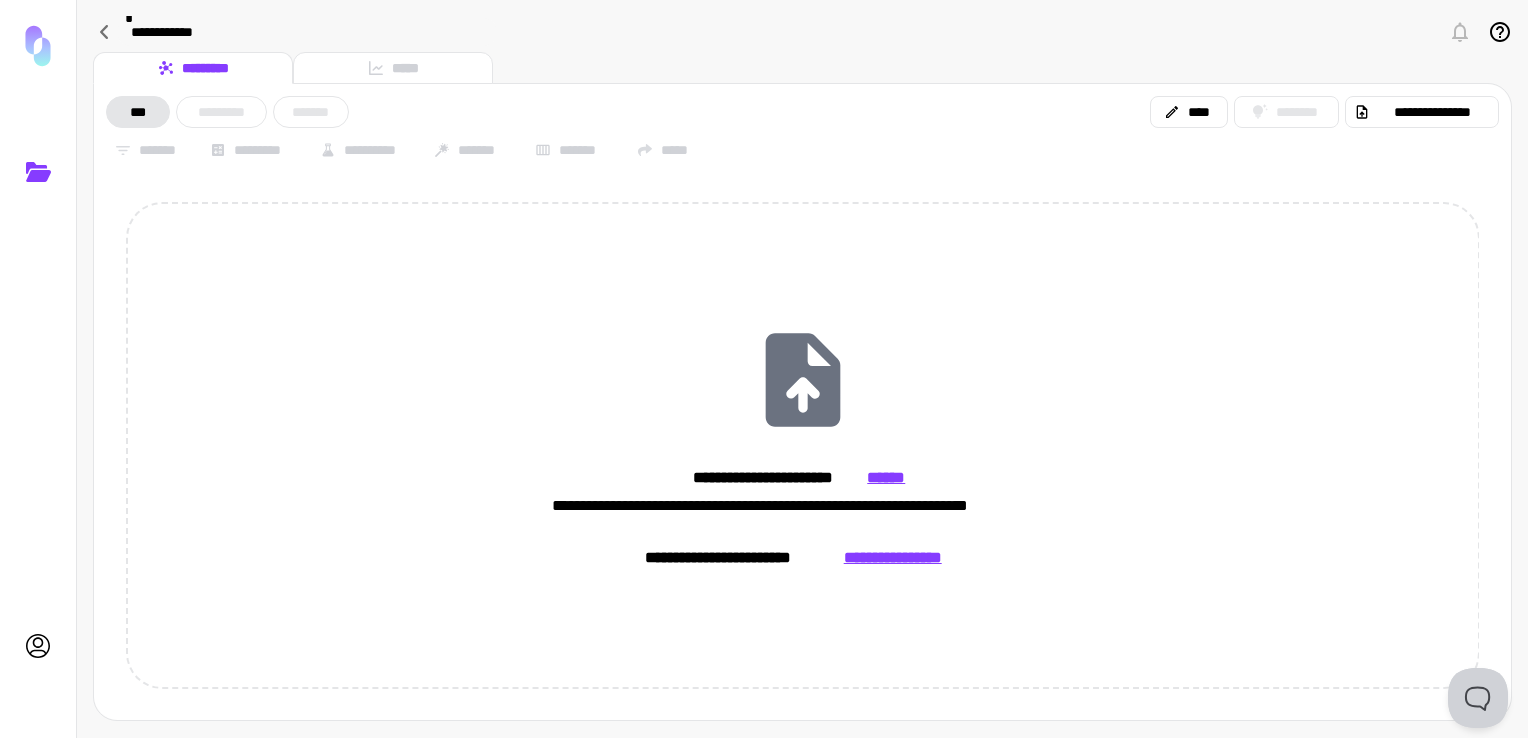 click on "**********" at bounding box center [307, 32] 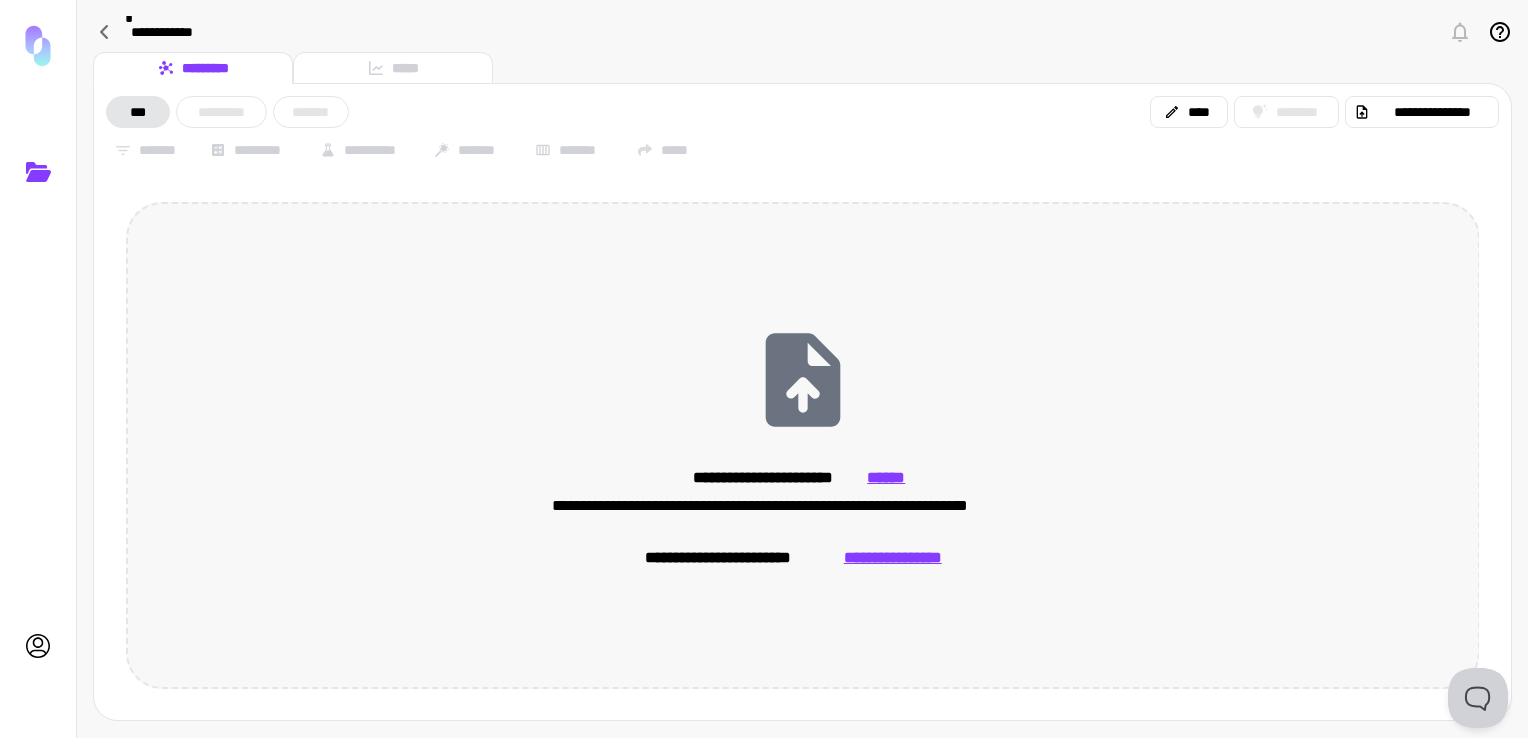 click on "**********" at bounding box center (803, 445) 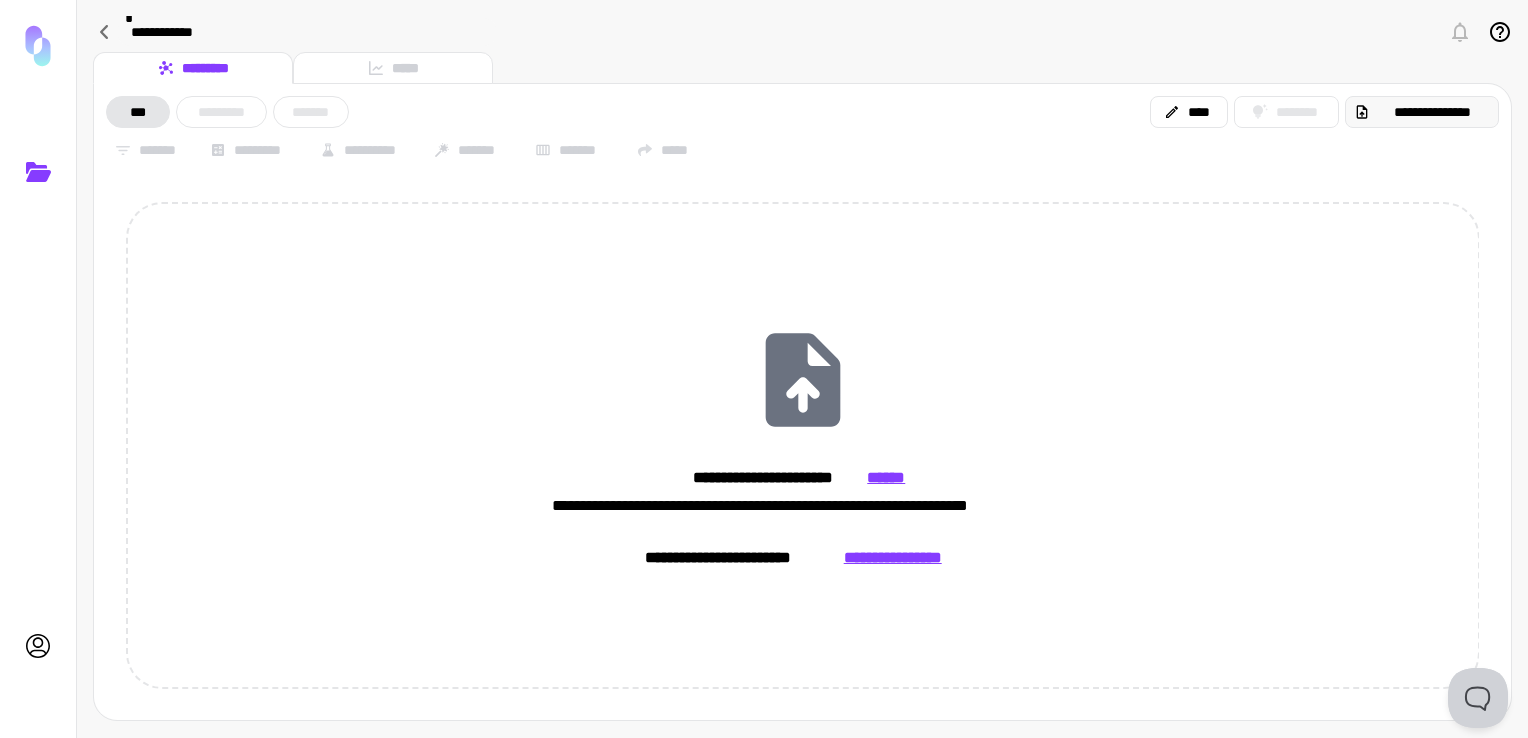 click on "**********" at bounding box center (1432, 112) 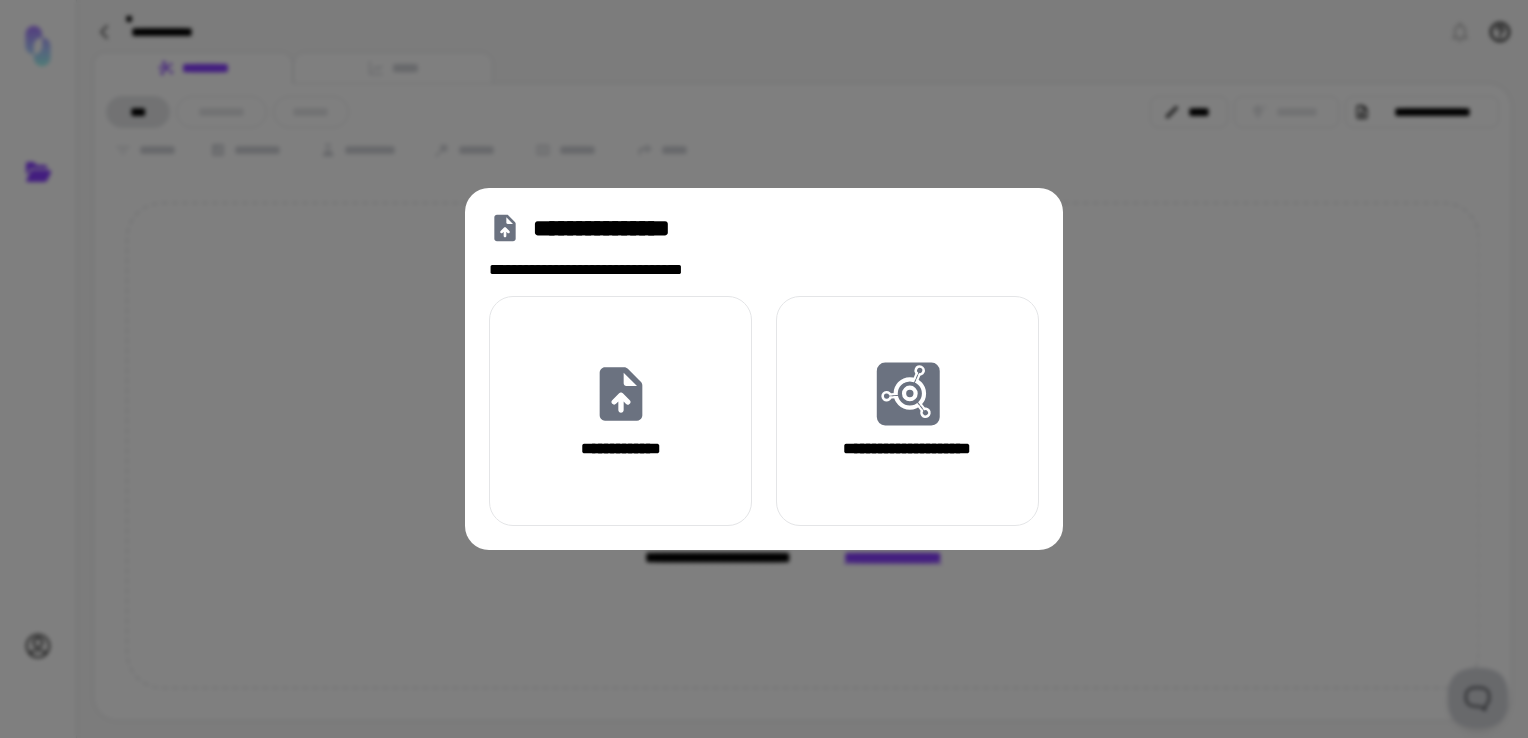click on "**********" at bounding box center (764, 369) 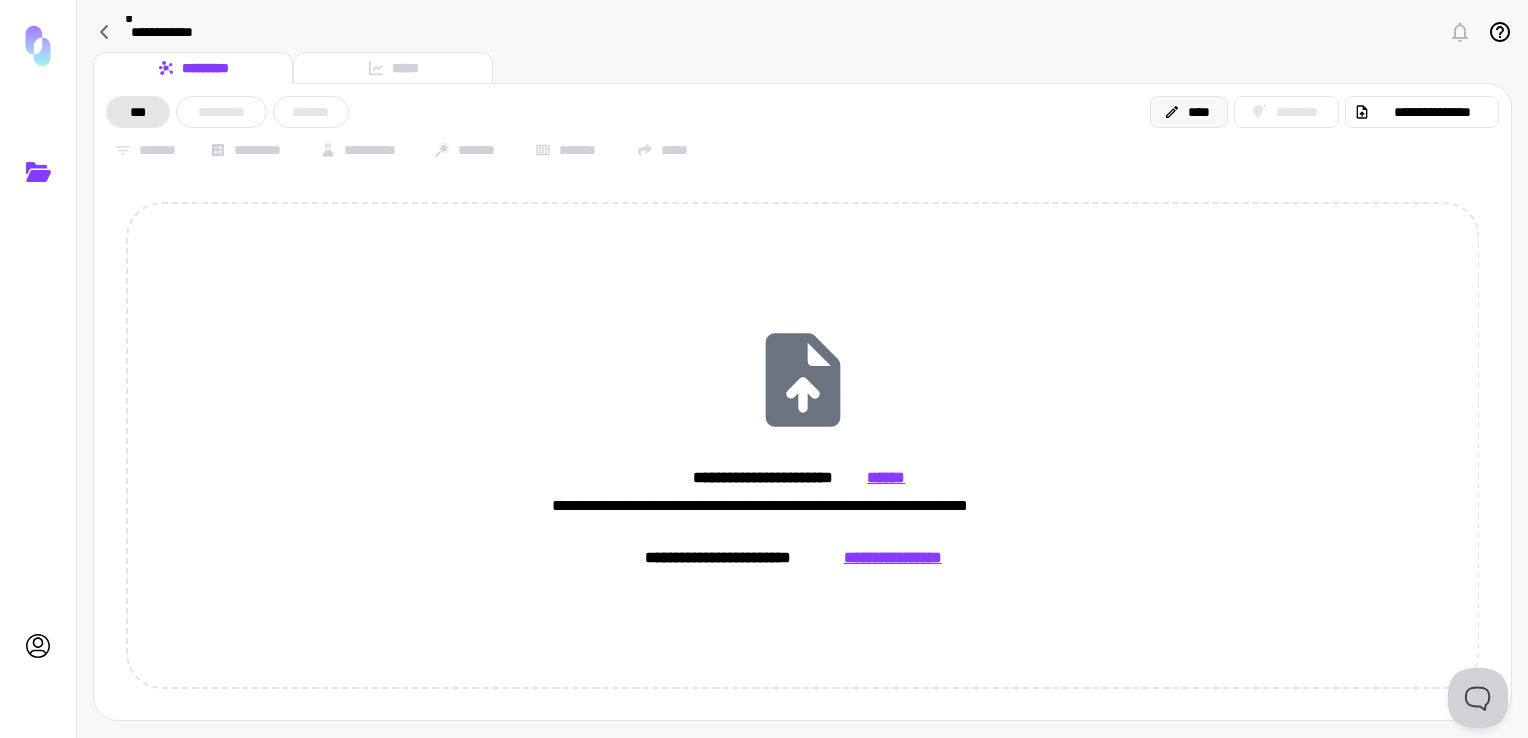click on "****" at bounding box center (1189, 112) 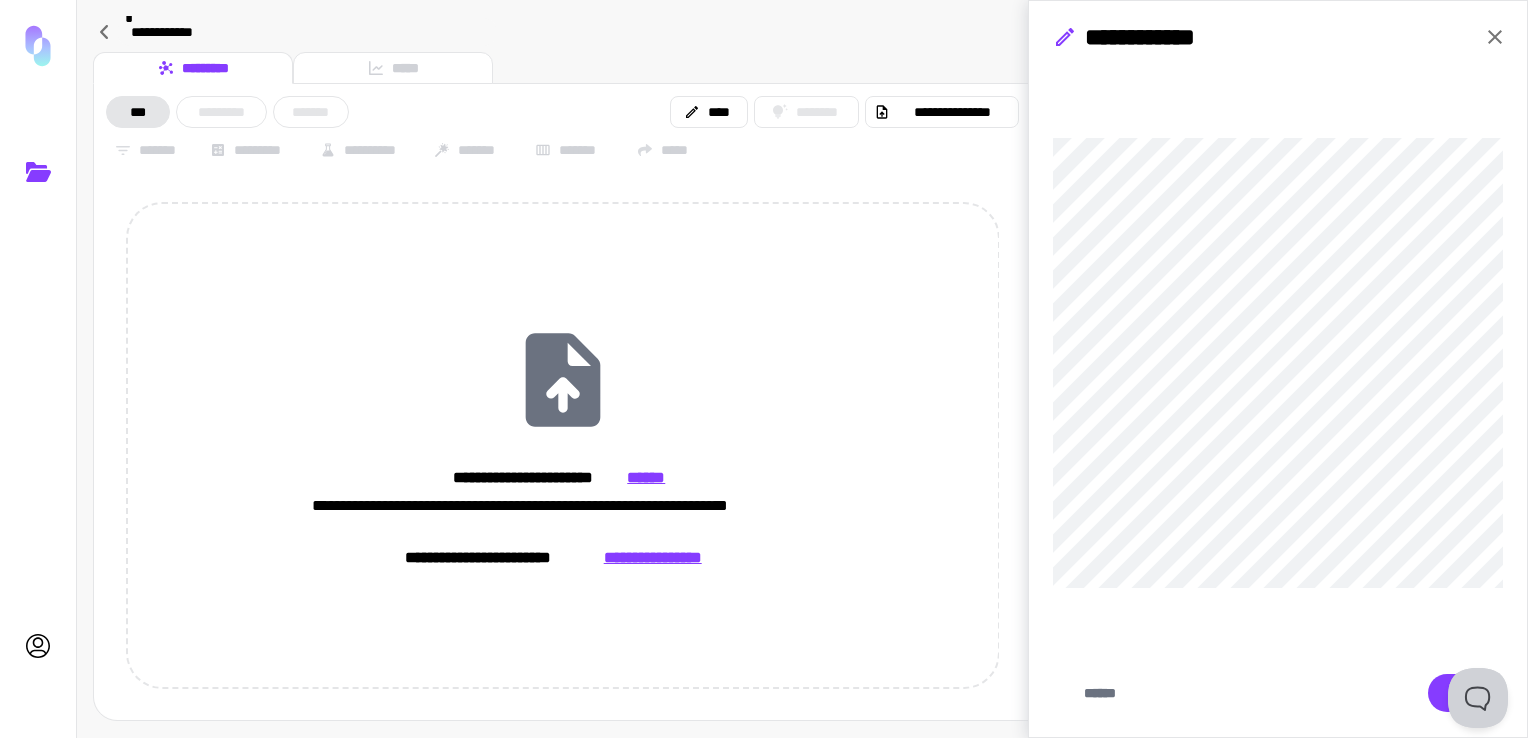 click 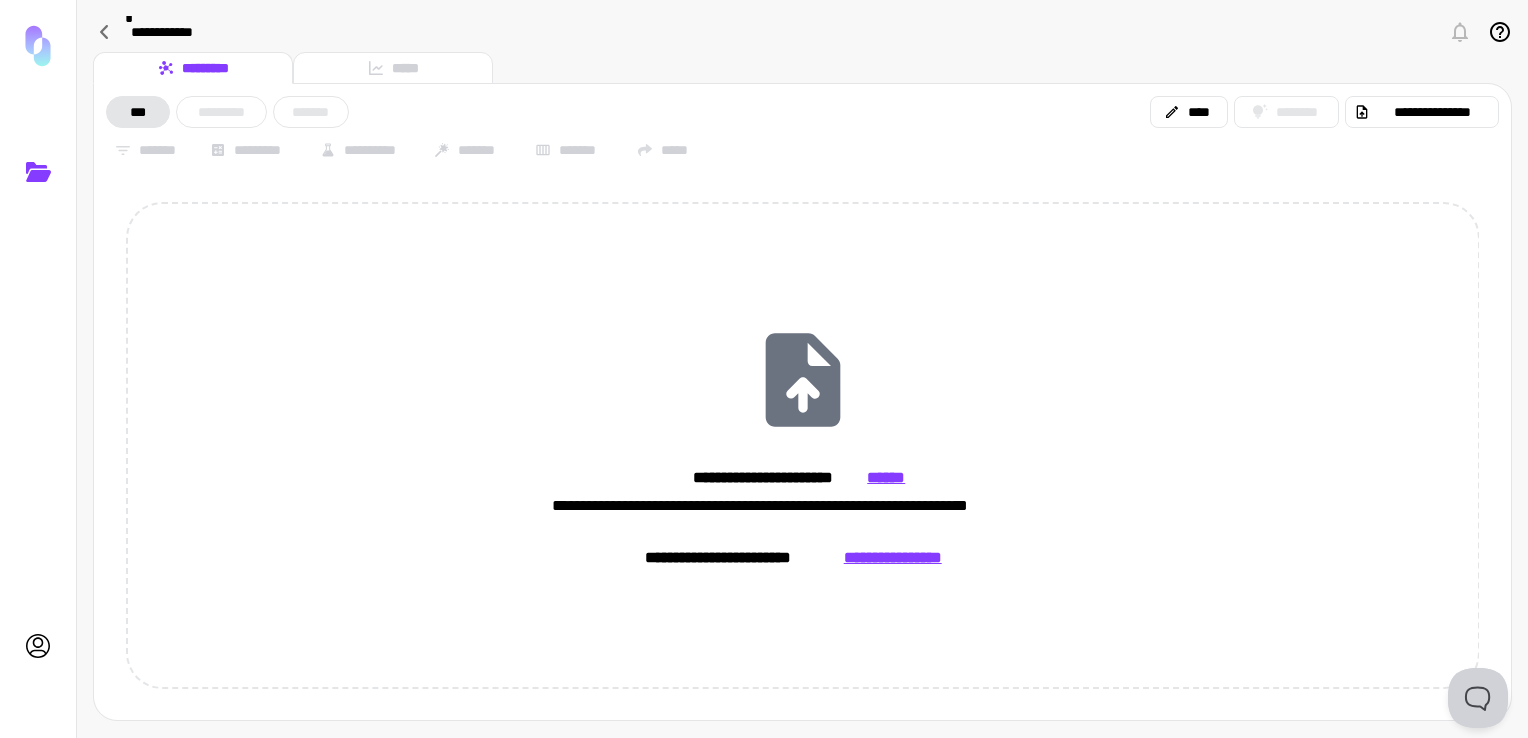 click on "********* *****" at bounding box center [802, 68] 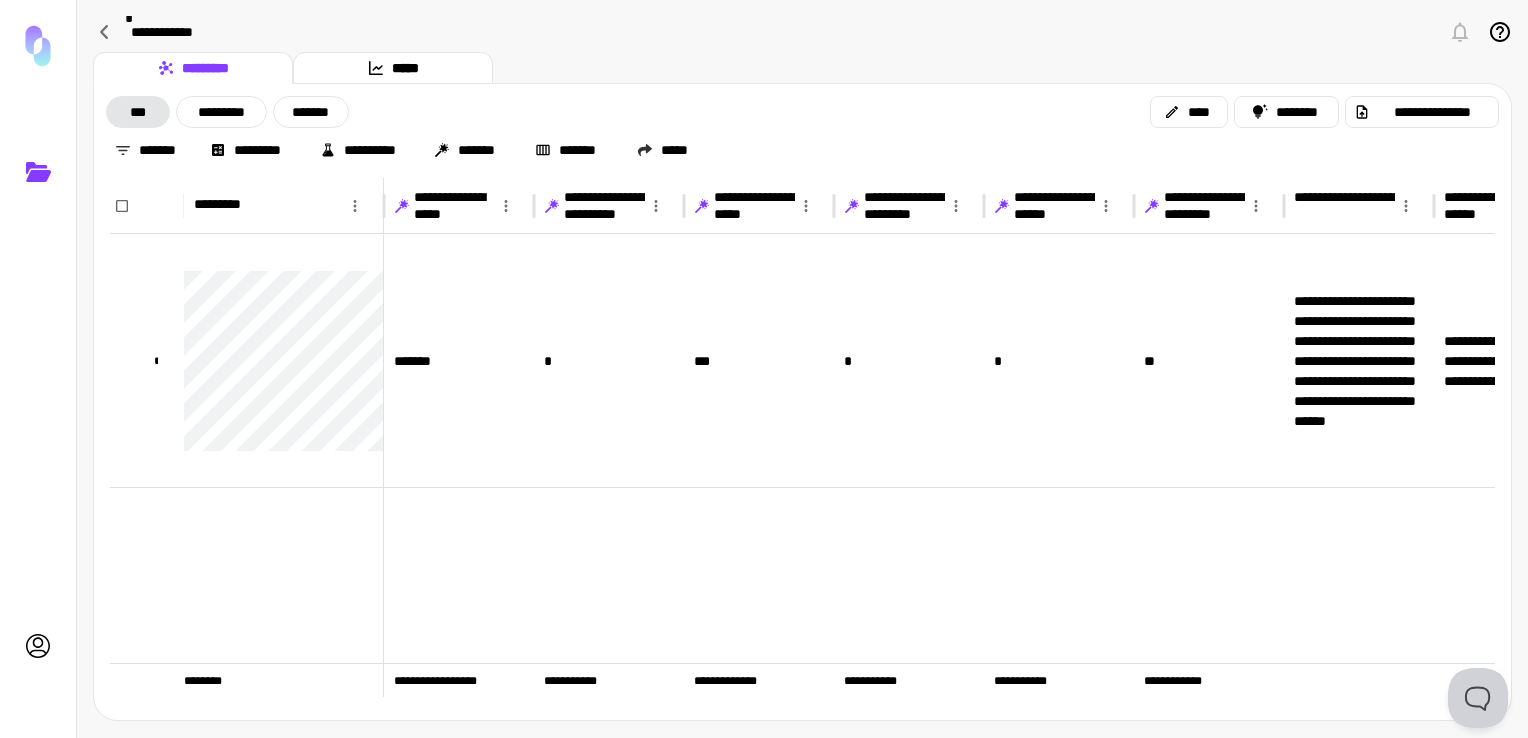 scroll, scrollTop: 0, scrollLeft: 240, axis: horizontal 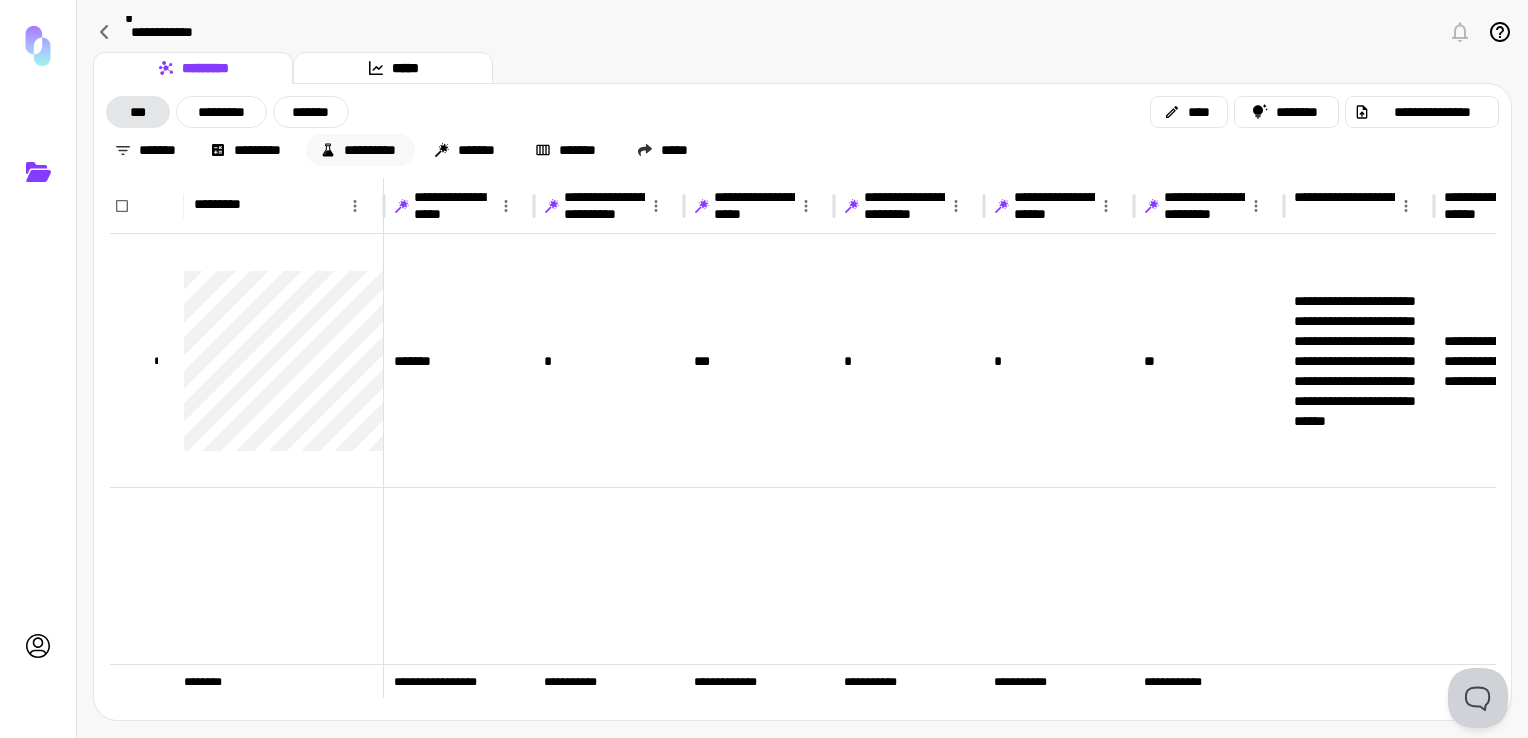 click on "**********" at bounding box center (360, 150) 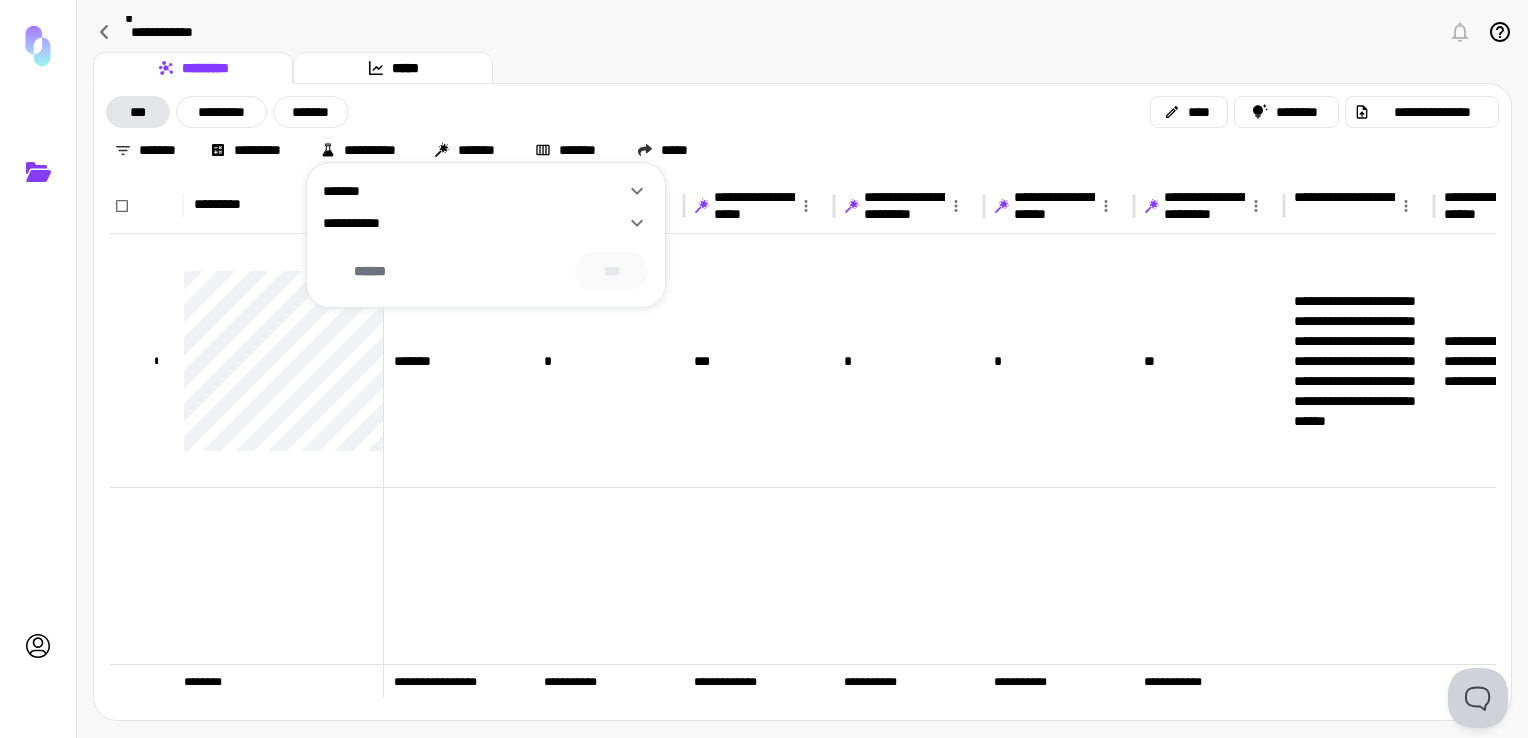 click 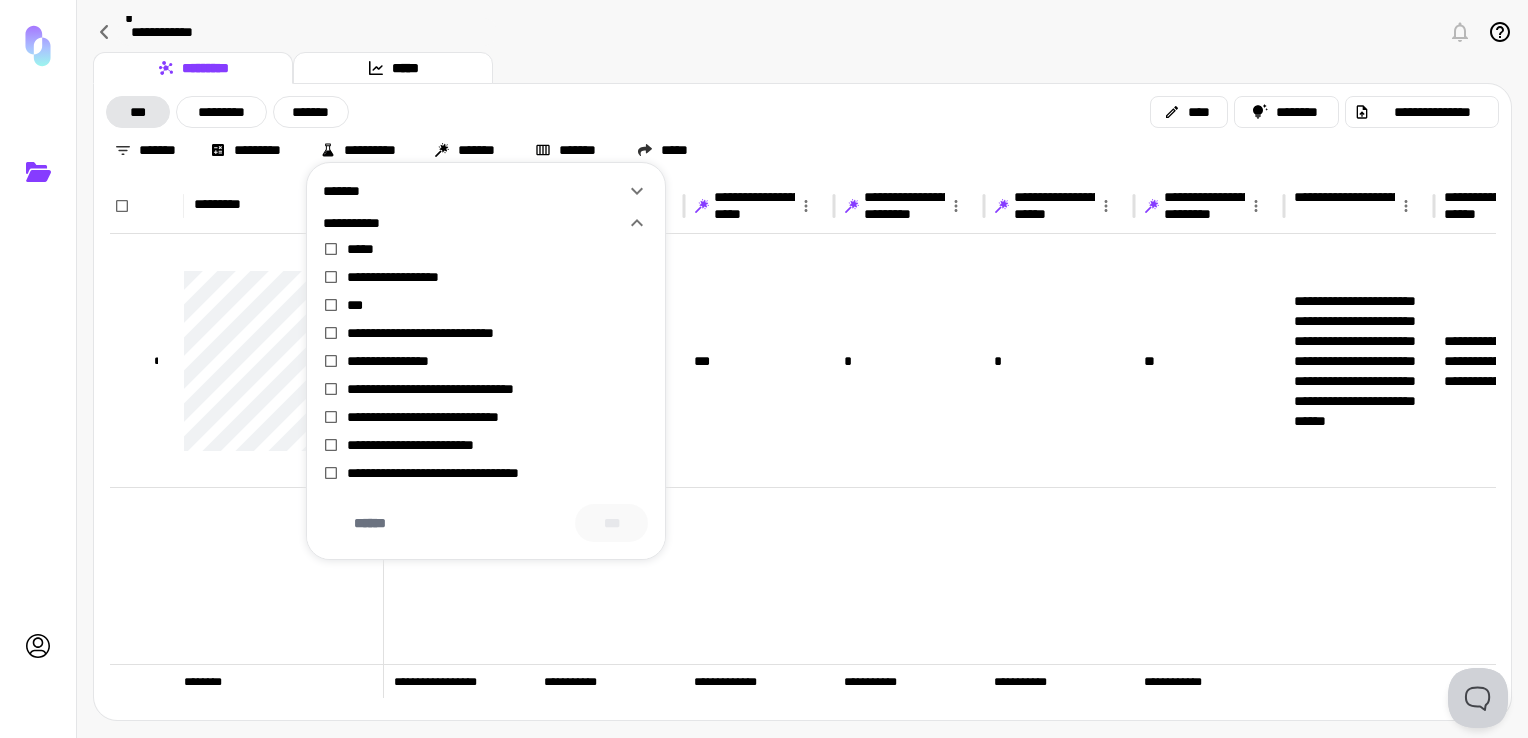 click 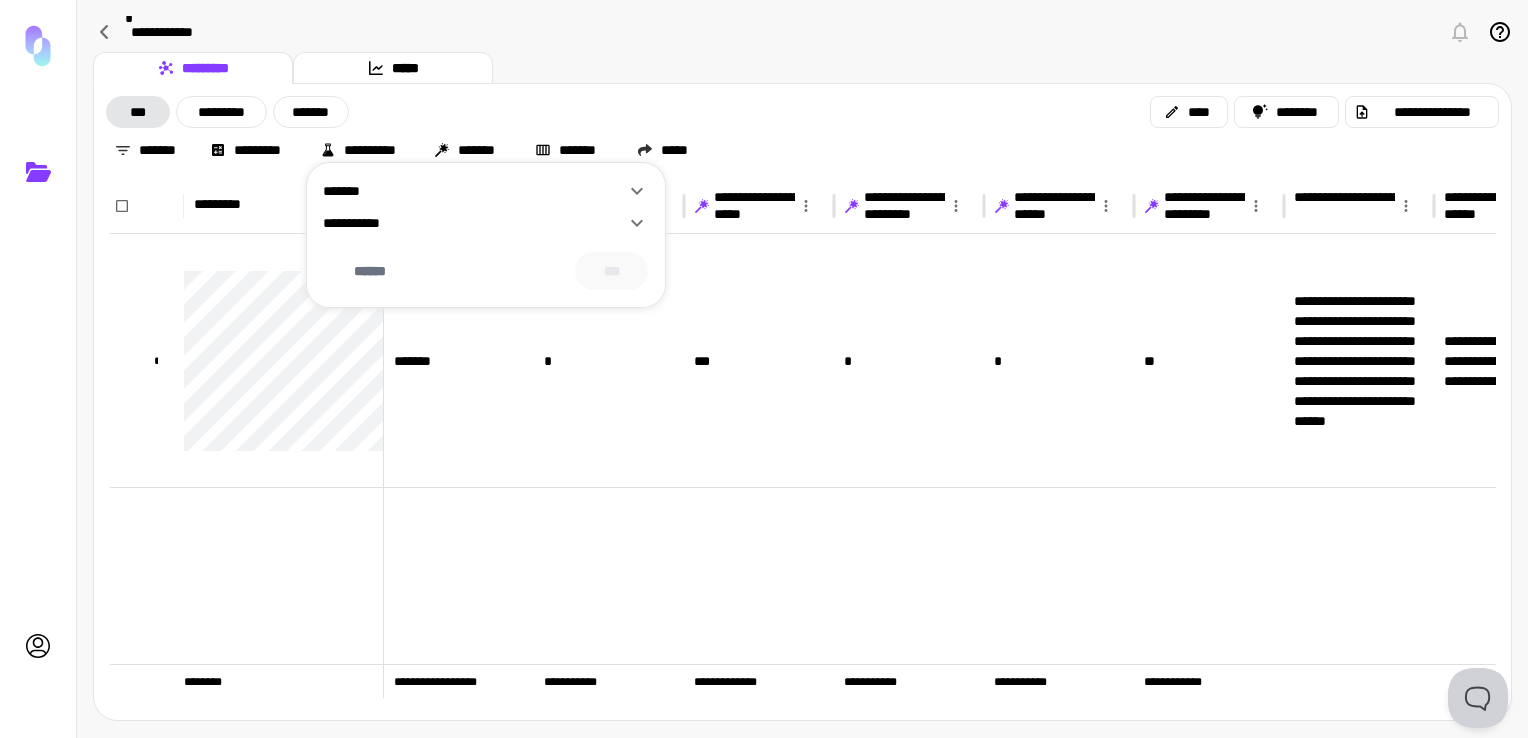 click 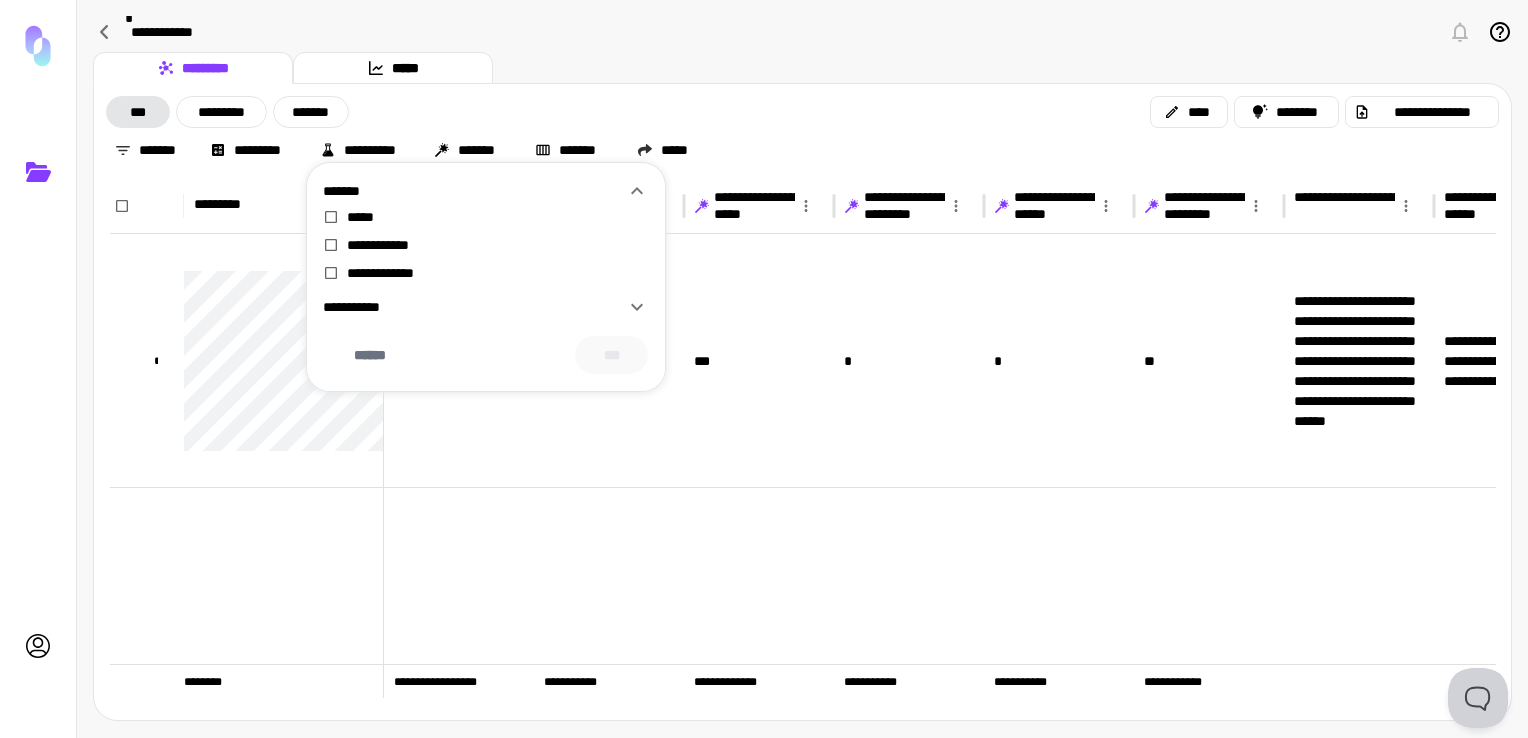 click 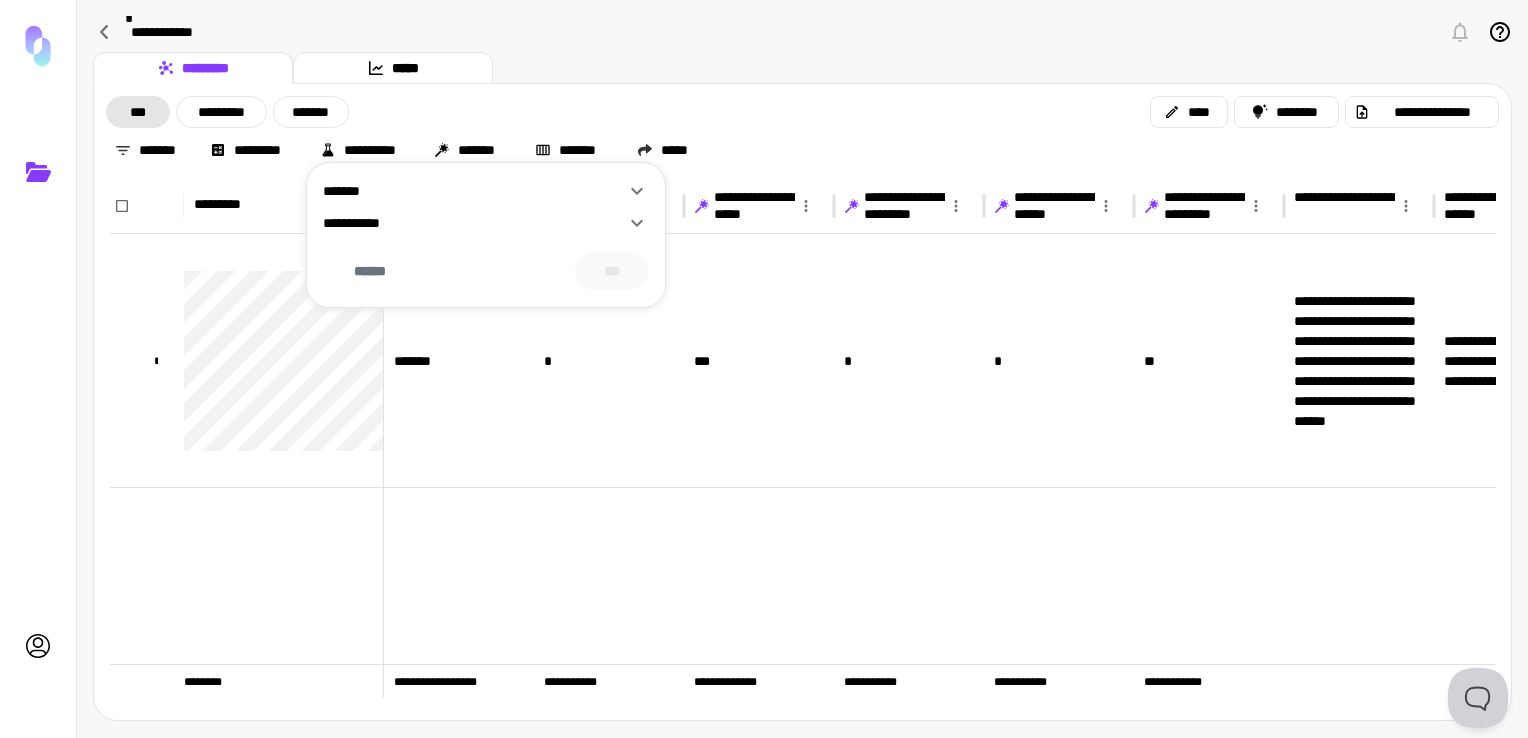 click at bounding box center (764, 369) 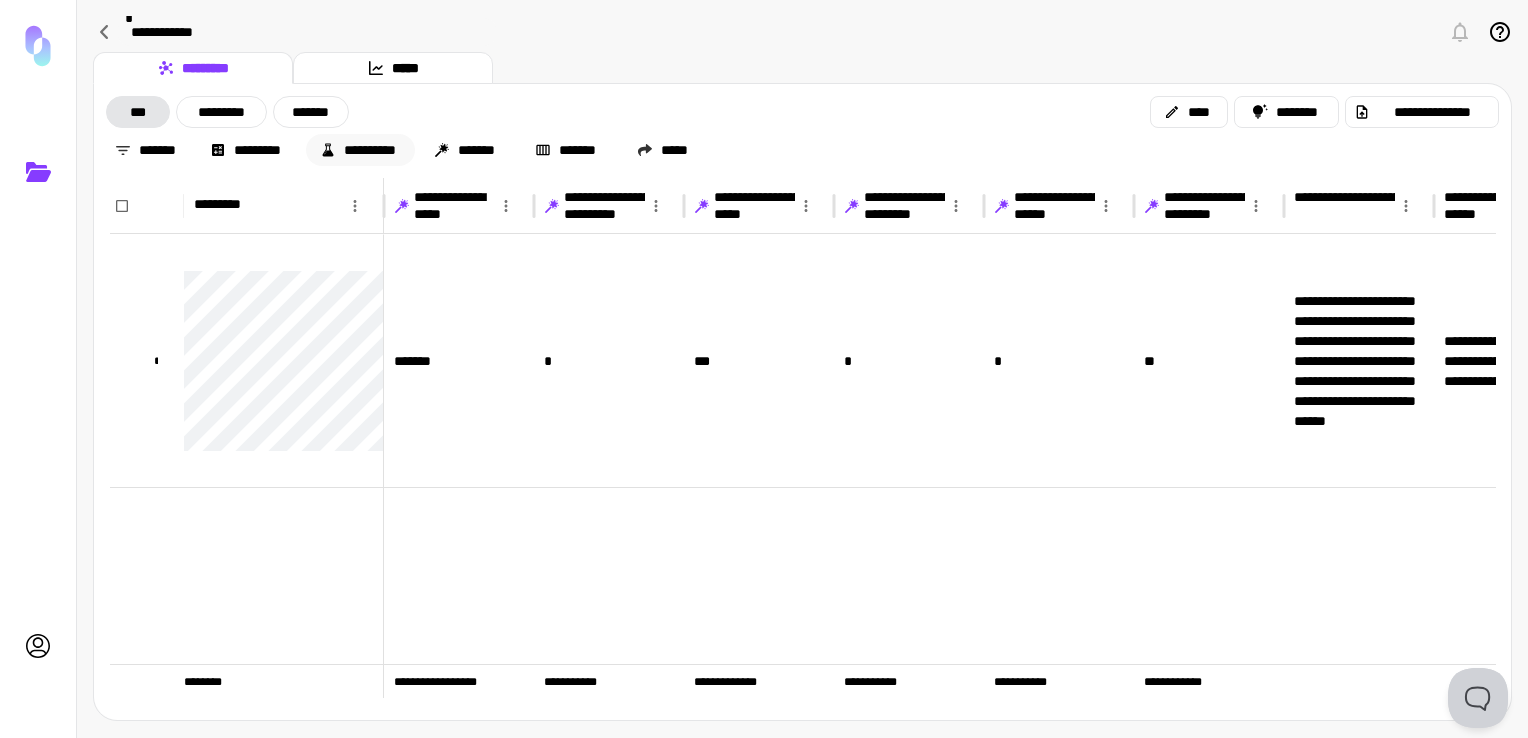 click on "**********" at bounding box center (360, 150) 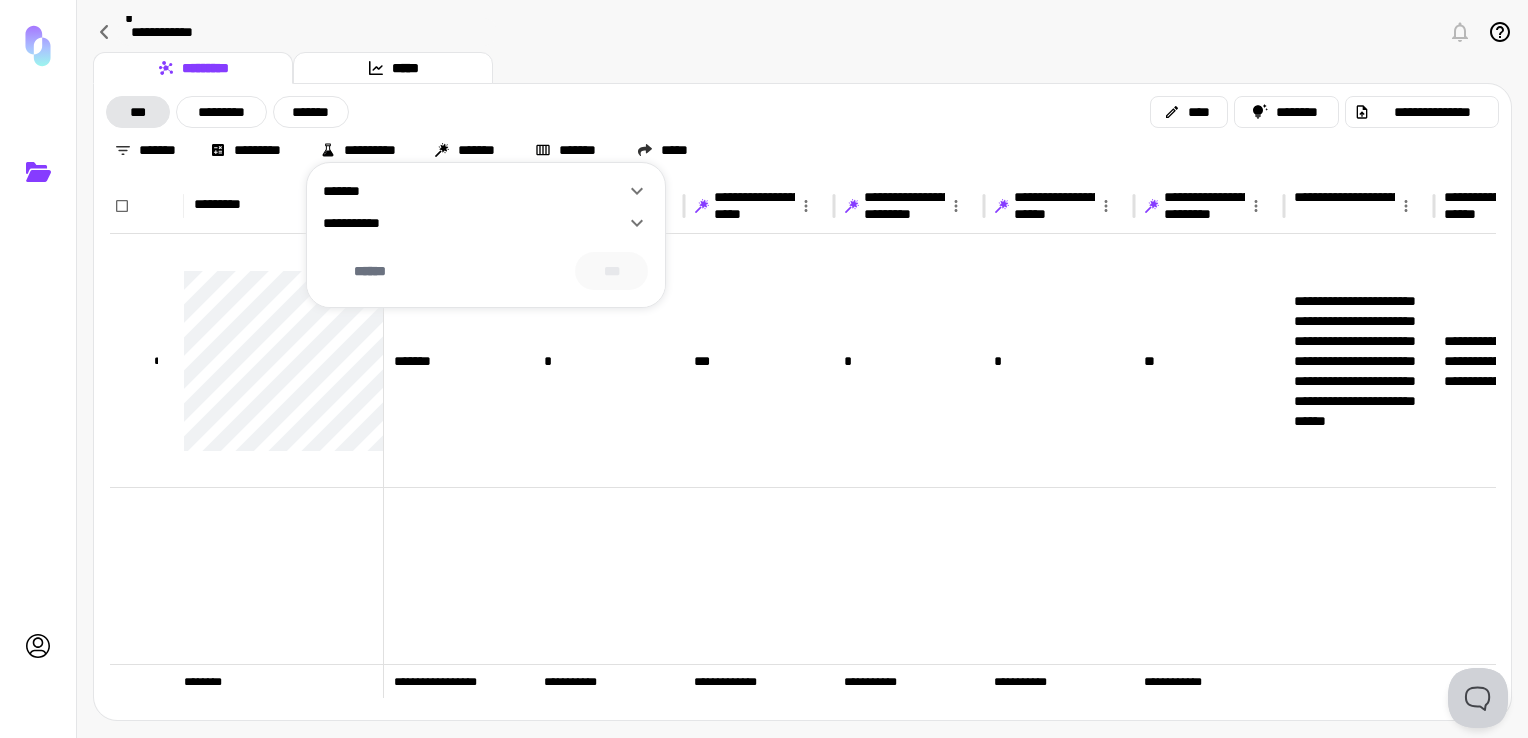 click at bounding box center [764, 369] 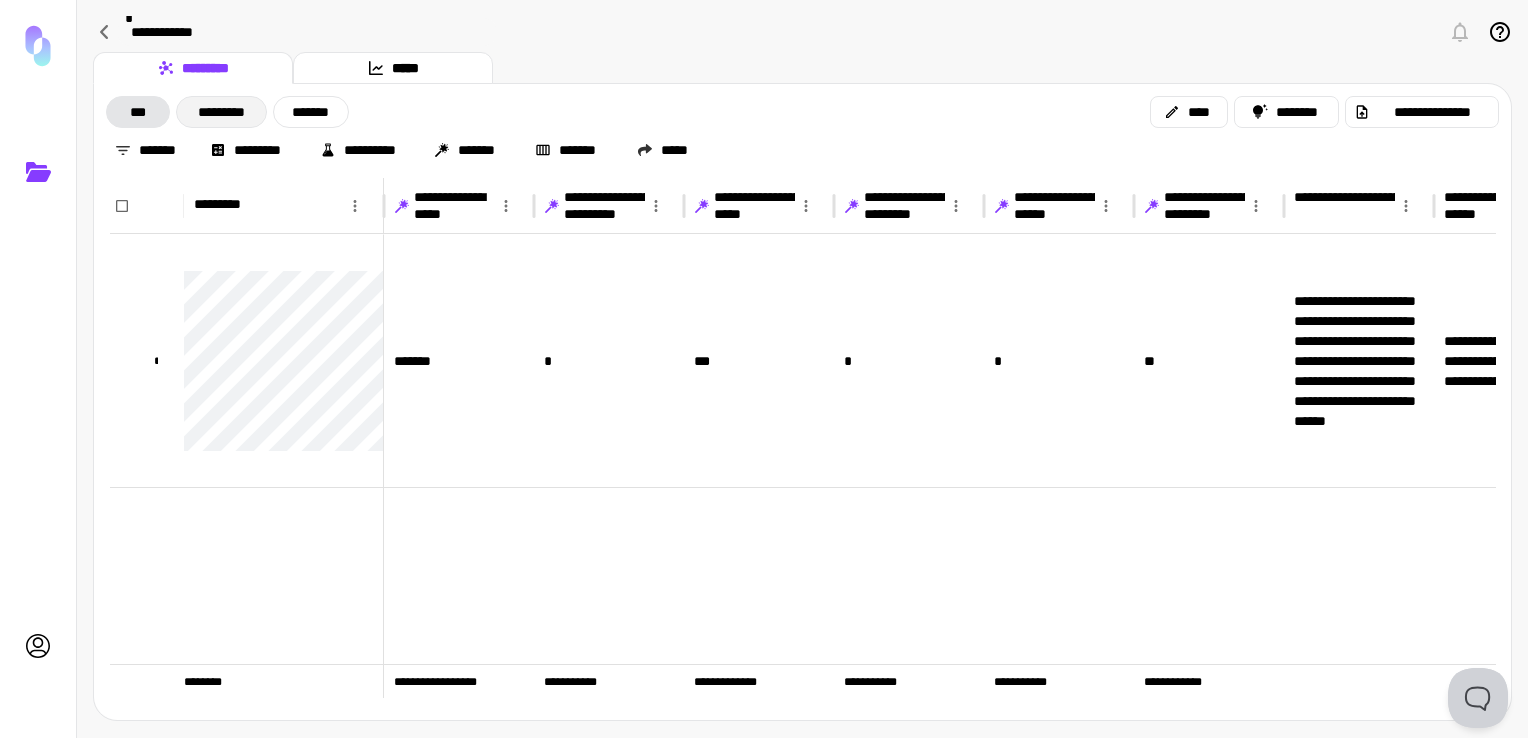 click on "*********" at bounding box center (221, 112) 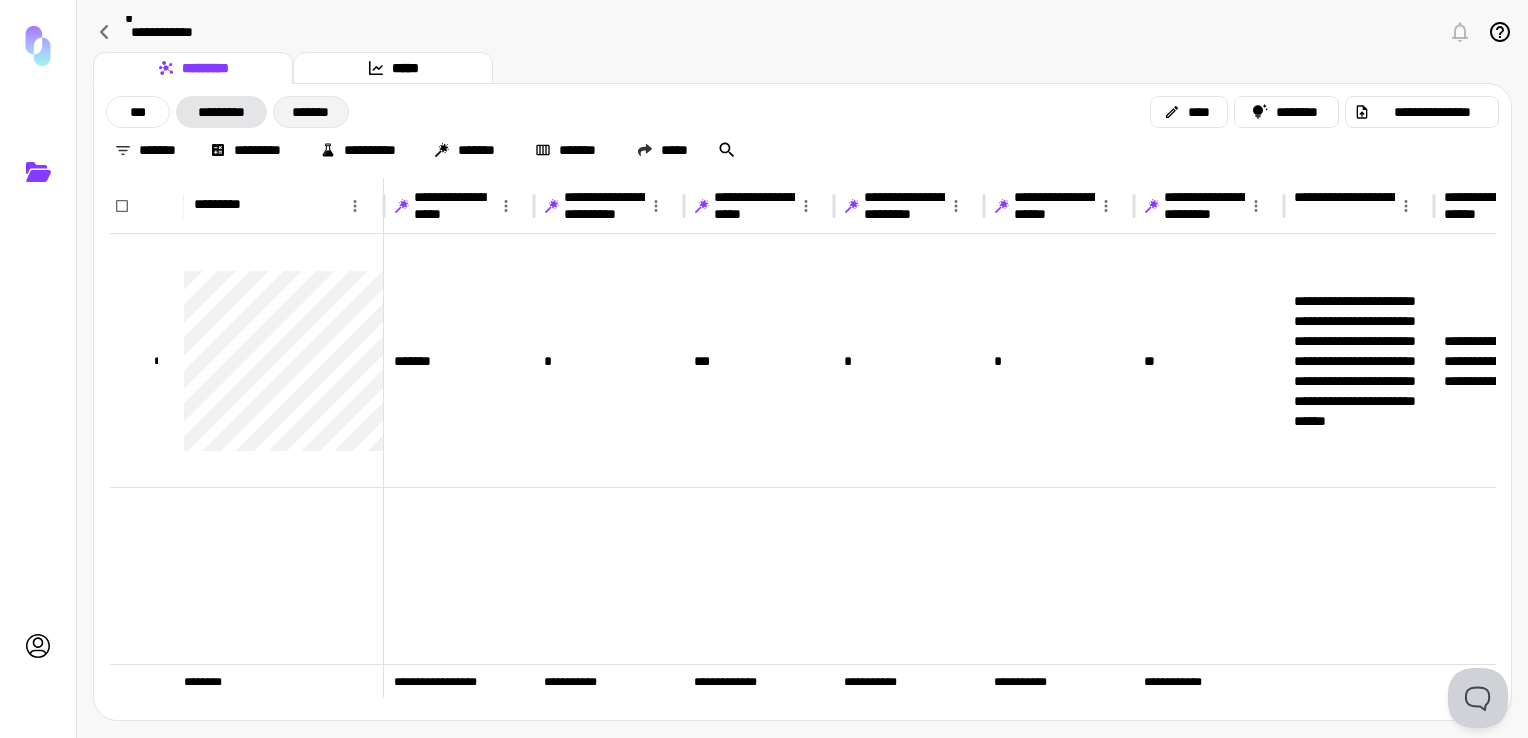 click on "*******" at bounding box center (311, 112) 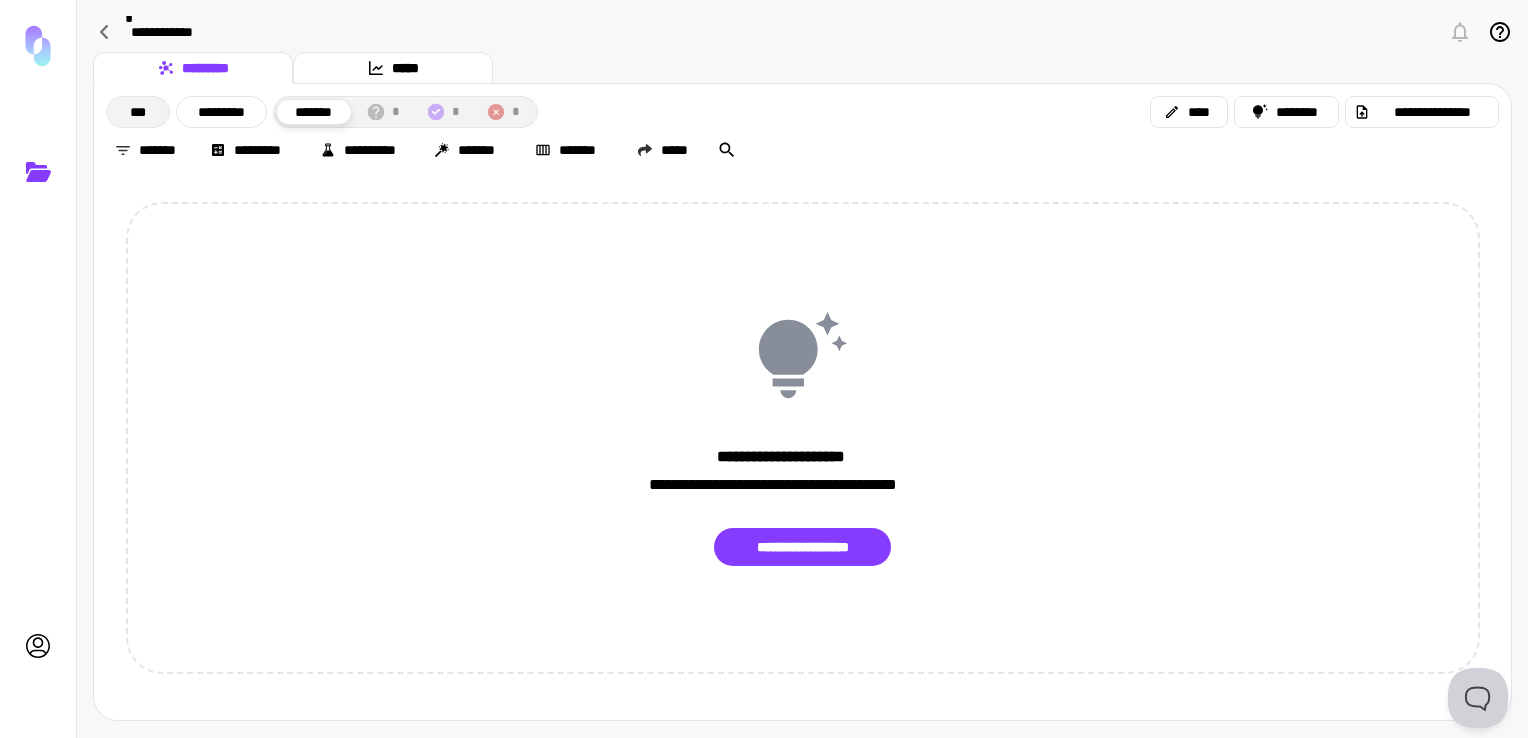 click on "***" at bounding box center (138, 112) 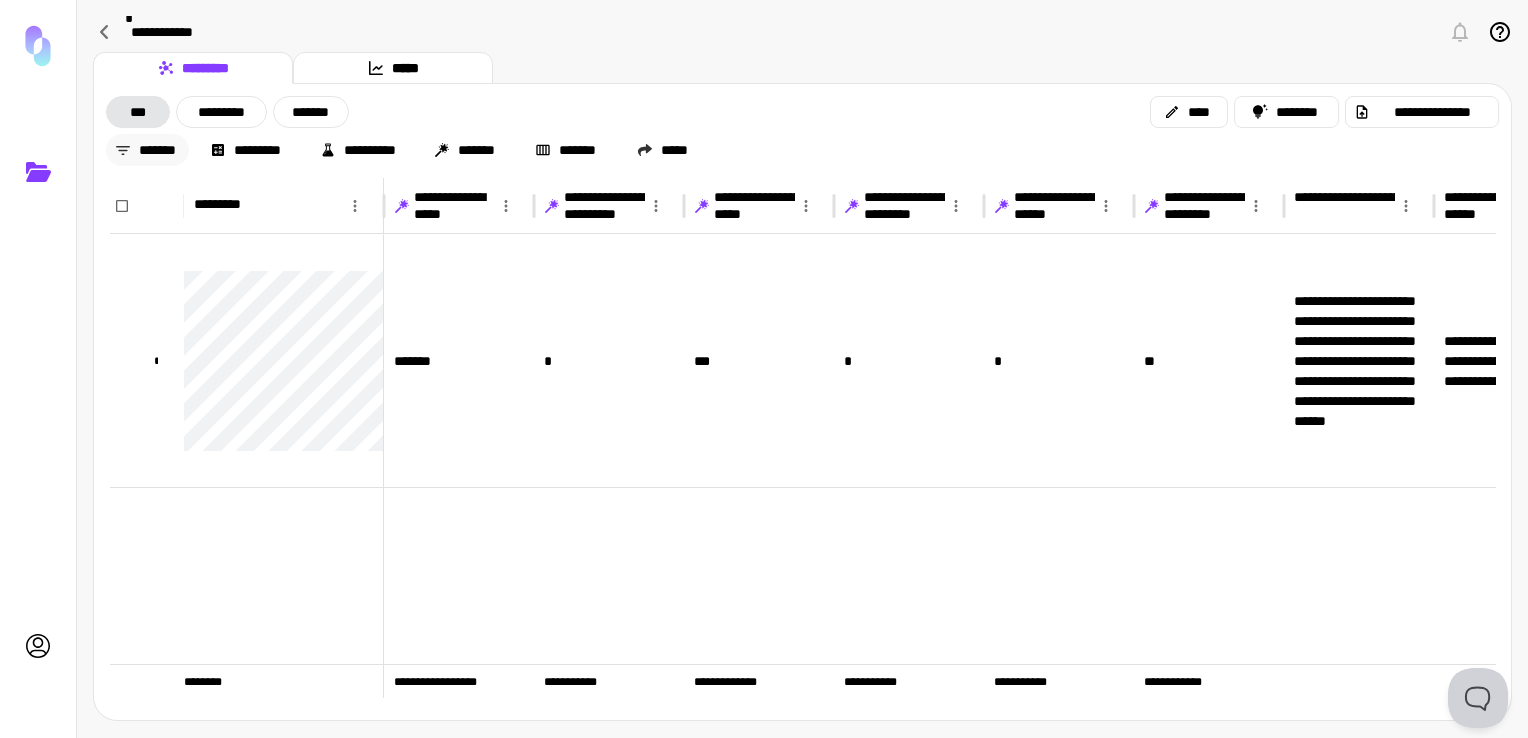 click on "*******" at bounding box center (147, 150) 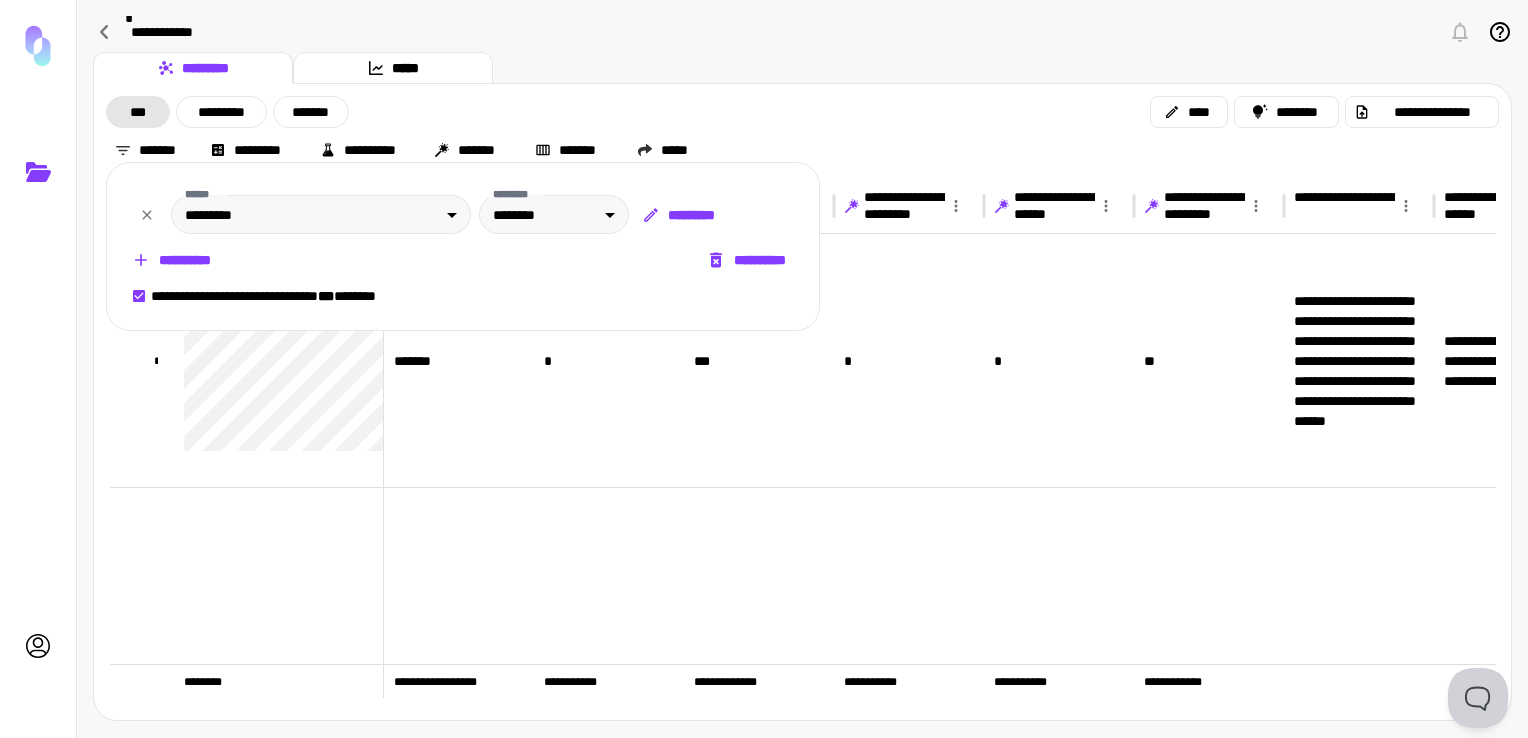 click at bounding box center (764, 369) 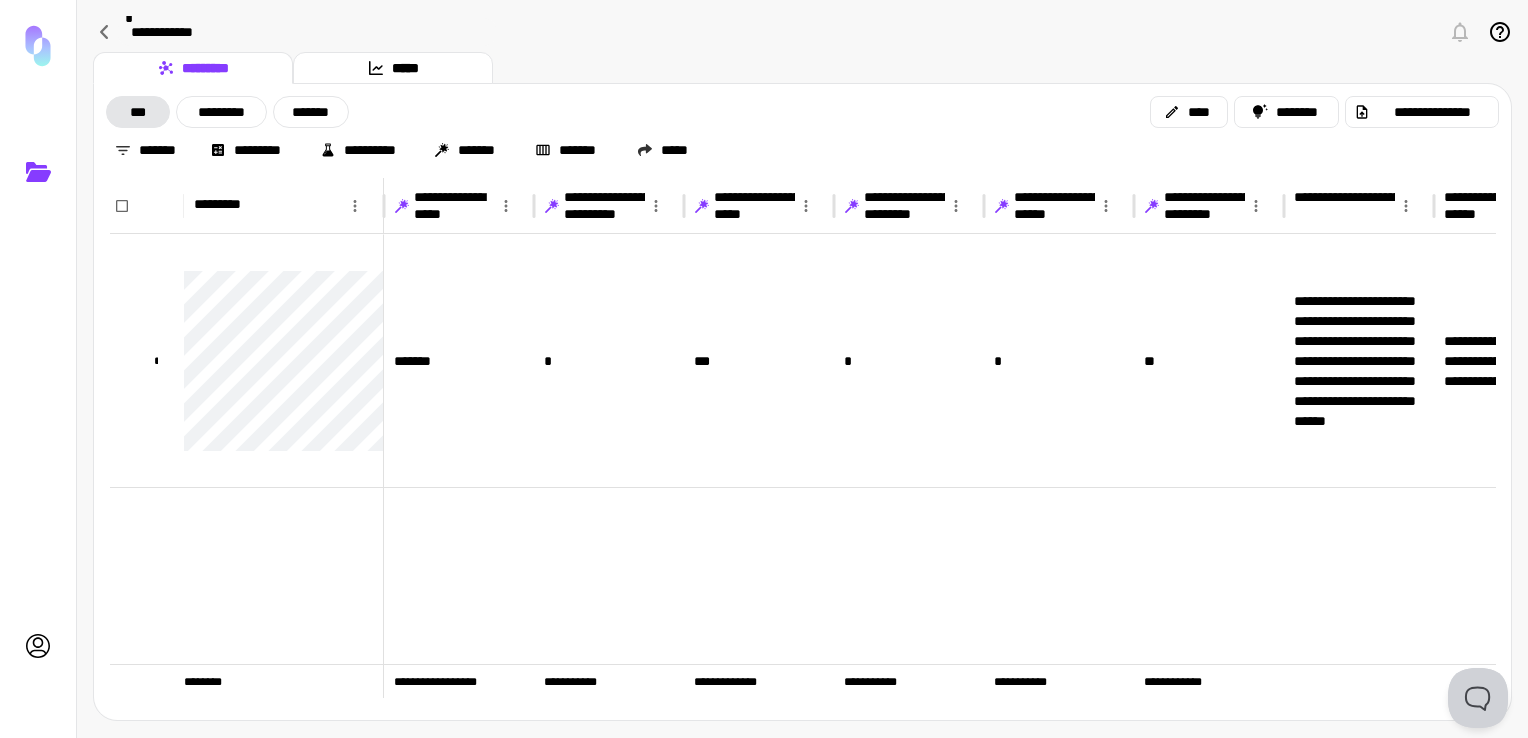 scroll, scrollTop: 0, scrollLeft: 12, axis: horizontal 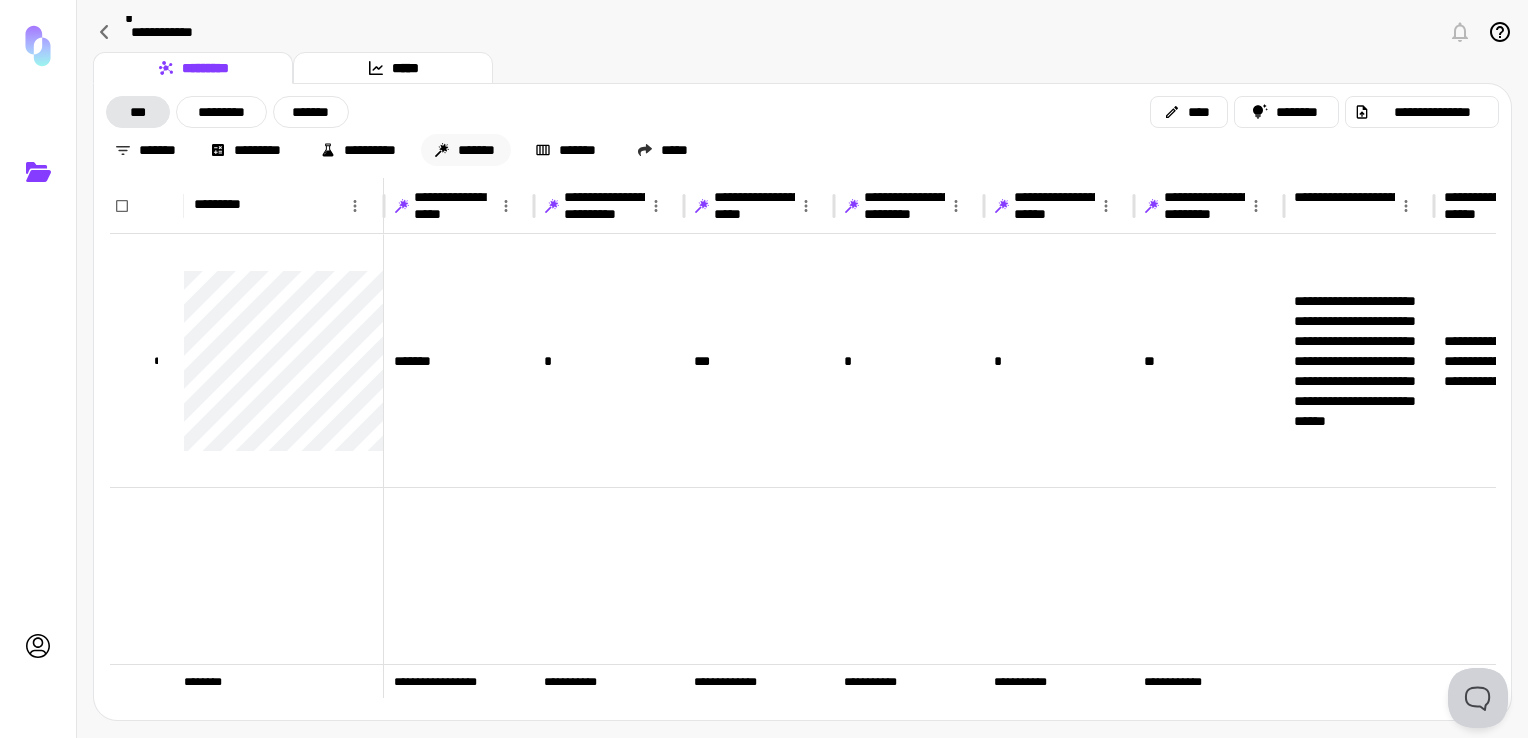 click on "*******" at bounding box center (466, 150) 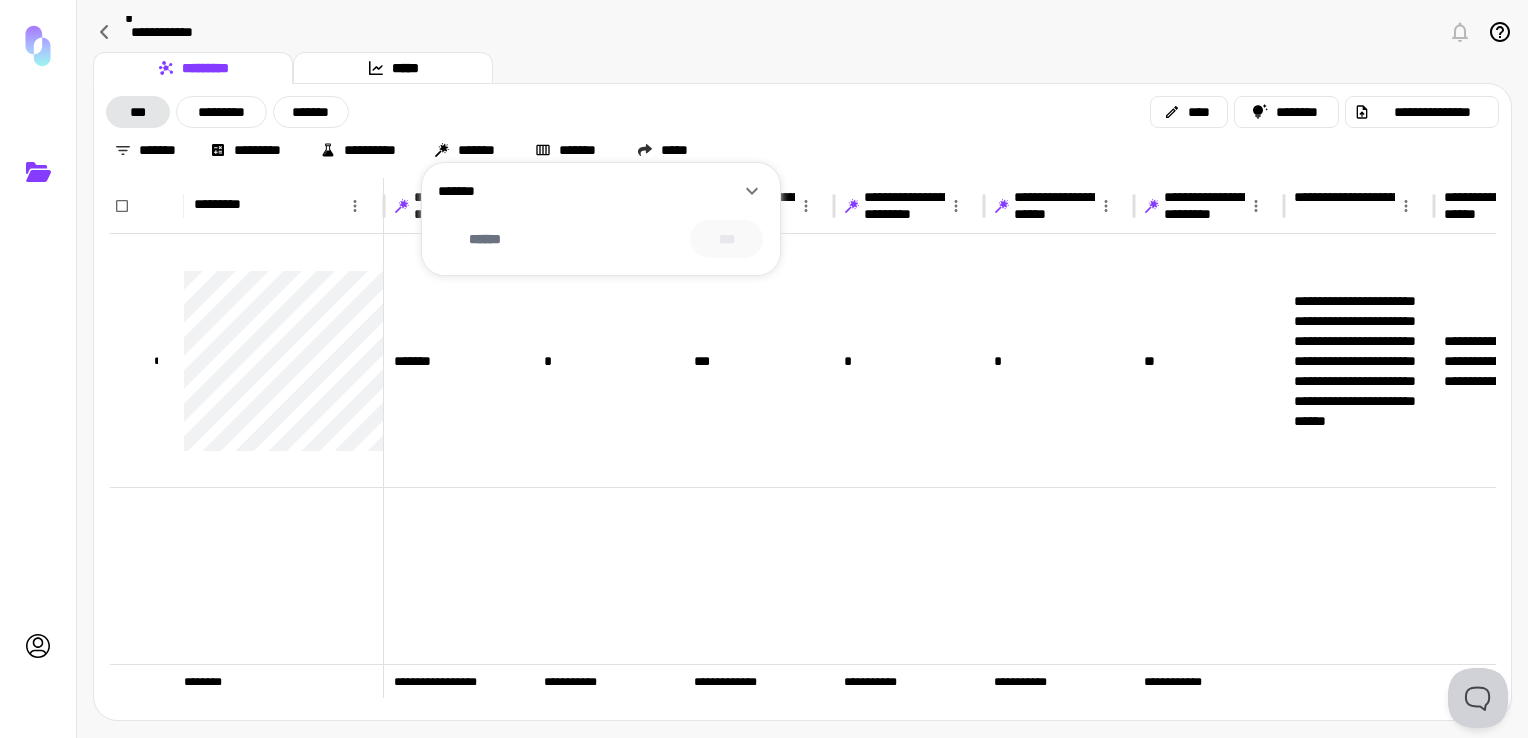 click on "****** ***" at bounding box center [601, 239] 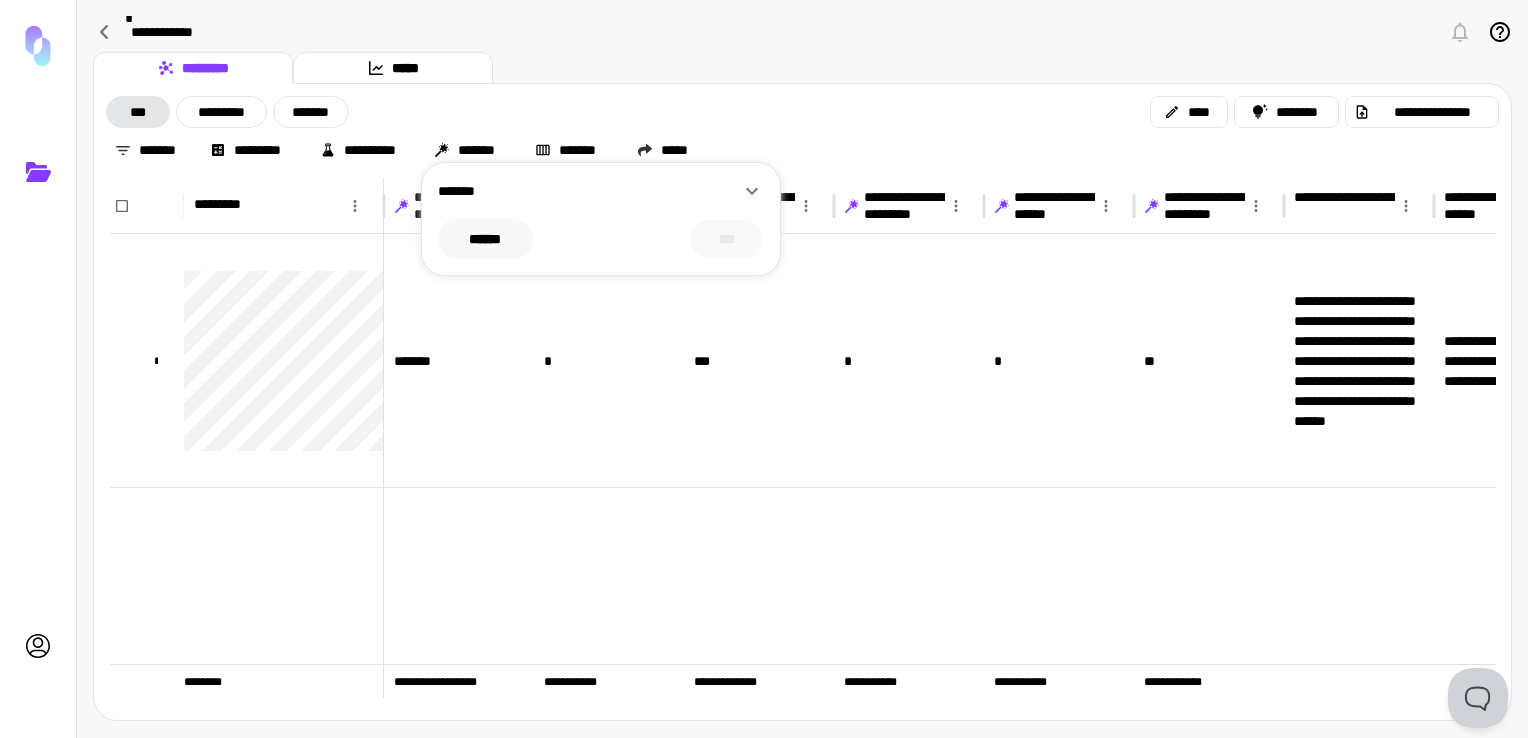 click on "******" at bounding box center (485, 239) 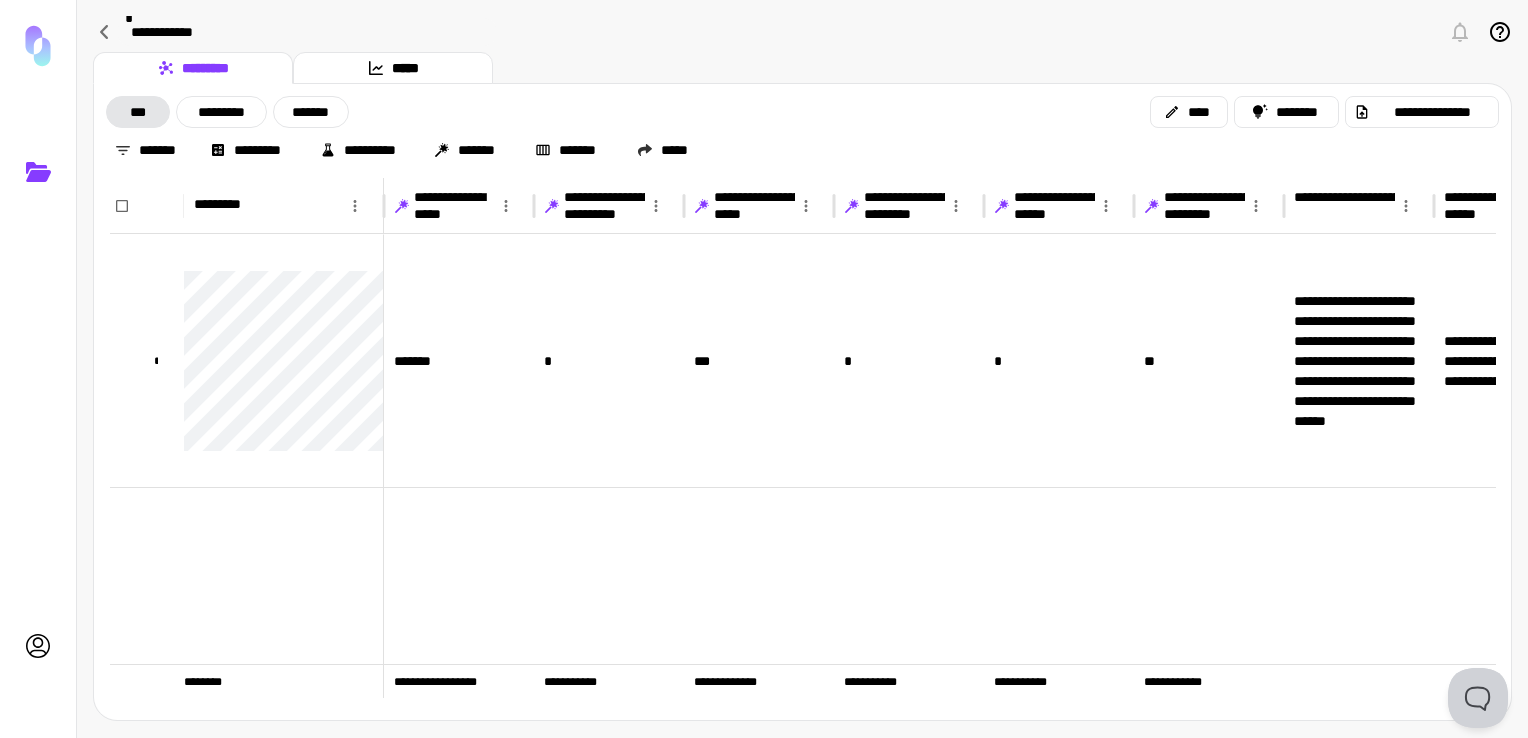 click on "**********" at bounding box center [802, 112] 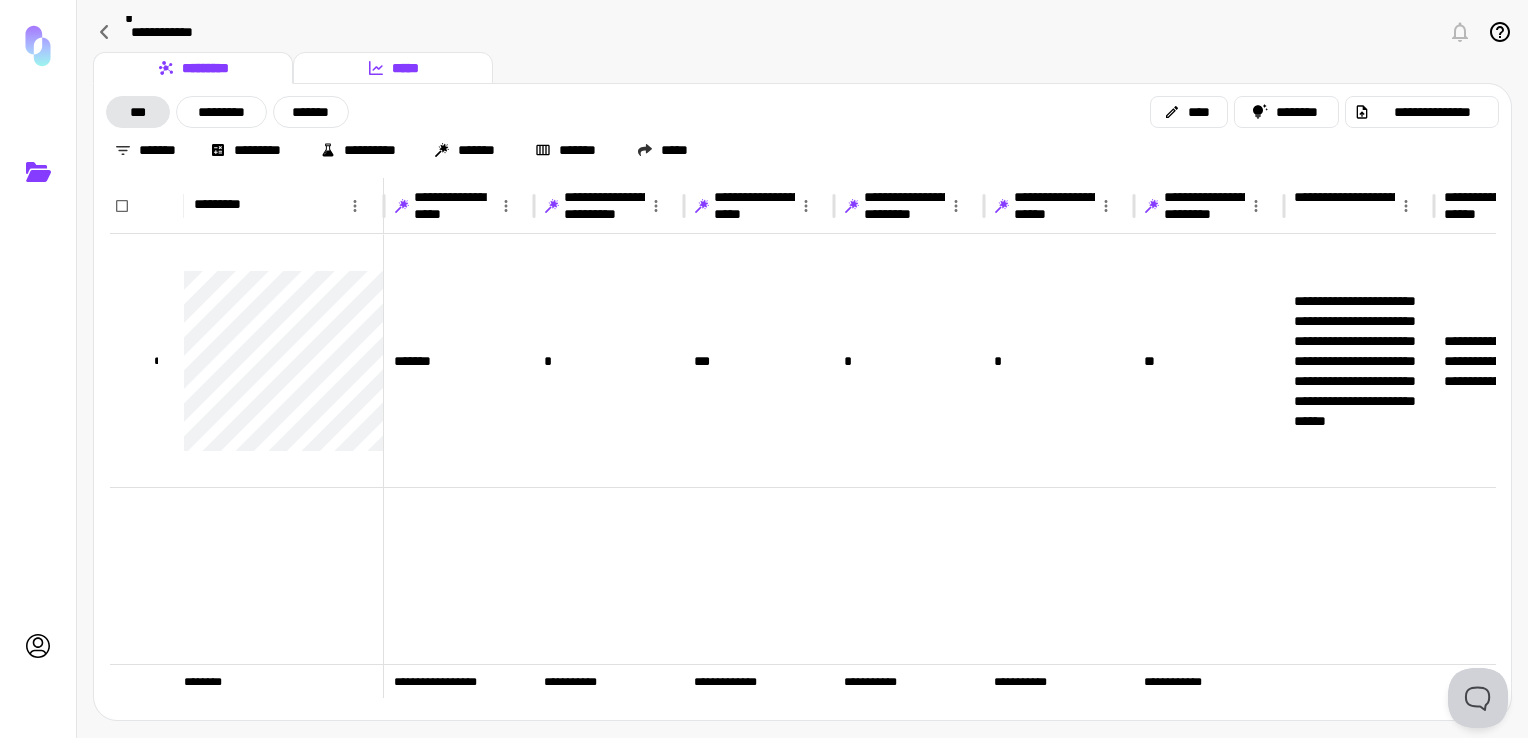 click on "*****" at bounding box center [393, 68] 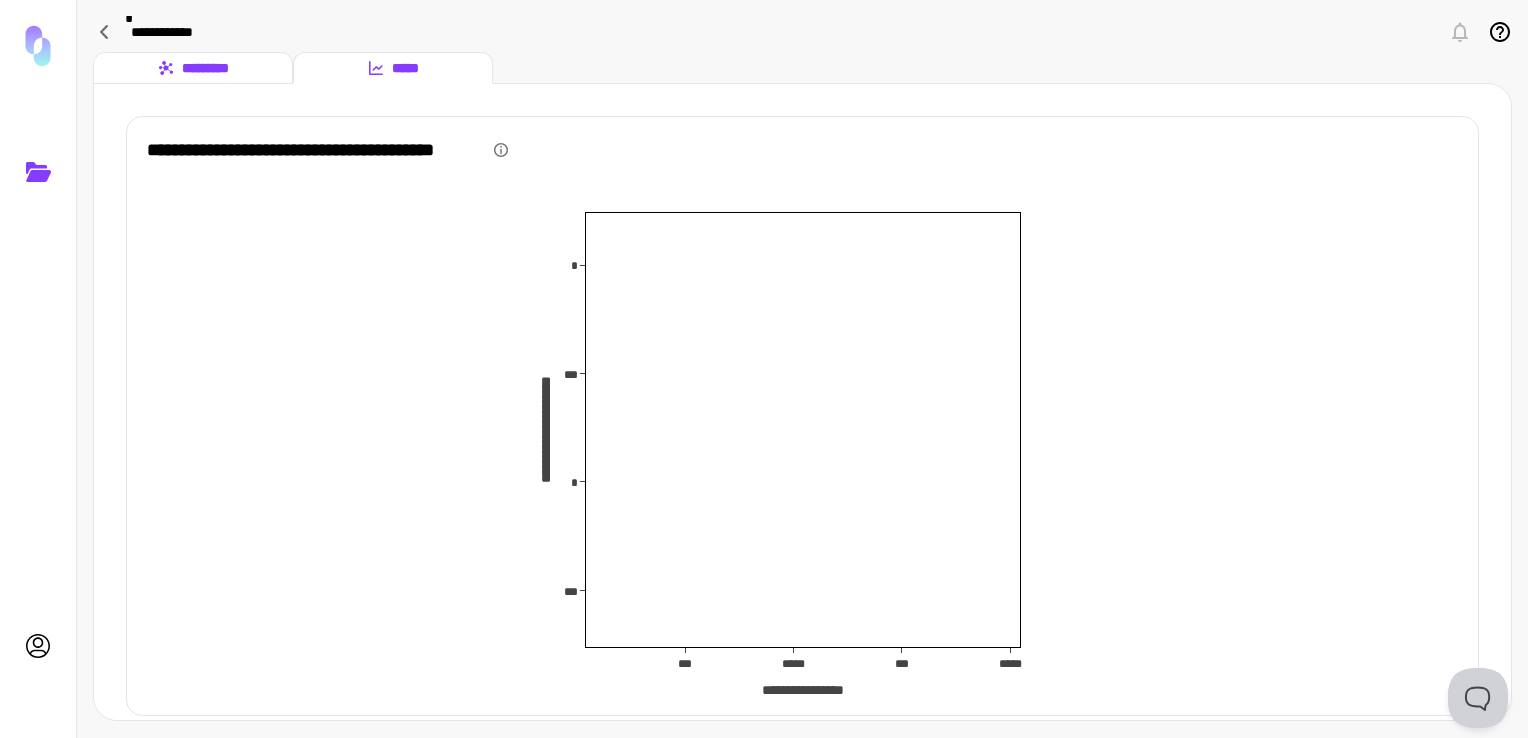 click on "*********" at bounding box center [193, 68] 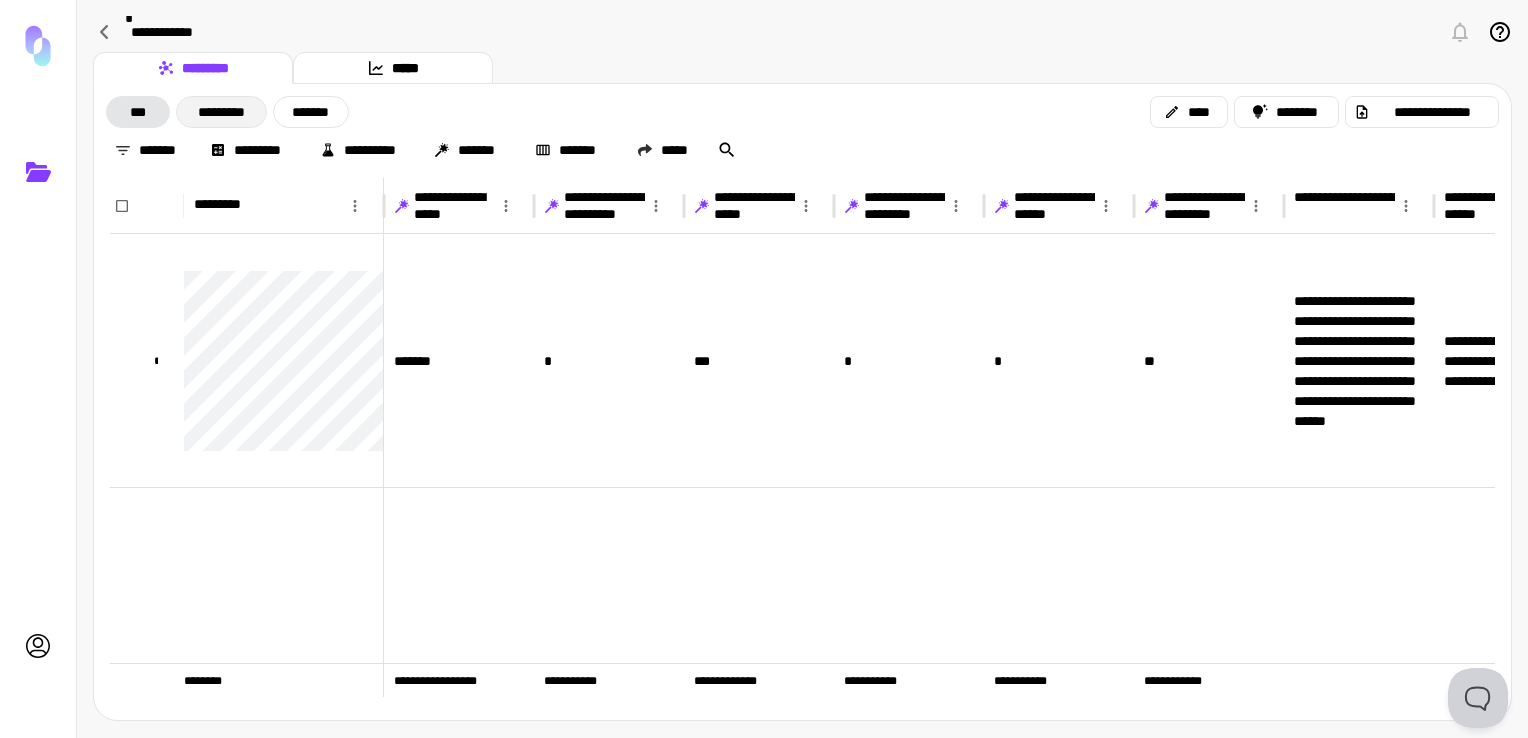 click on "*********" at bounding box center [221, 112] 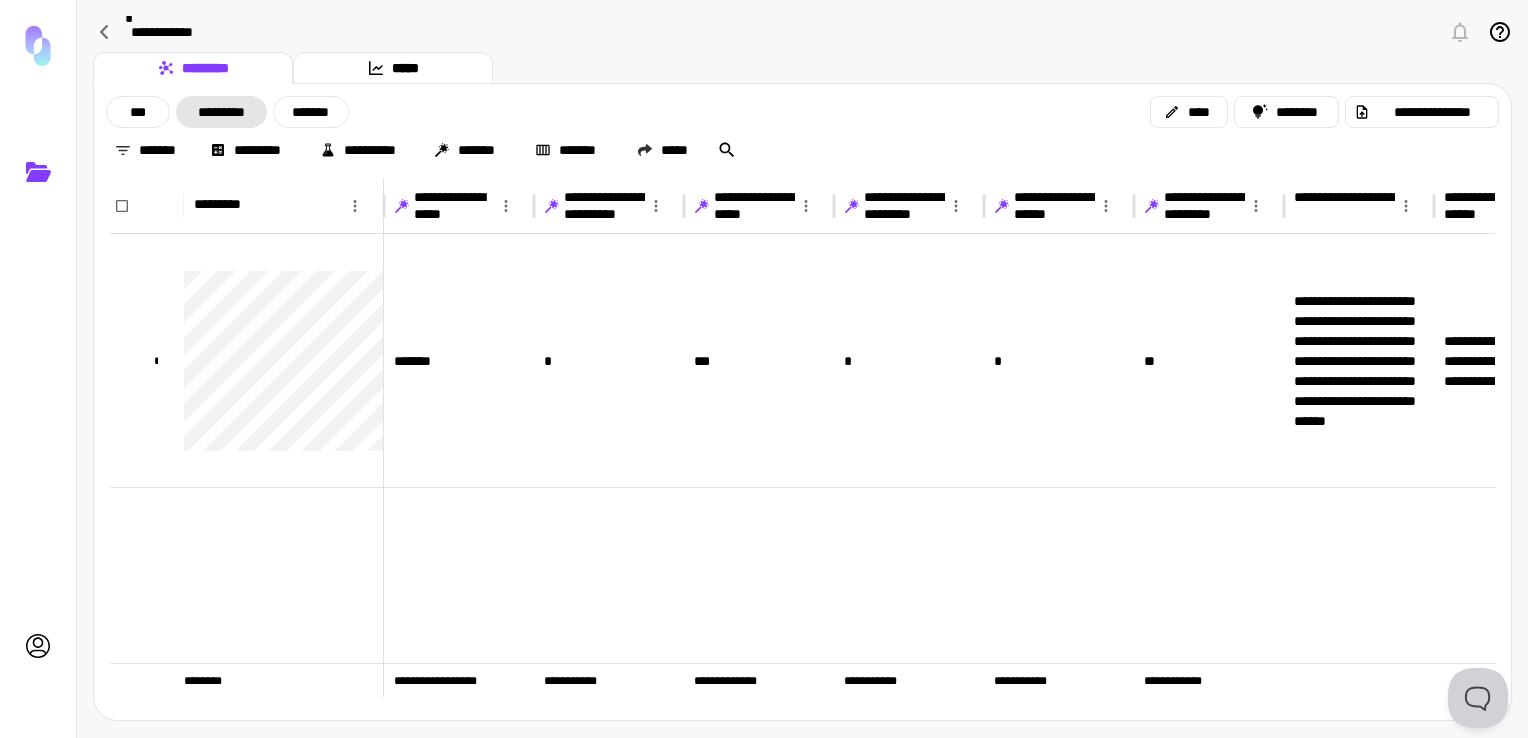 click on "*********" at bounding box center (221, 112) 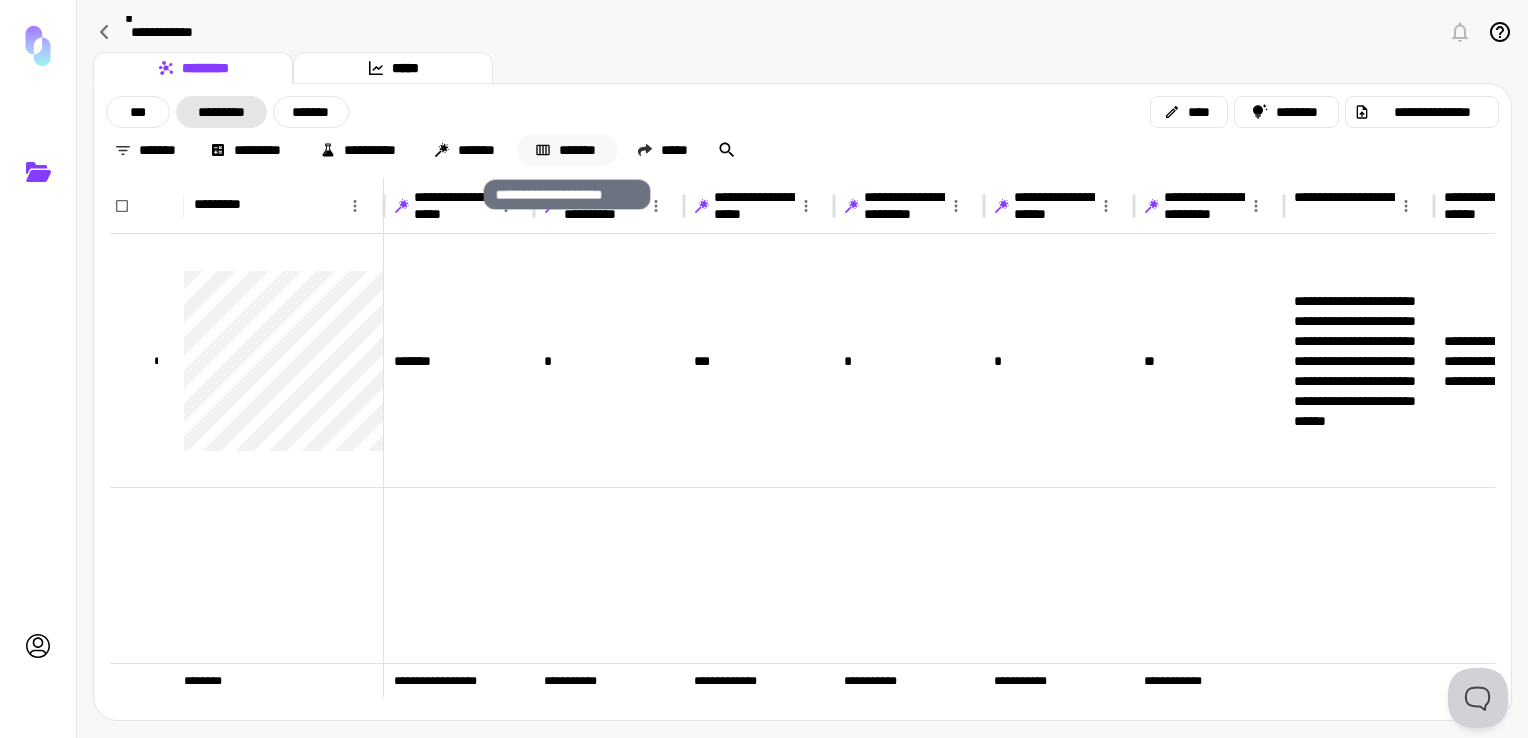 click on "*******" at bounding box center (567, 150) 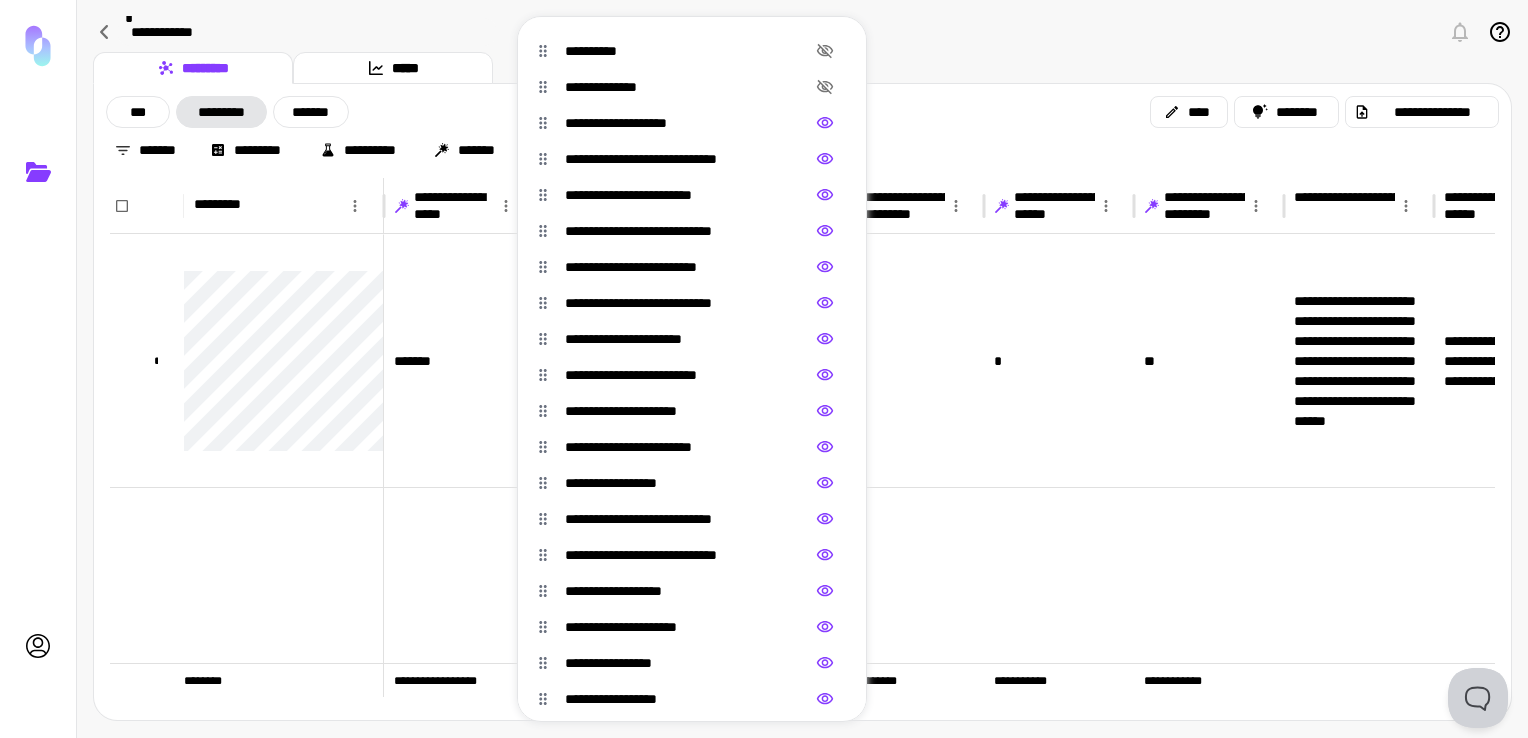 click at bounding box center (764, 369) 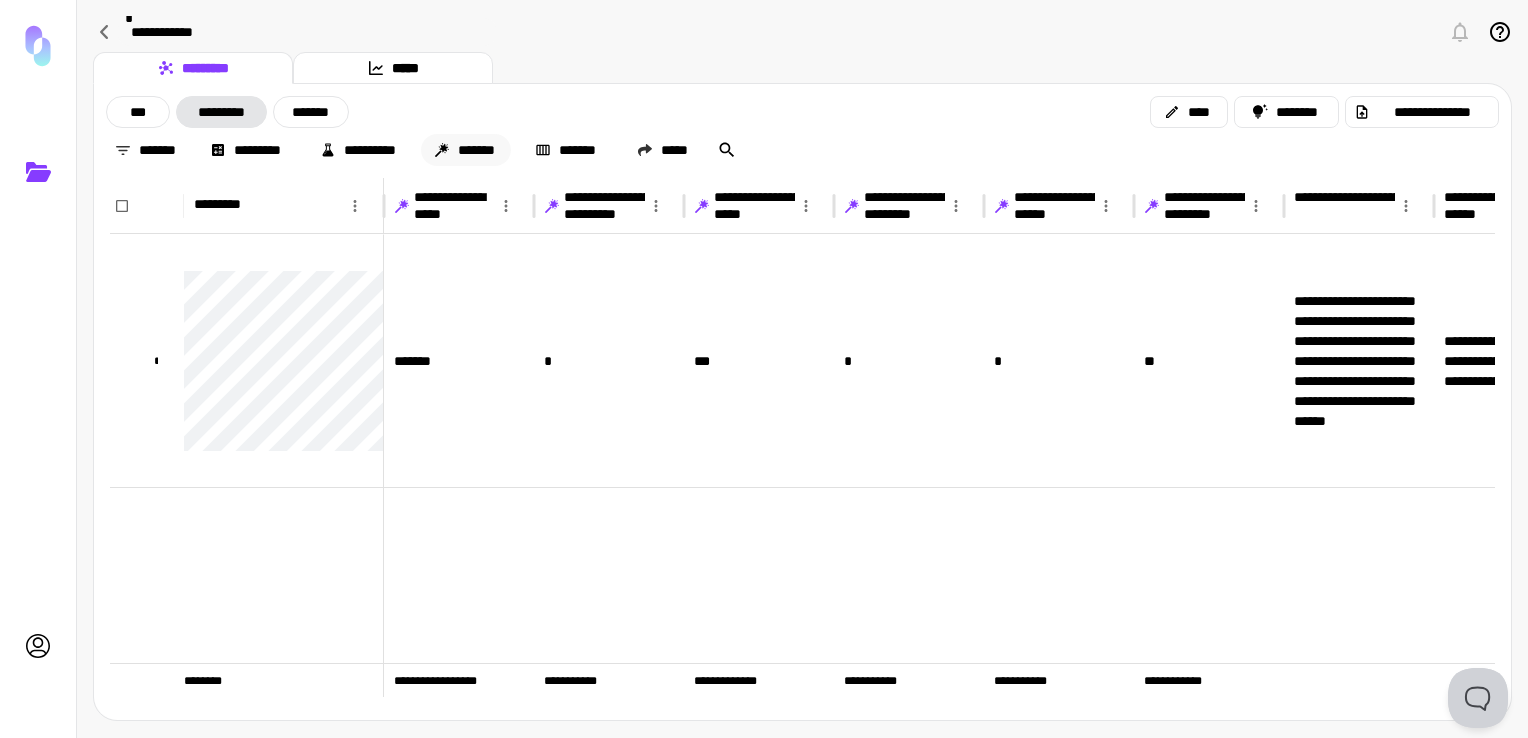 click 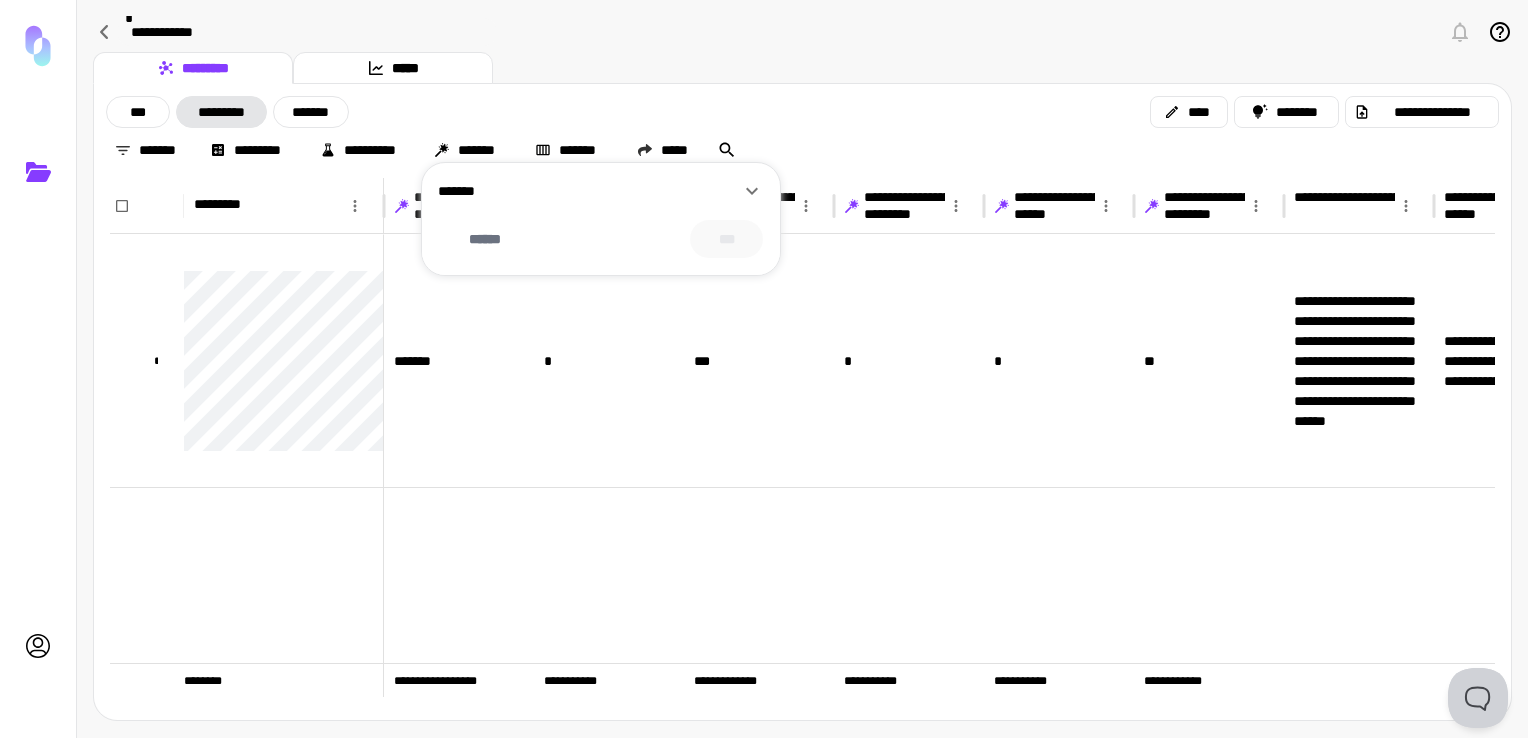 click on "*******" at bounding box center (589, 191) 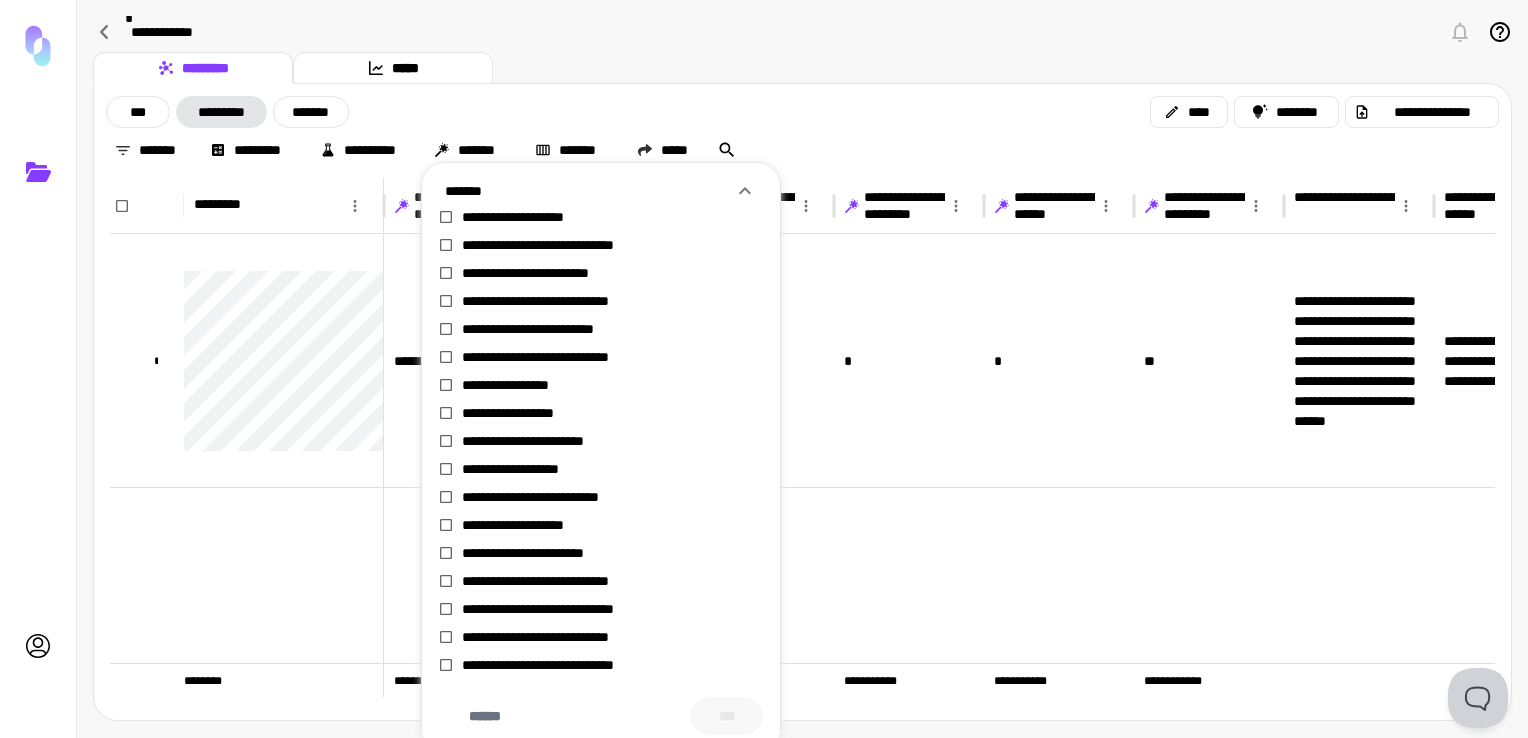 click at bounding box center (764, 369) 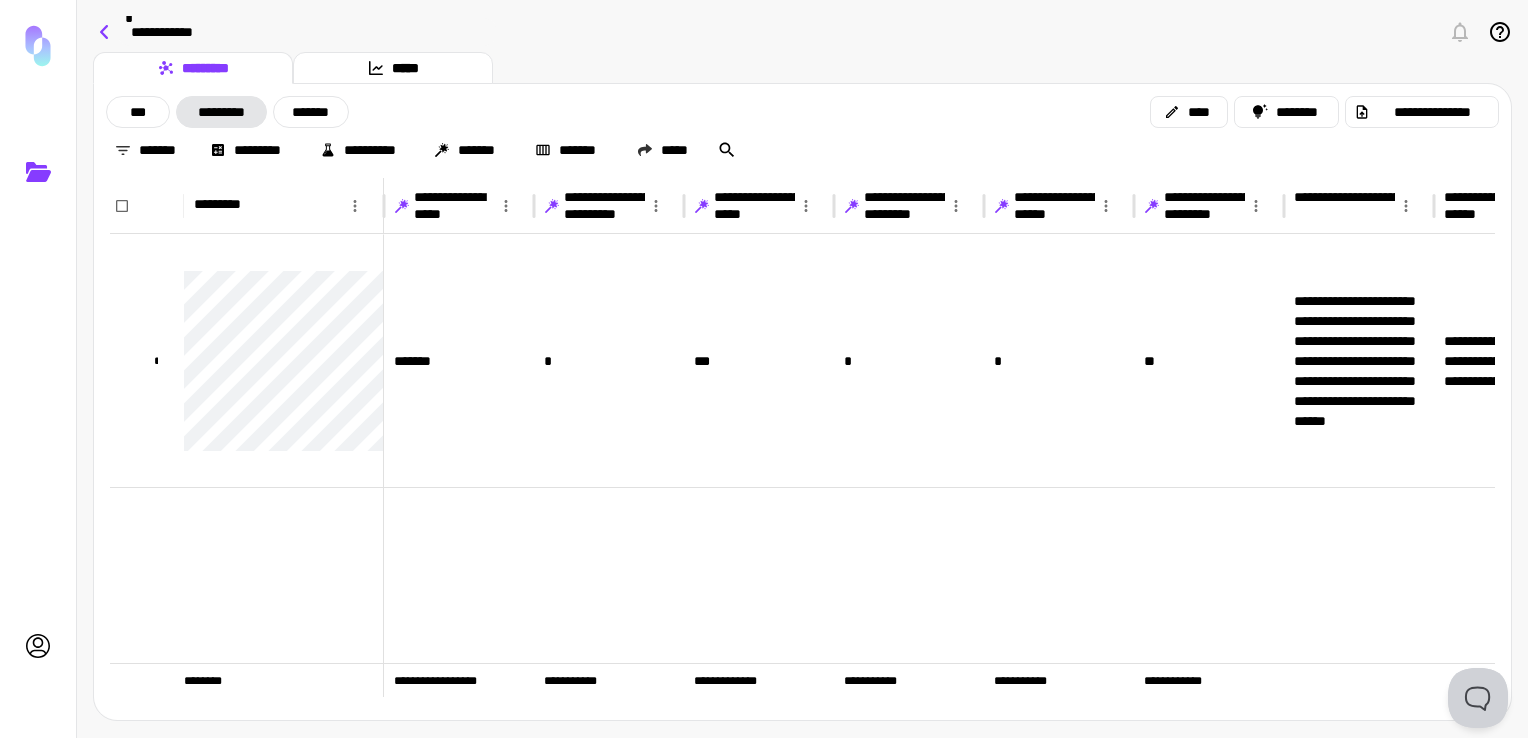 click 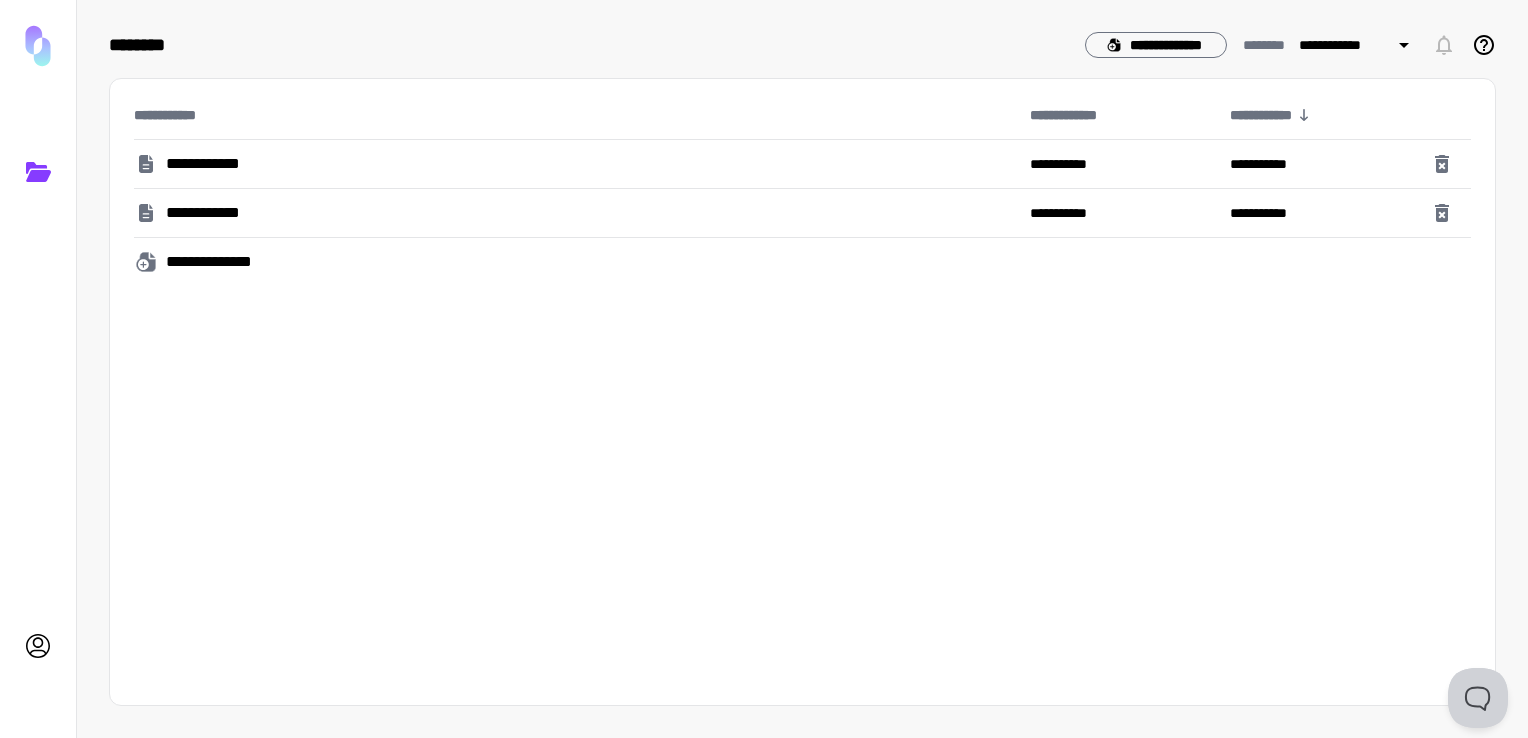 click on "**********" at bounding box center (574, 213) 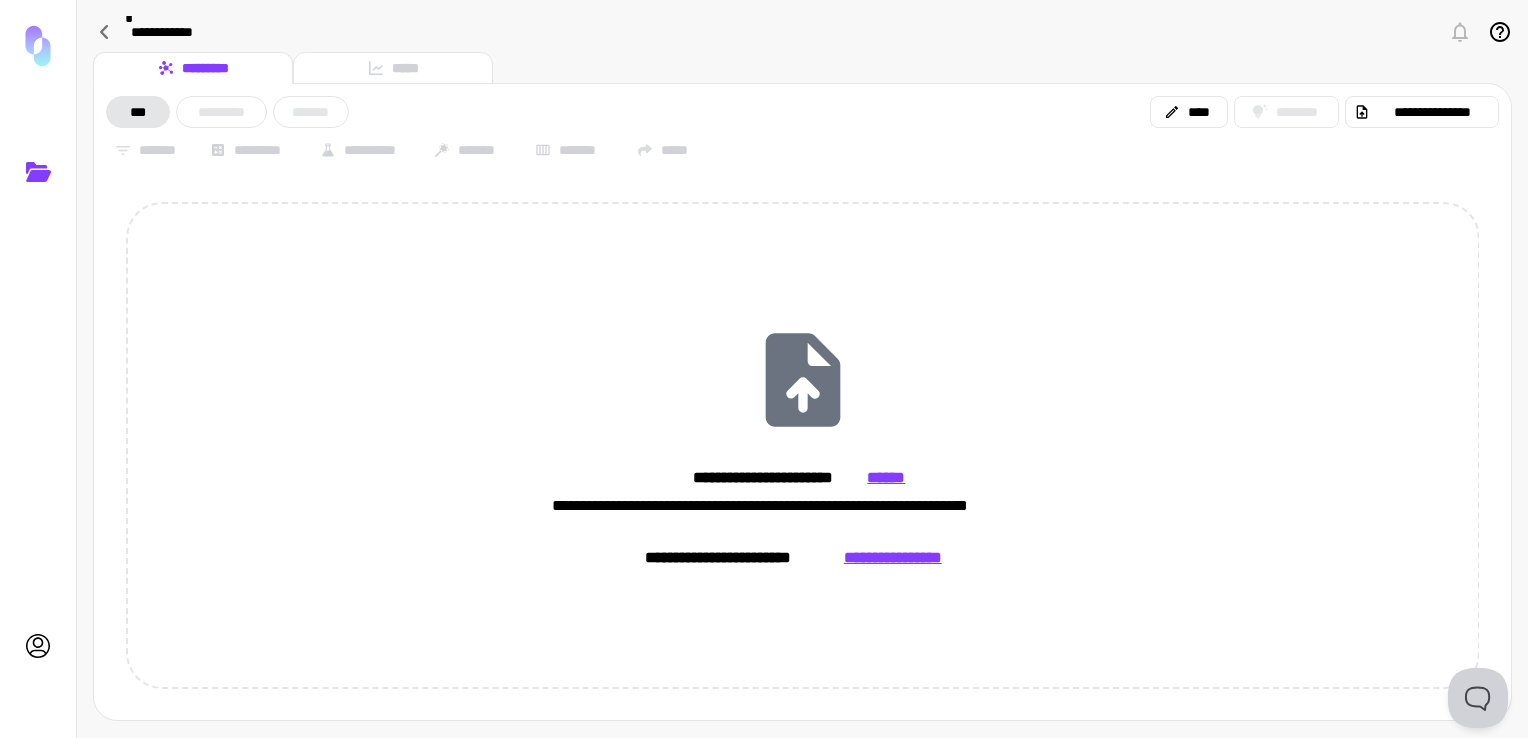 click on "*** ********* *******" at bounding box center (227, 112) 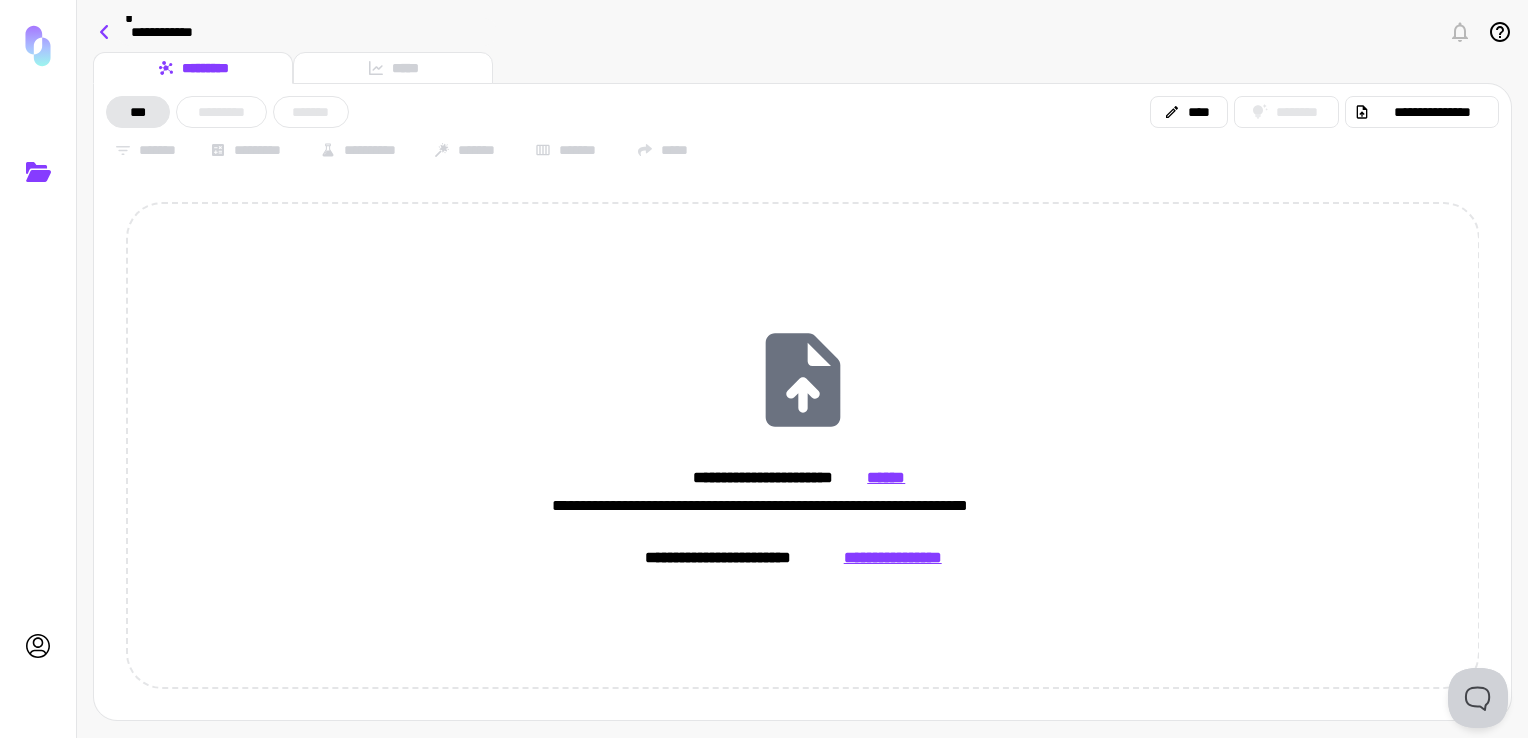 click 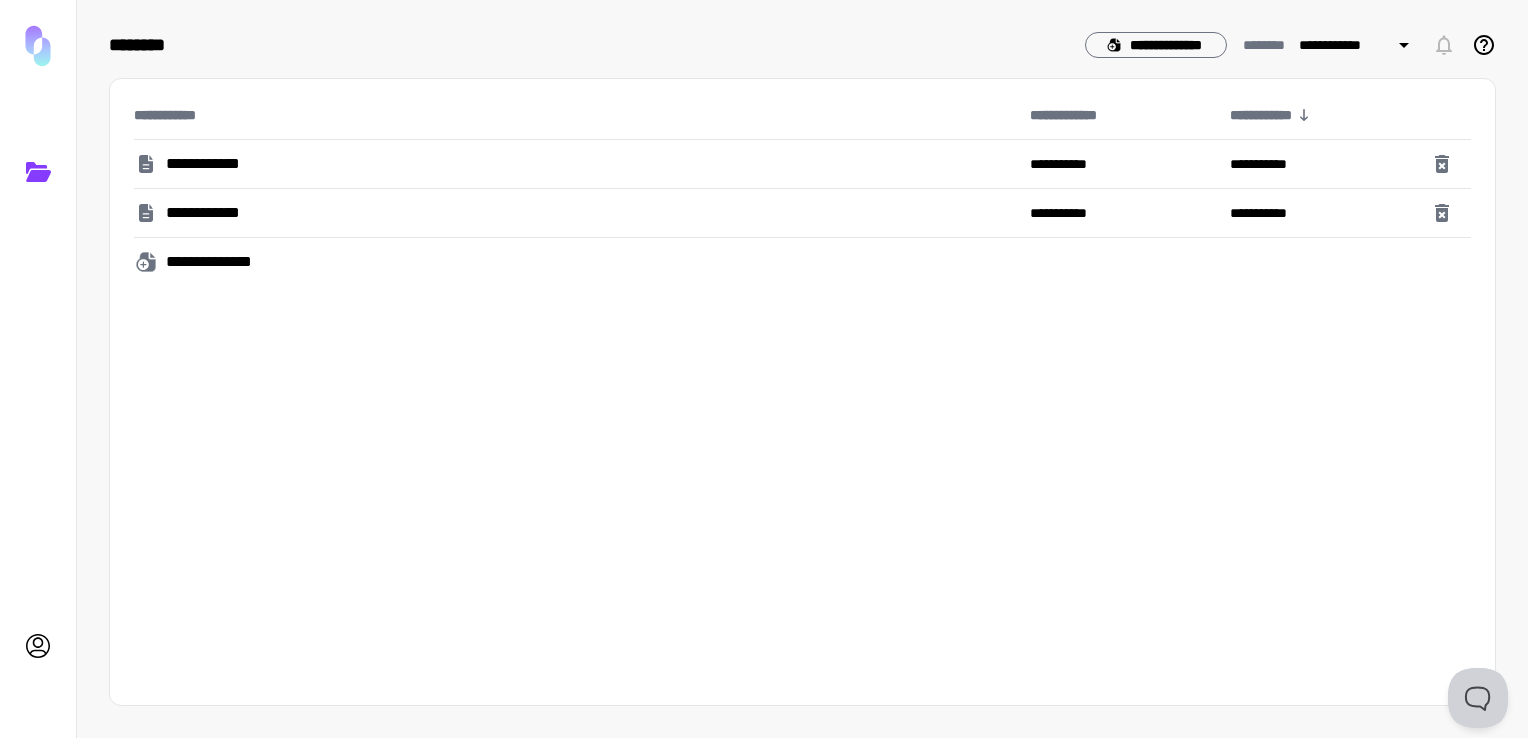 click on "**********" at bounding box center [215, 213] 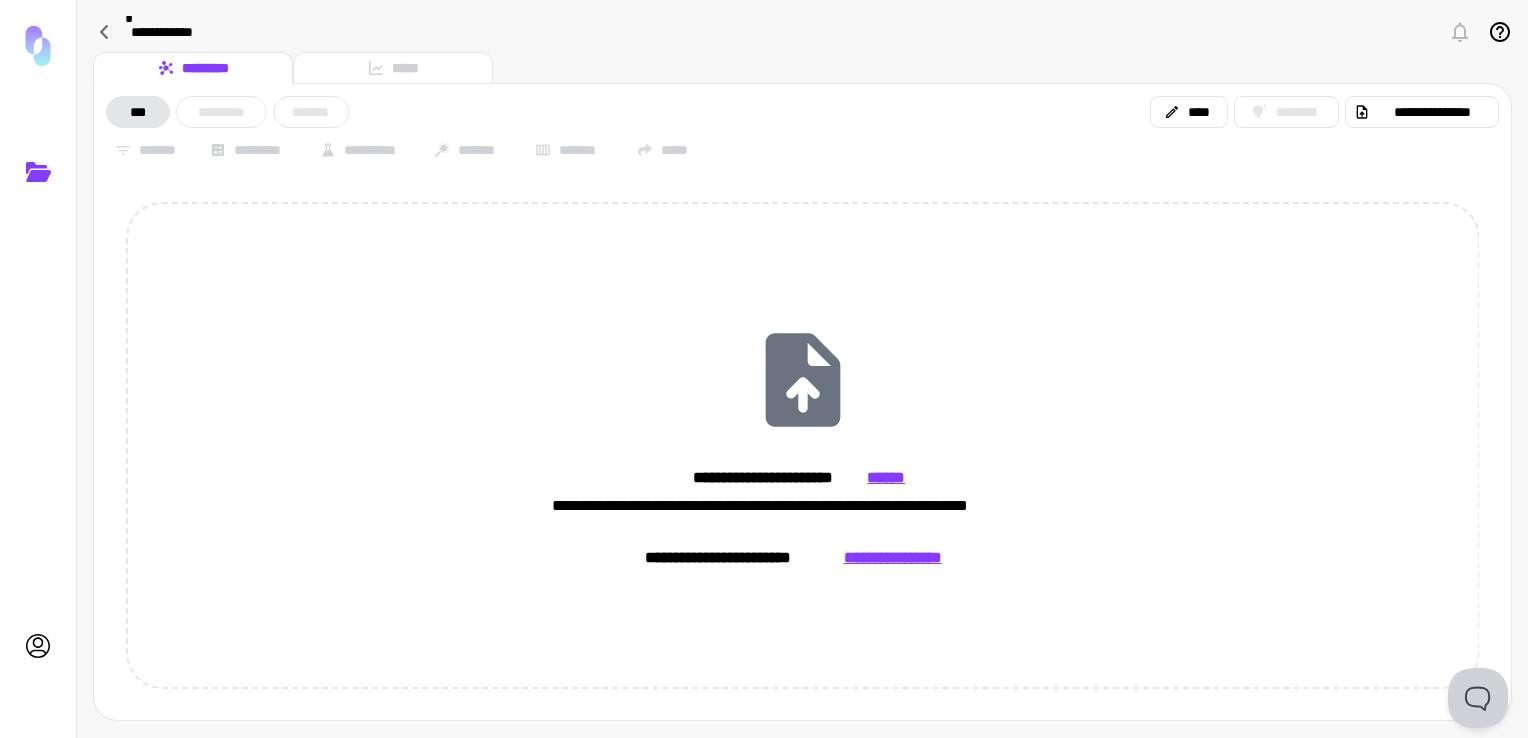 click on "*********" at bounding box center [247, 150] 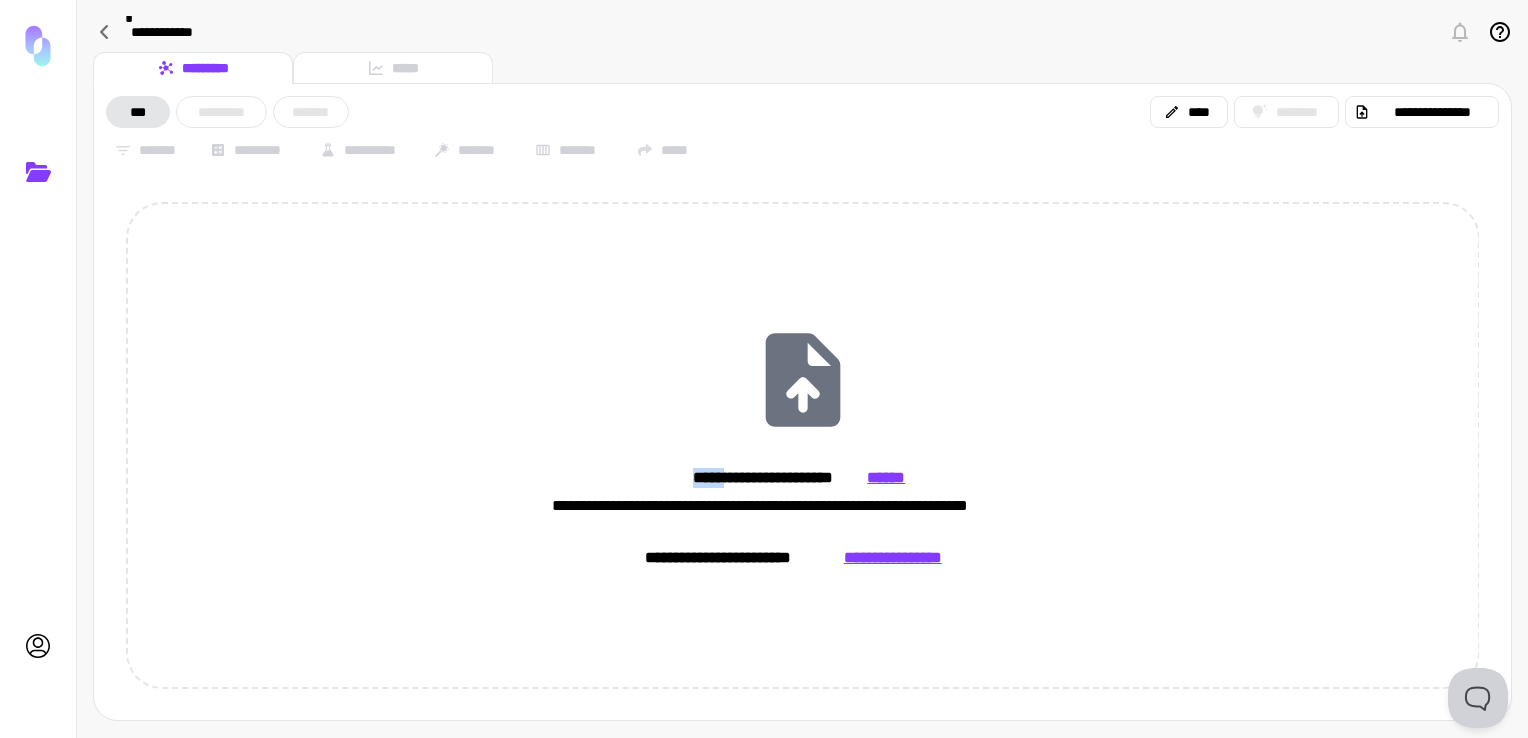 click on "*** ********* *******" at bounding box center (227, 112) 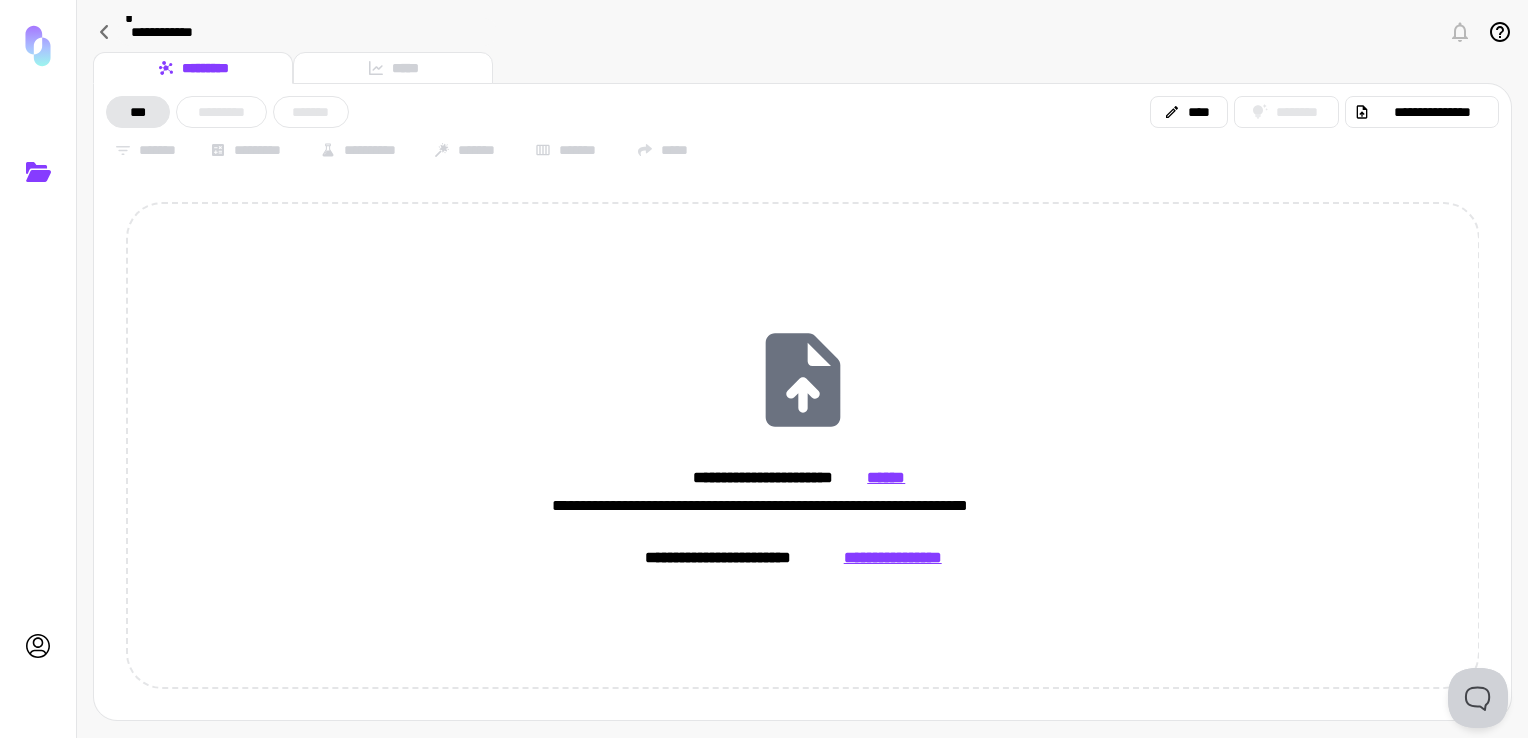 click on "*** ********* *******" at bounding box center [227, 112] 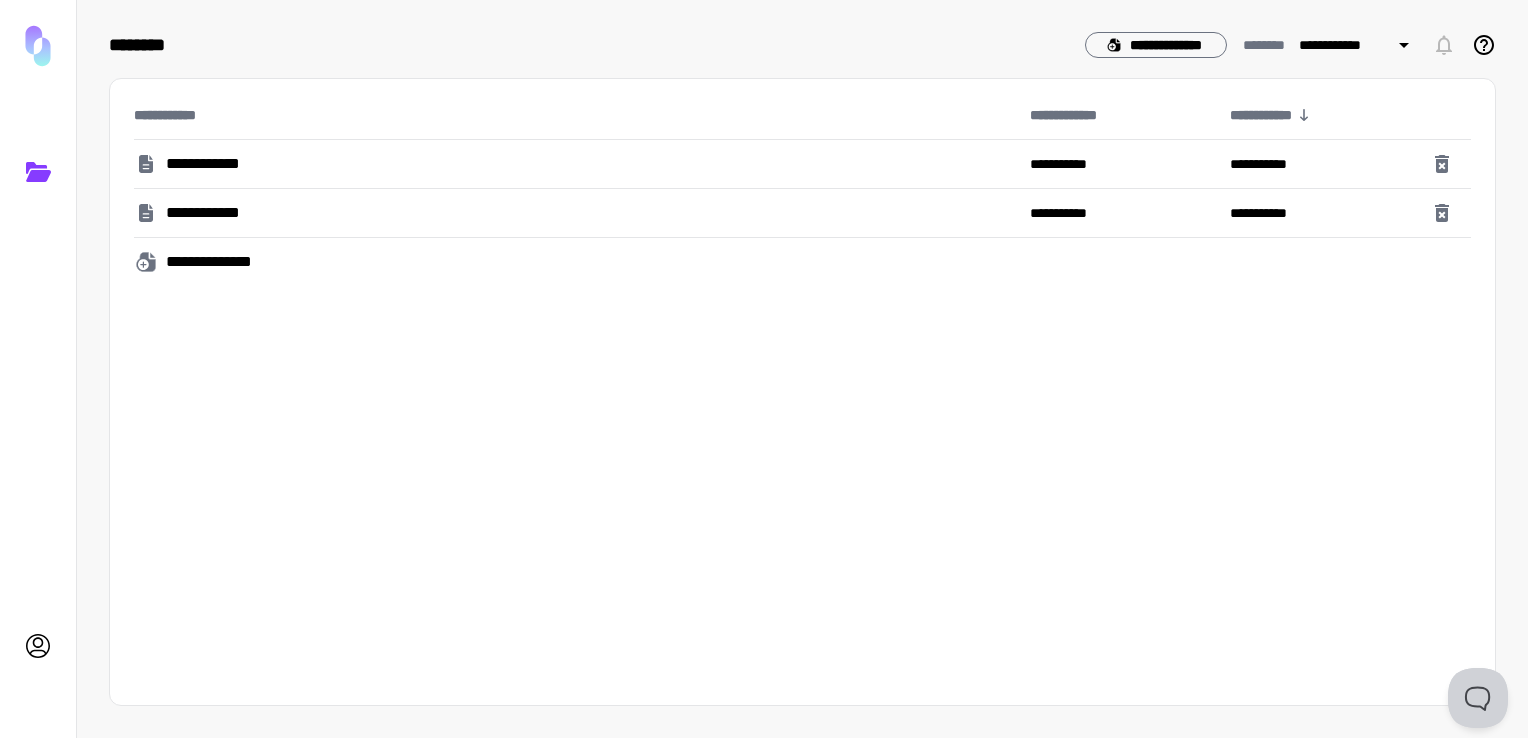 click on "**********" at bounding box center (574, 164) 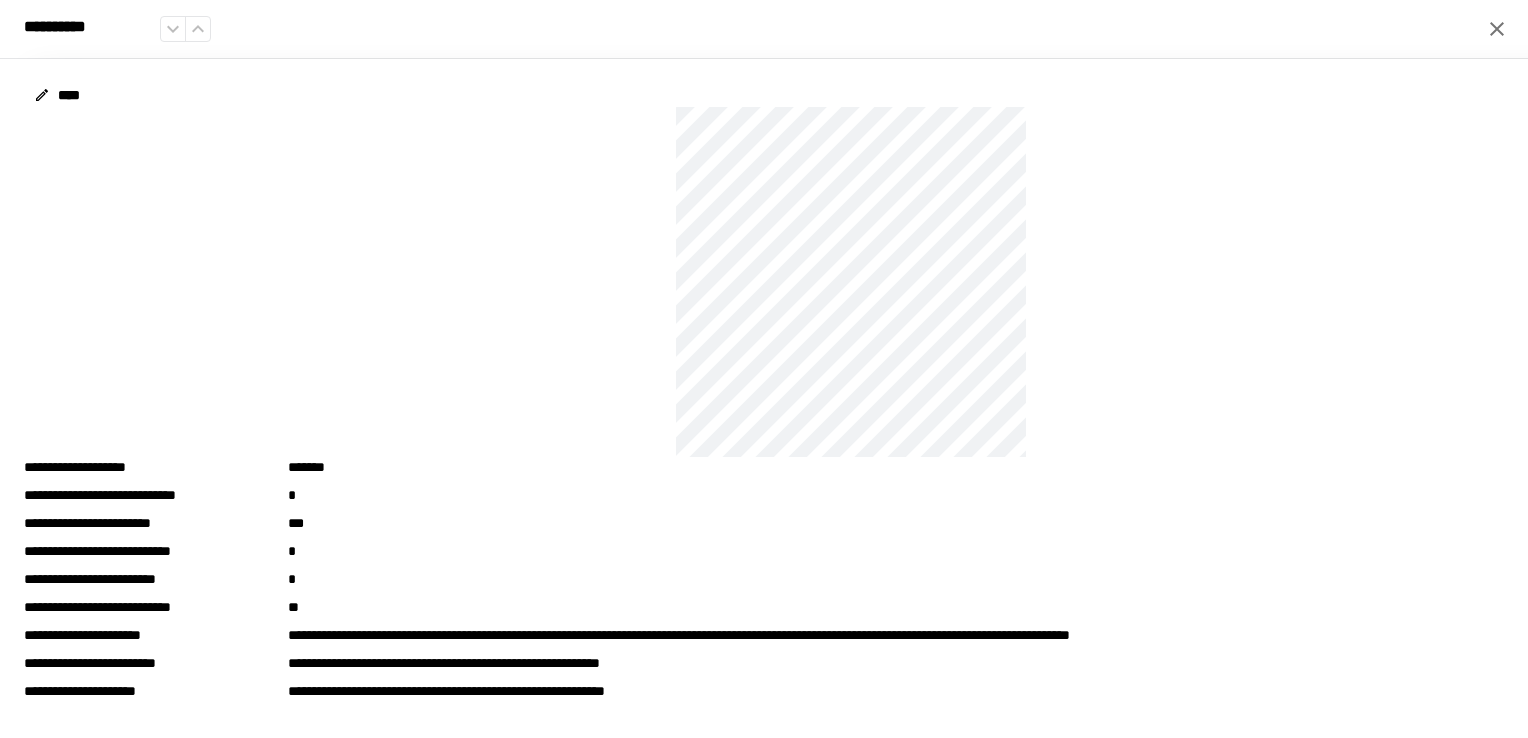 click 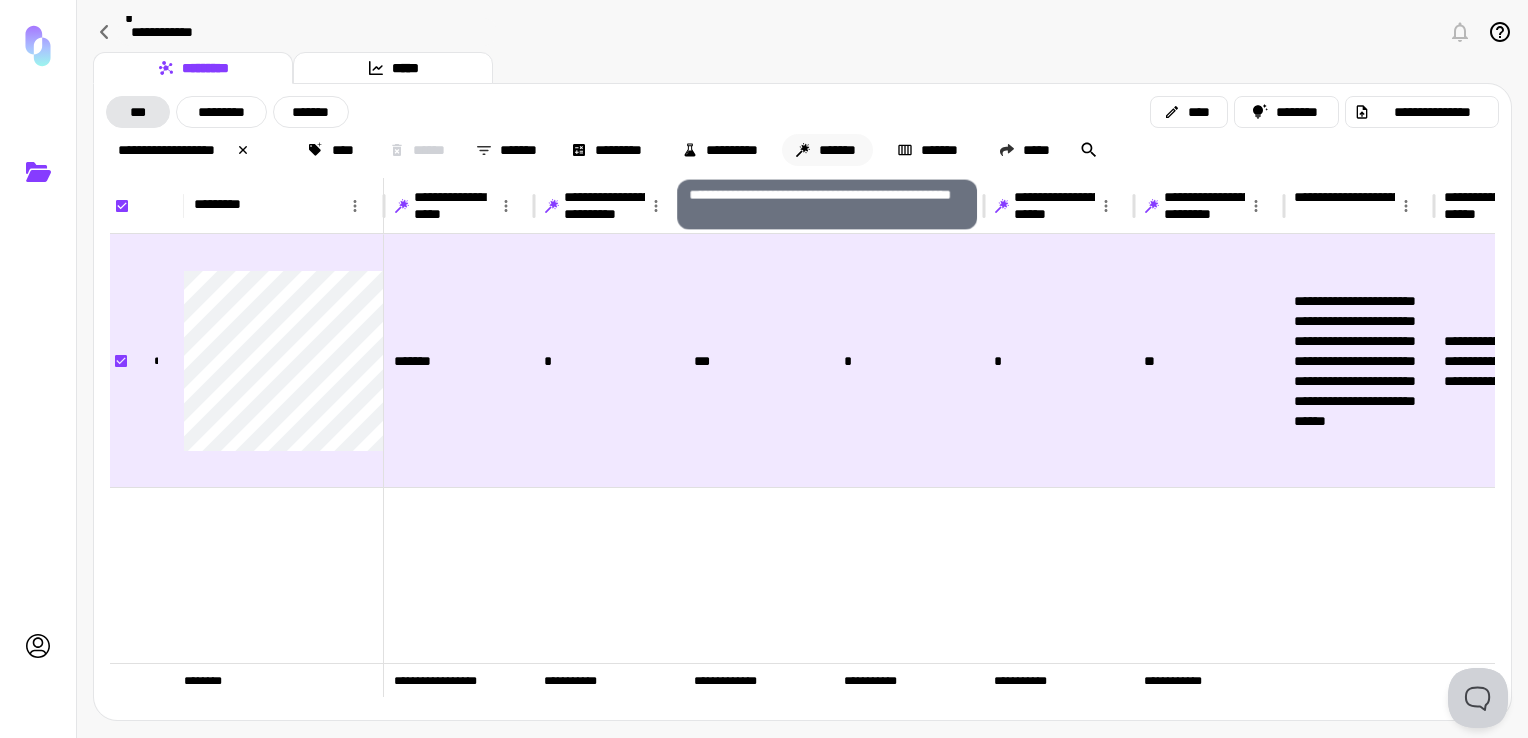 click on "*******" at bounding box center (827, 150) 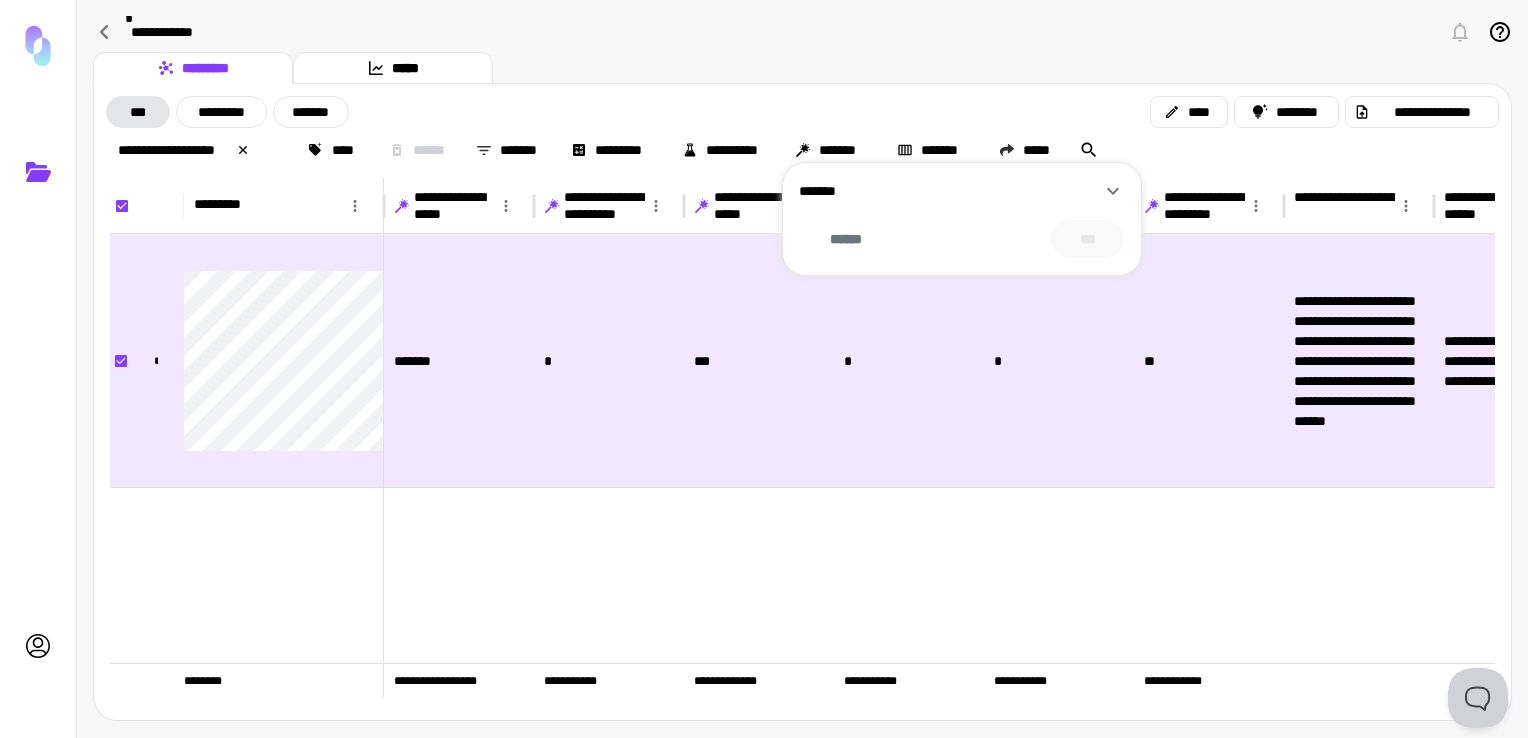 click on "****** ***" at bounding box center [962, 239] 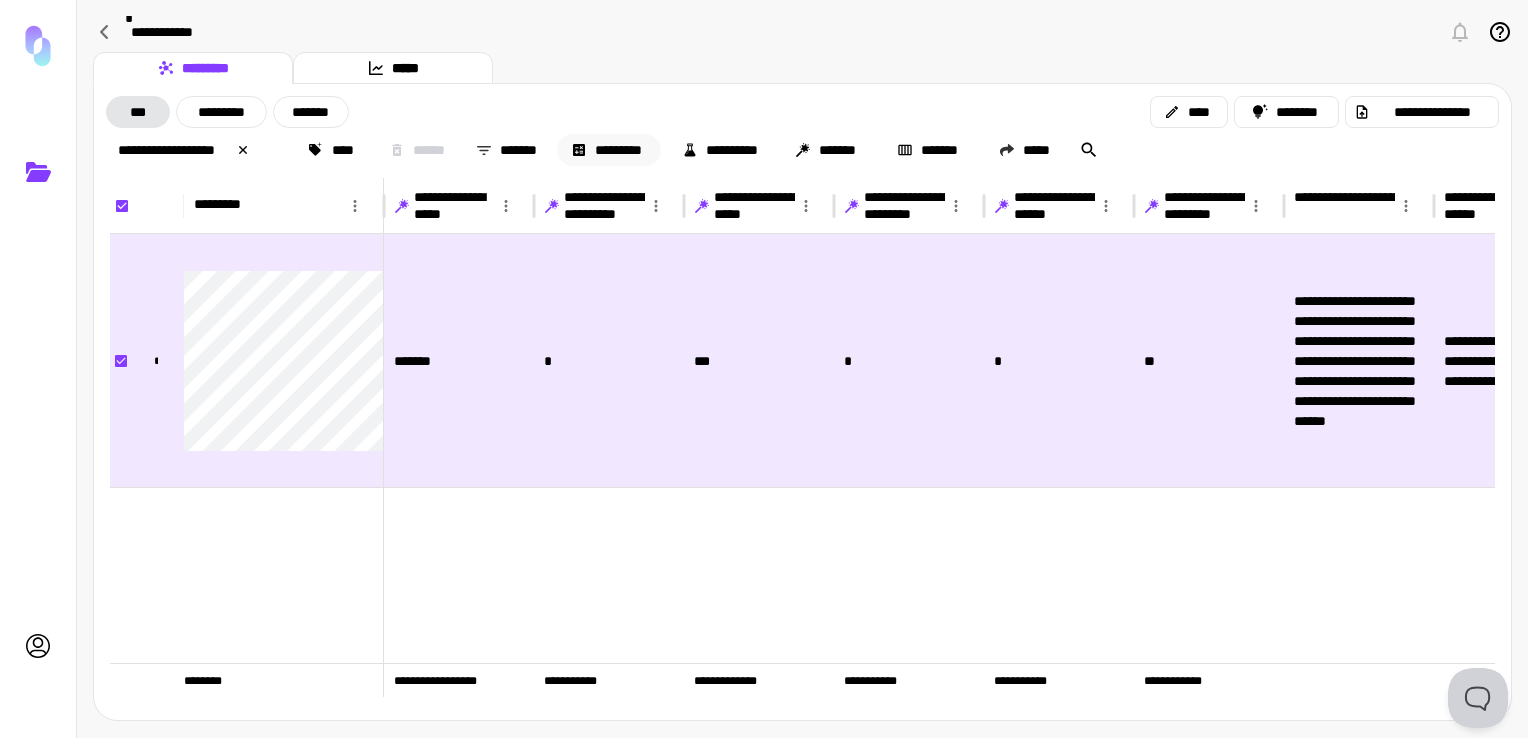 click on "*********" at bounding box center (609, 150) 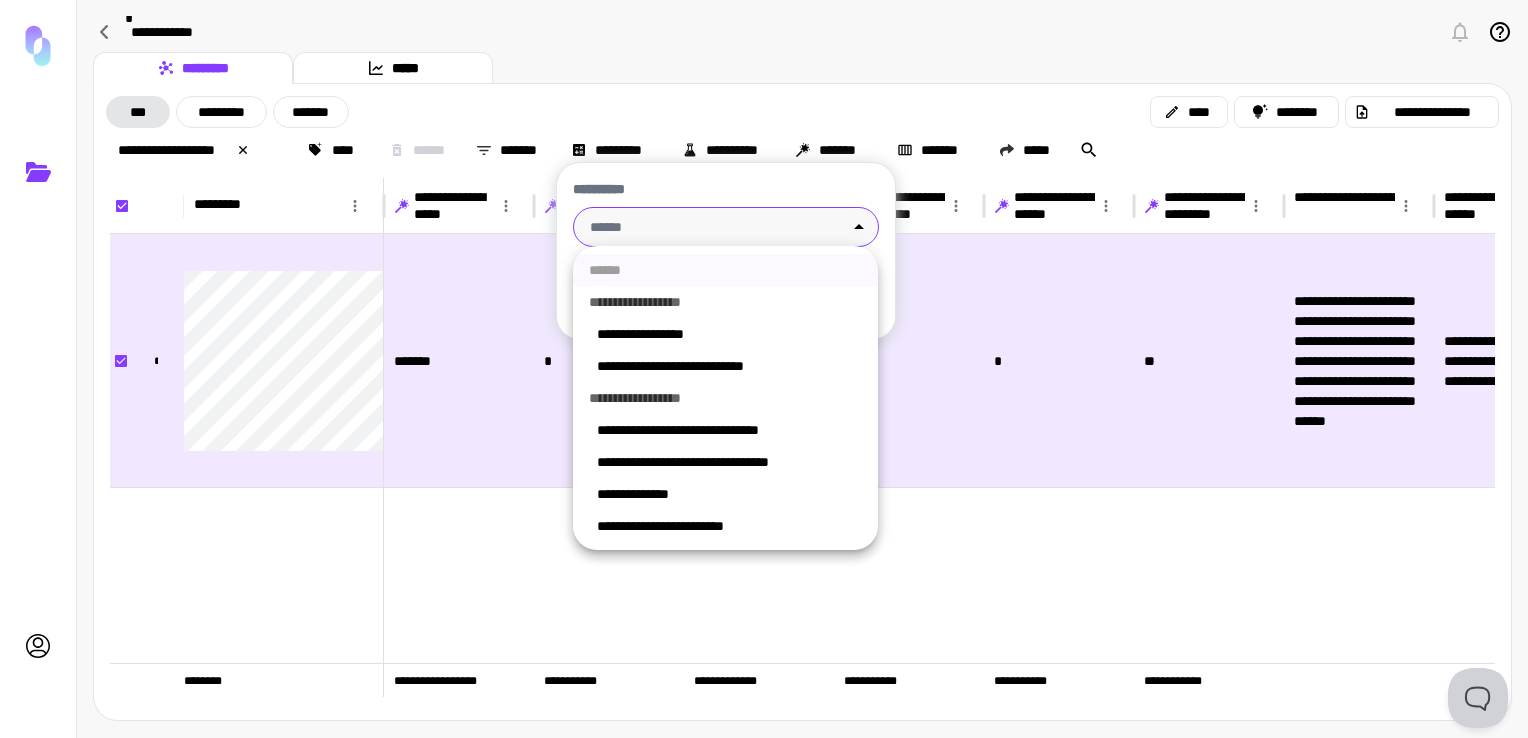 click on "**********" at bounding box center (764, 369) 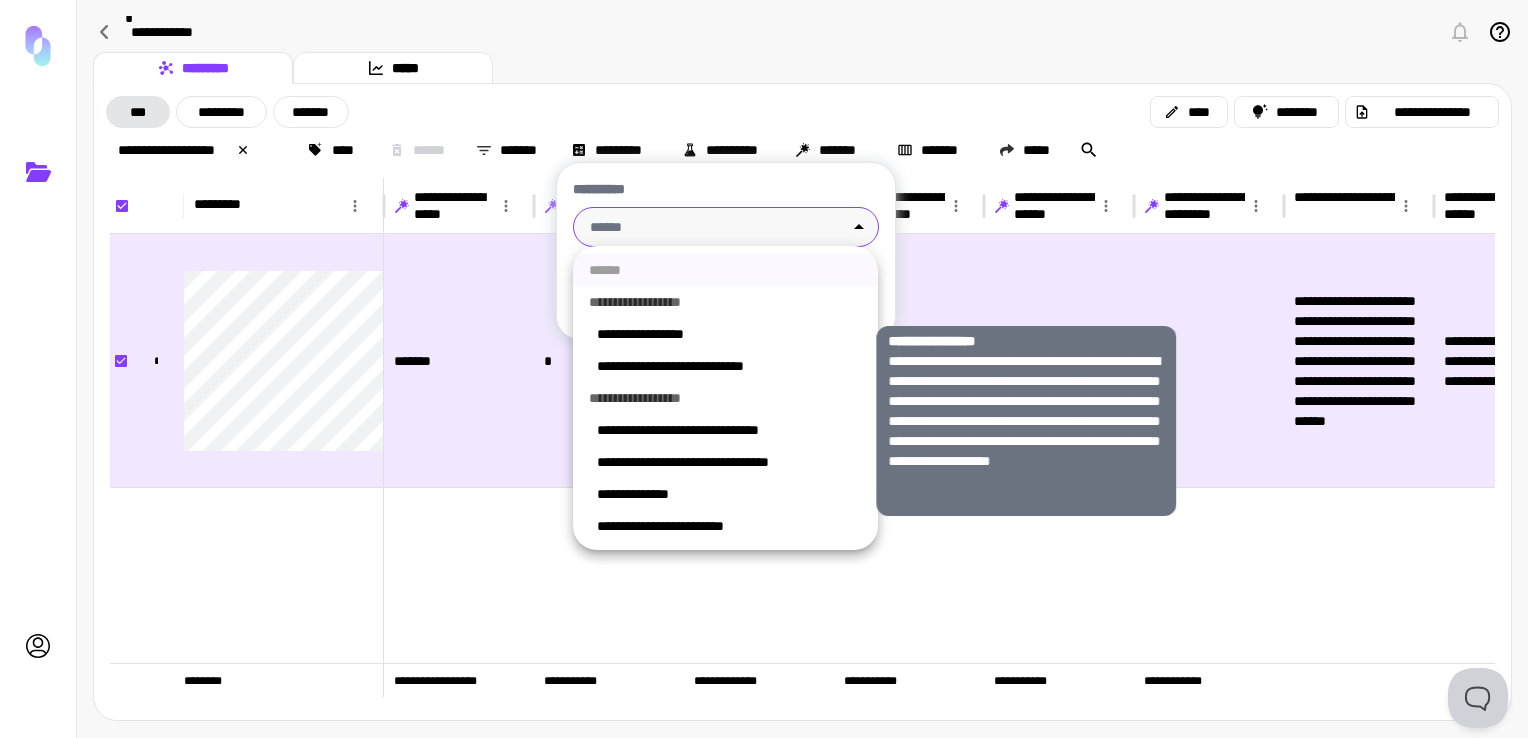 click on "**********" at bounding box center (729, 334) 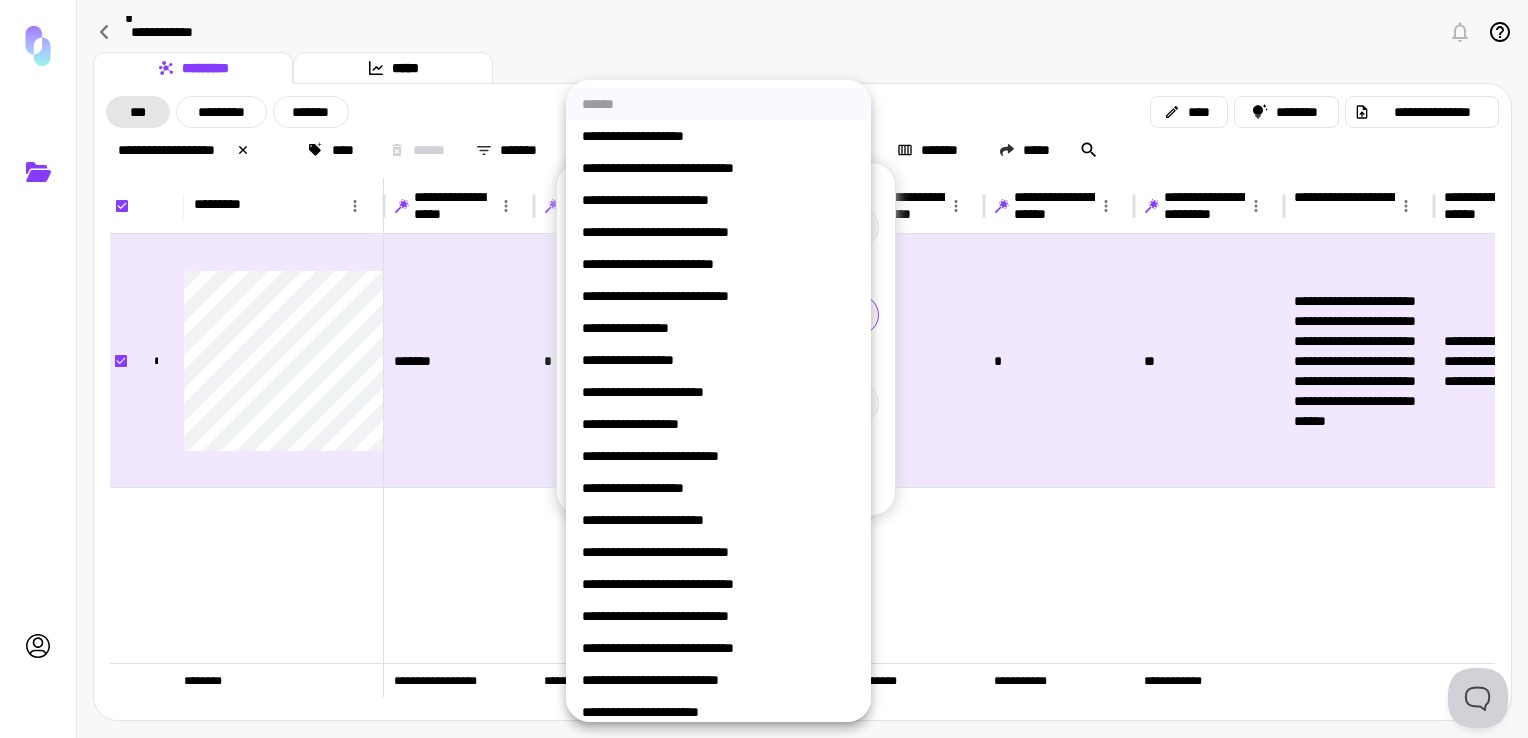 click on "**********" at bounding box center [764, 369] 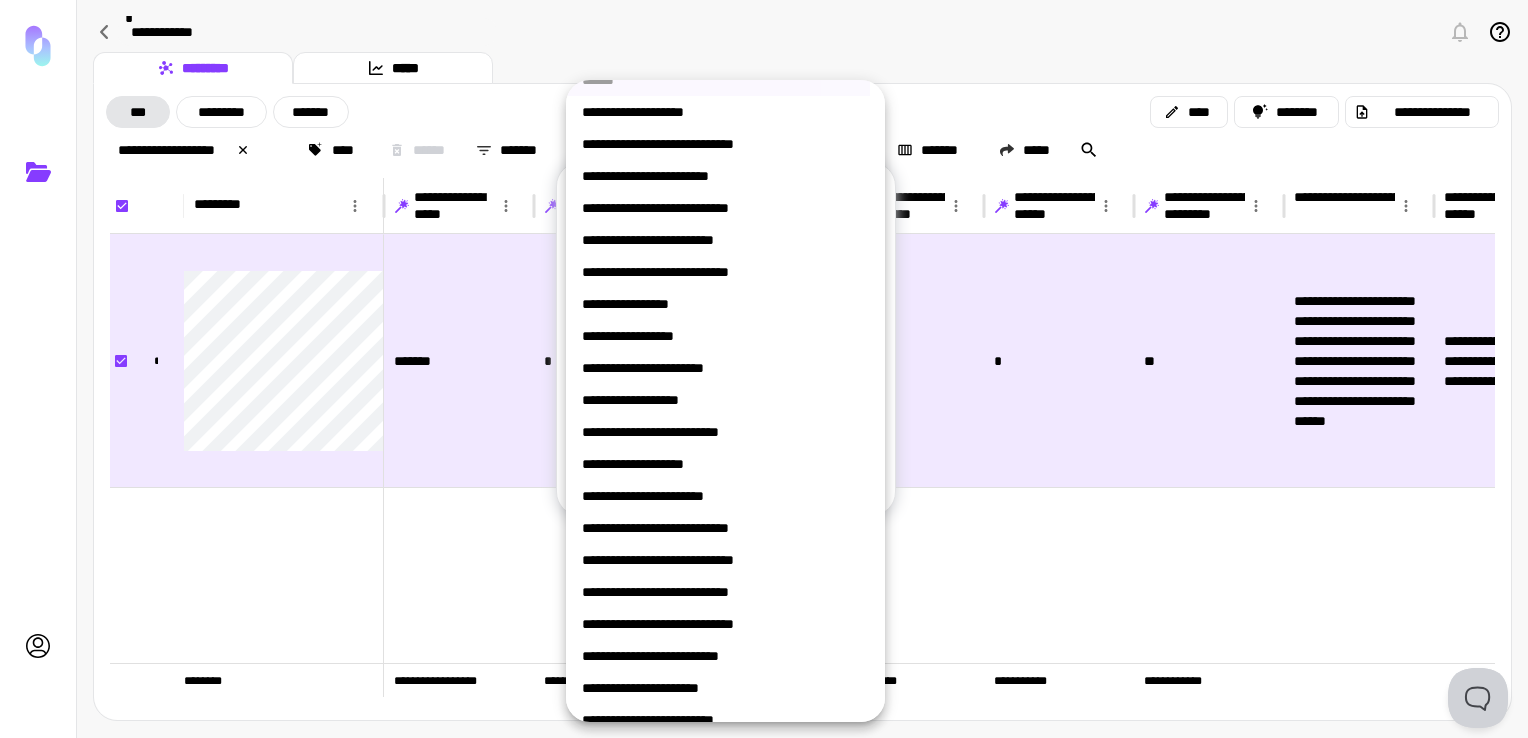scroll, scrollTop: 0, scrollLeft: 0, axis: both 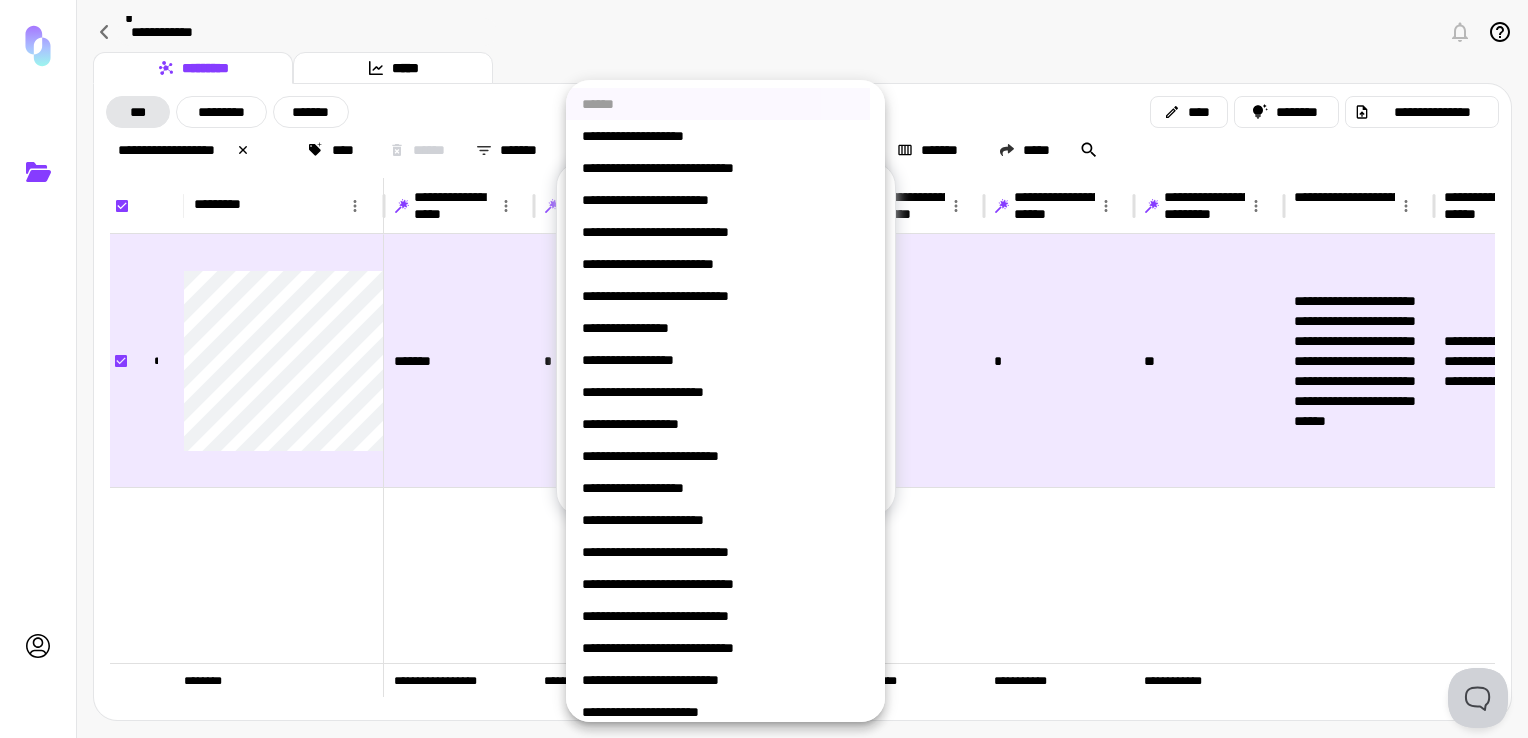 click at bounding box center [764, 369] 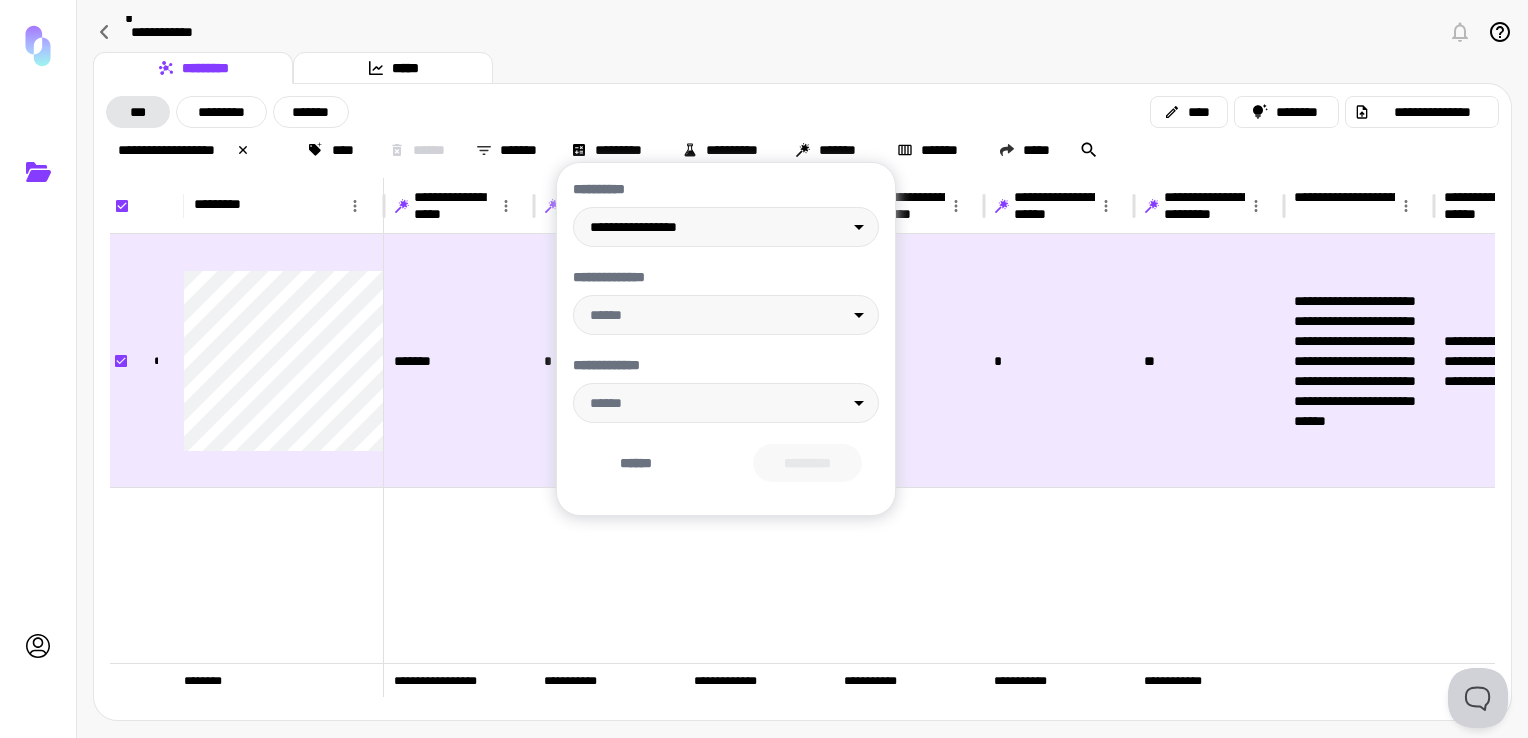 click at bounding box center [764, 369] 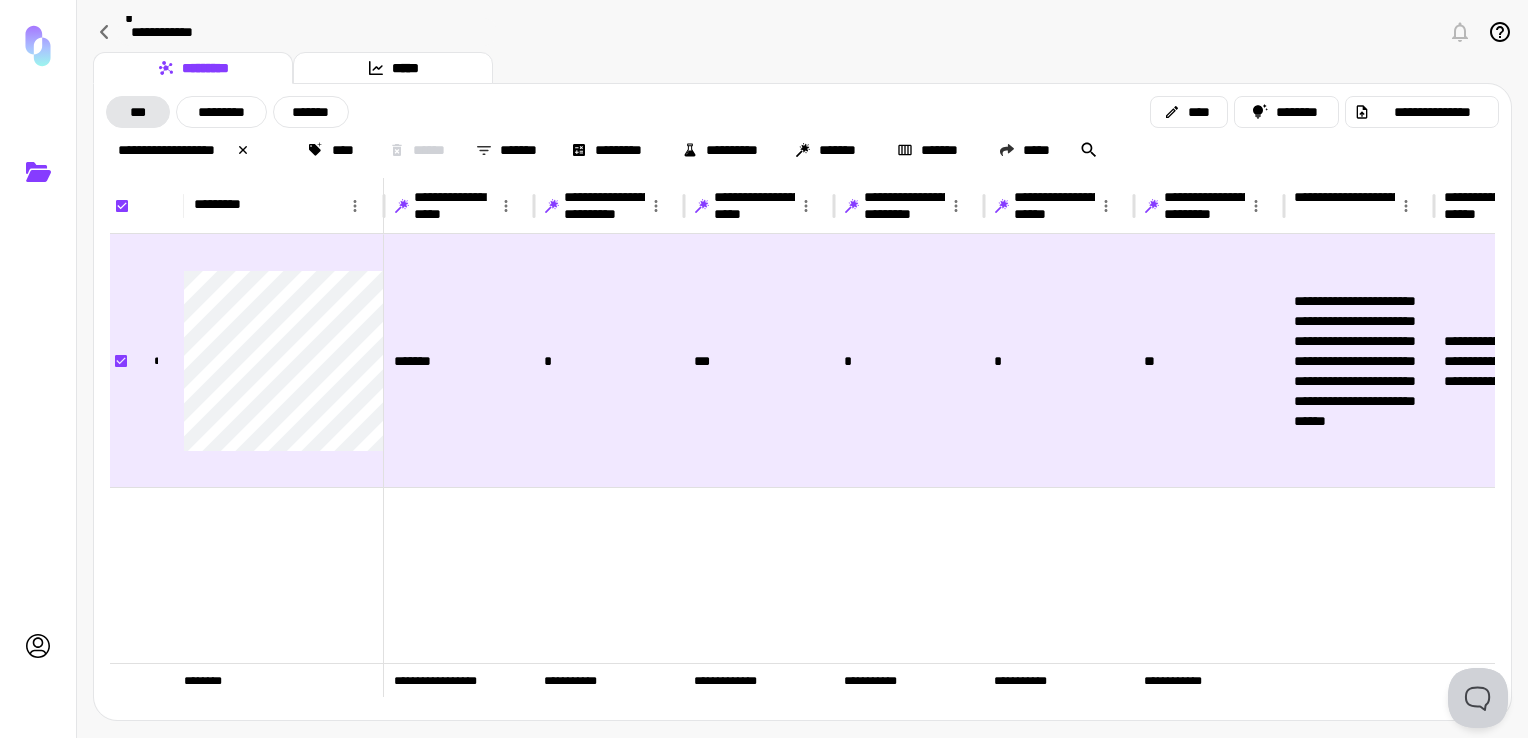 scroll, scrollTop: 0, scrollLeft: 91, axis: horizontal 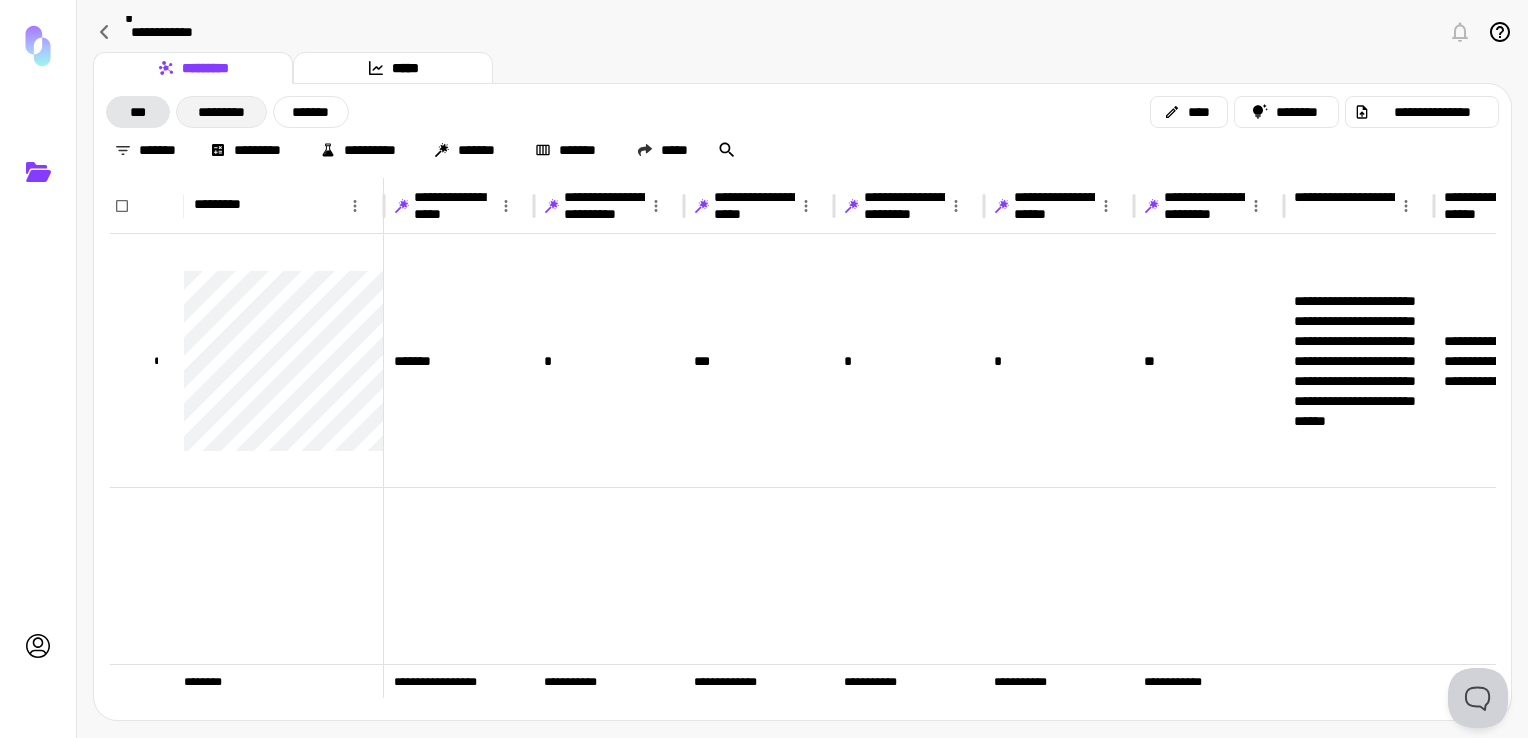 click on "*********" at bounding box center (221, 112) 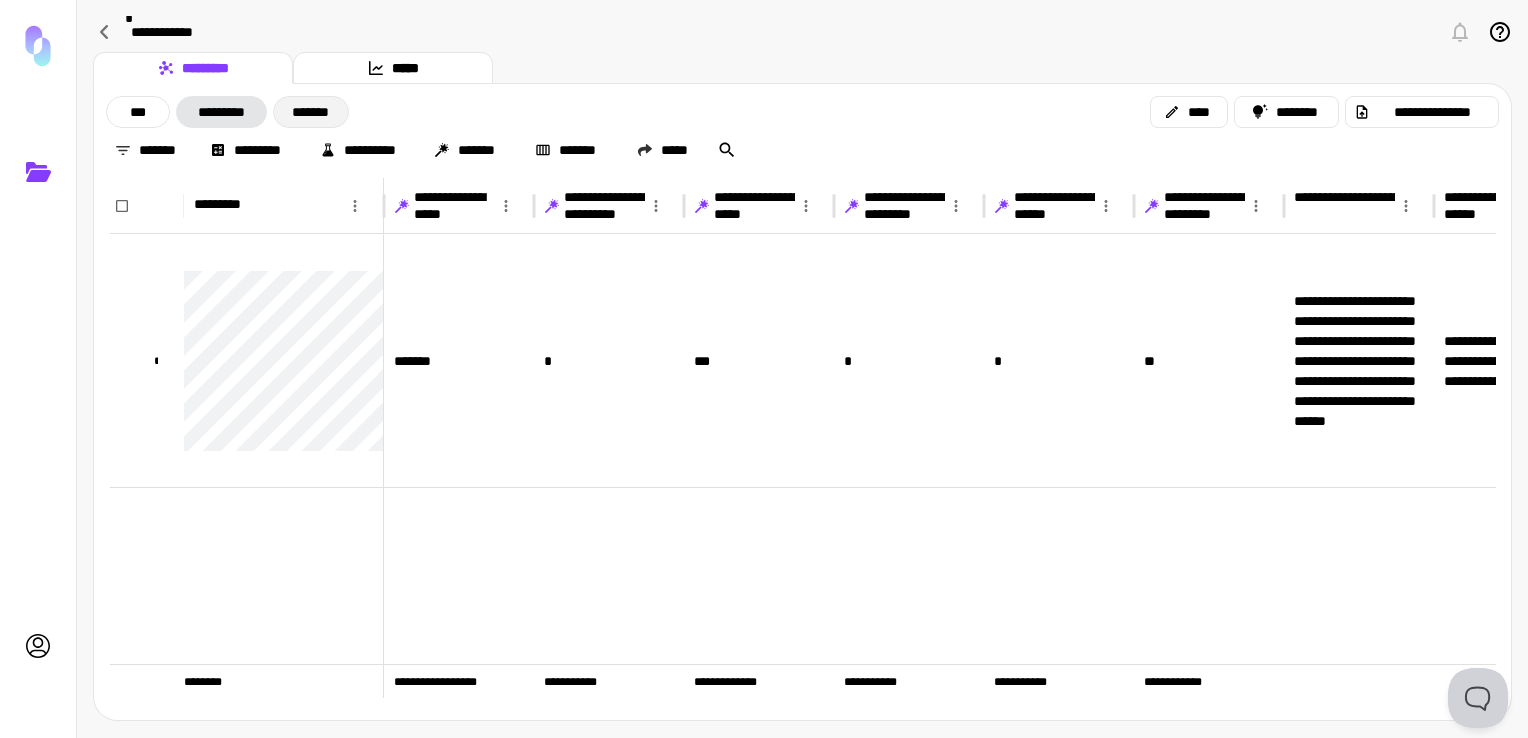 click on "*******" at bounding box center (311, 112) 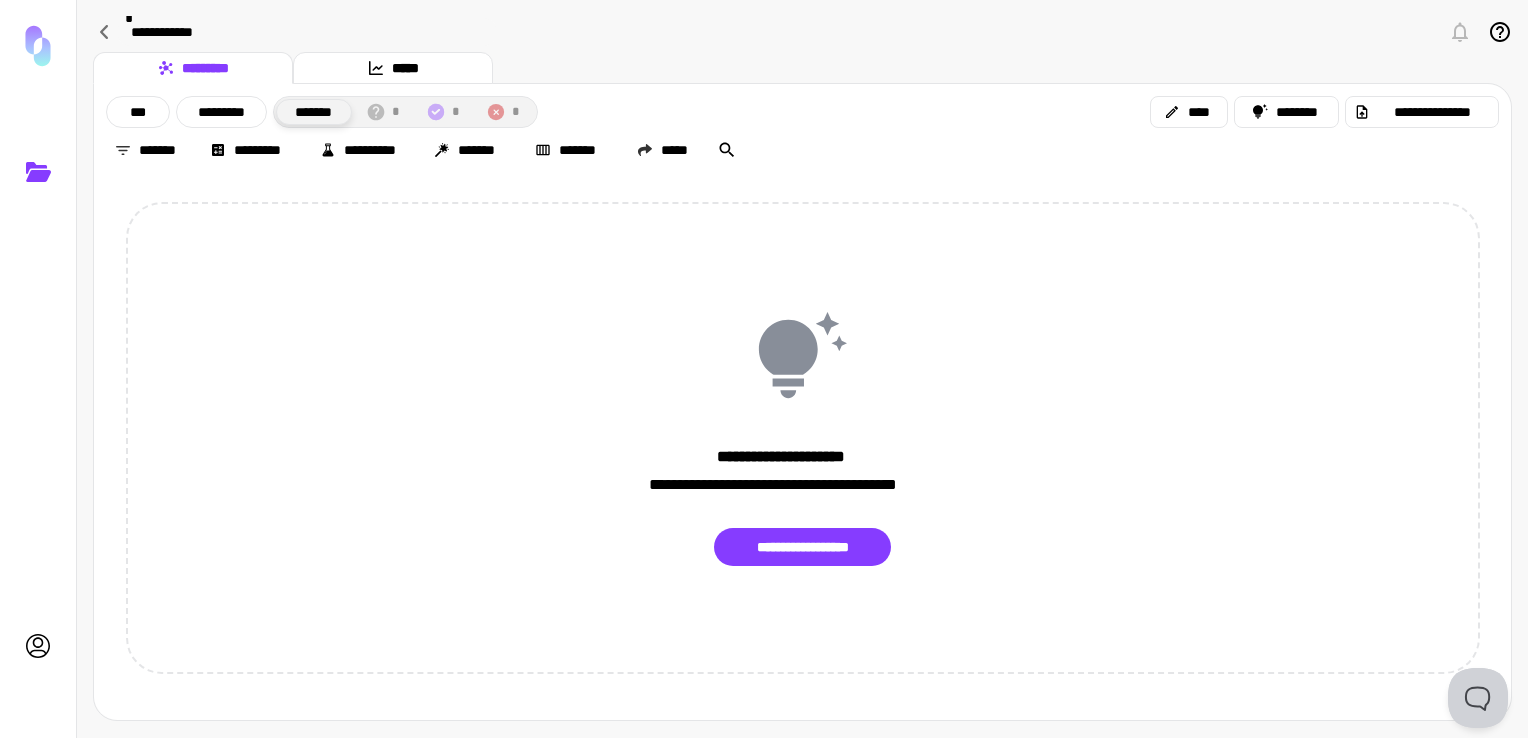 click on "*******" at bounding box center [314, 112] 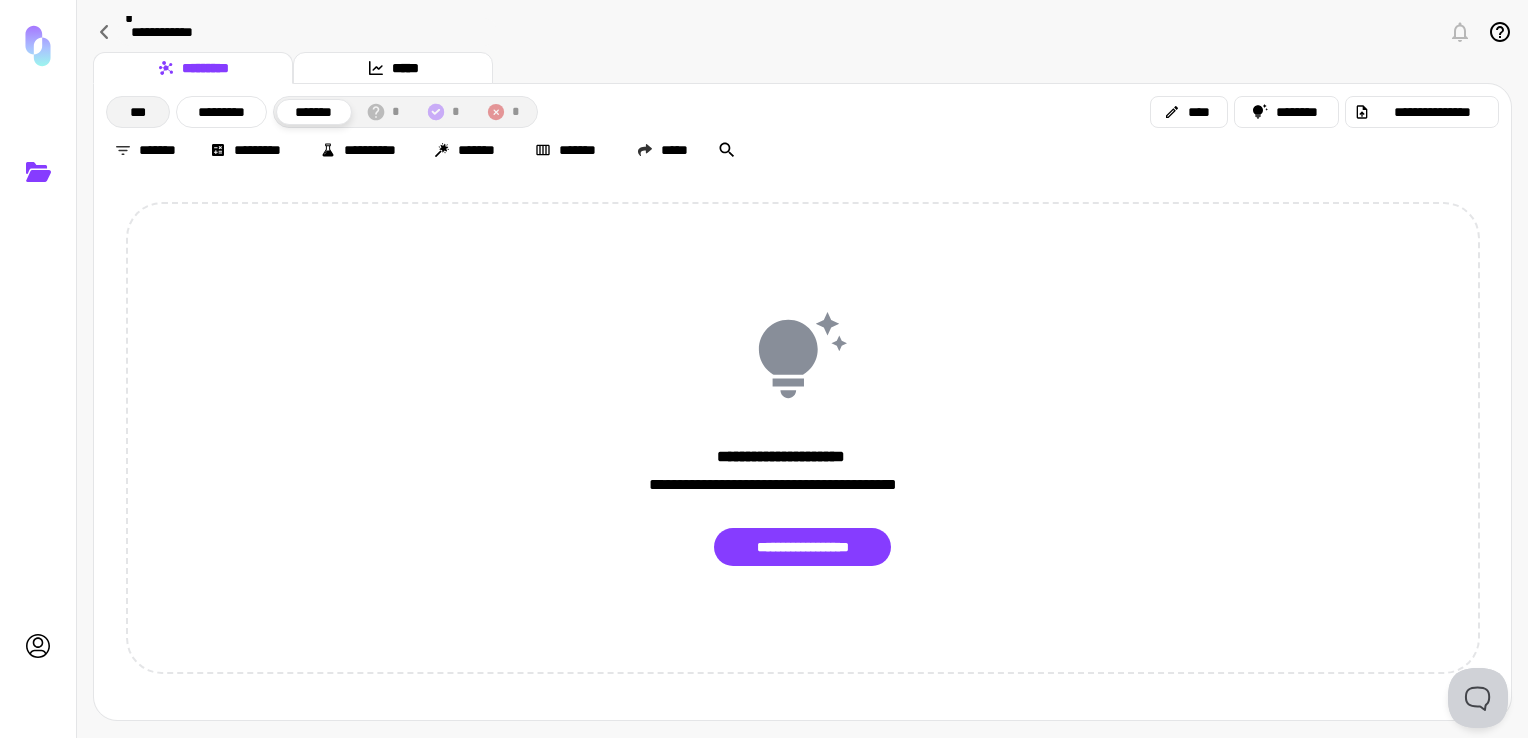 click on "***" at bounding box center (138, 112) 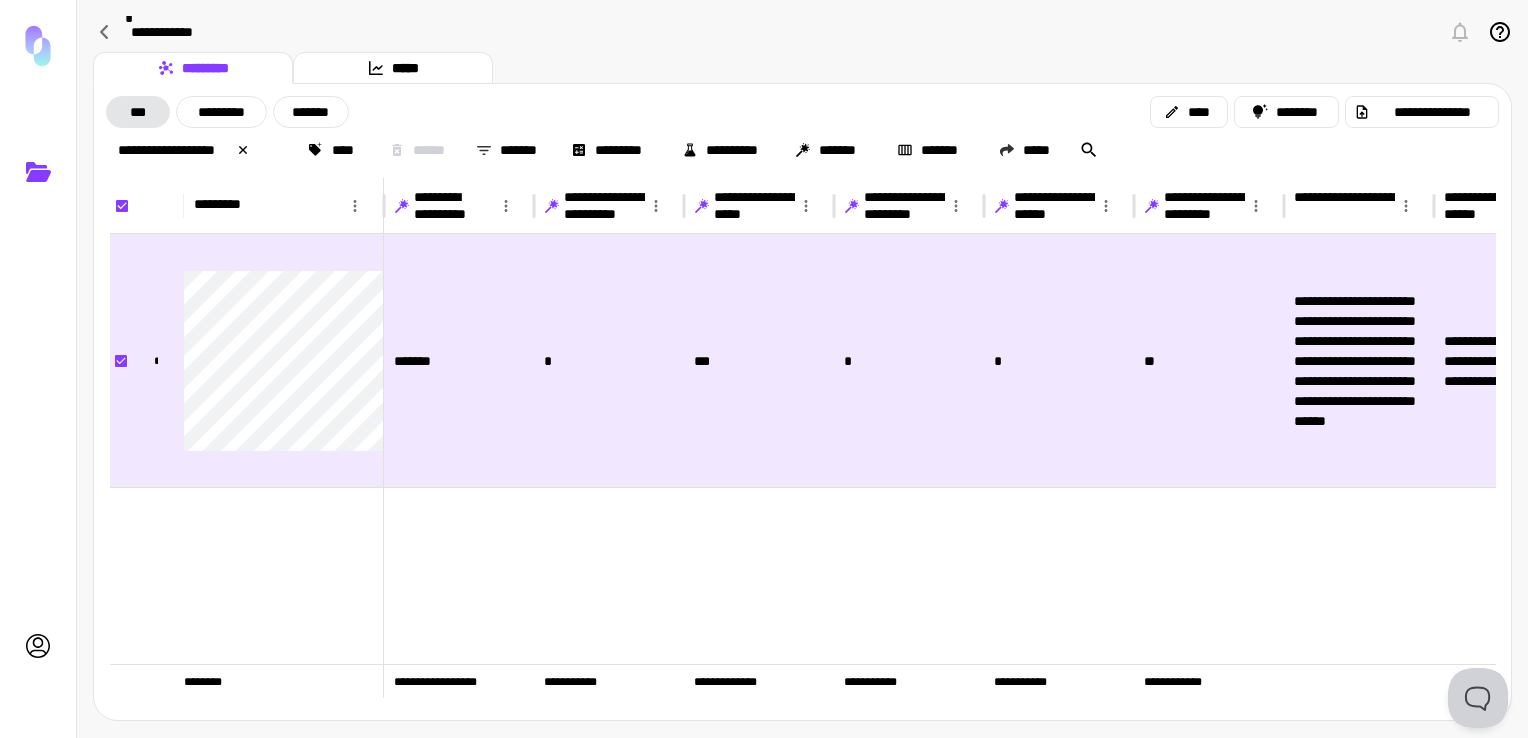 click 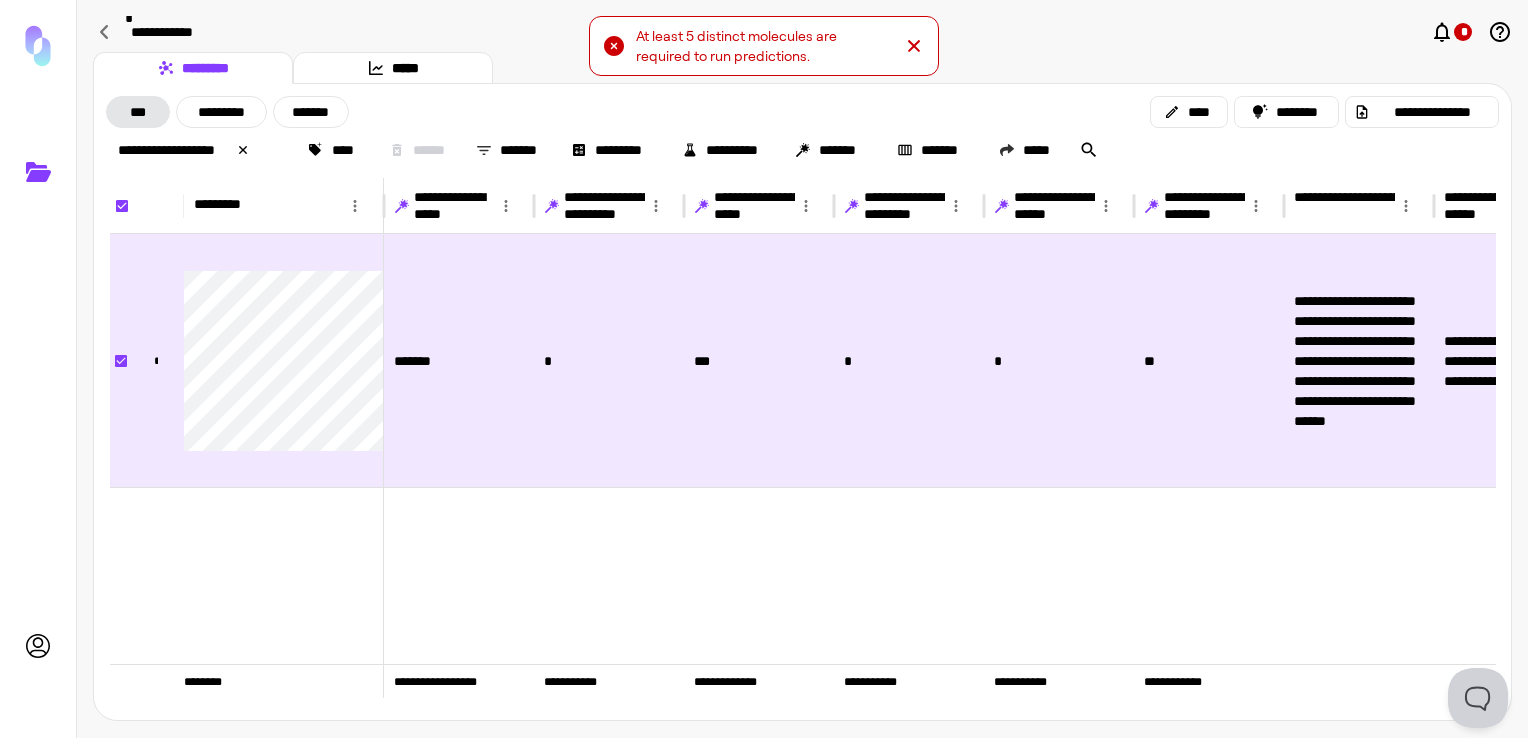 click 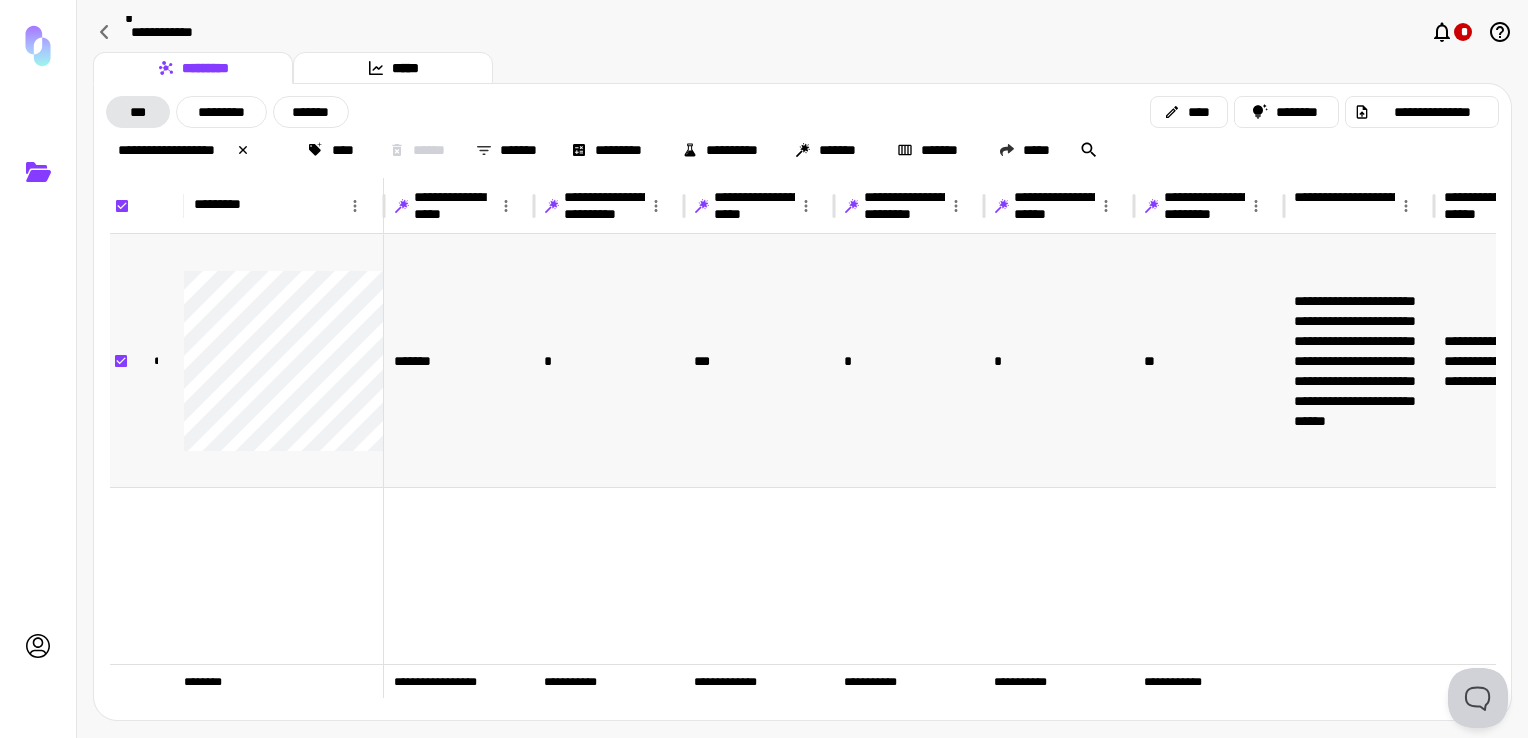 click on "*" at bounding box center (156, 360) 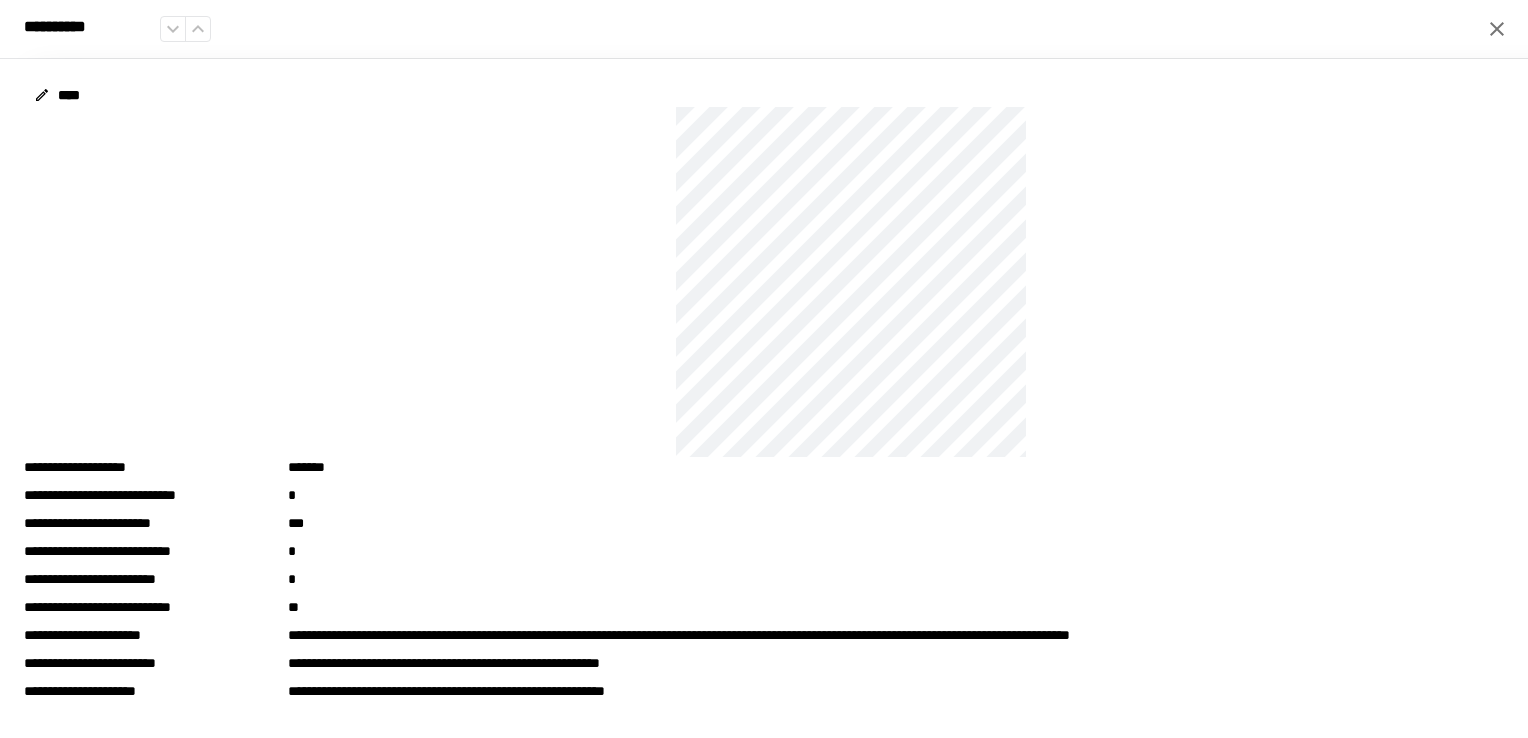 click 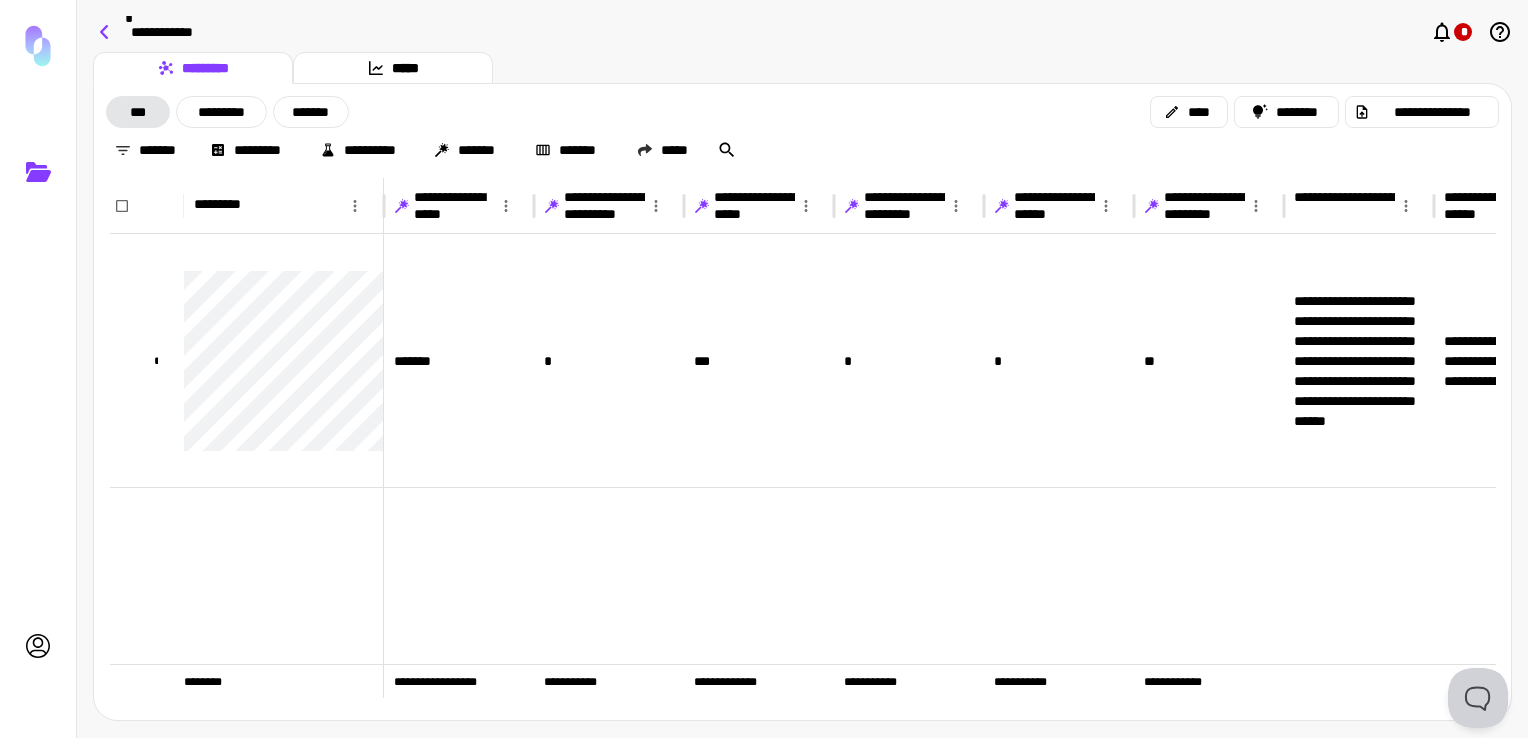 click 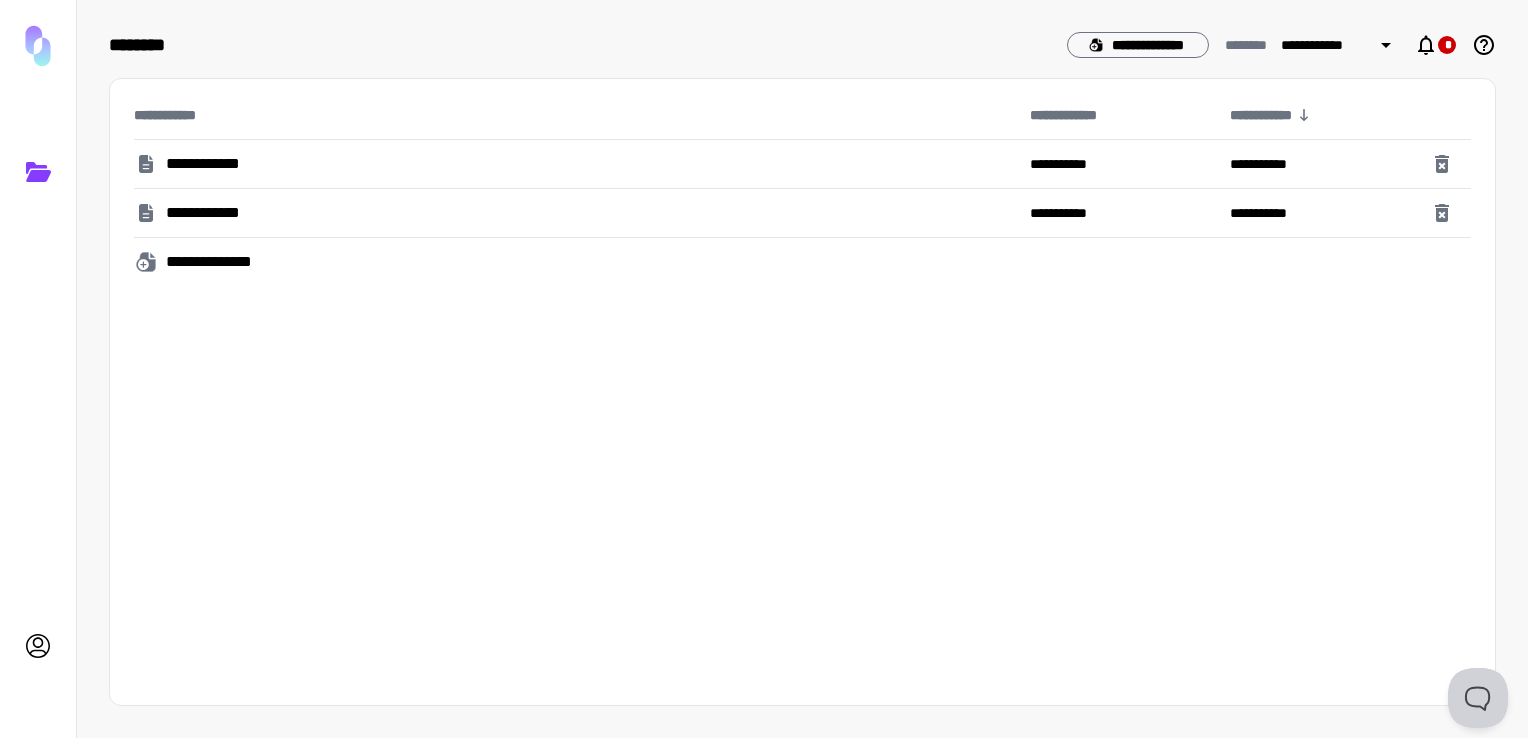 click on "**********" at bounding box center (214, 164) 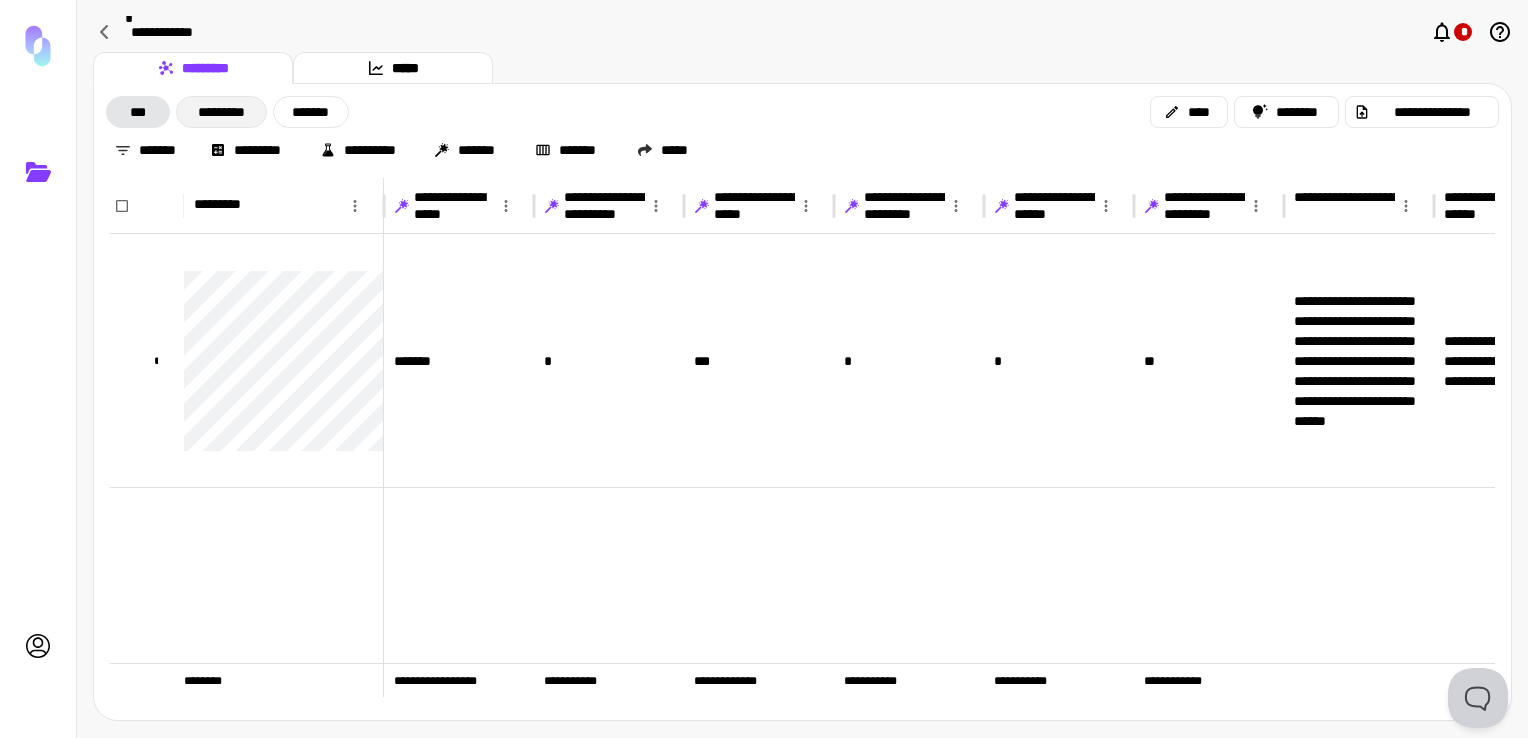 click on "*********" at bounding box center (221, 112) 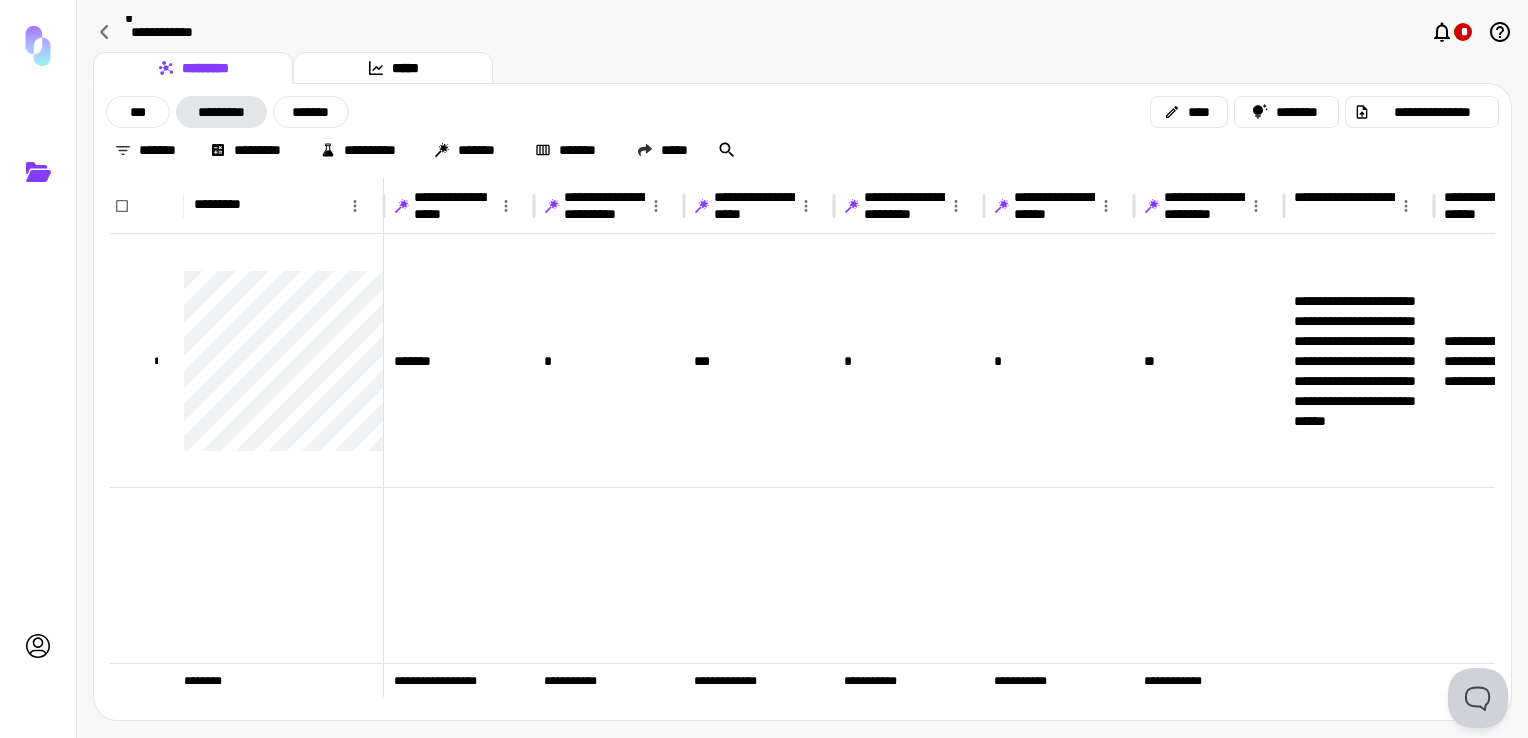 click on "**********" at bounding box center (802, 131) 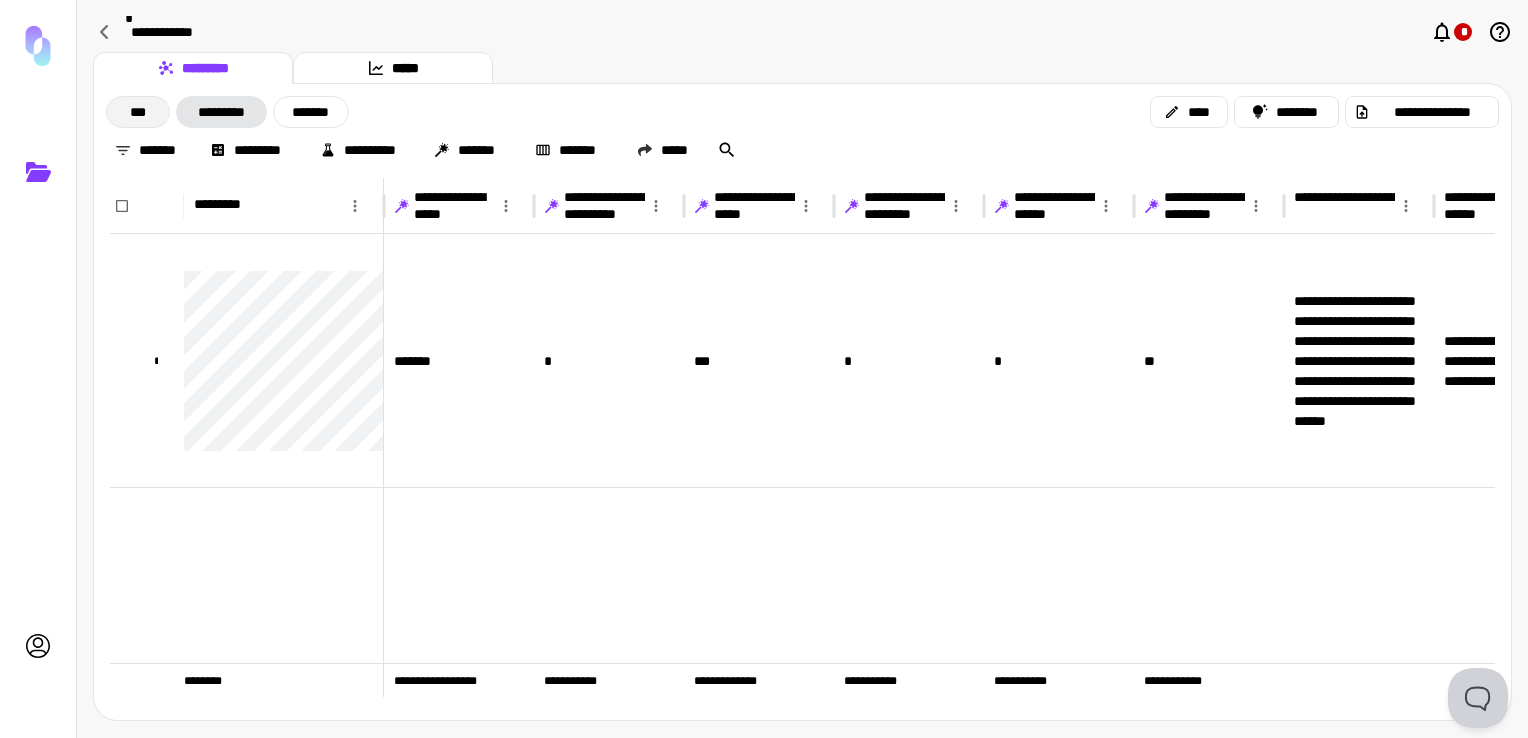 click on "***" at bounding box center (138, 112) 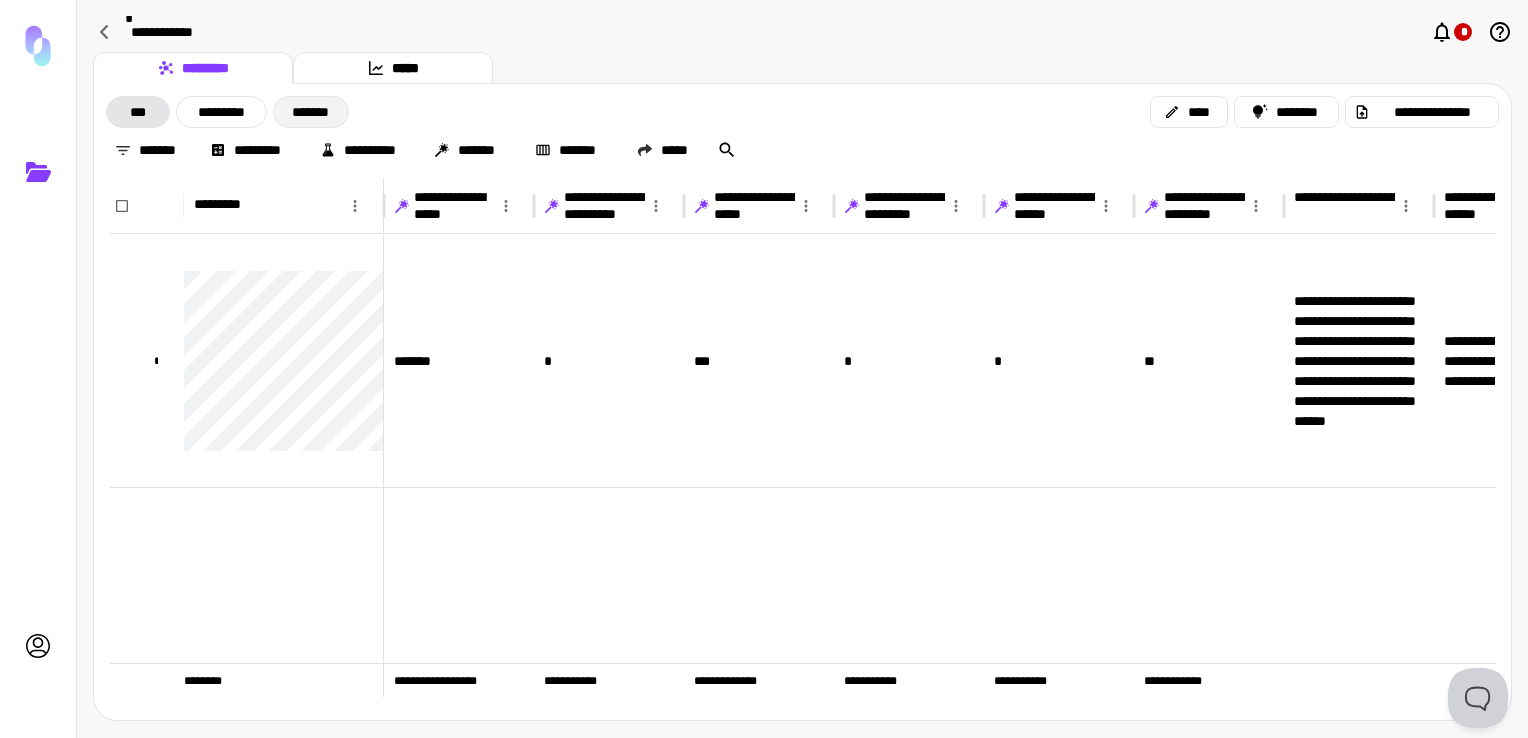 click on "*******" at bounding box center [311, 112] 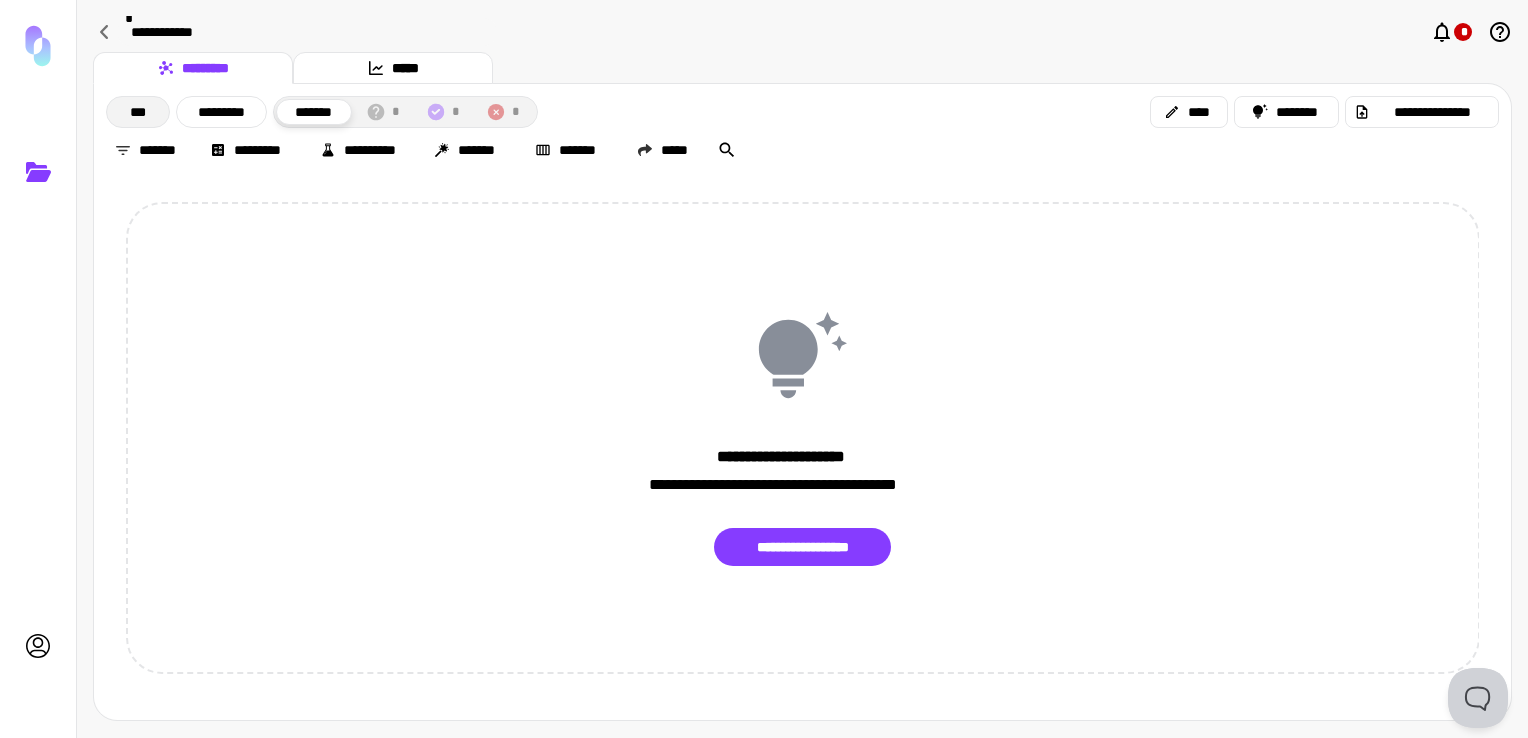 click on "***" at bounding box center [138, 112] 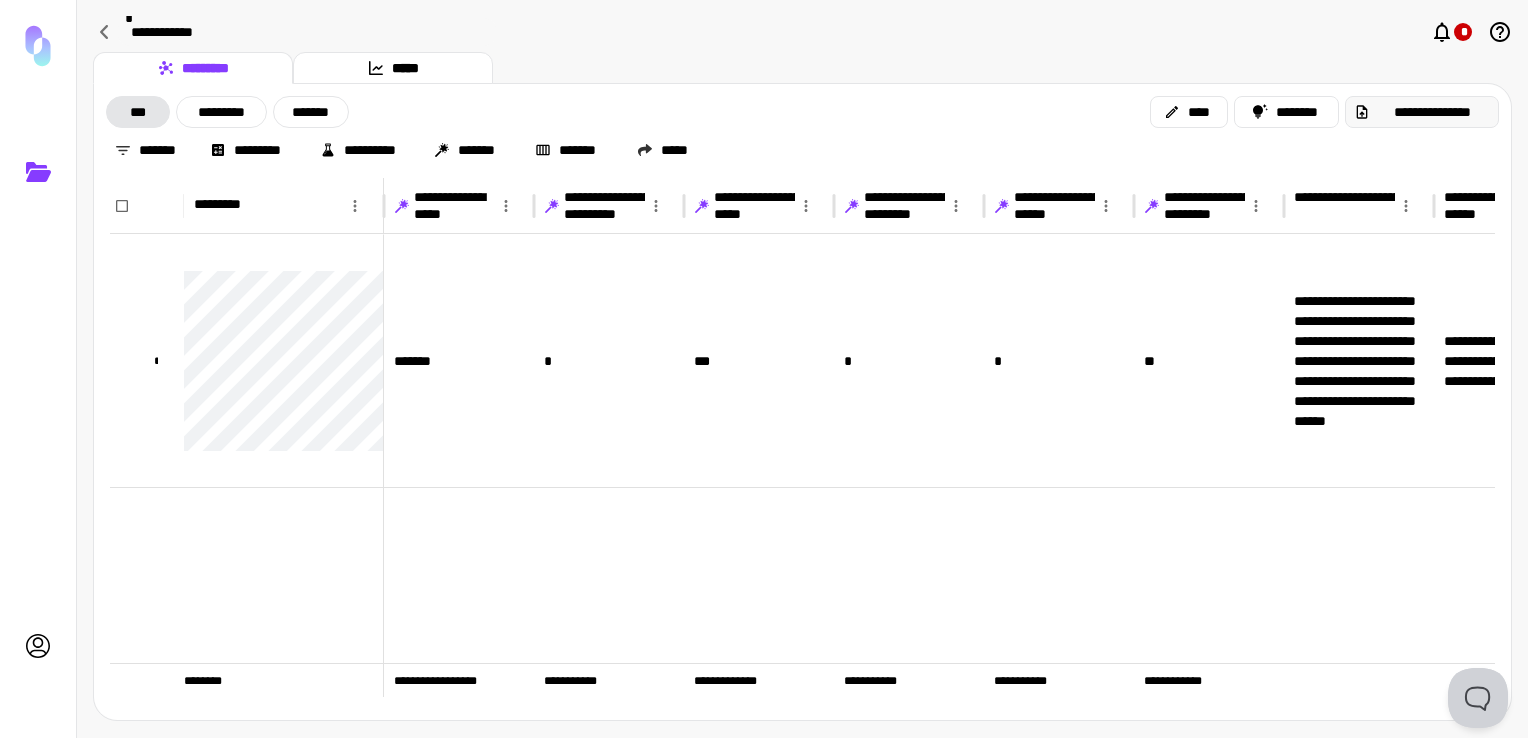 click on "**********" at bounding box center [1432, 112] 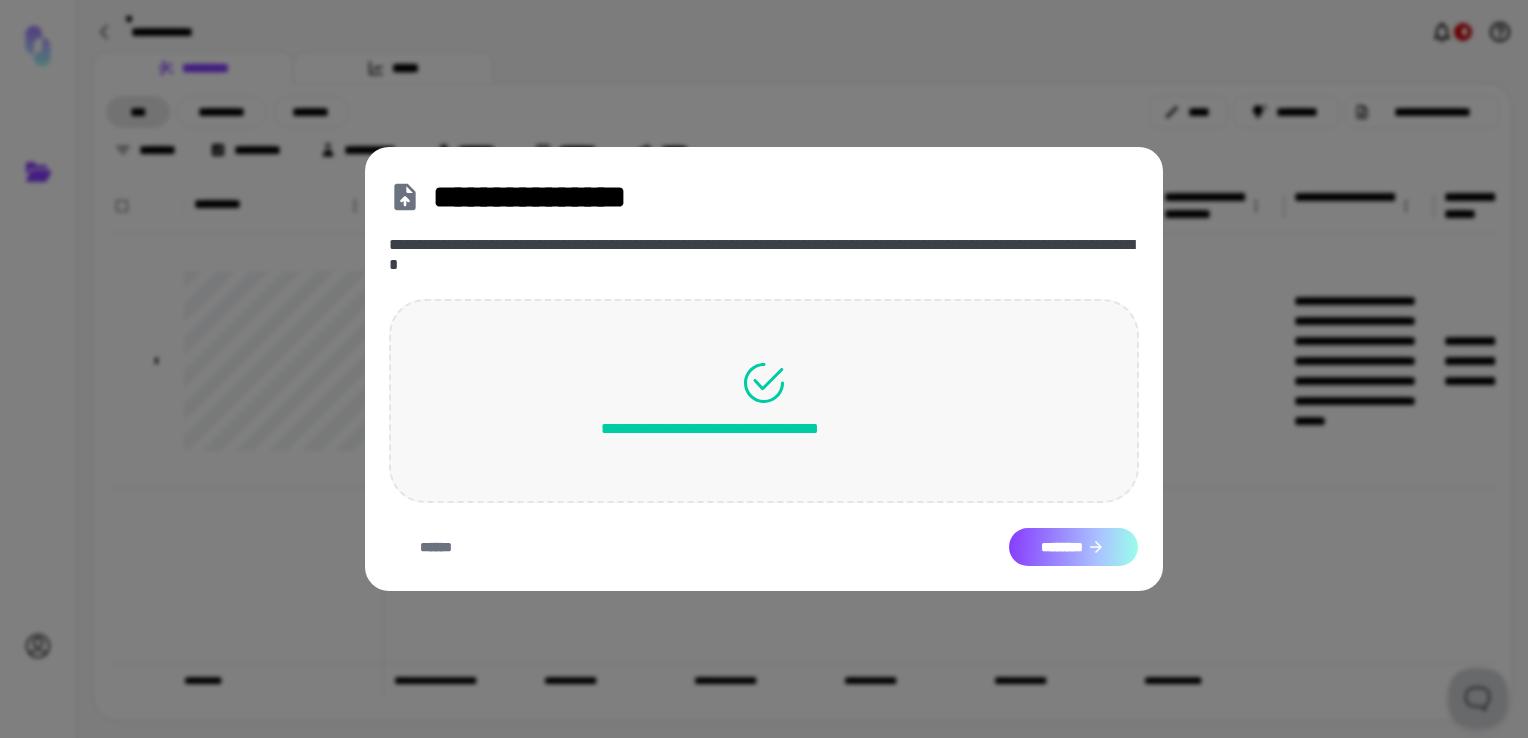 click on "********" at bounding box center [1073, 547] 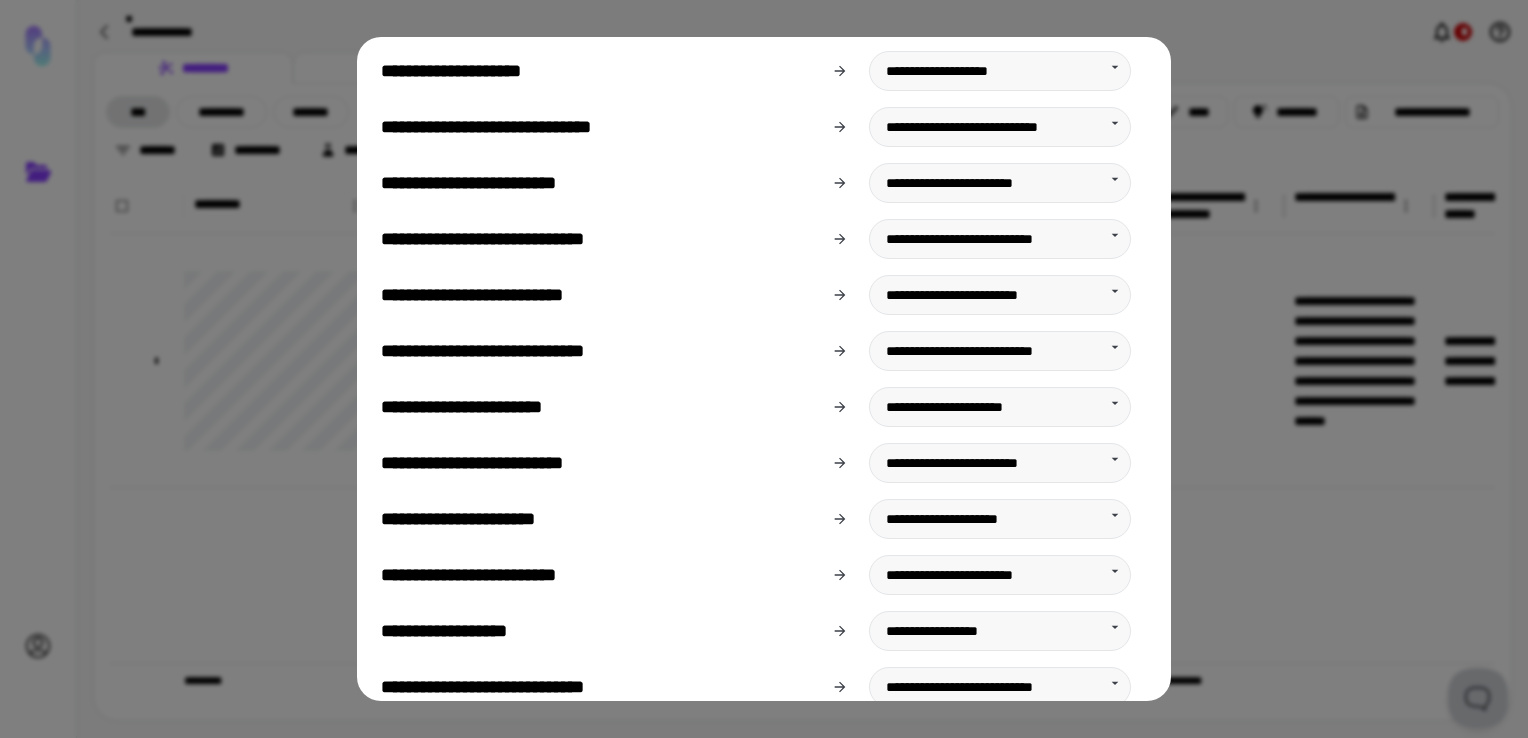 scroll, scrollTop: 0, scrollLeft: 0, axis: both 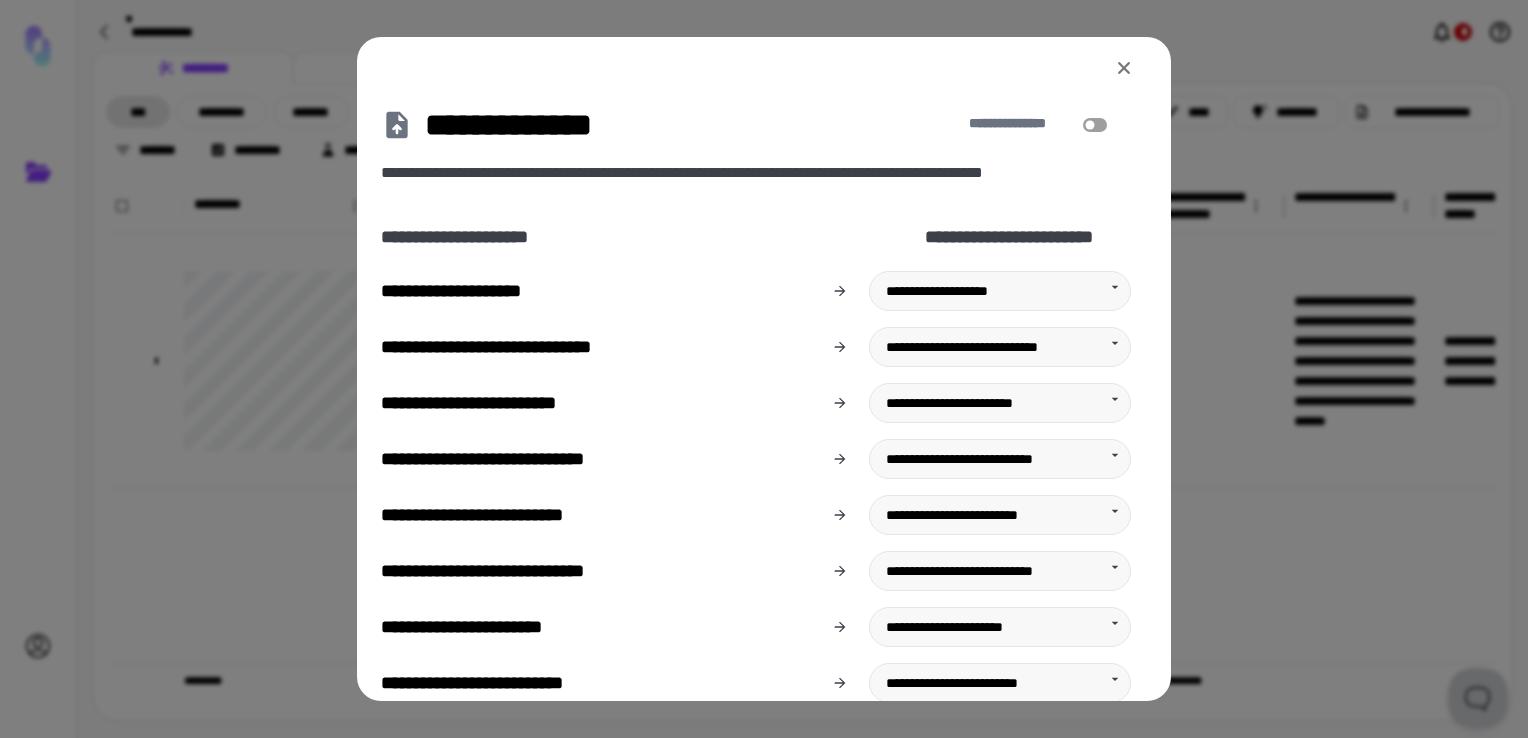 click 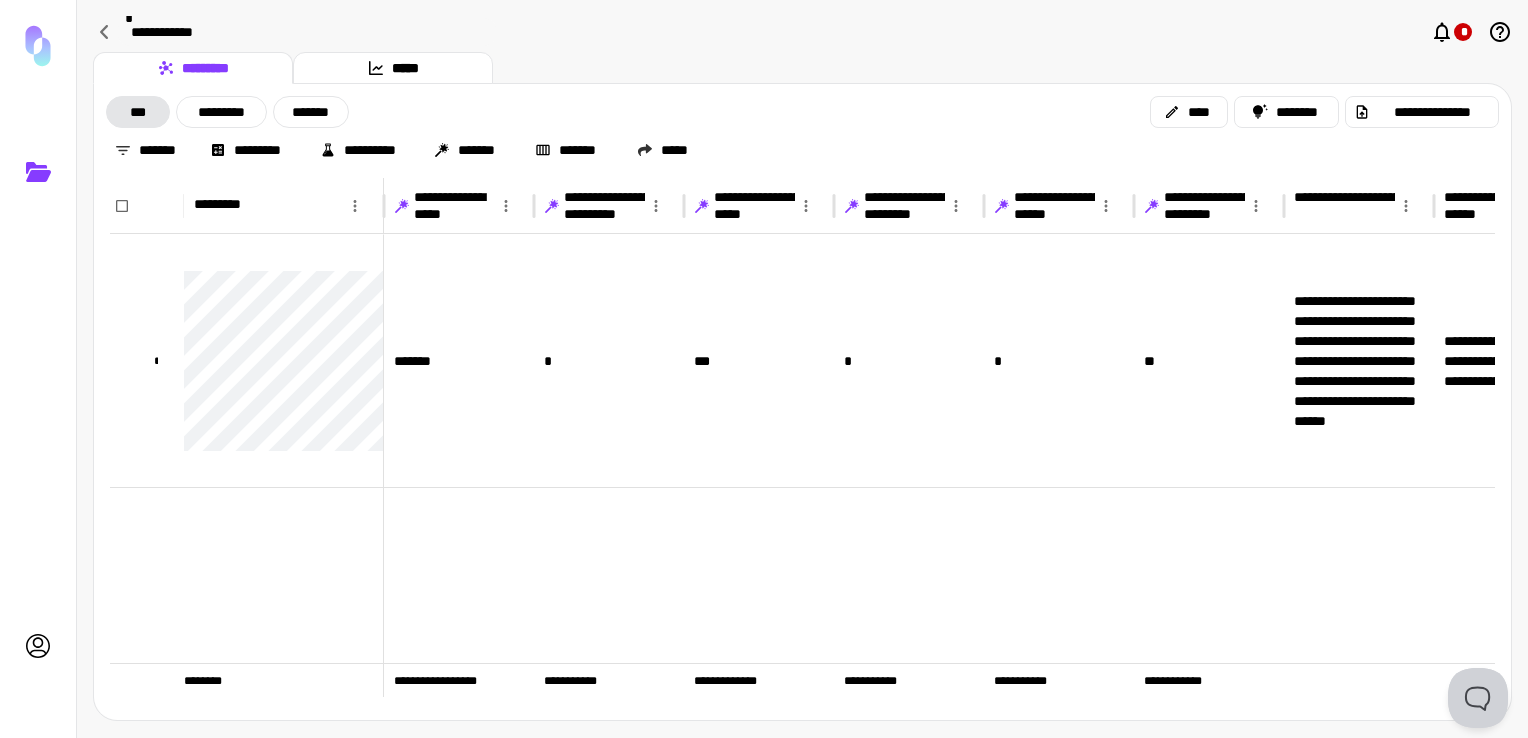click on "**********" at bounding box center [802, 369] 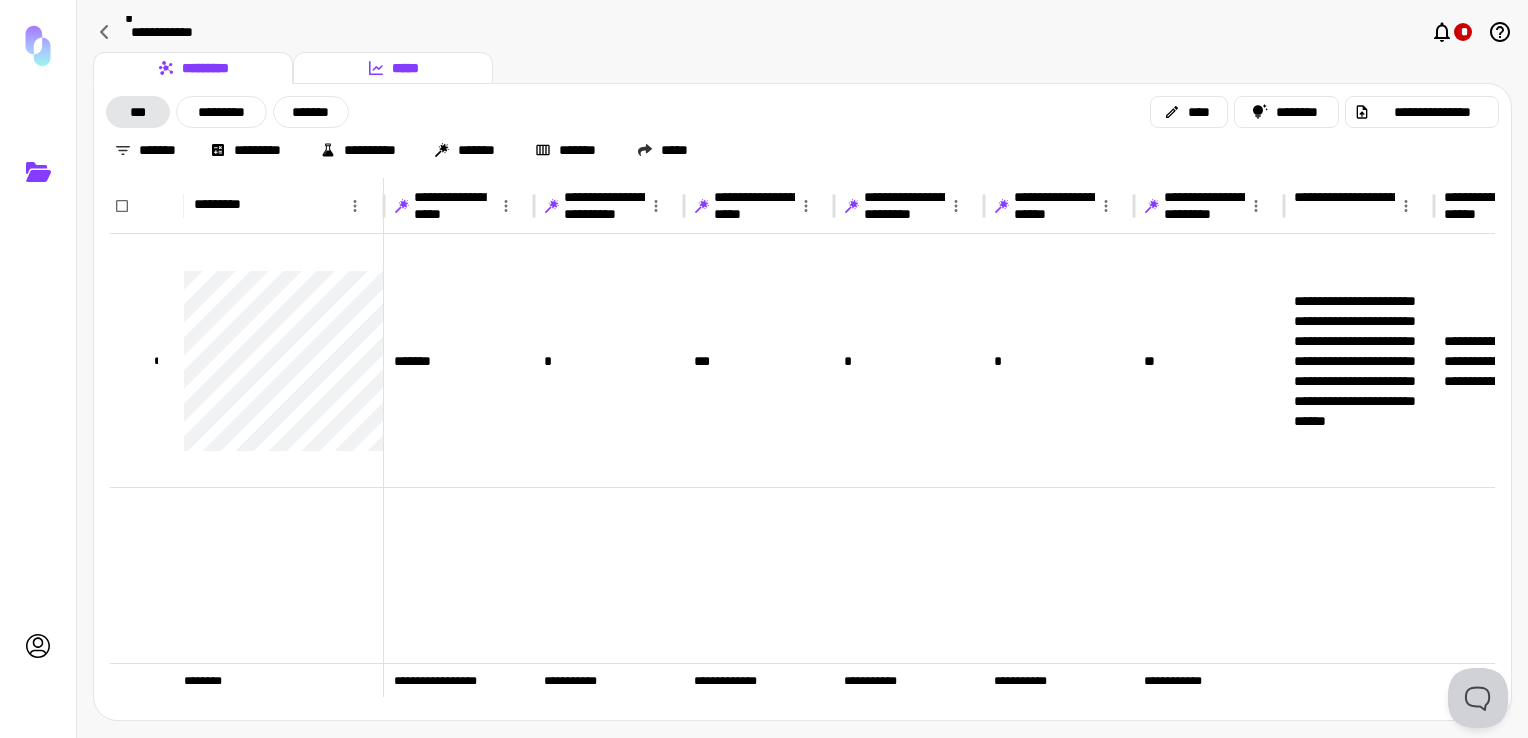click on "*****" at bounding box center [393, 68] 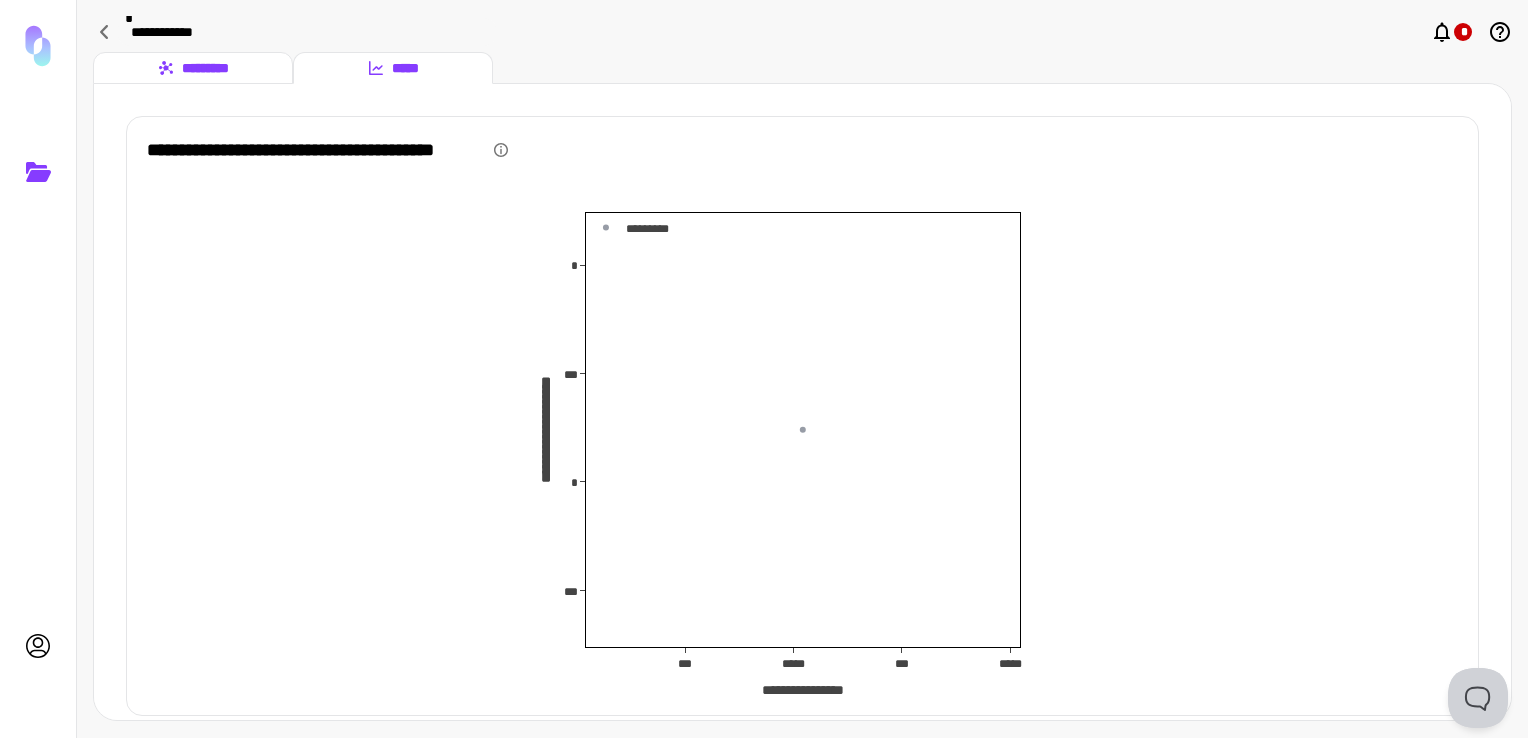 click on "*********" at bounding box center [193, 68] 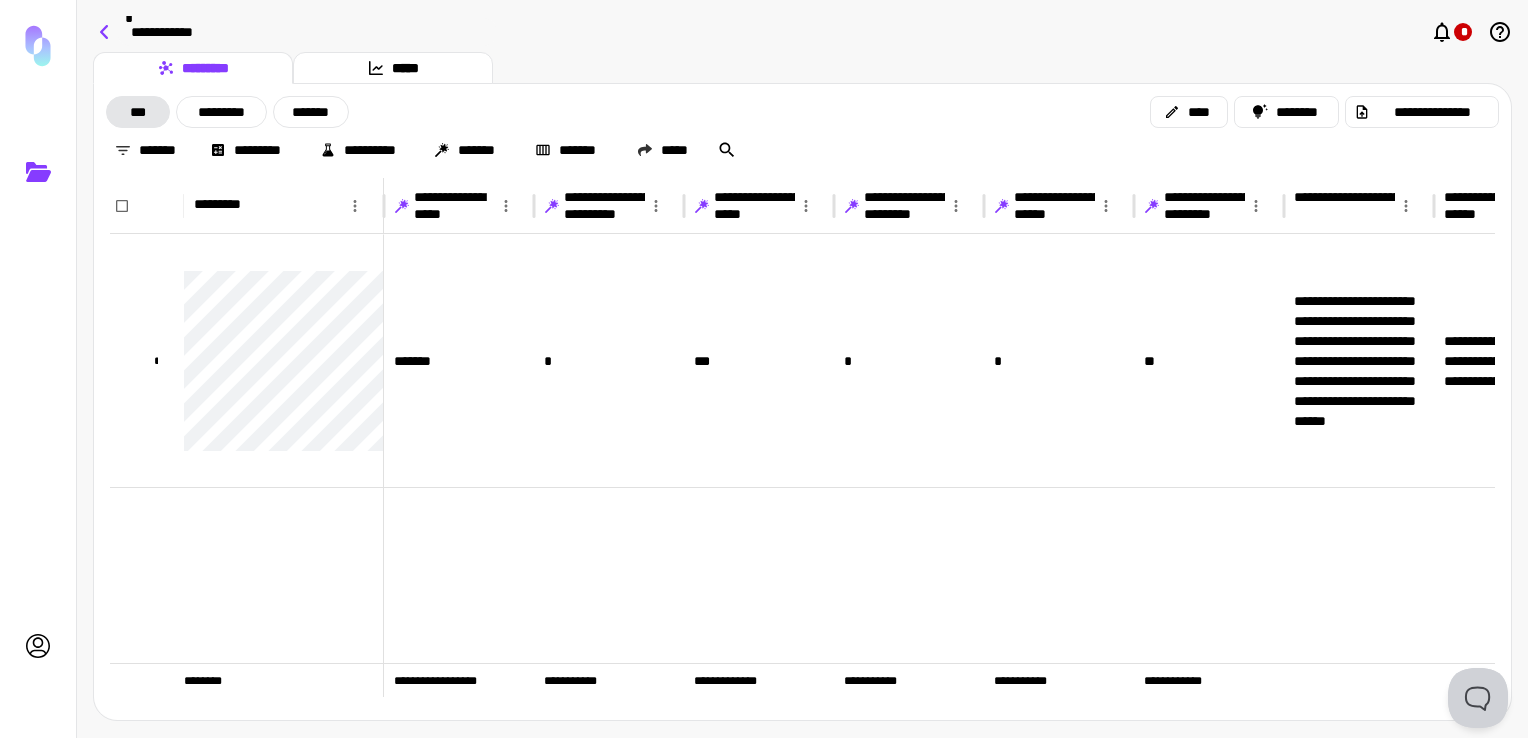 click 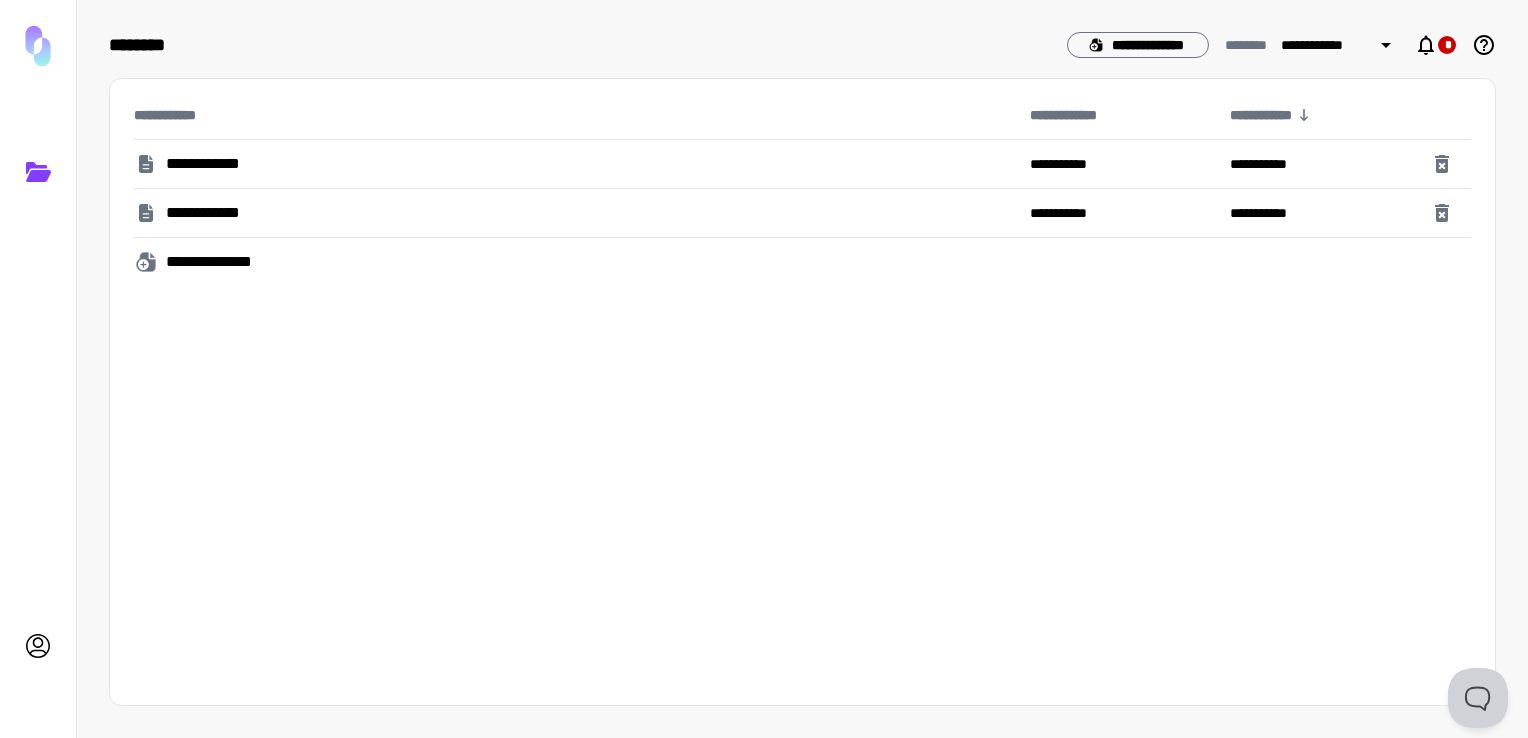 click on "**********" at bounding box center [214, 164] 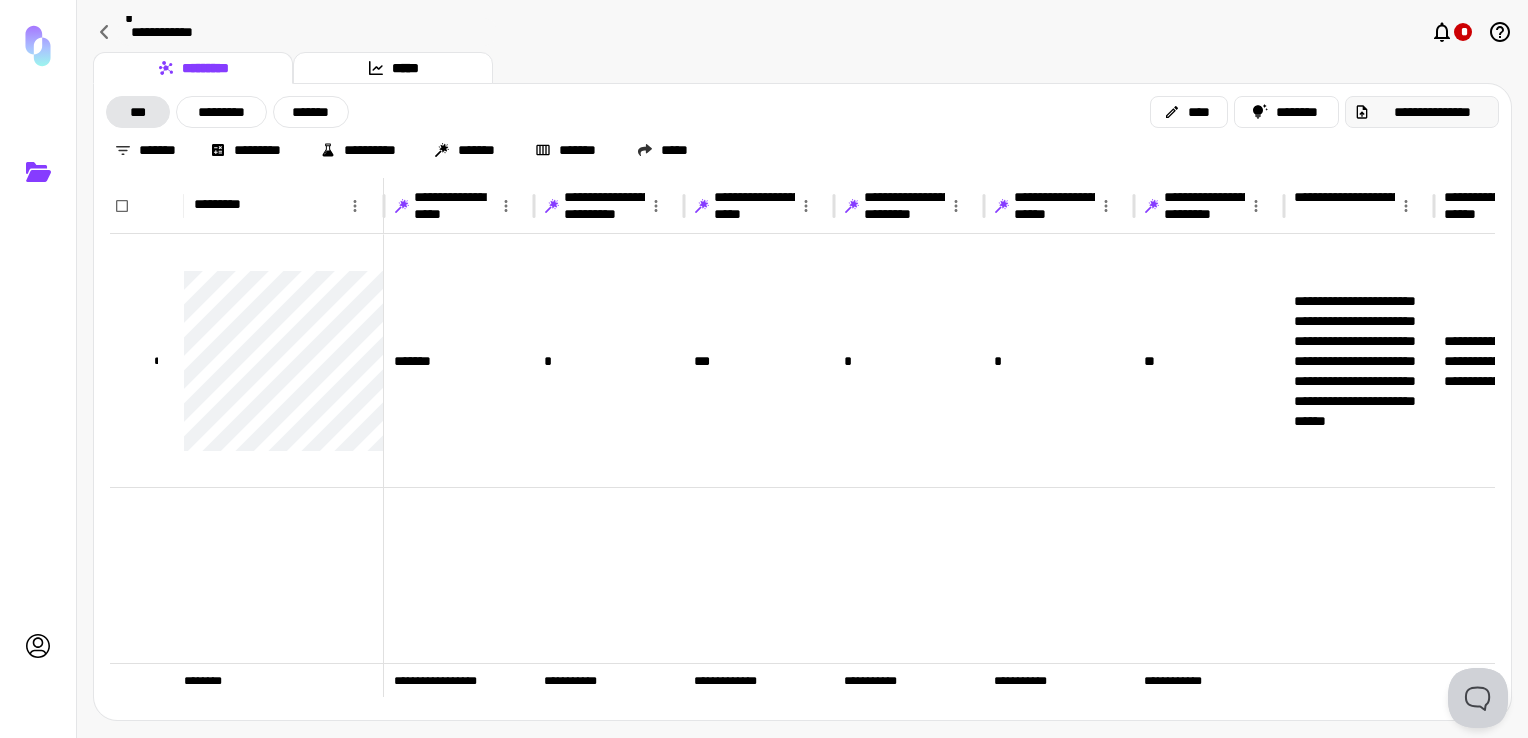click on "**********" at bounding box center (1432, 112) 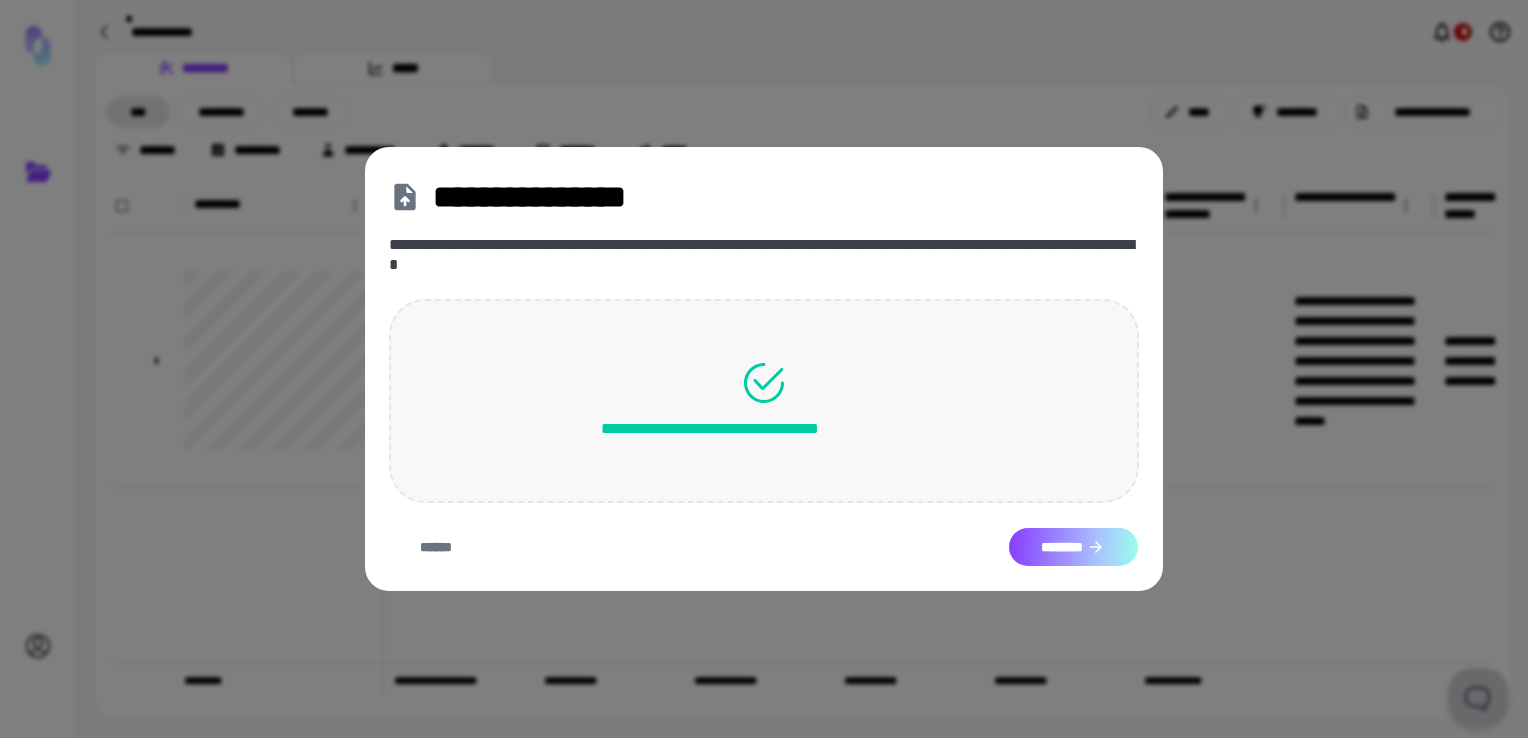 click on "********" at bounding box center (1073, 547) 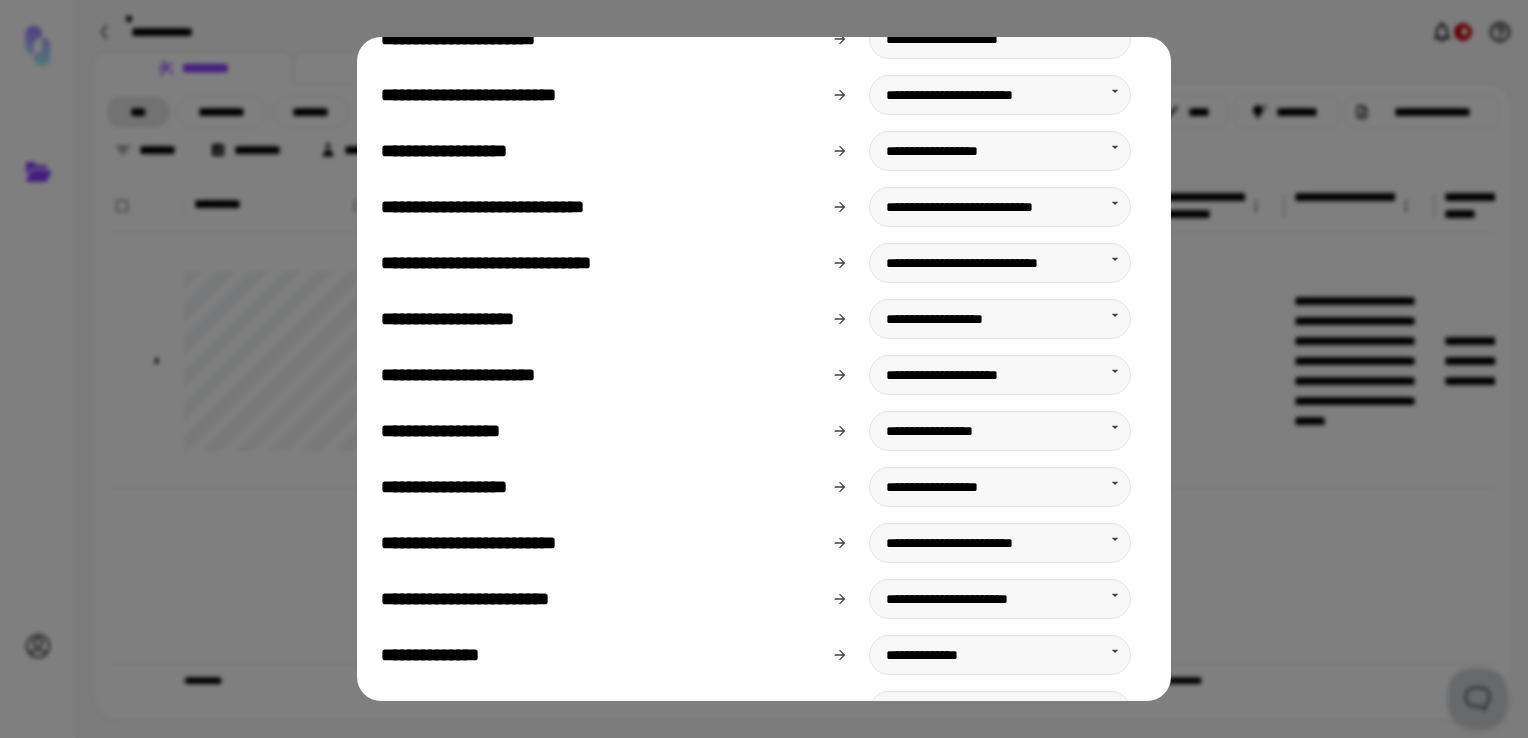 scroll, scrollTop: 1476, scrollLeft: 0, axis: vertical 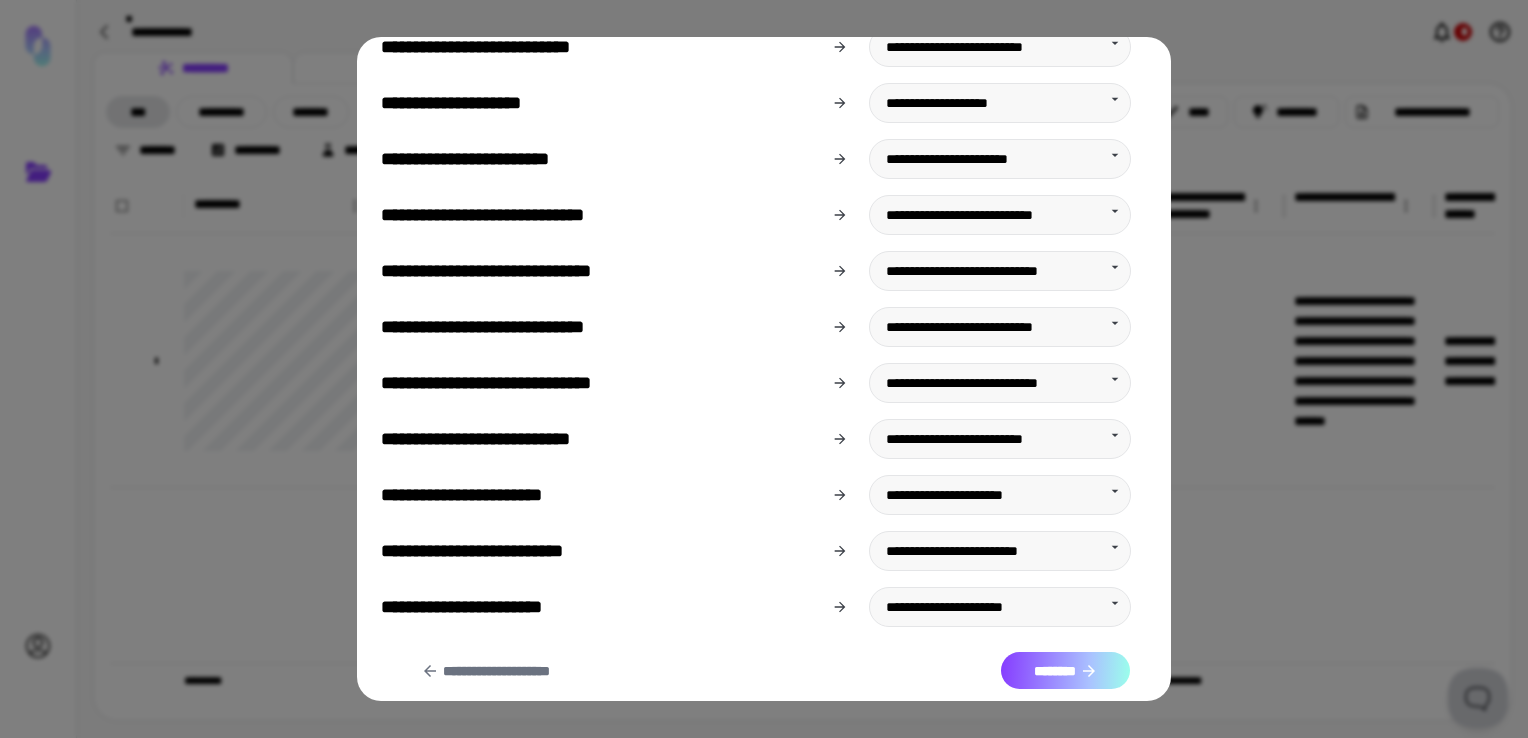 click on "********" at bounding box center [1065, 671] 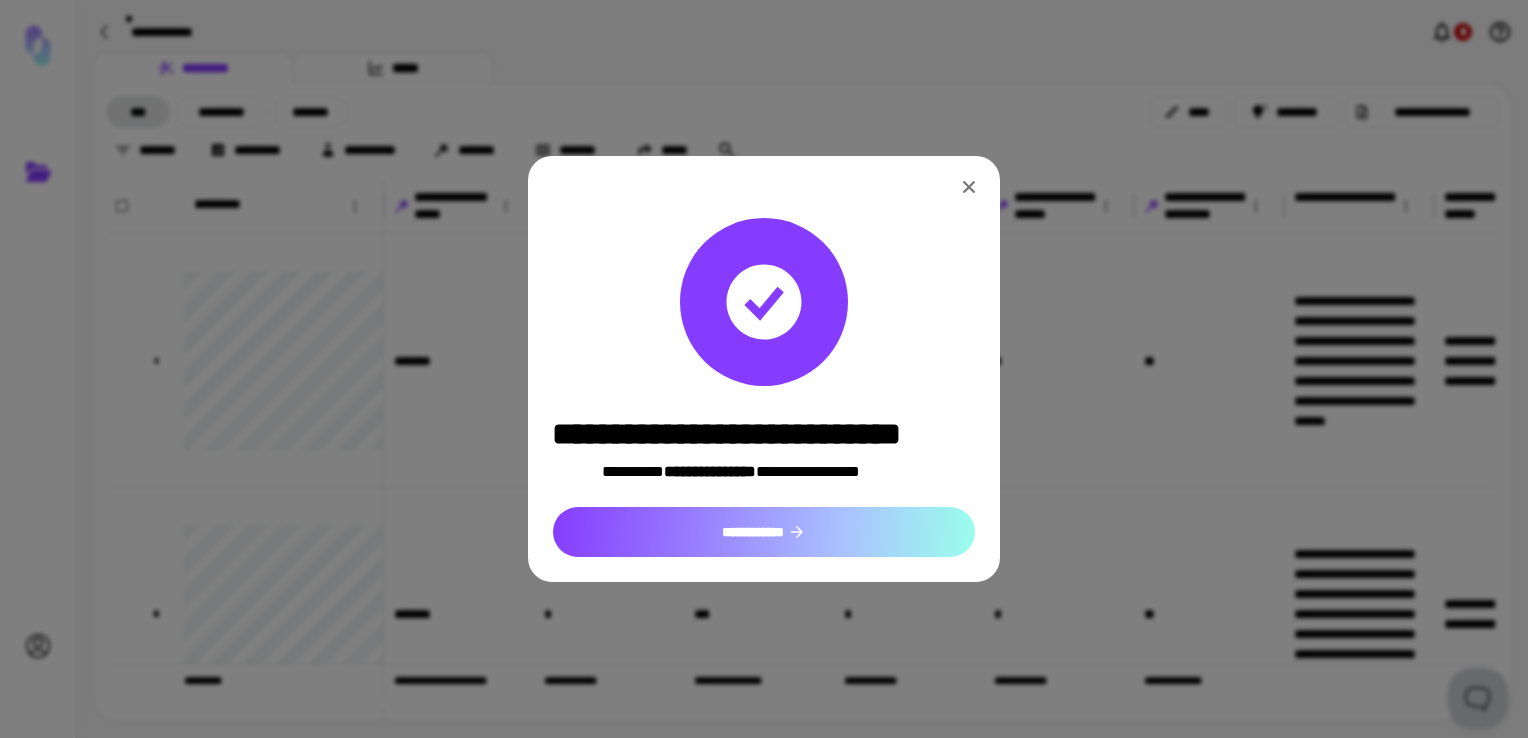 click on "**********" at bounding box center (764, 532) 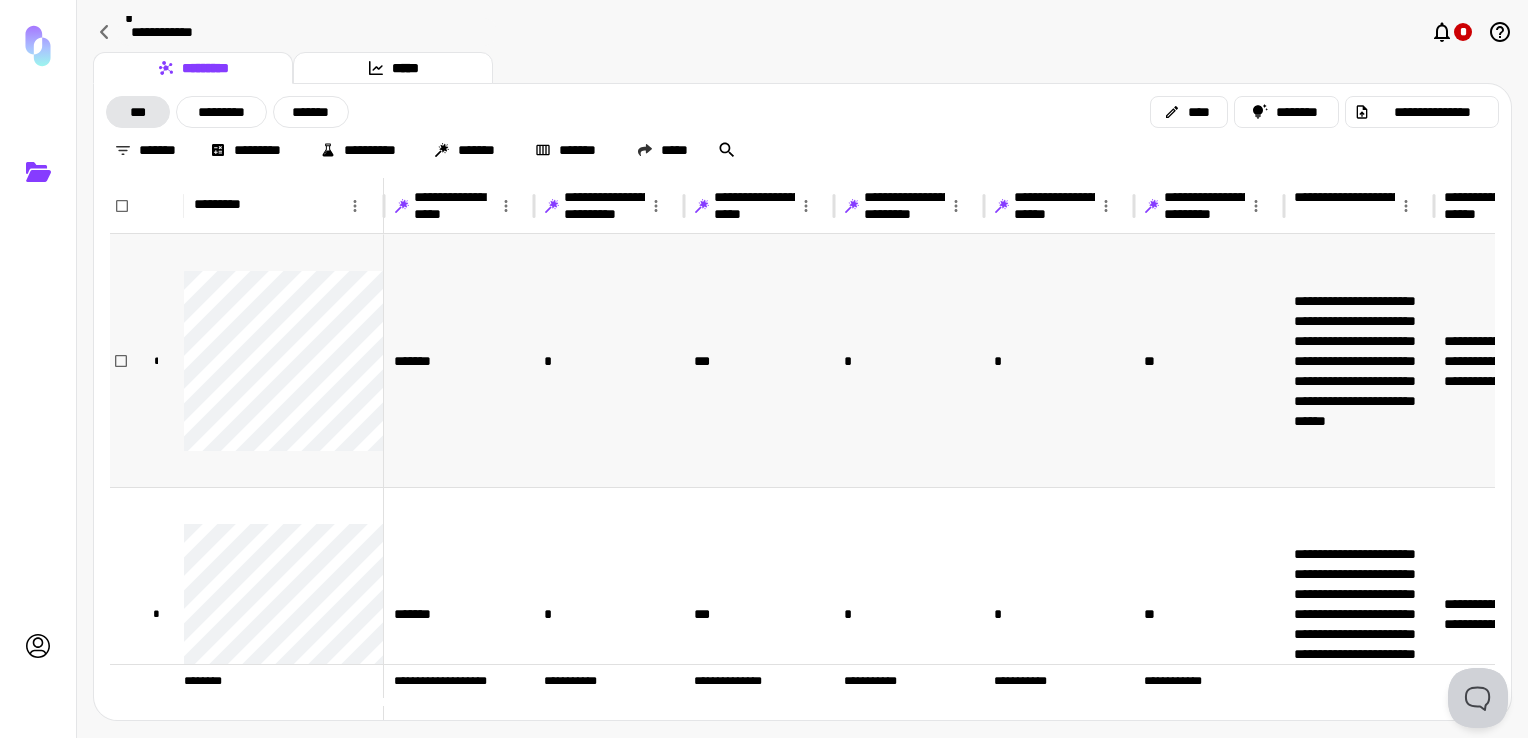 scroll, scrollTop: 75, scrollLeft: 0, axis: vertical 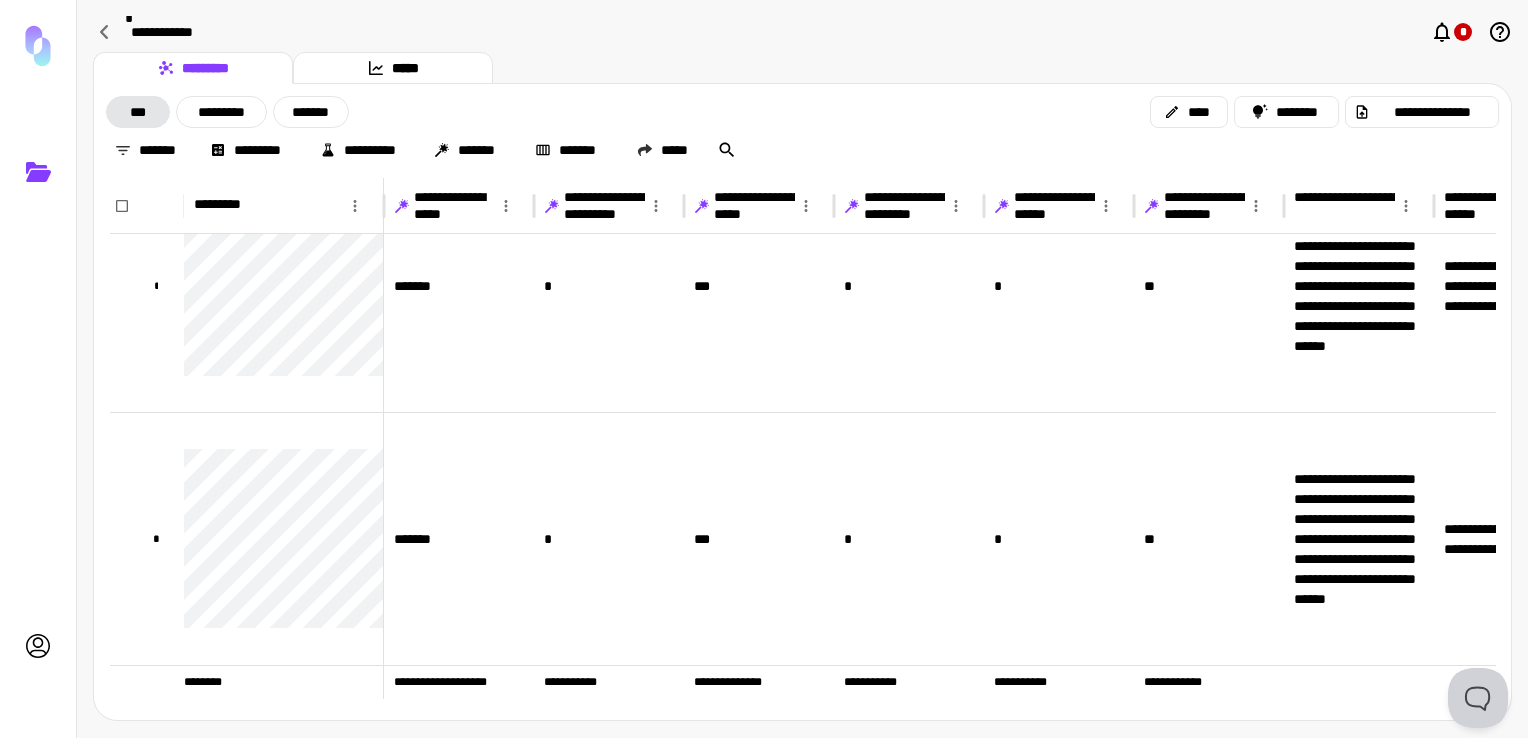 click on "********* *****" at bounding box center (802, 68) 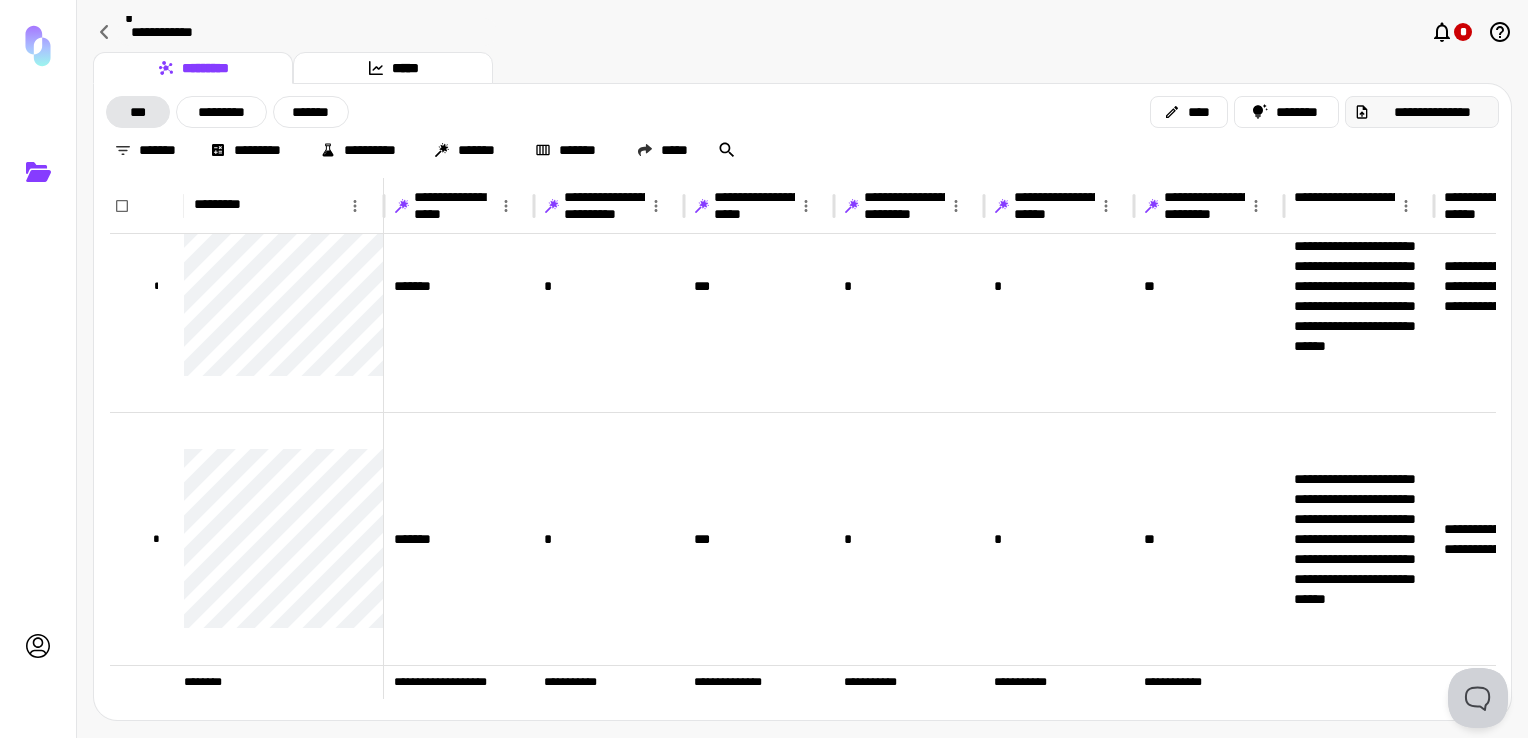 click on "**********" at bounding box center [1432, 112] 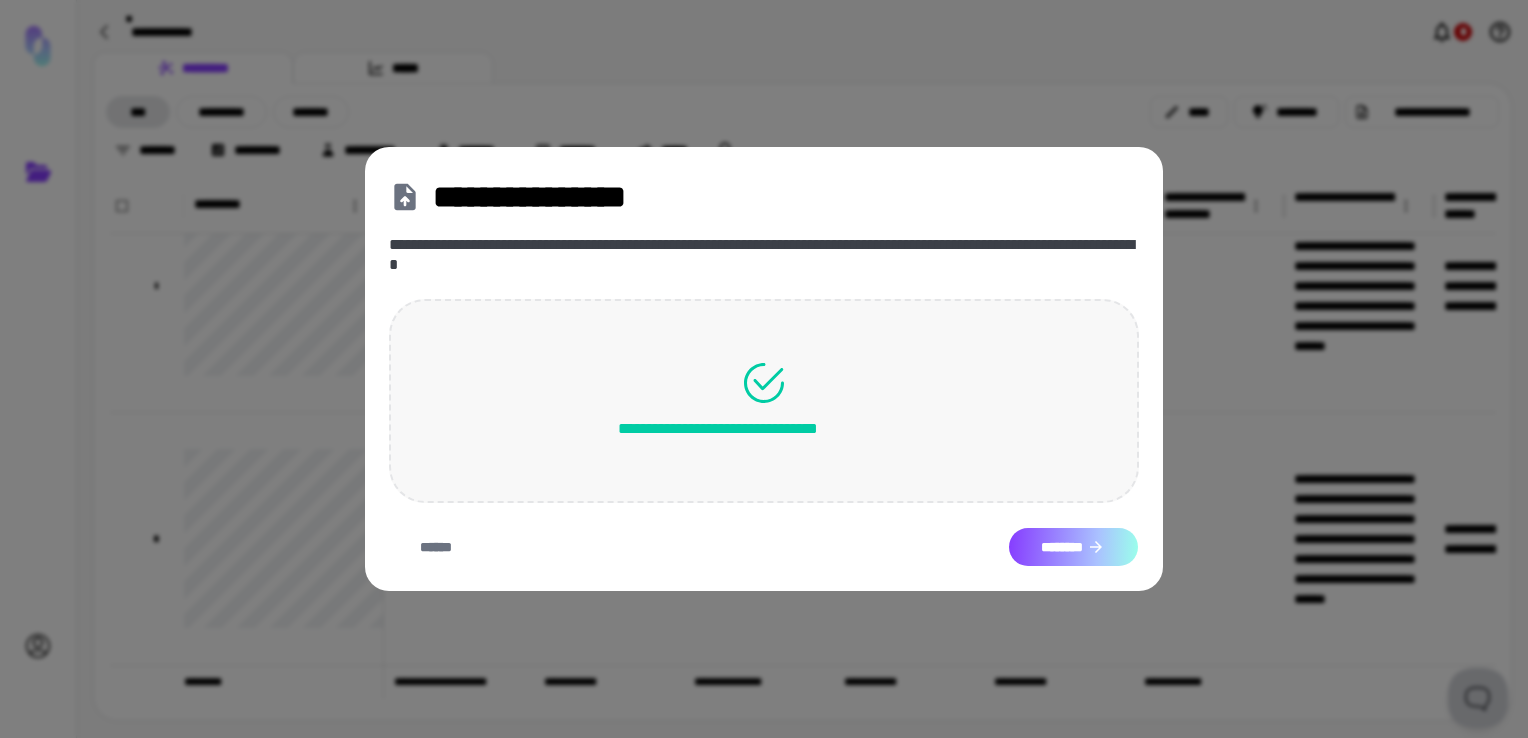 click on "********" at bounding box center [1073, 547] 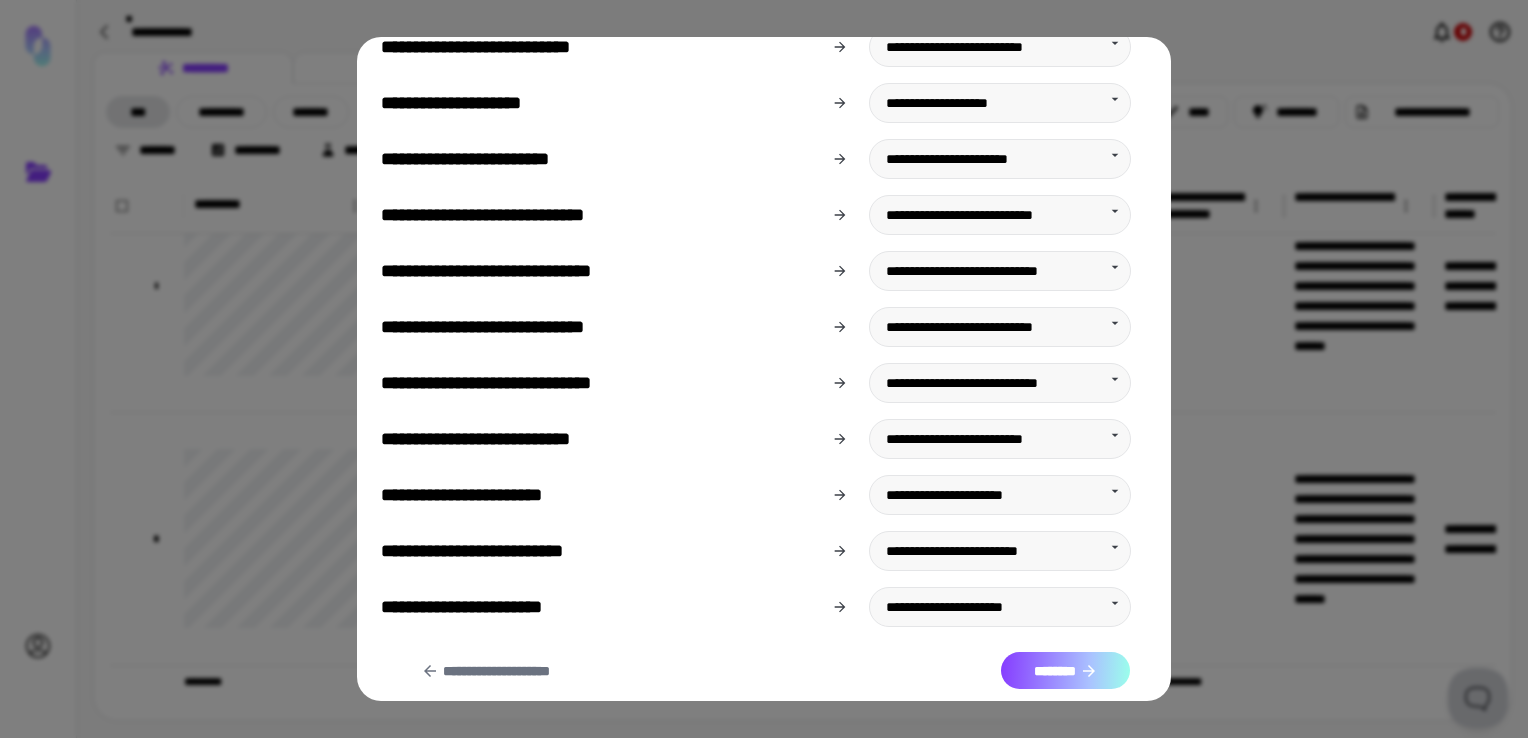 click on "********" at bounding box center [1065, 671] 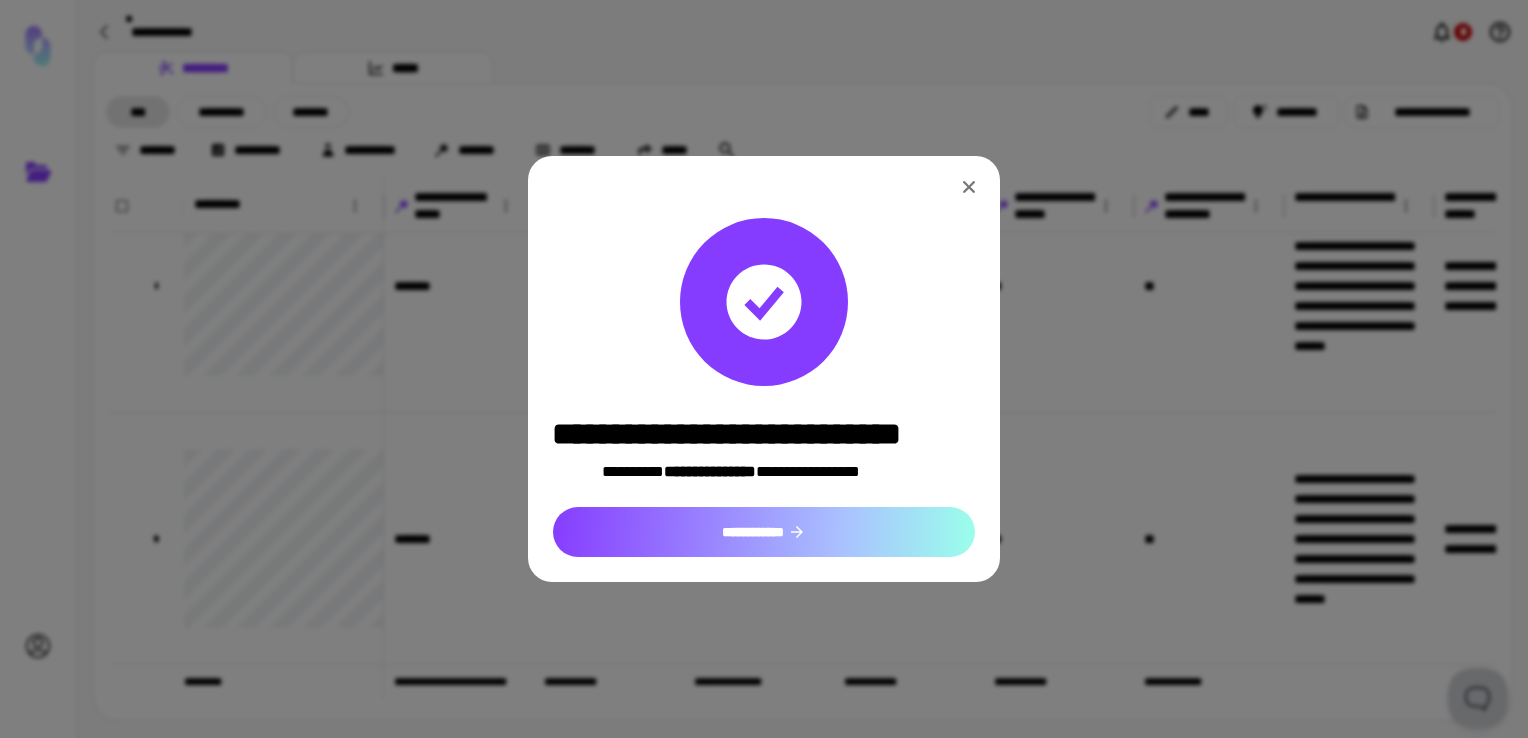 click 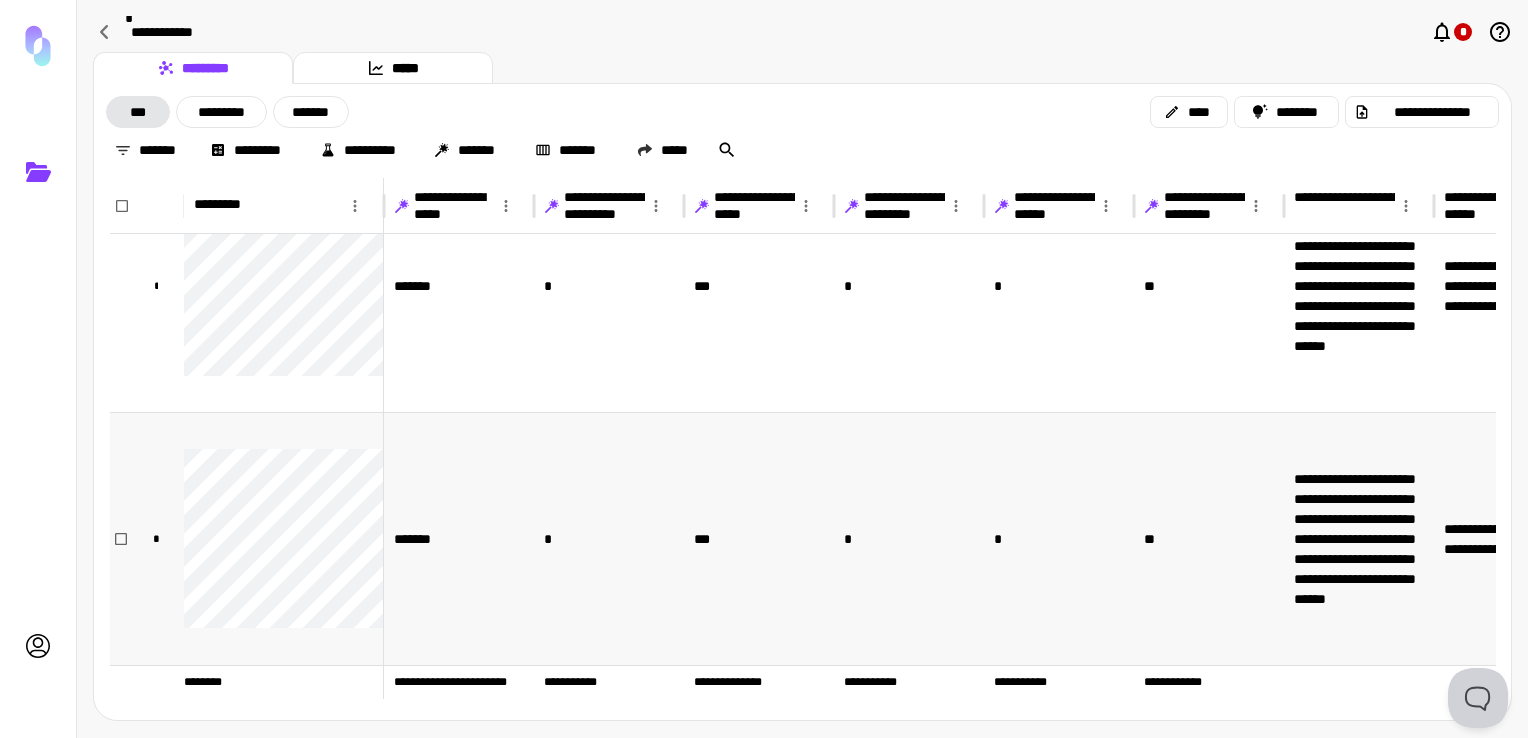scroll, scrollTop: 212, scrollLeft: 0, axis: vertical 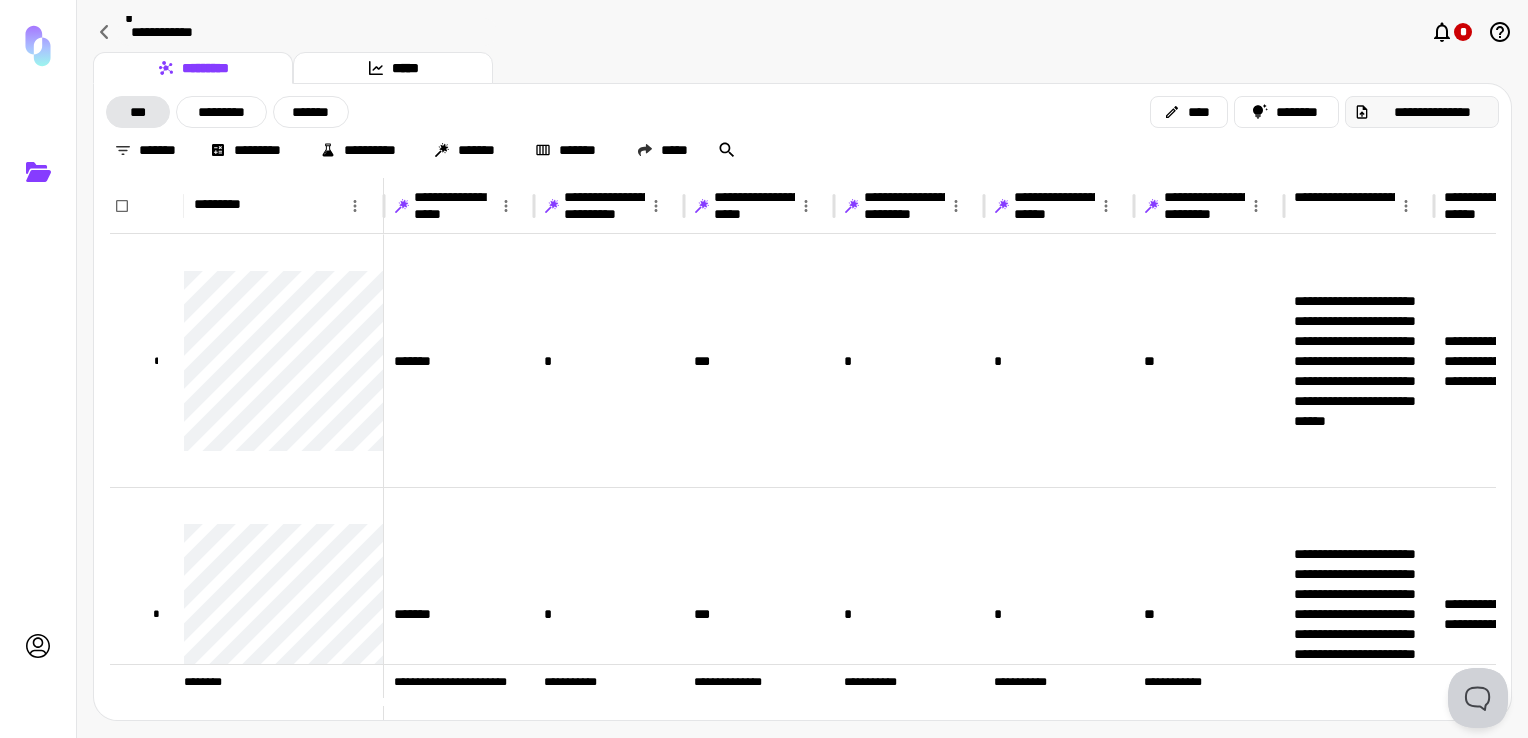 click 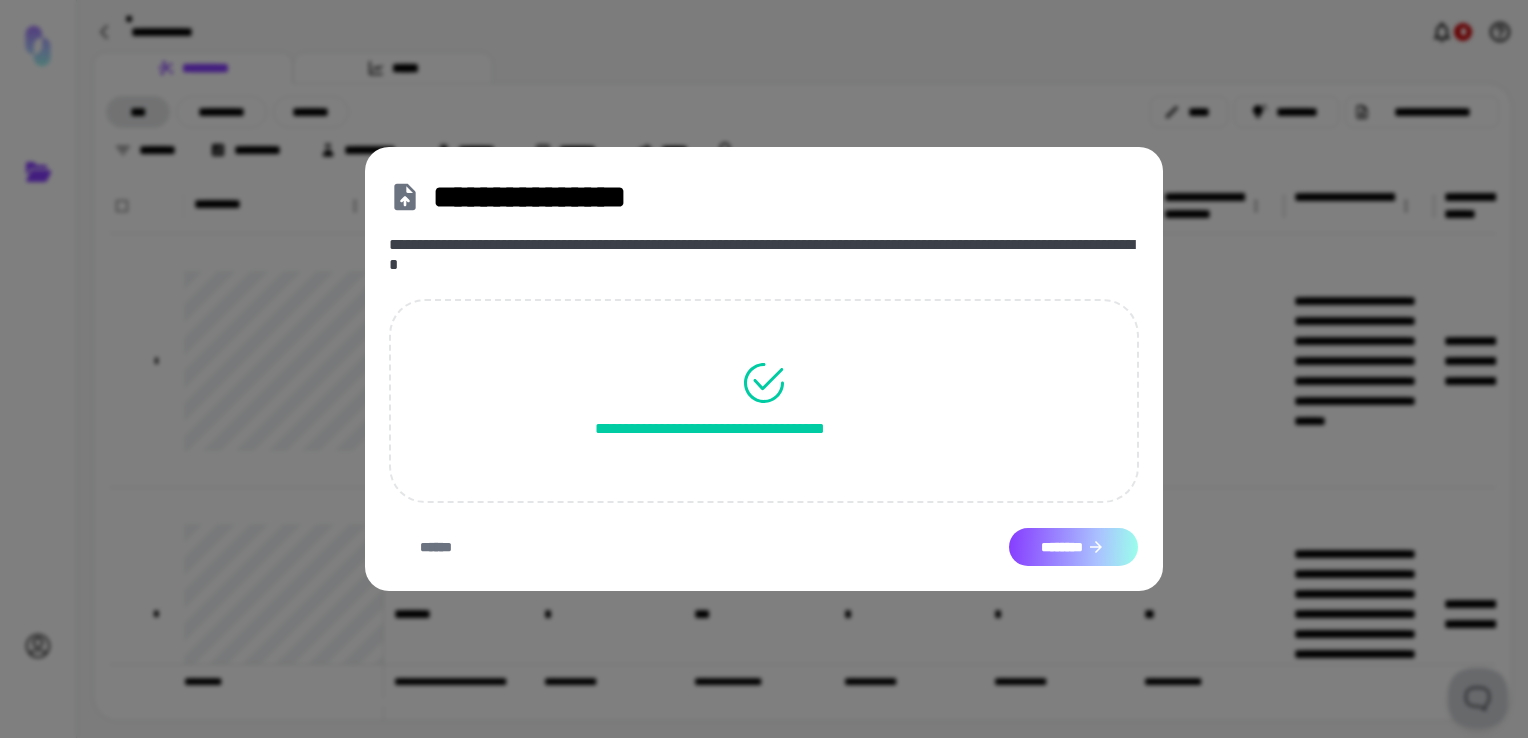 click 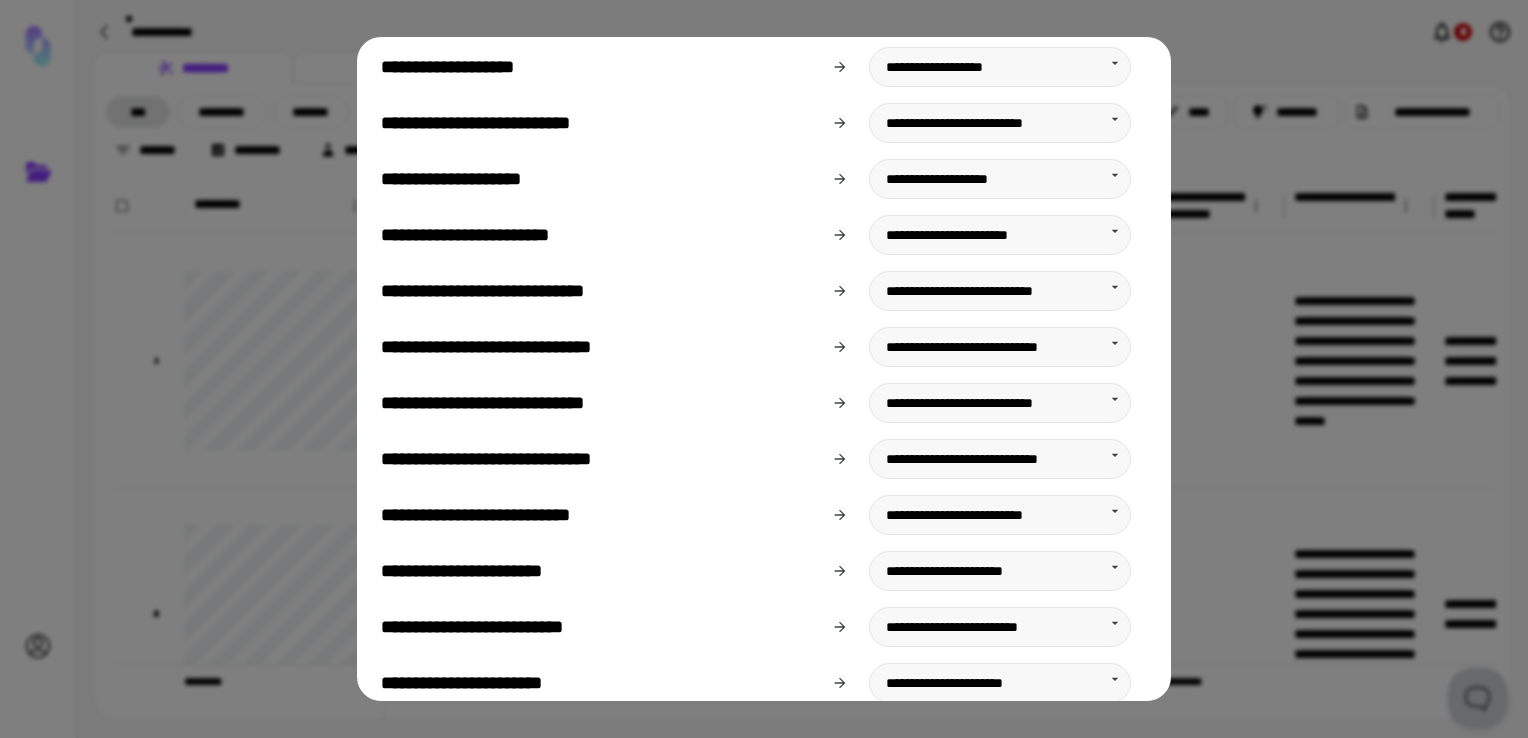 scroll, scrollTop: 1531, scrollLeft: 0, axis: vertical 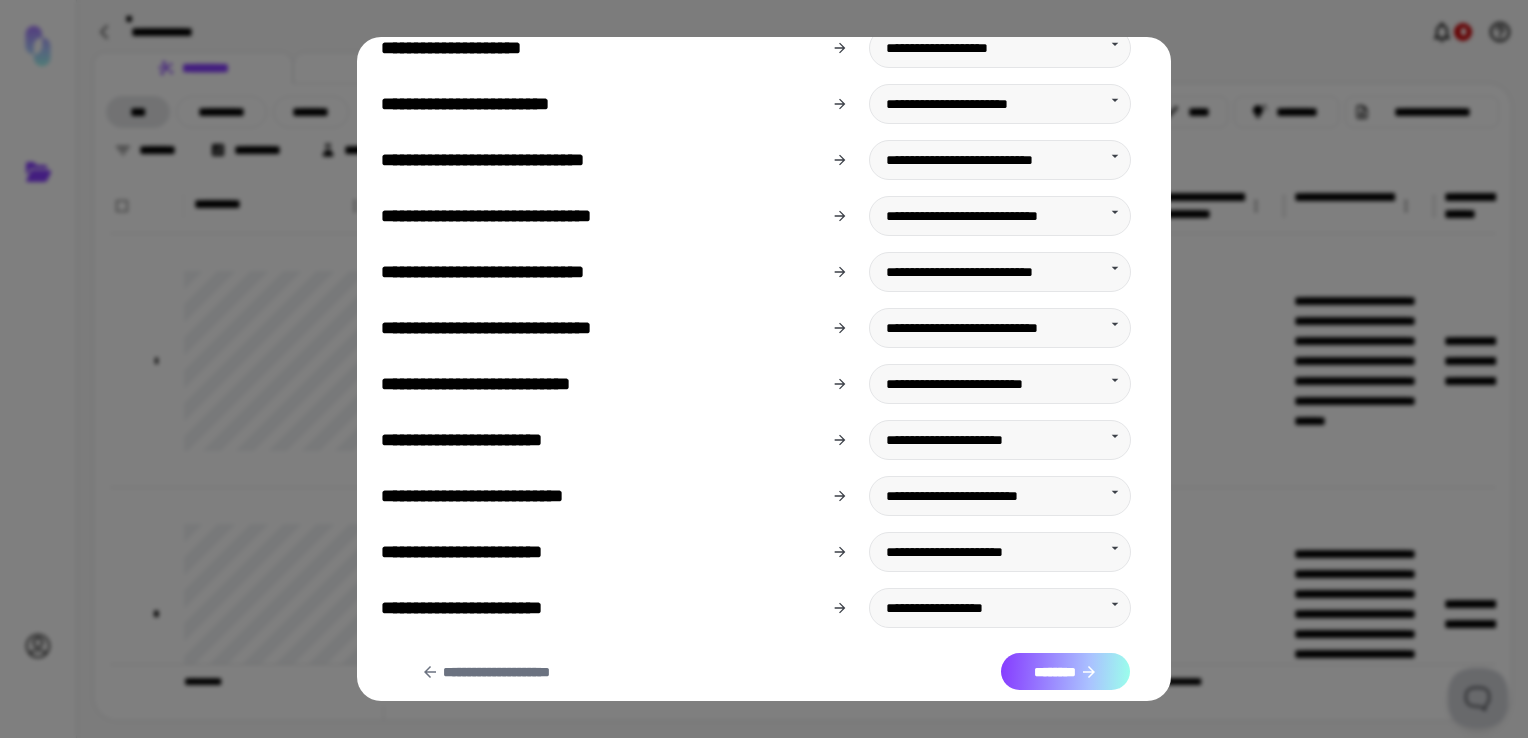 click on "********" at bounding box center [1065, 672] 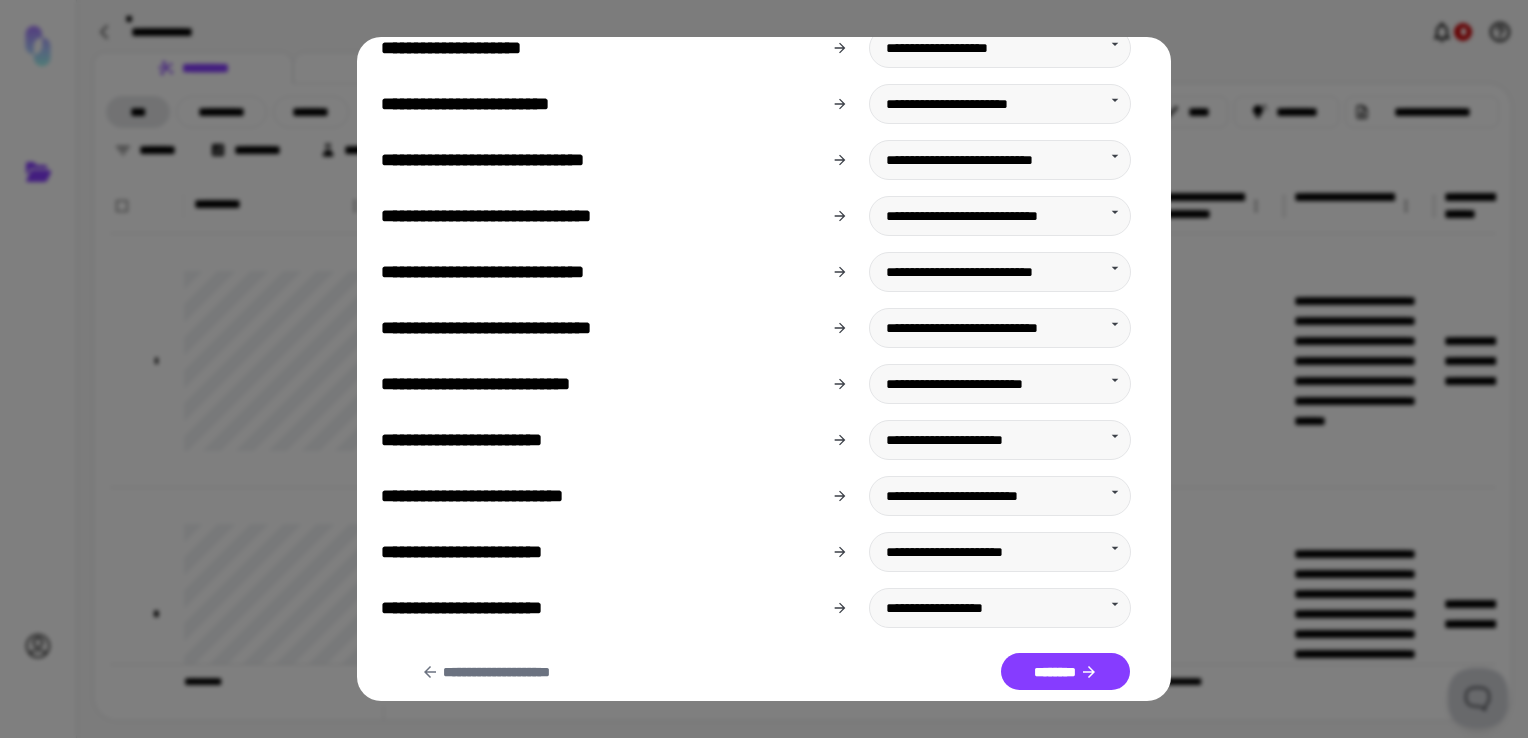 scroll, scrollTop: 0, scrollLeft: 0, axis: both 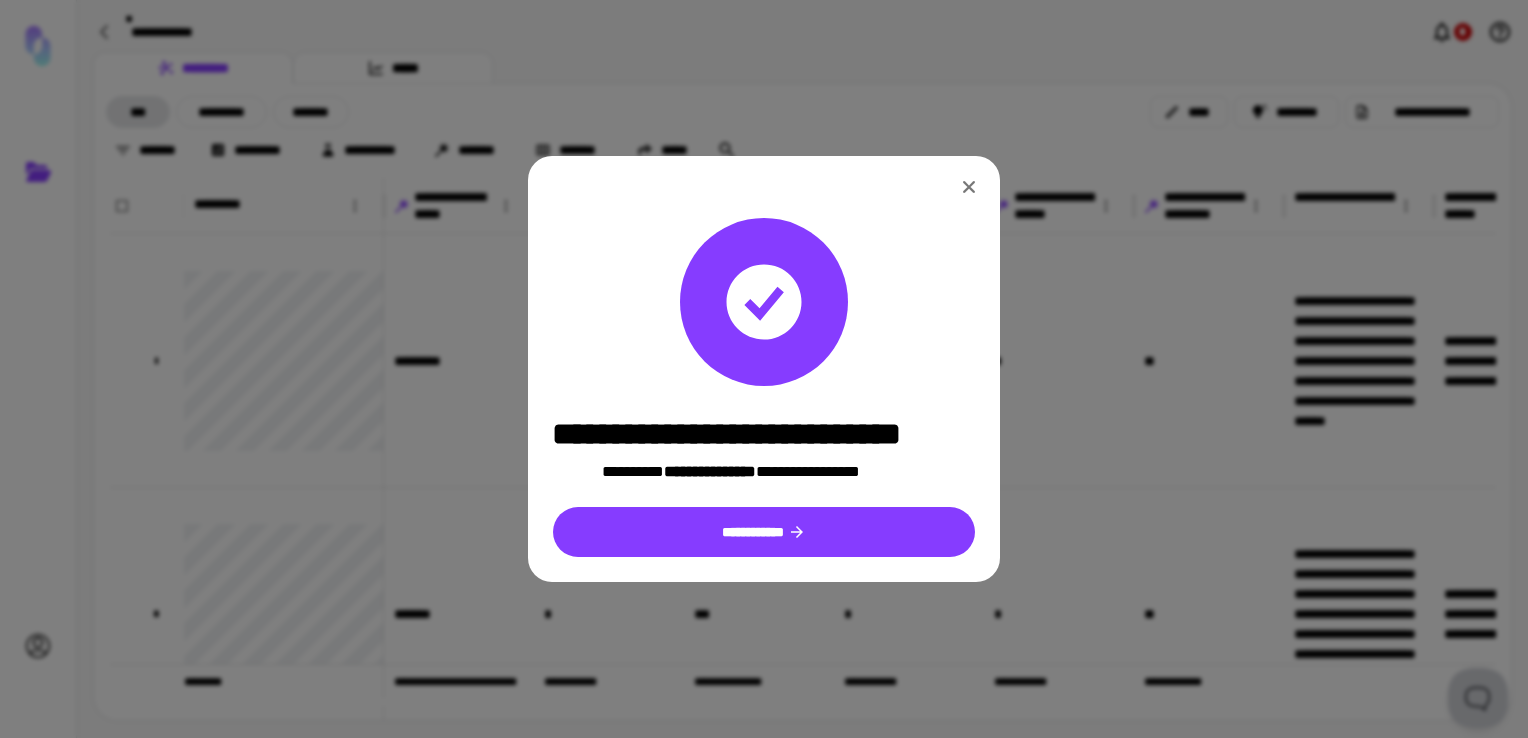 click 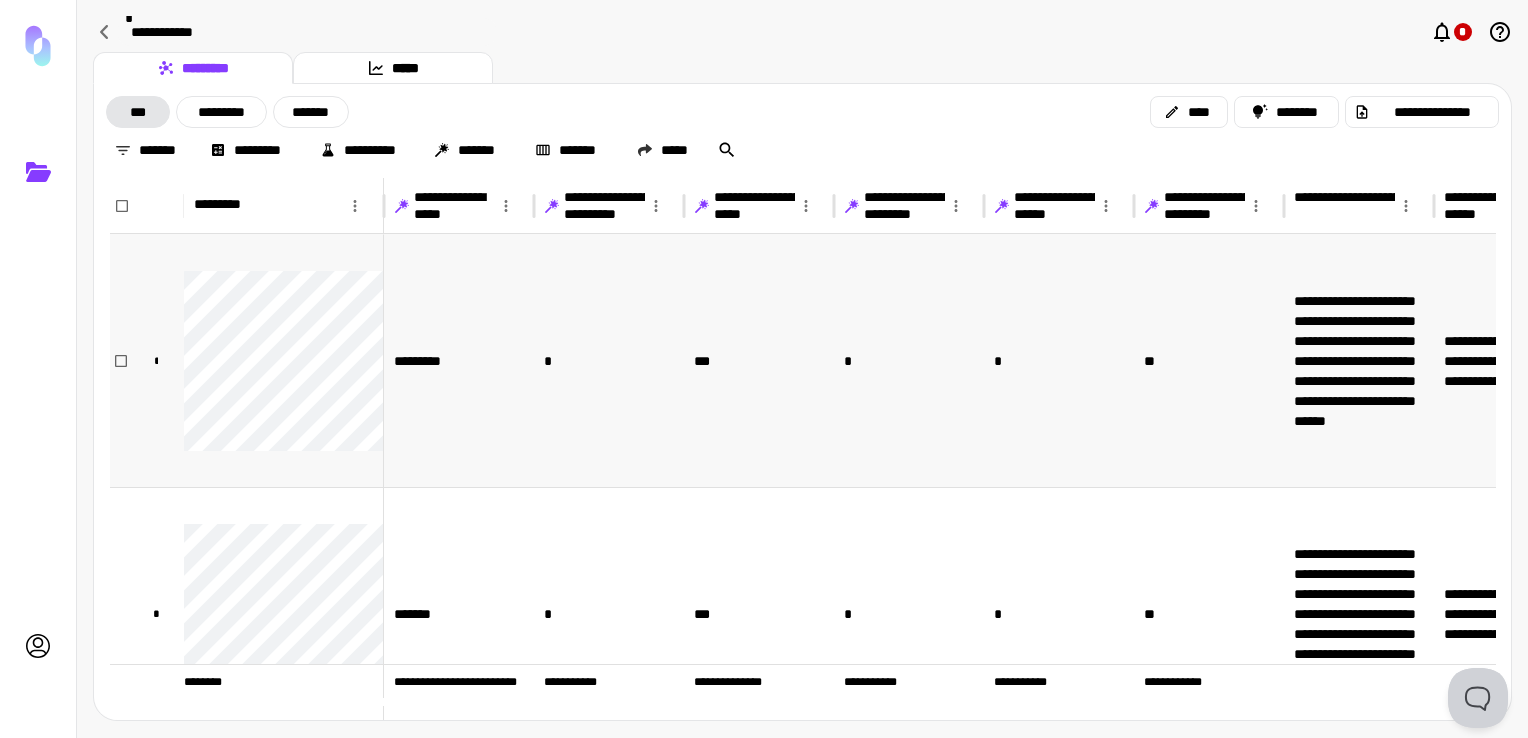 scroll, scrollTop: 132, scrollLeft: 0, axis: vertical 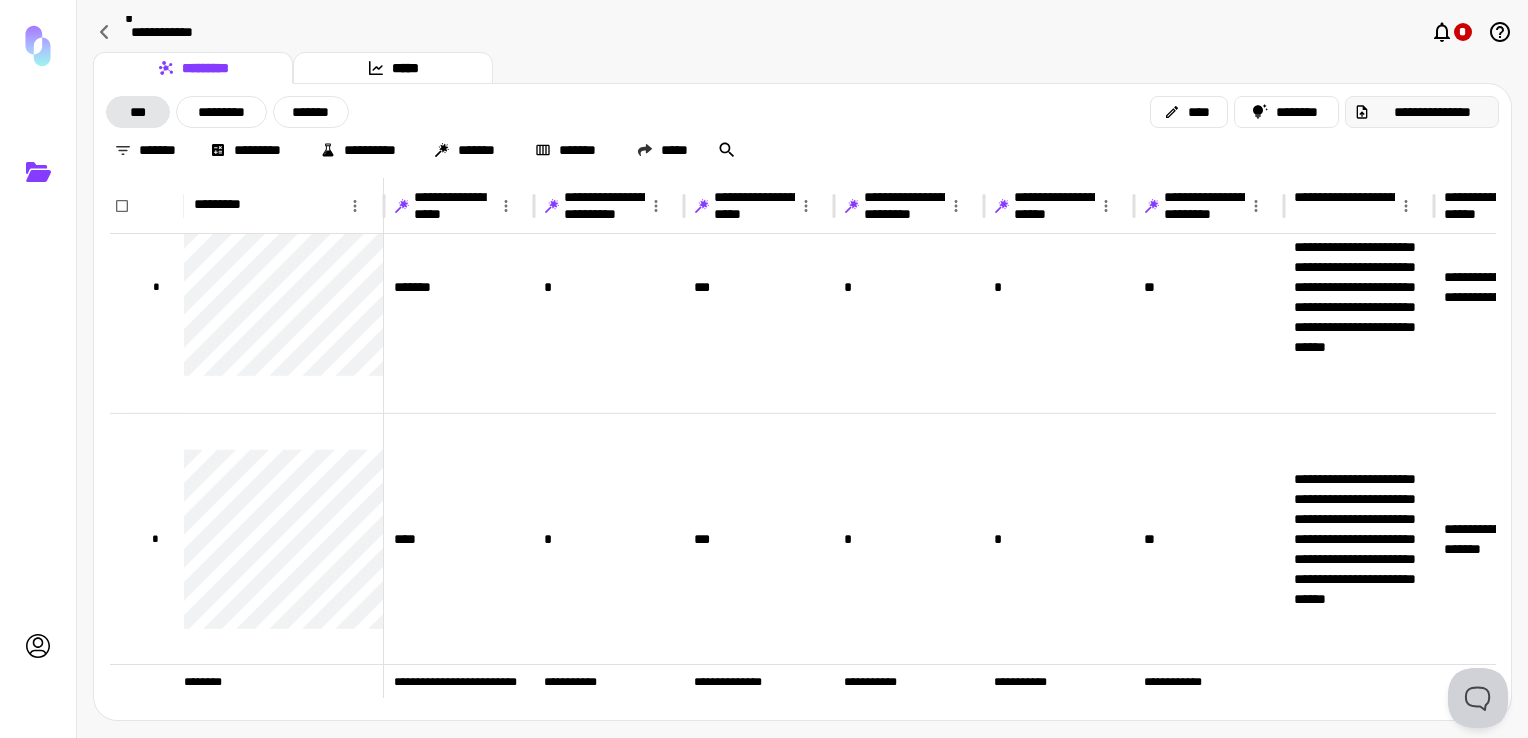 click on "**********" at bounding box center [1432, 112] 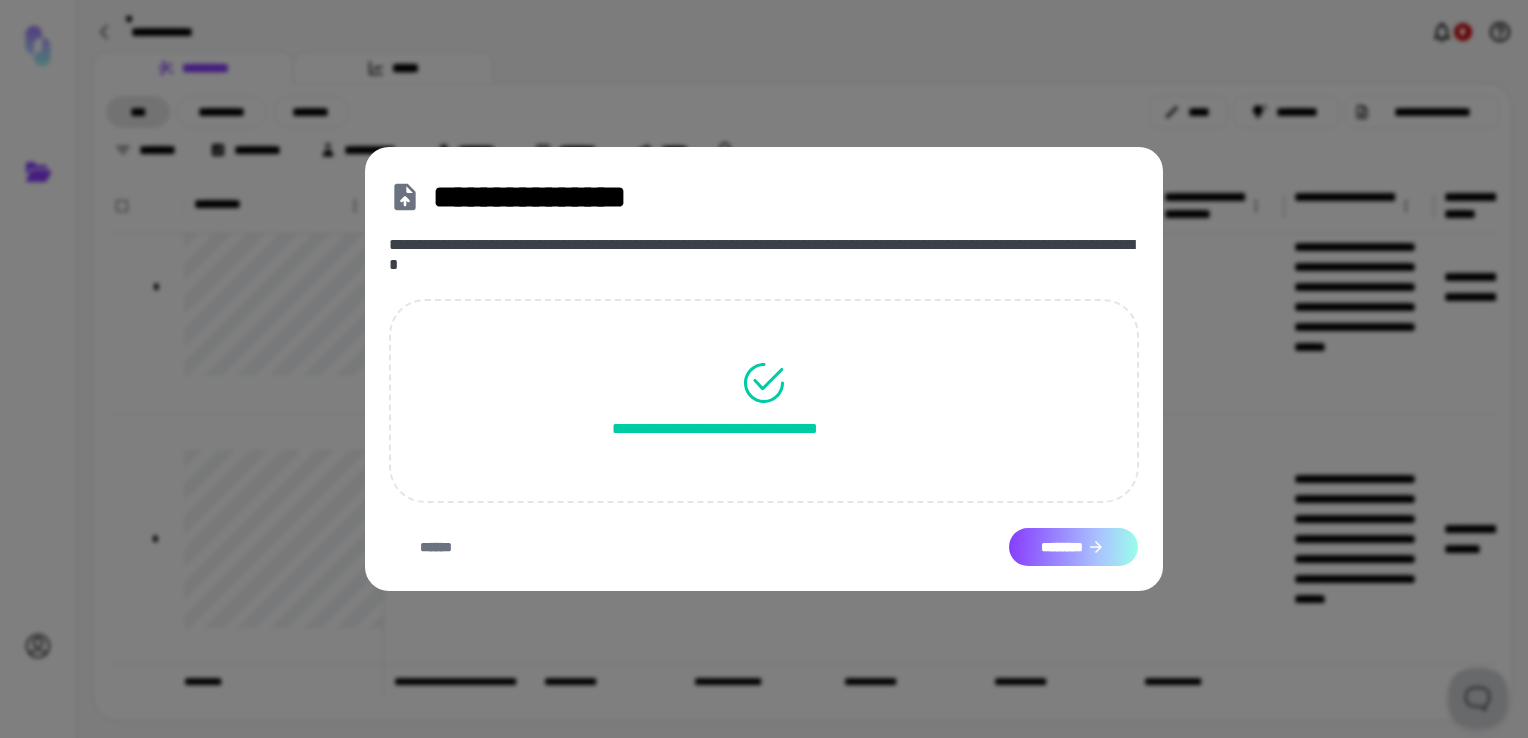 click on "********" at bounding box center (1073, 547) 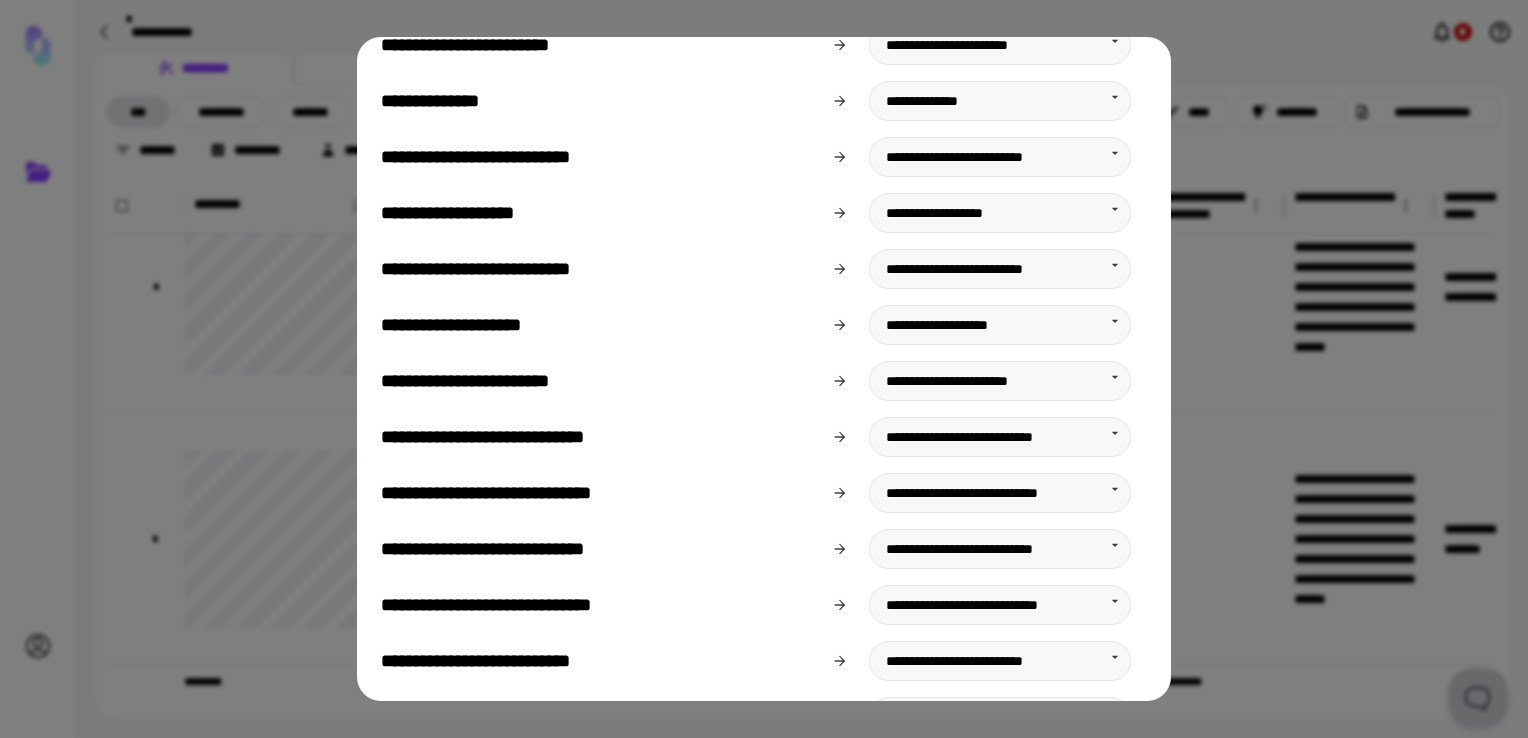 scroll, scrollTop: 1531, scrollLeft: 0, axis: vertical 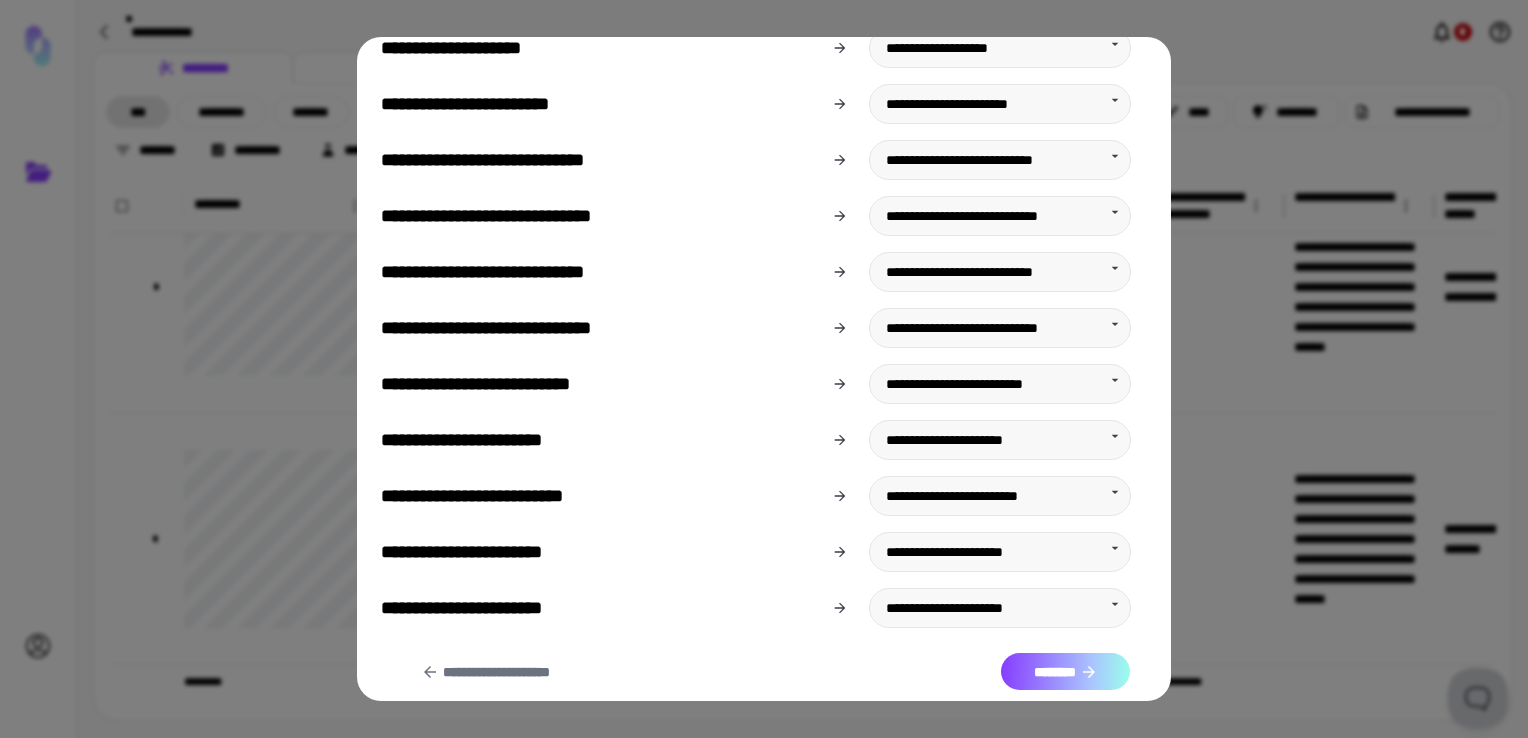 click on "********" at bounding box center [1065, 672] 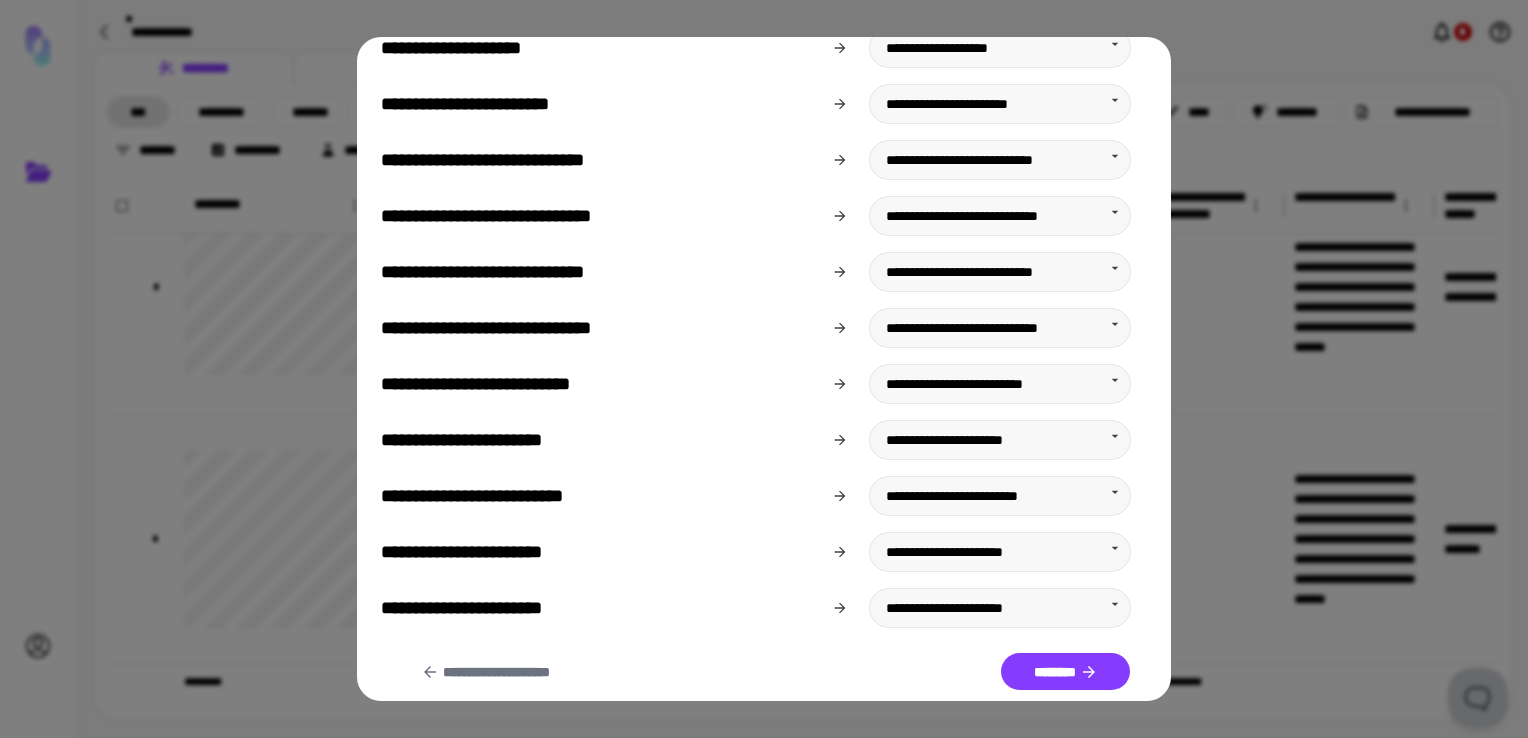 scroll, scrollTop: 0, scrollLeft: 0, axis: both 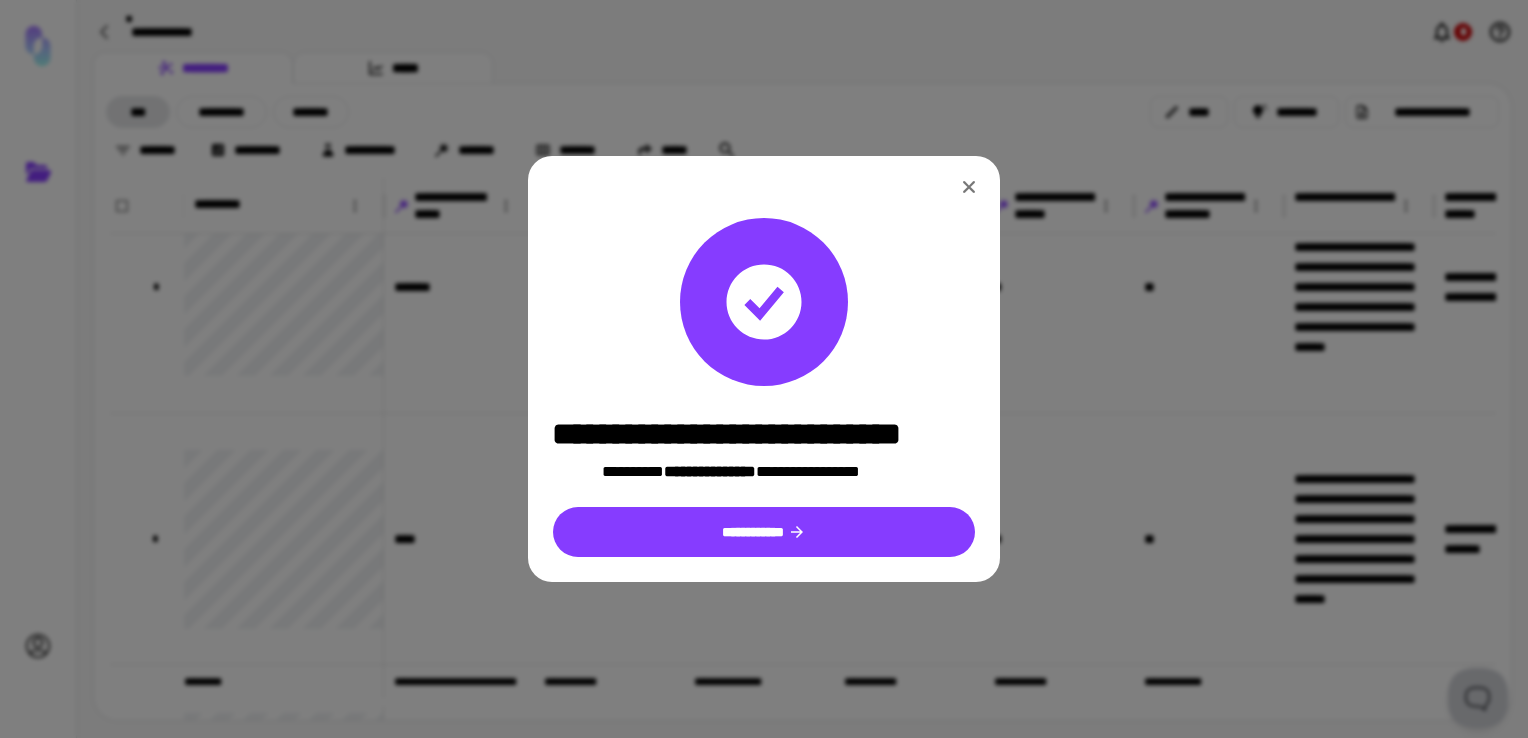 click 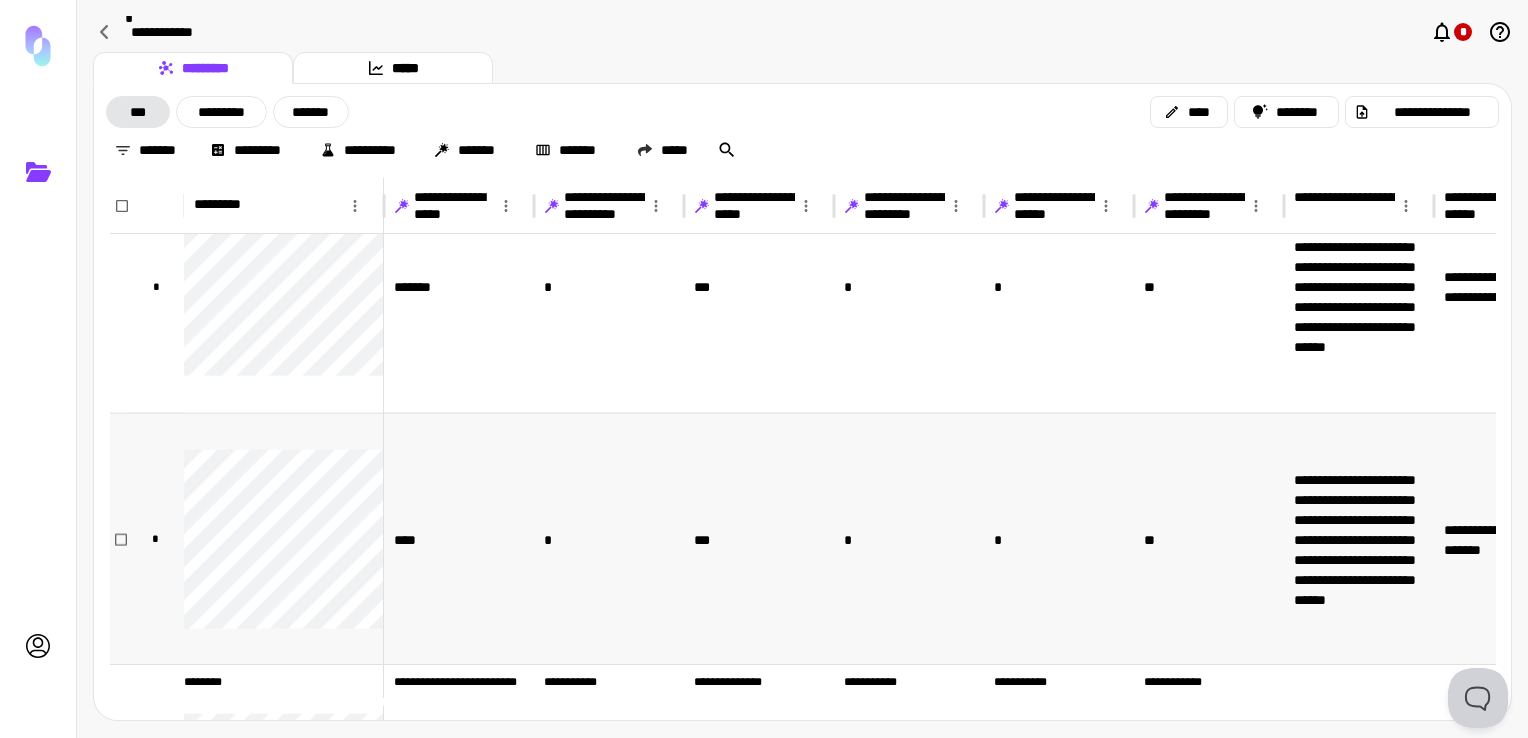 scroll, scrollTop: 667, scrollLeft: 0, axis: vertical 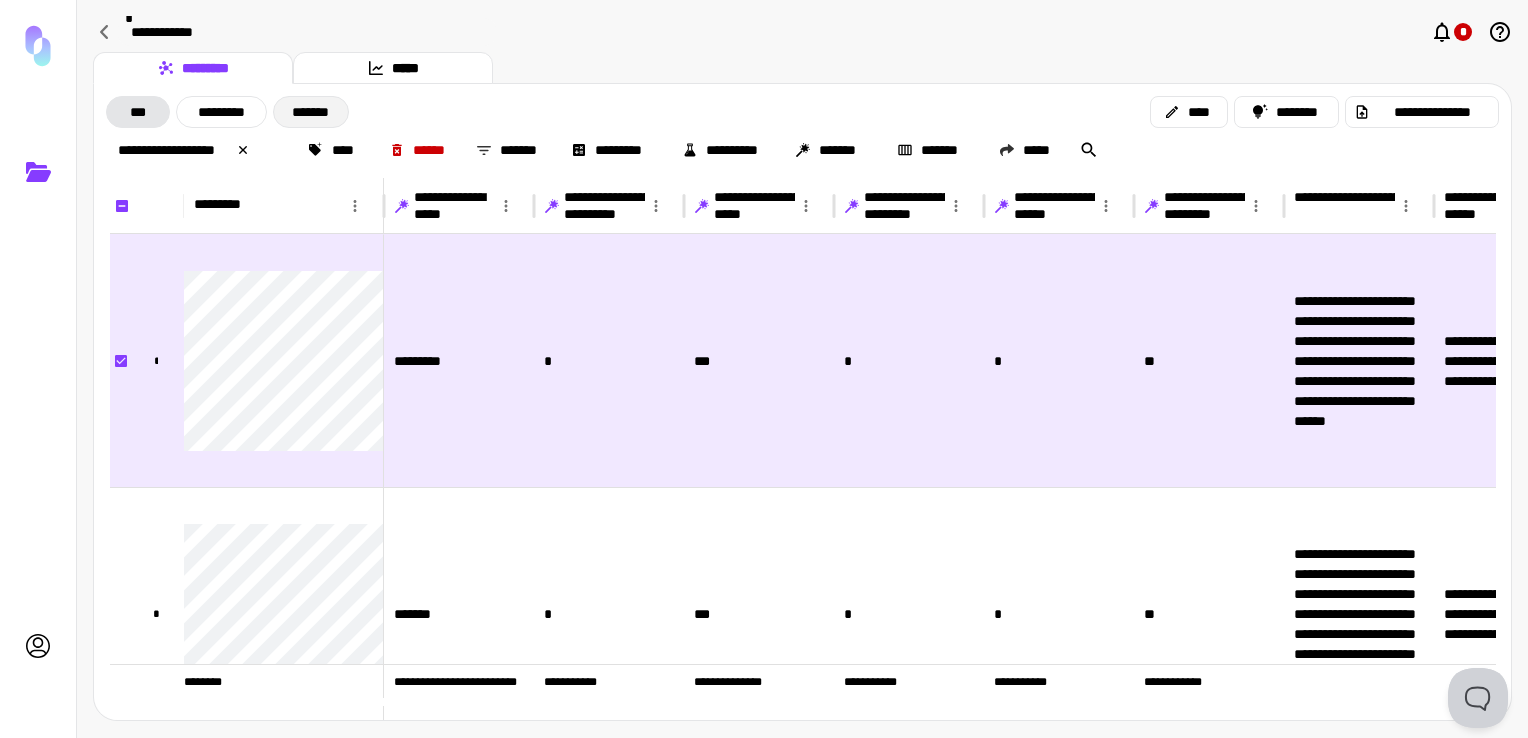 click on "*******" at bounding box center [311, 112] 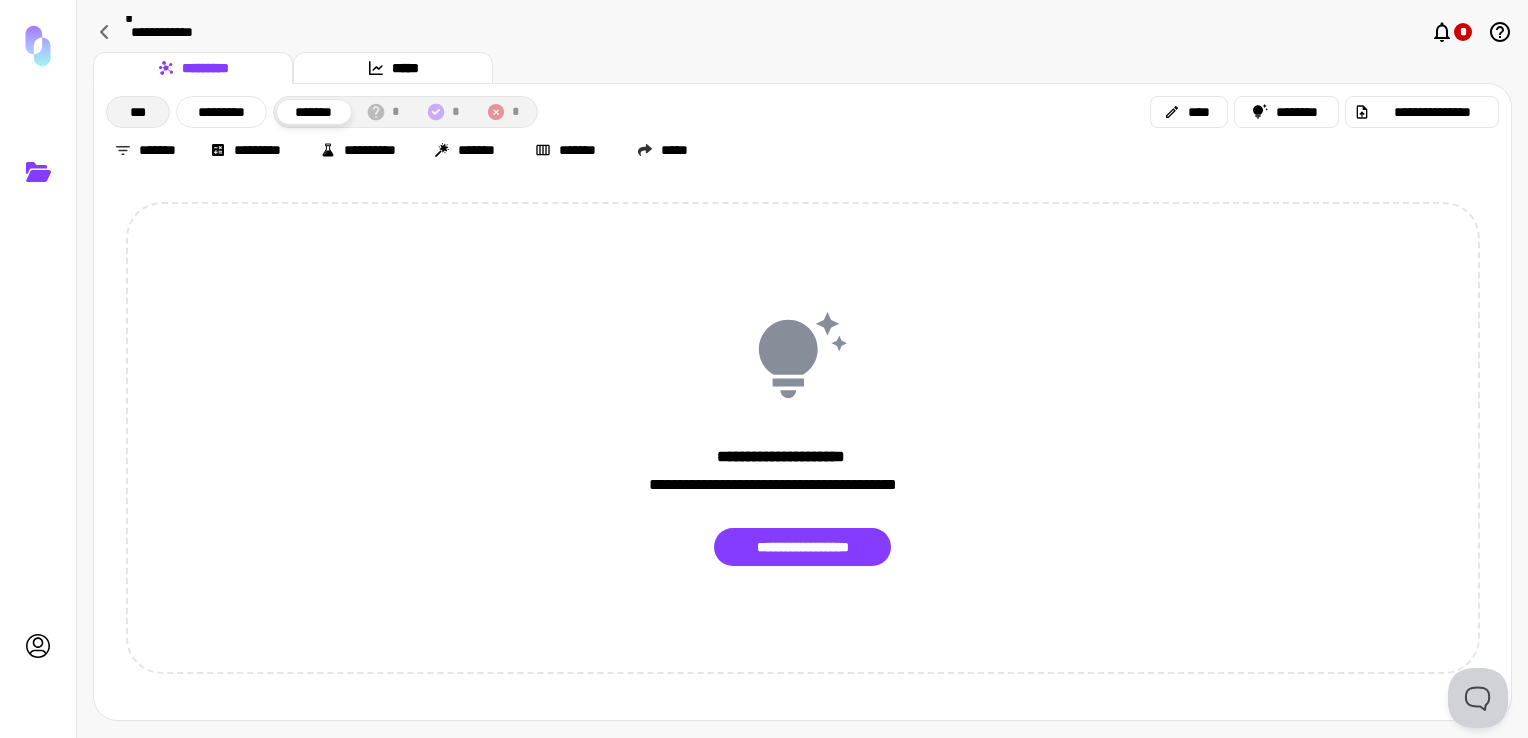 click on "***" at bounding box center (138, 112) 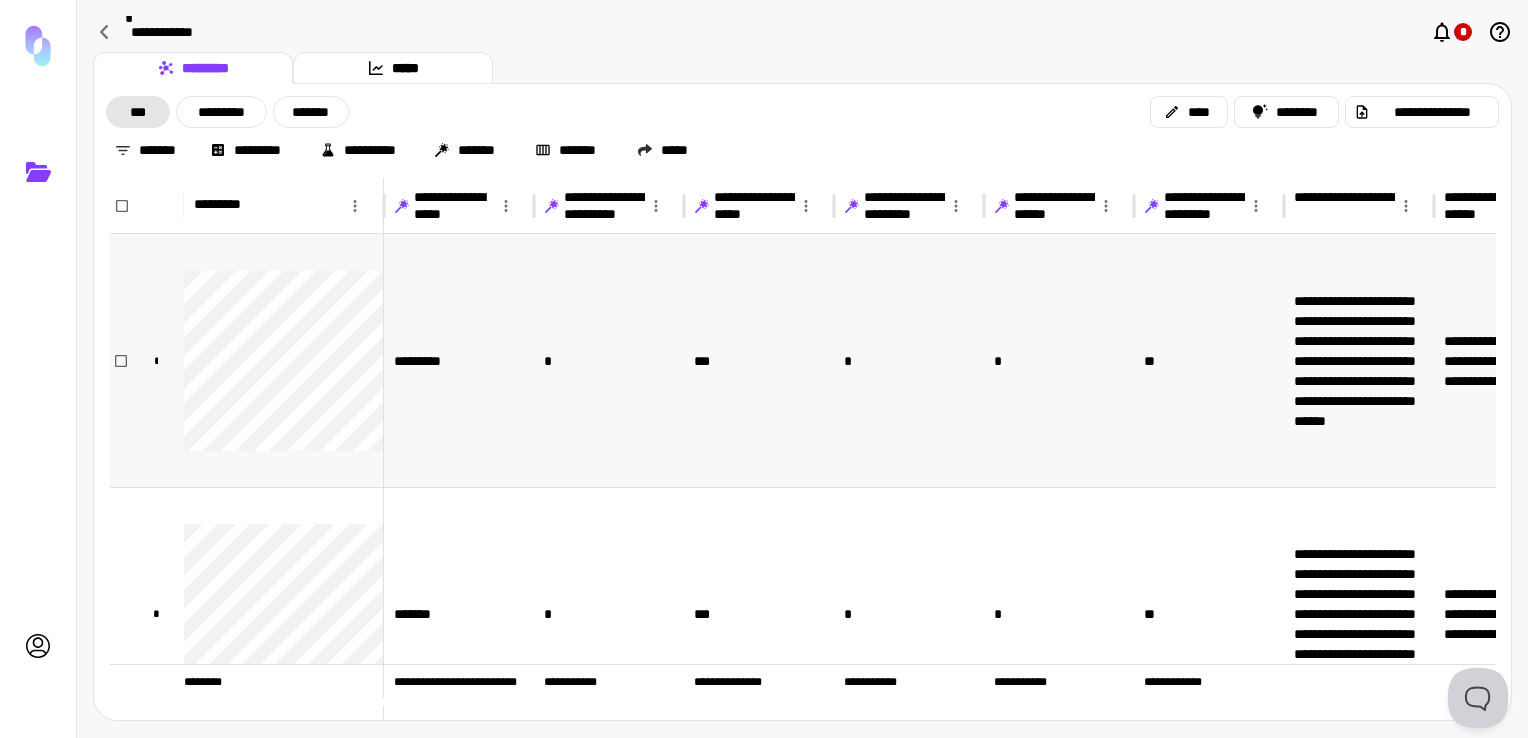 scroll, scrollTop: 73, scrollLeft: 0, axis: vertical 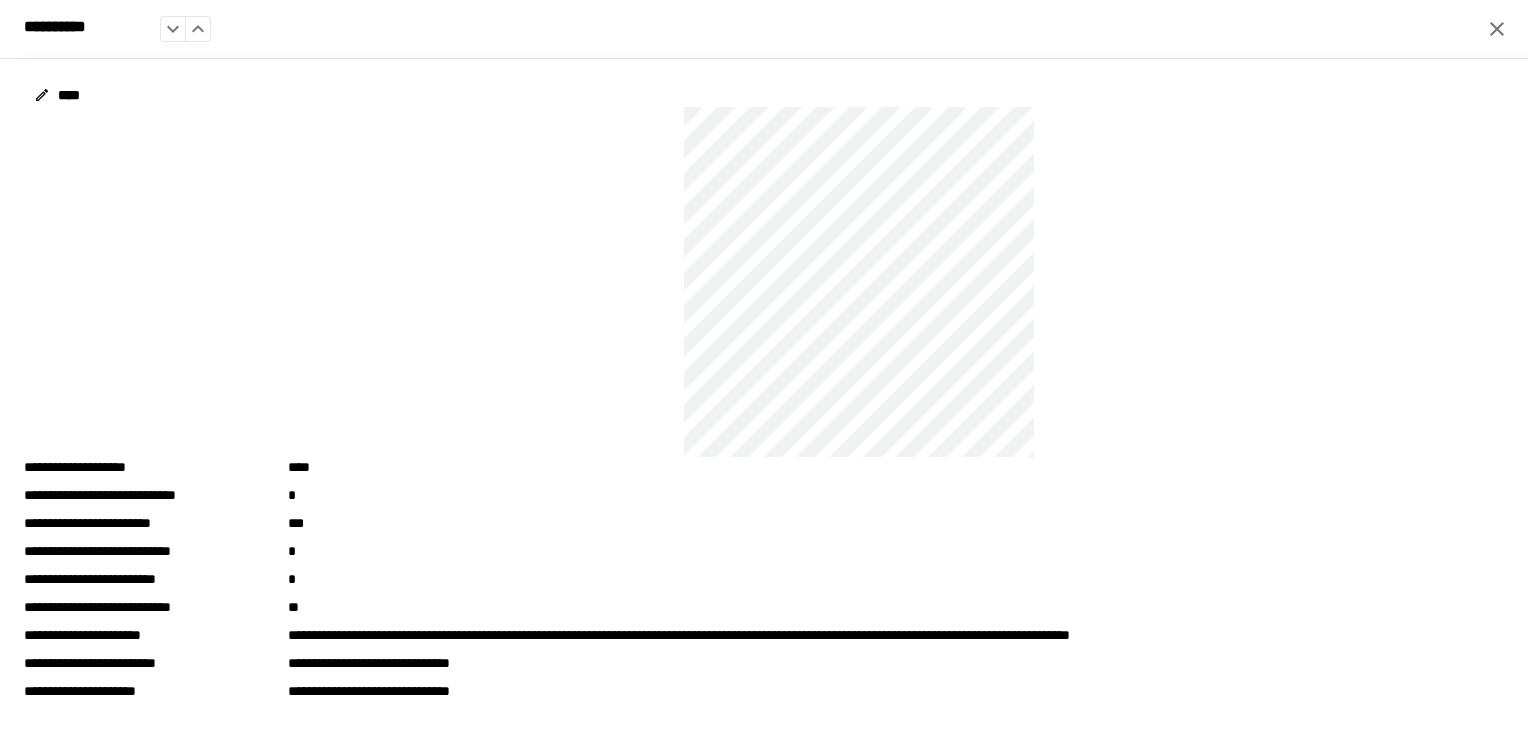 click 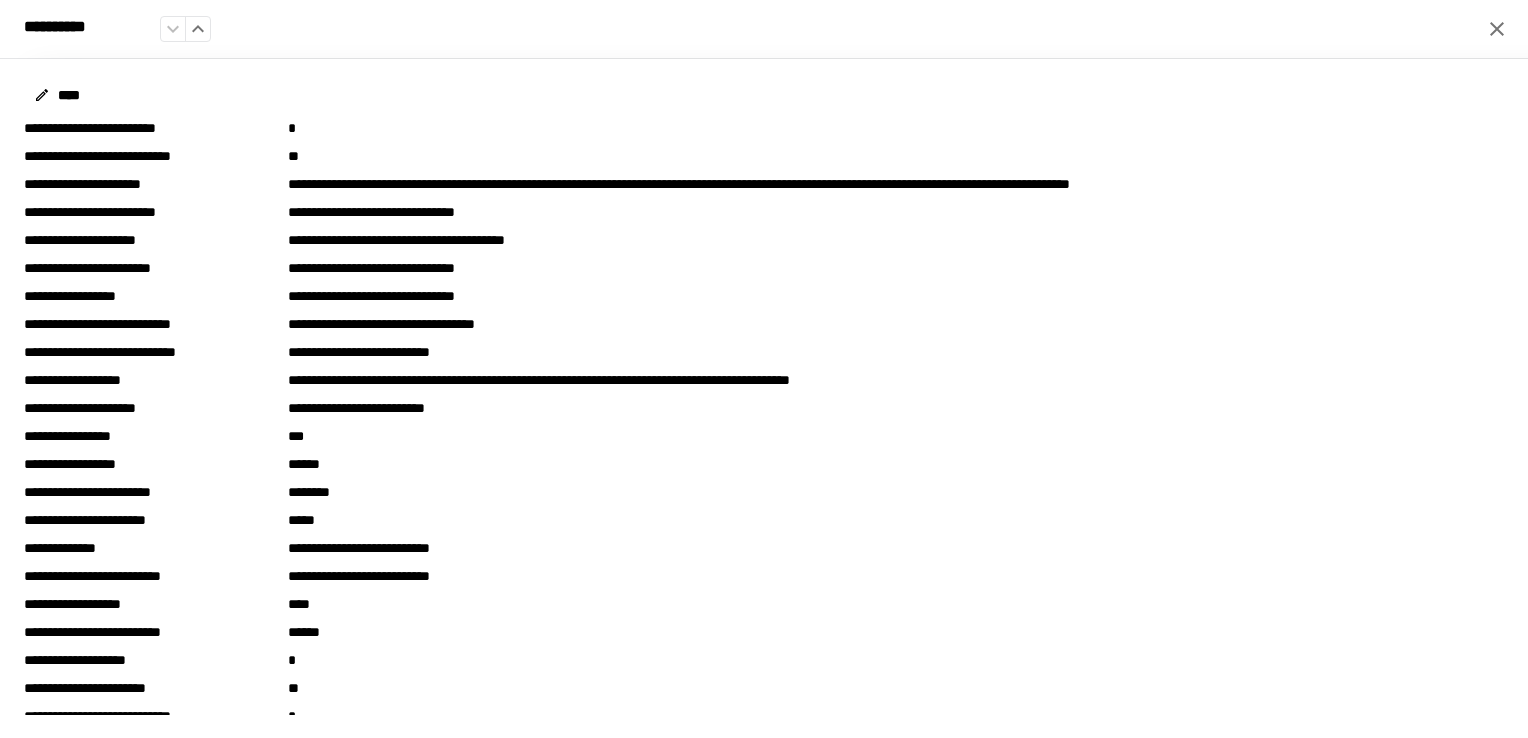 scroll, scrollTop: 700, scrollLeft: 0, axis: vertical 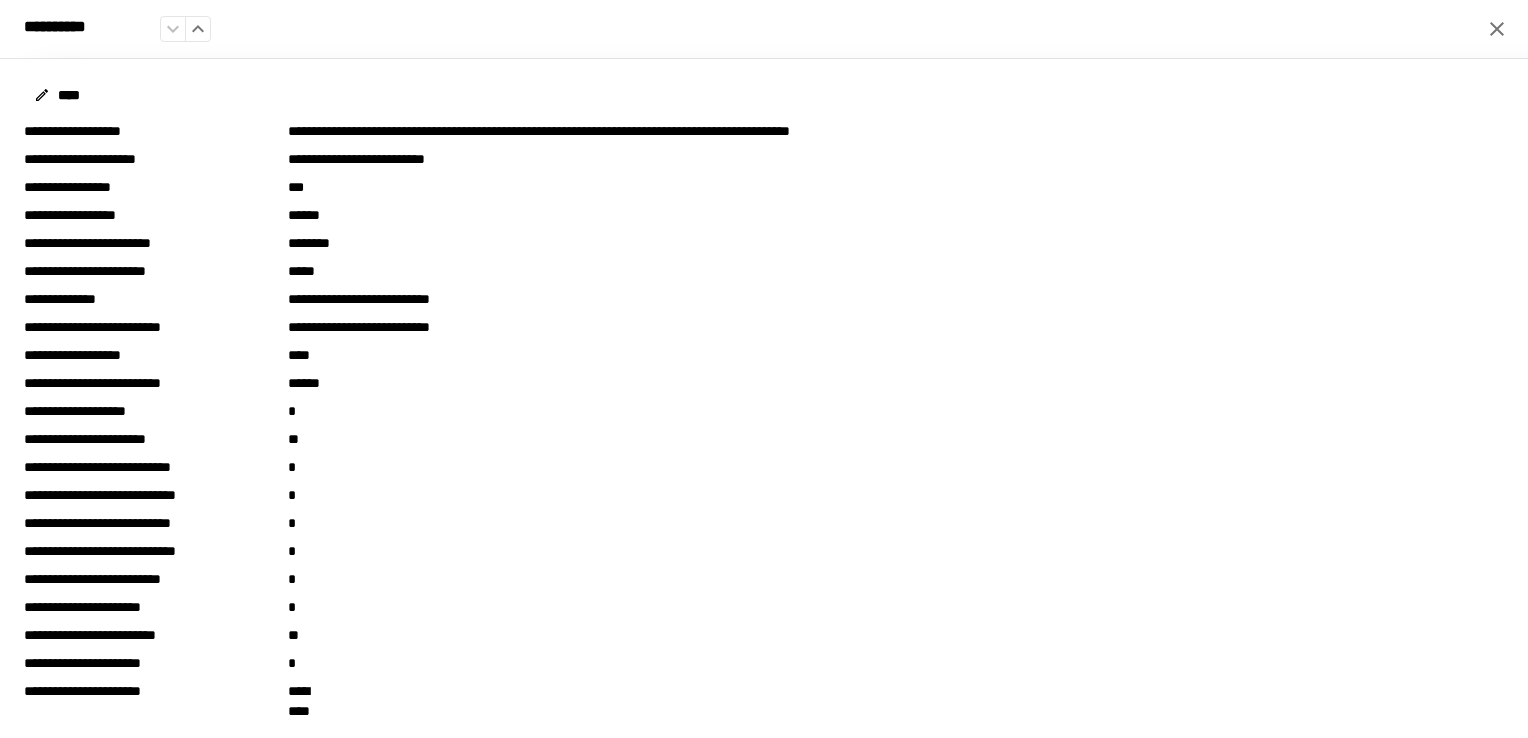 click 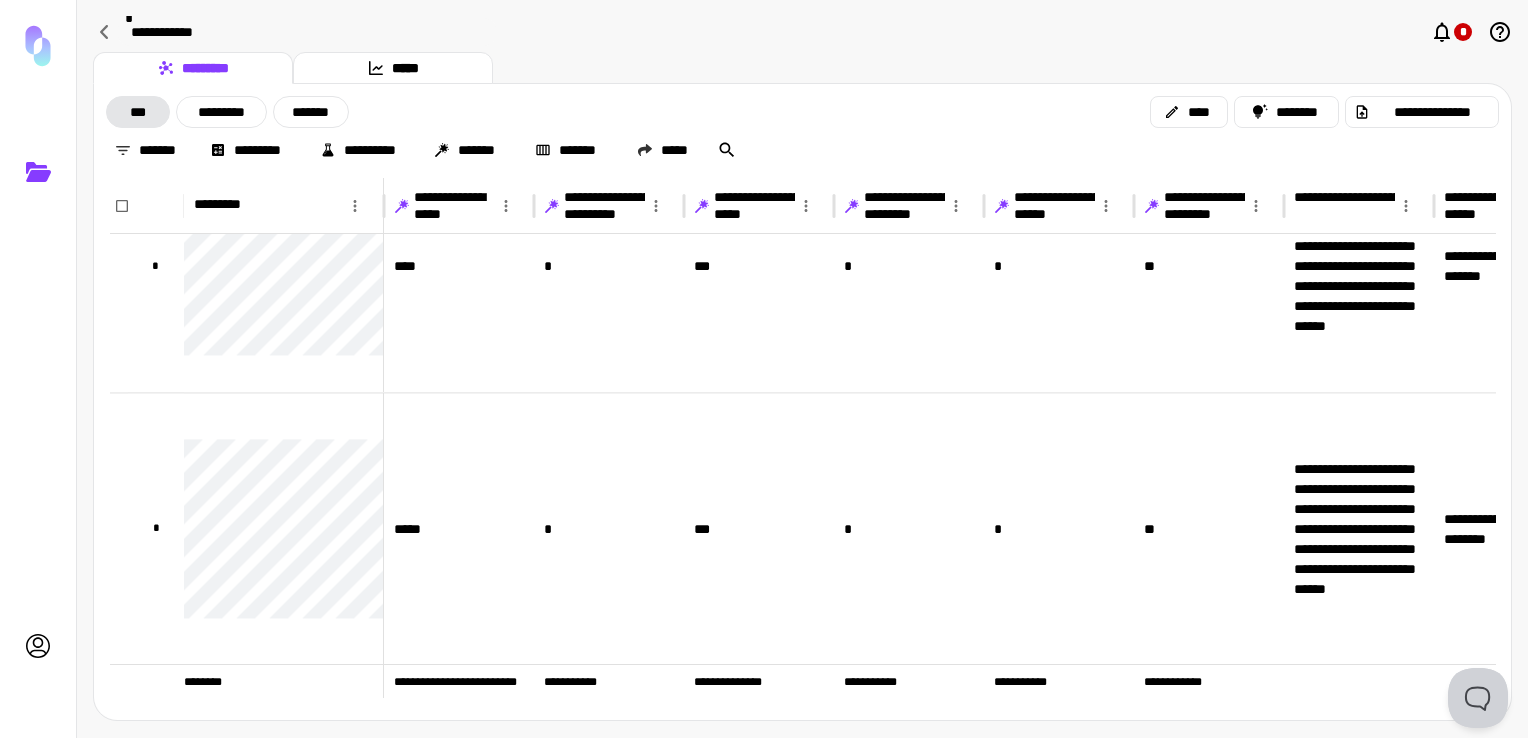 scroll, scrollTop: 0, scrollLeft: 2650, axis: horizontal 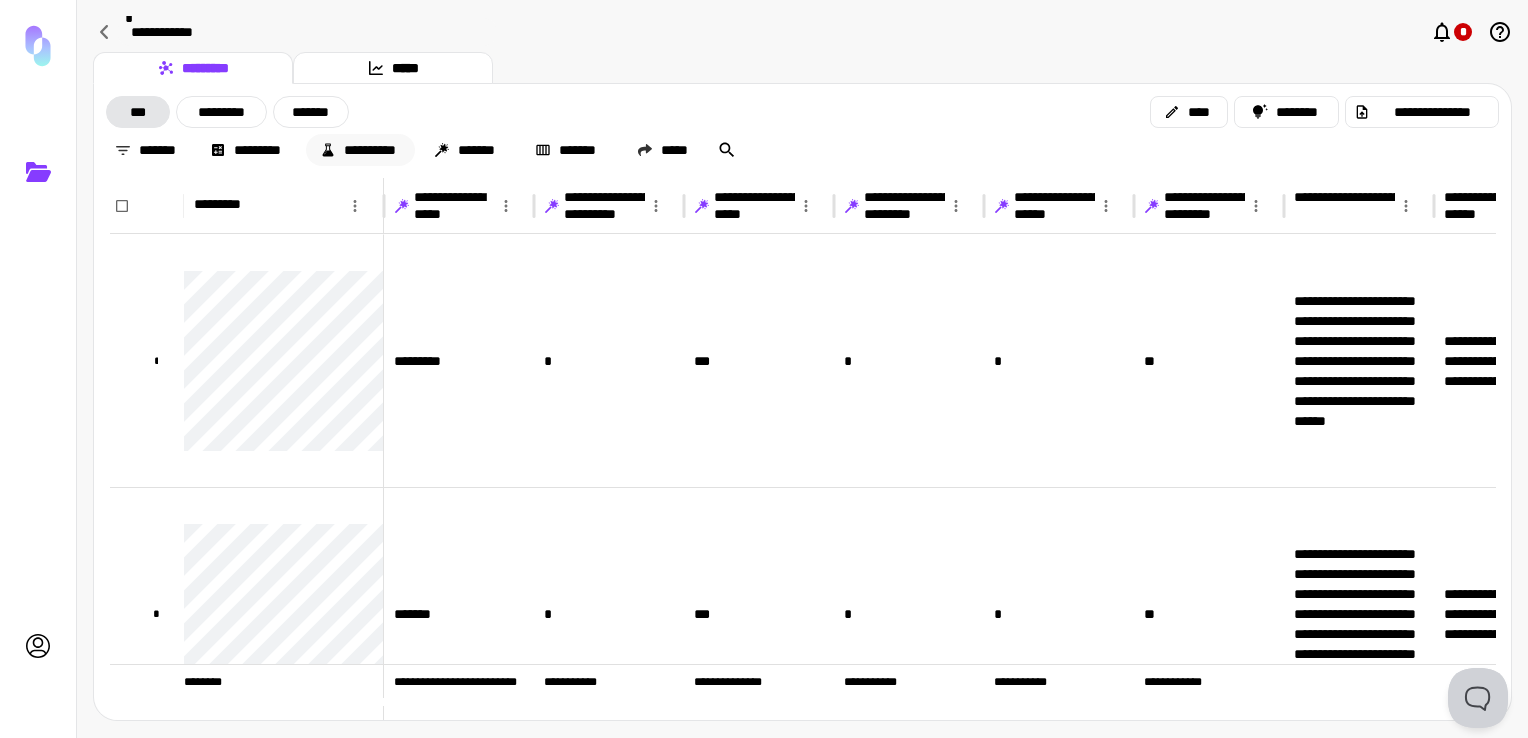 click on "**********" at bounding box center (360, 150) 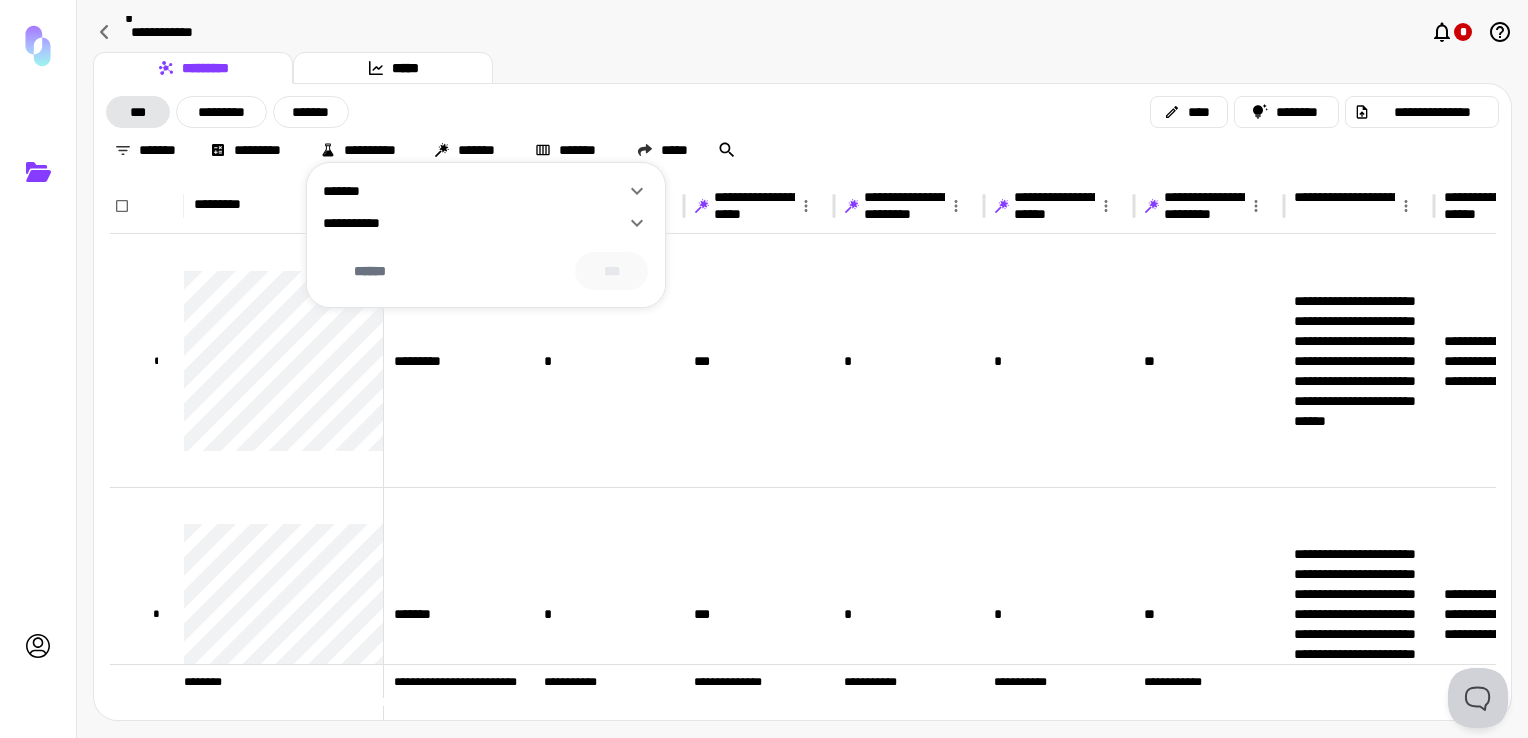 click at bounding box center [764, 369] 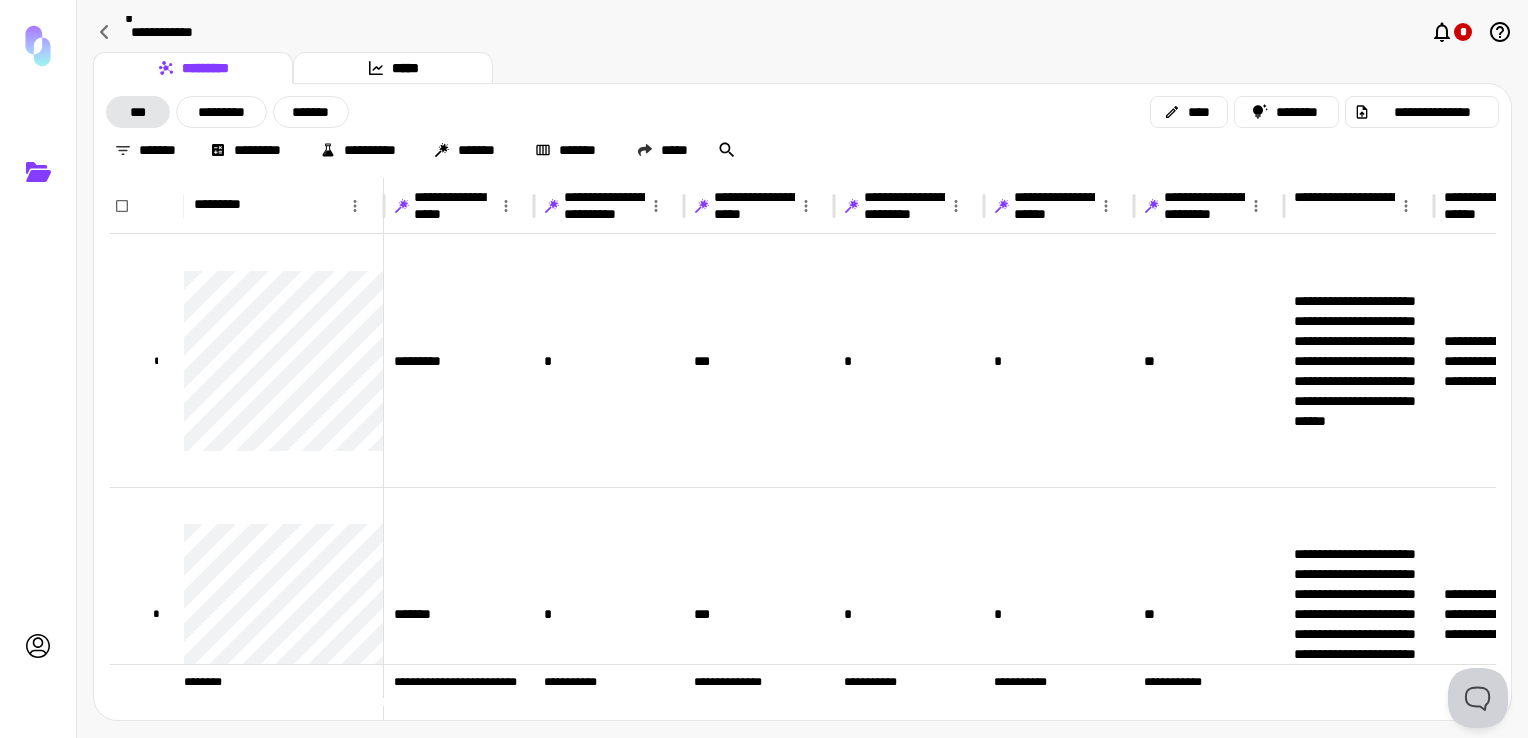 scroll, scrollTop: 410, scrollLeft: 0, axis: vertical 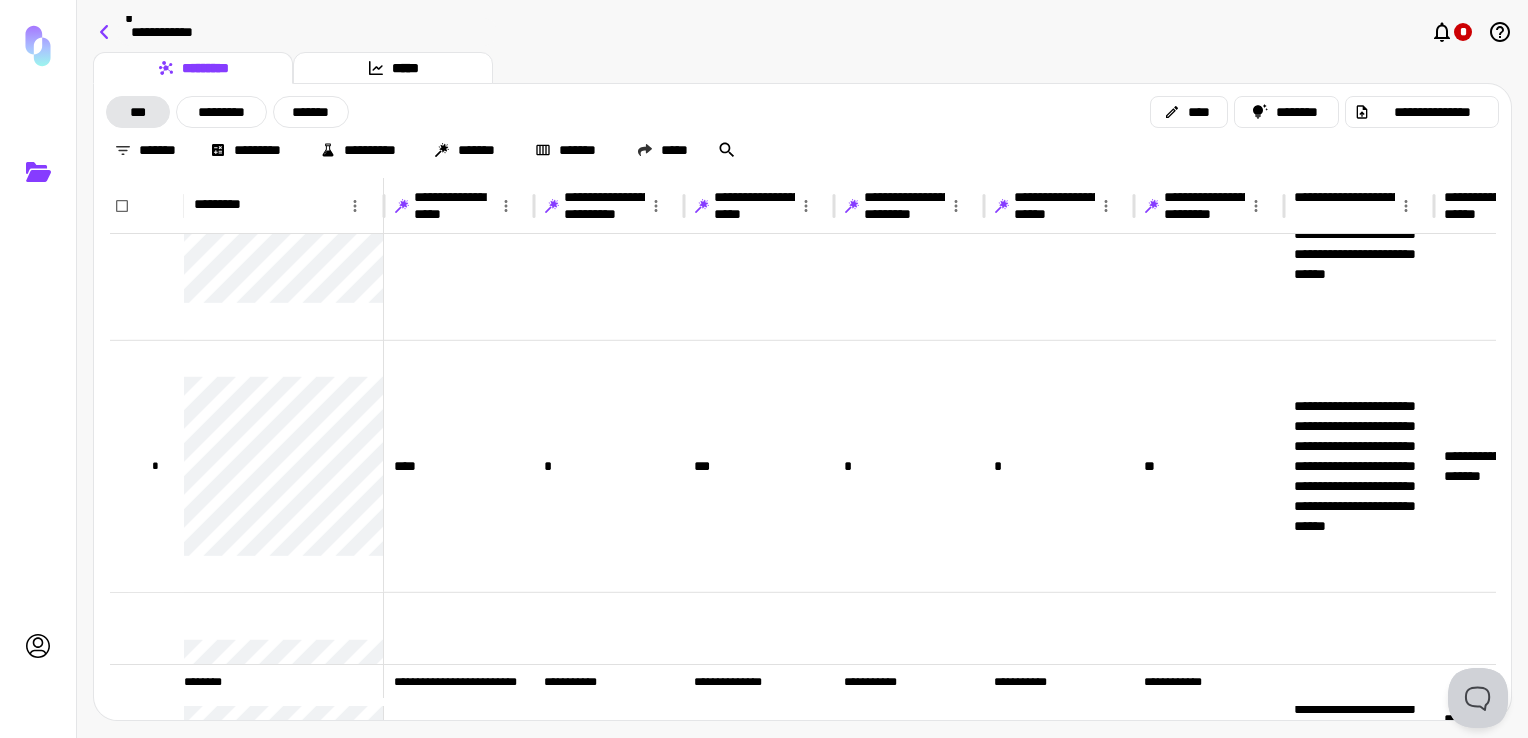 click 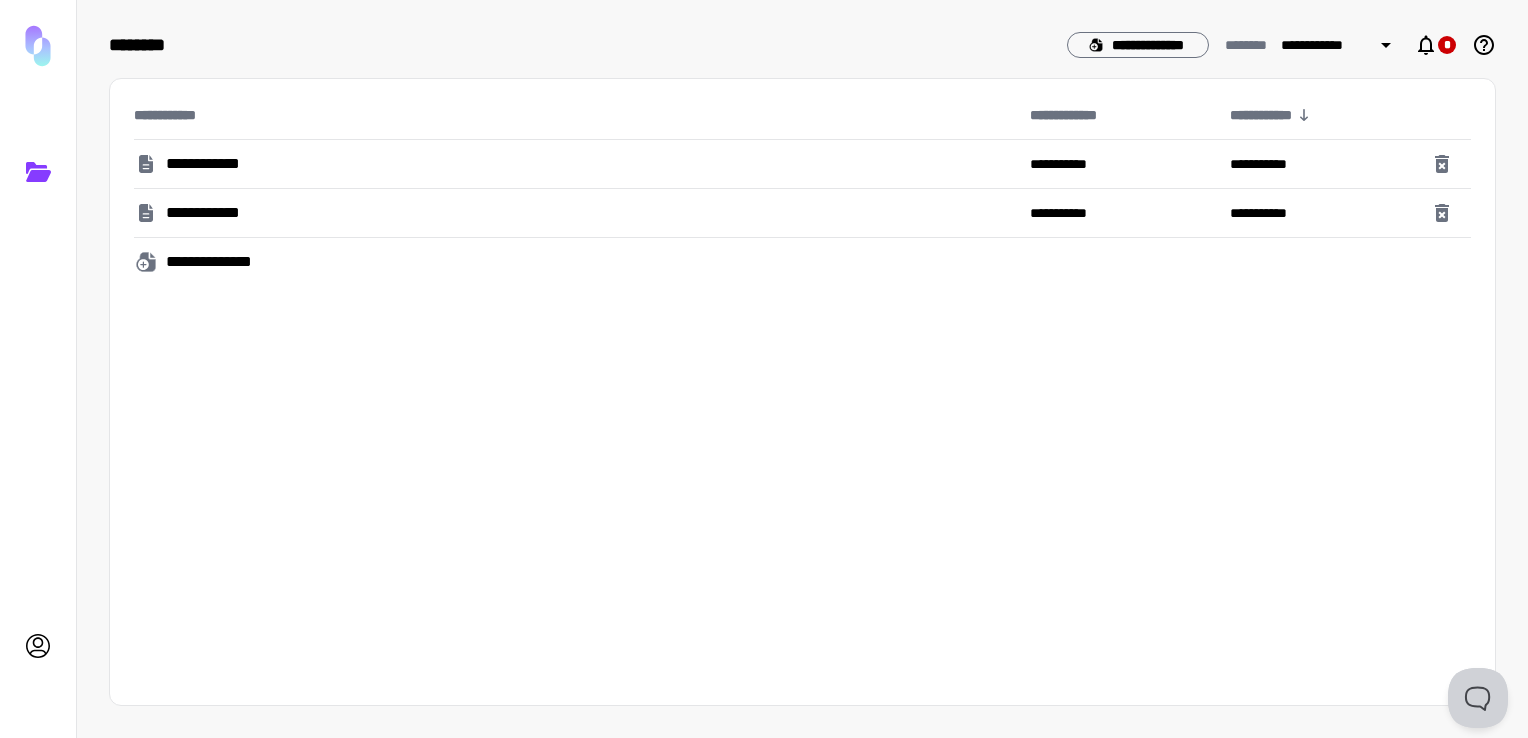 click on "**********" at bounding box center [221, 262] 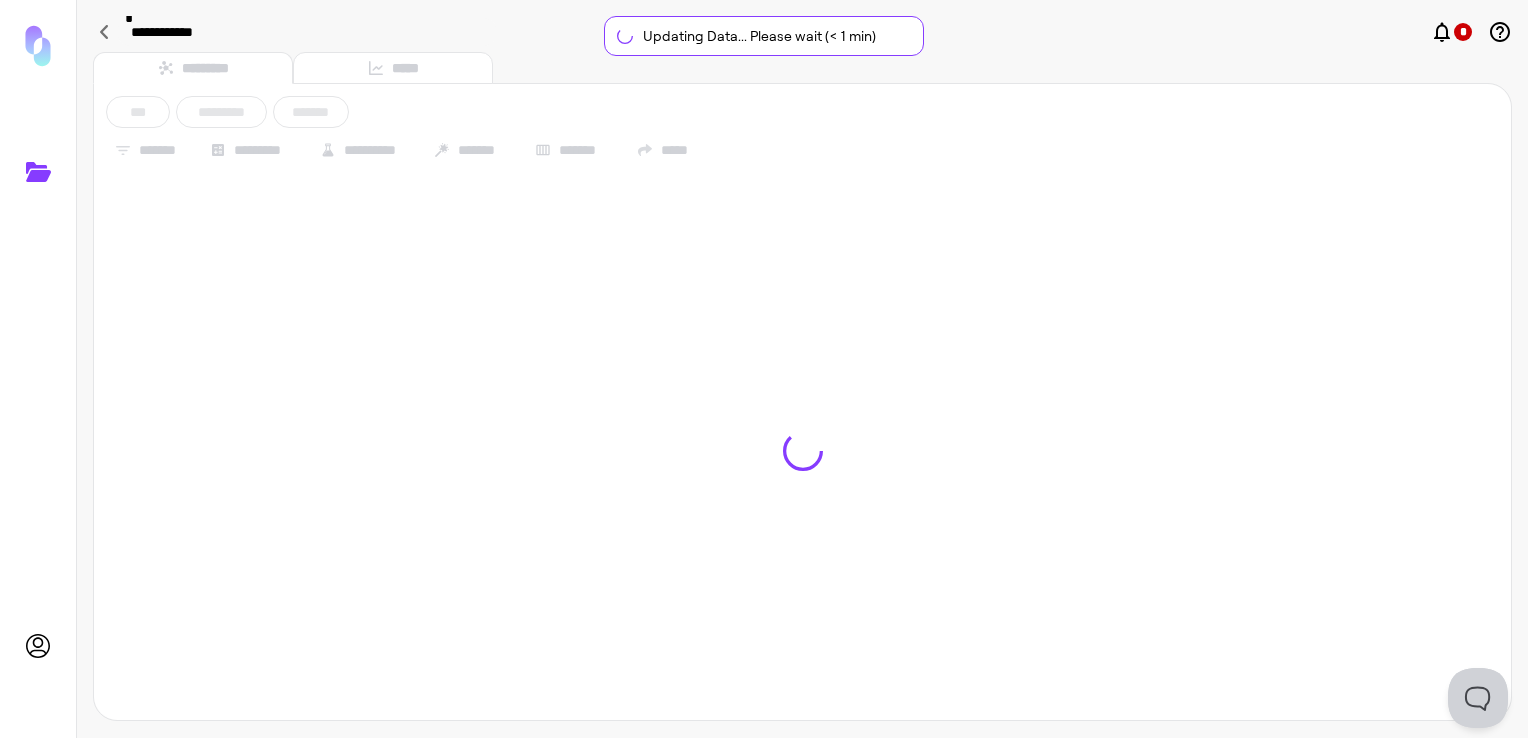 type on "**********" 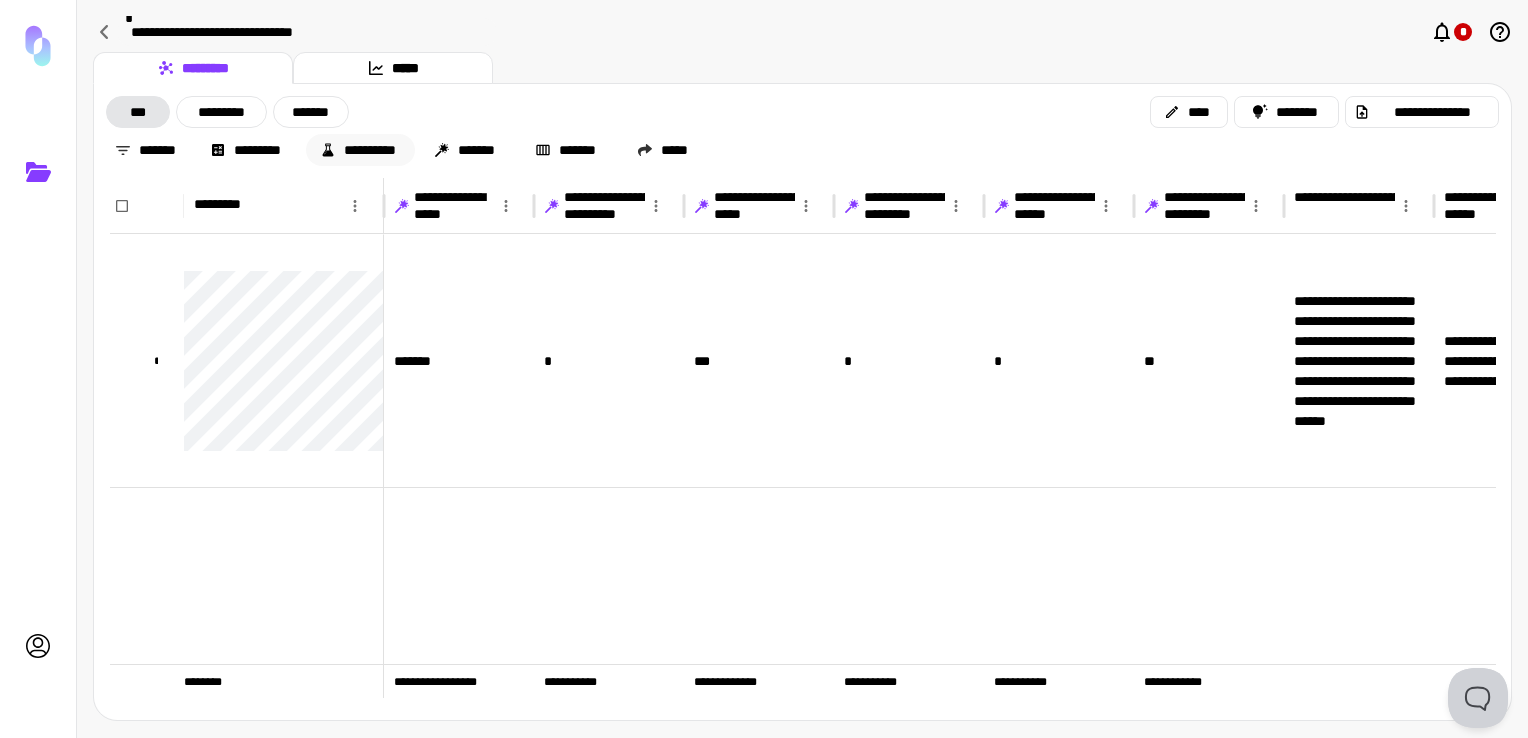 click on "**********" at bounding box center [360, 150] 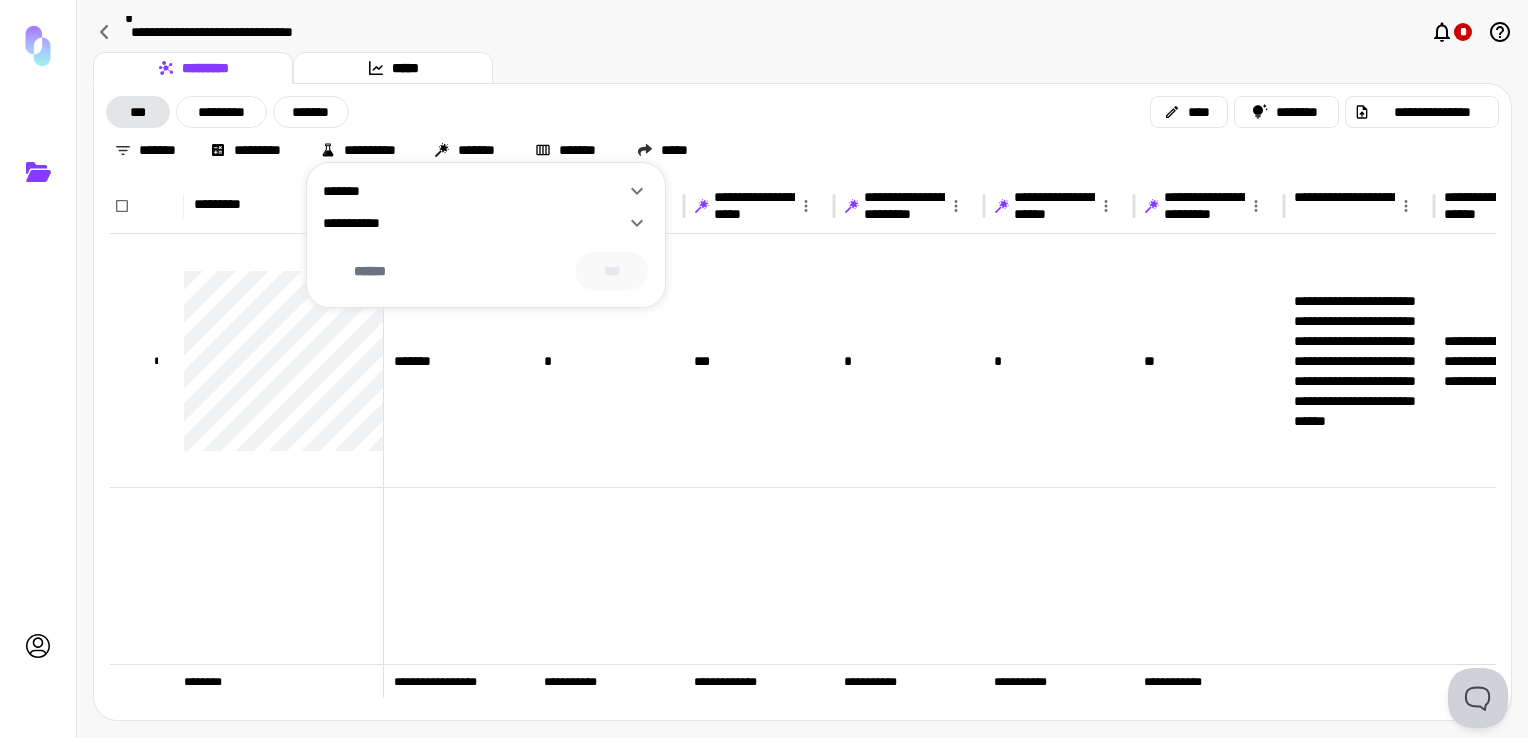 click on "**********" at bounding box center [474, 223] 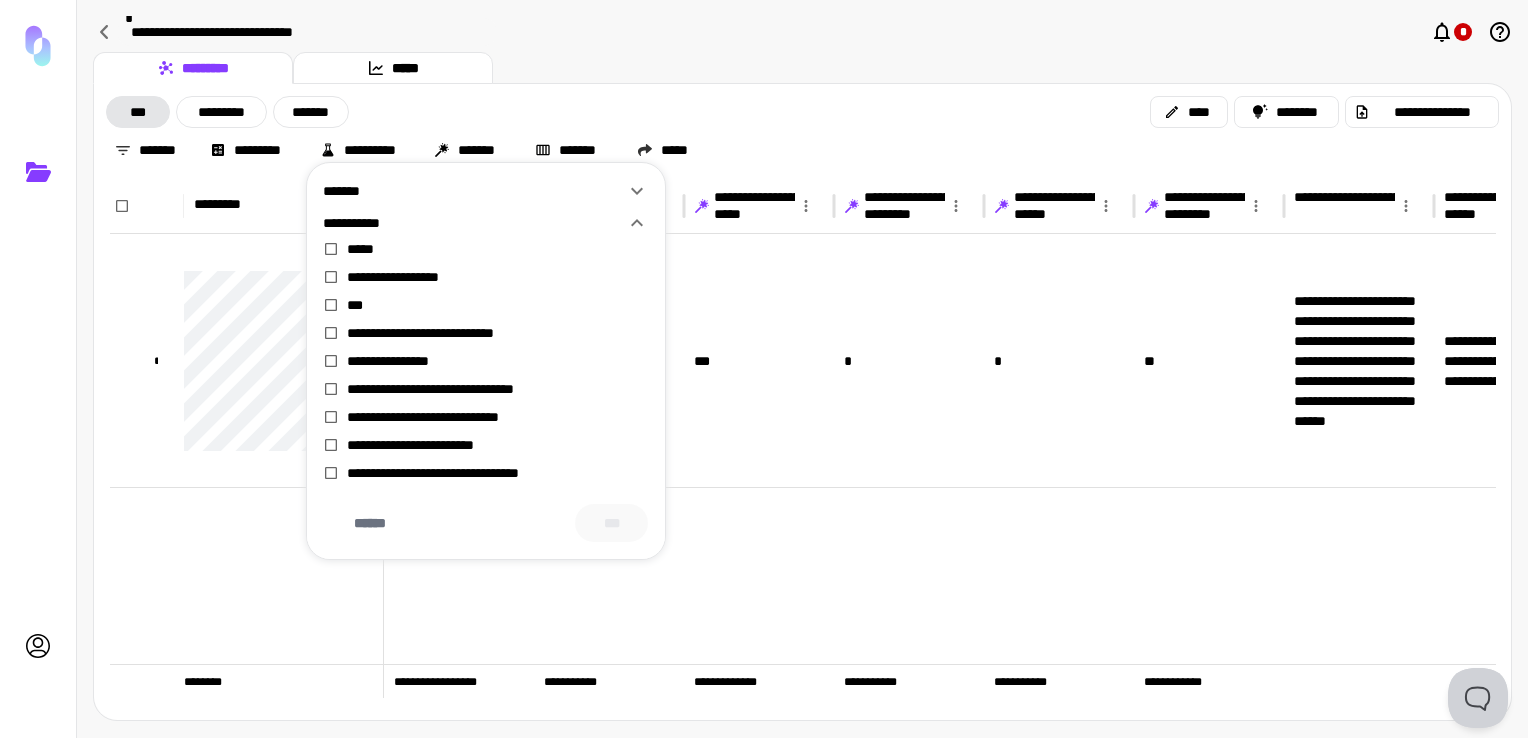 click on "**********" at bounding box center [474, 223] 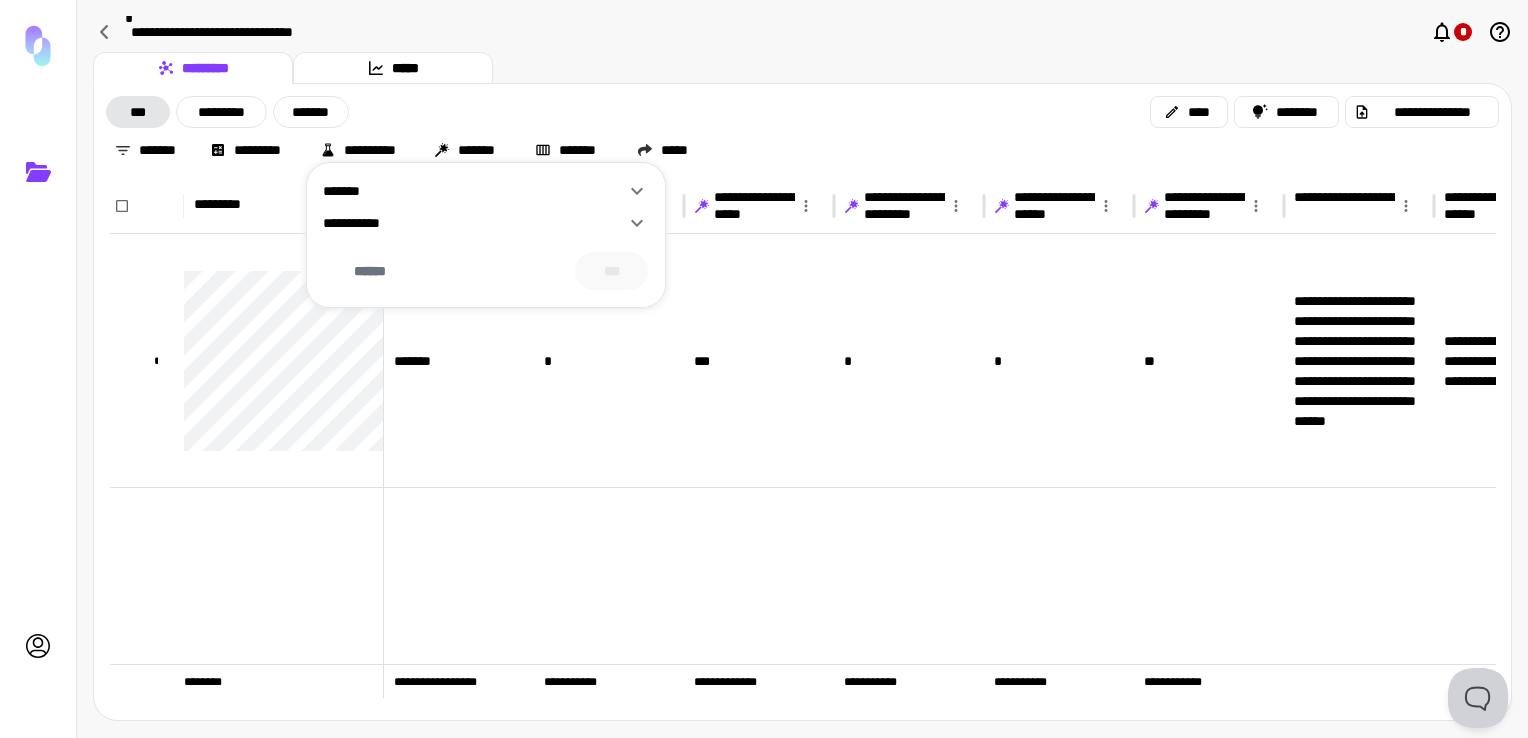 click 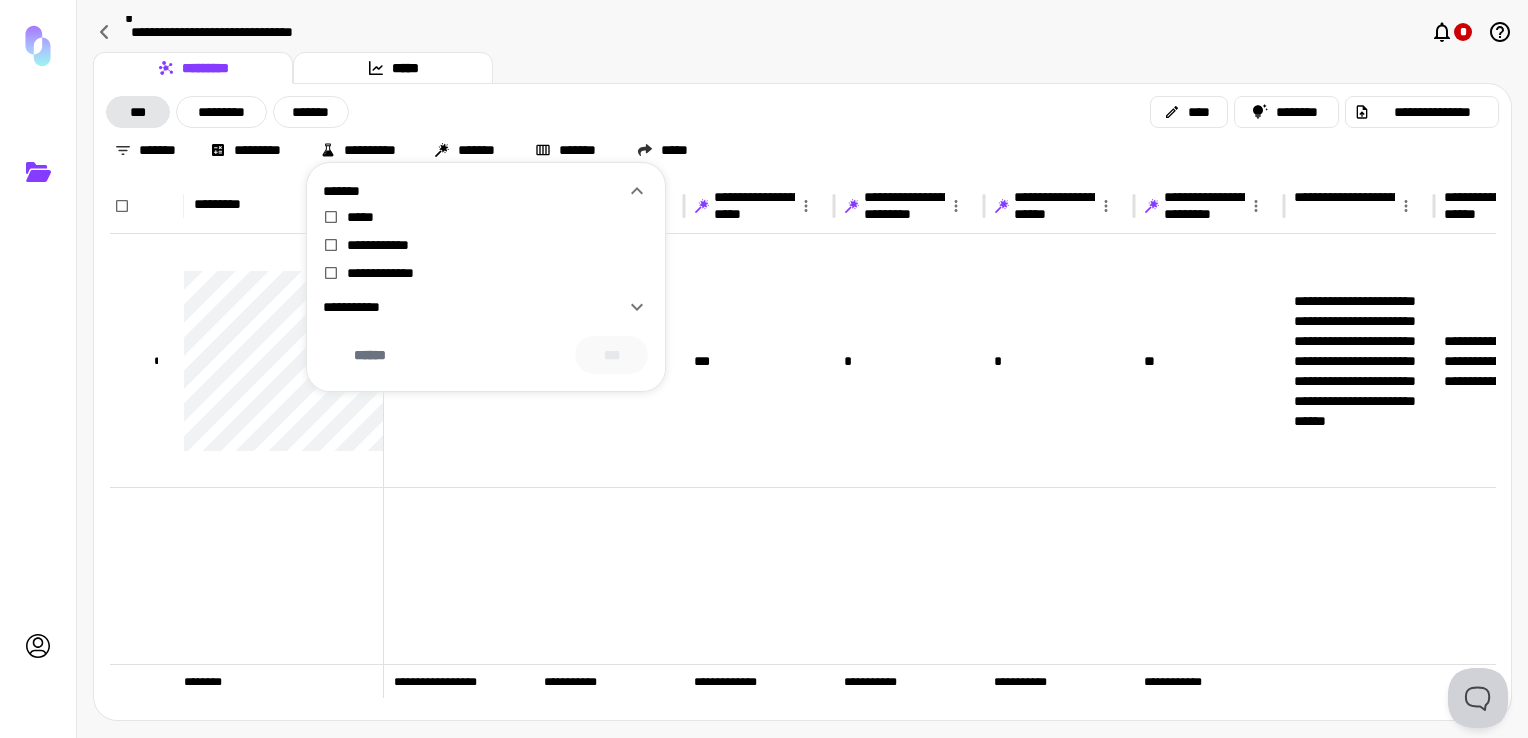 click 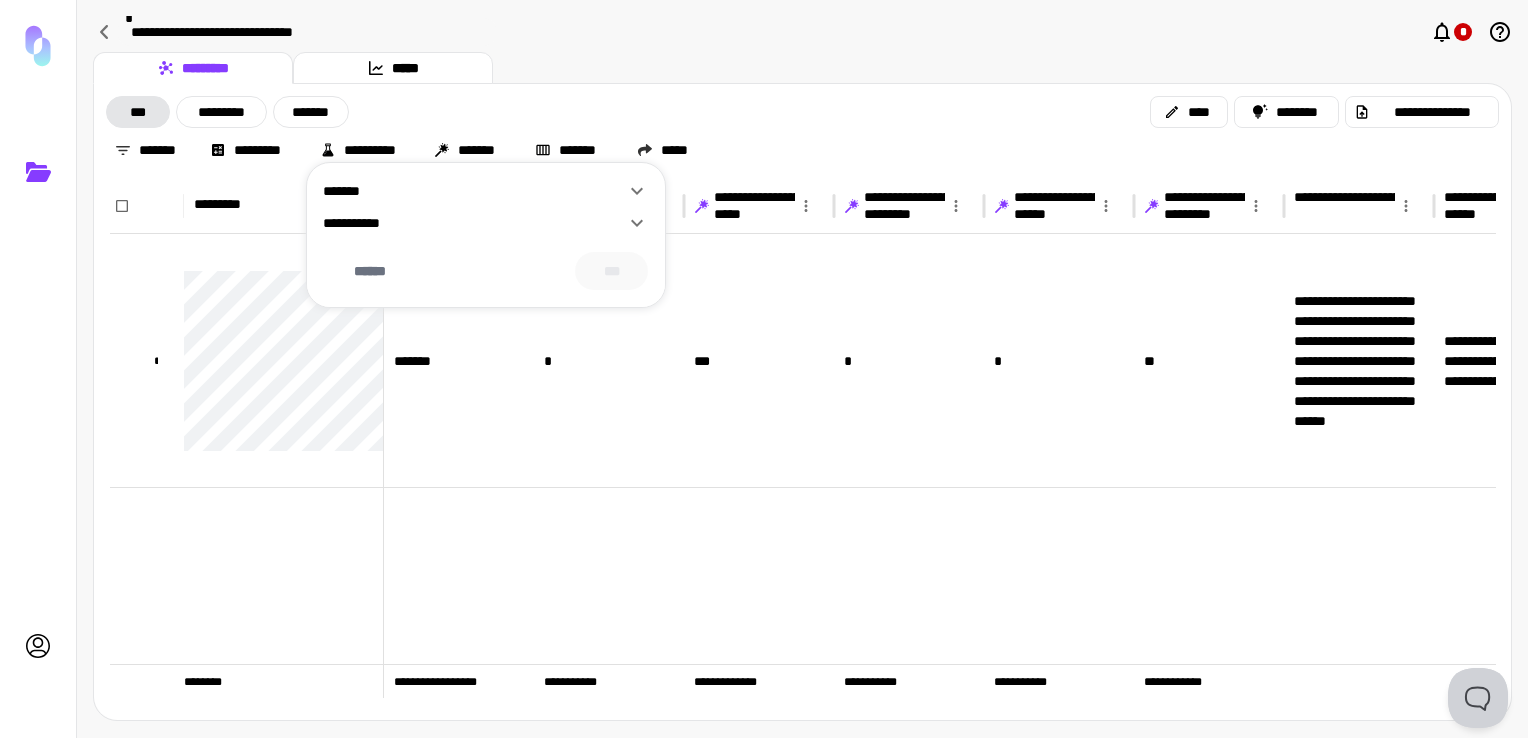 click at bounding box center (764, 369) 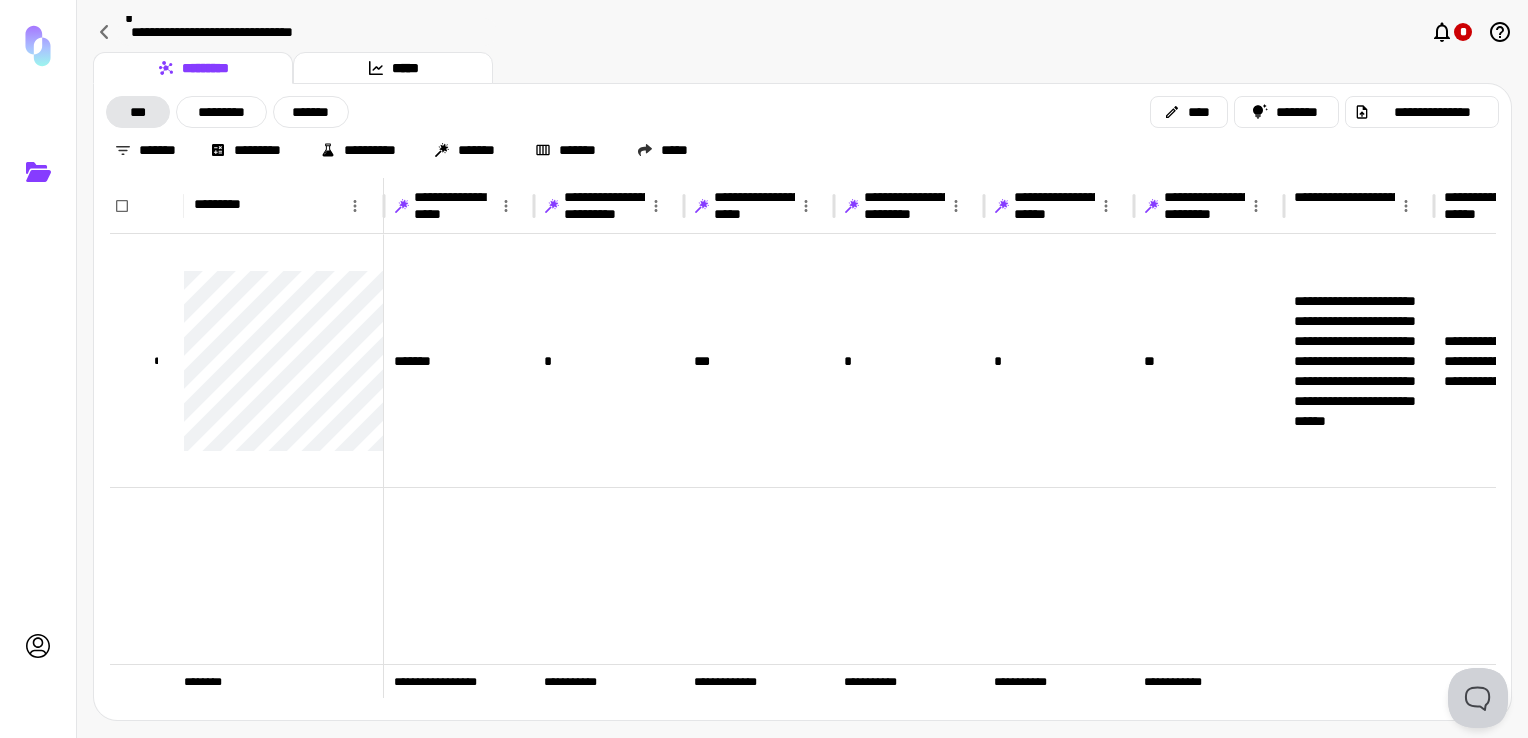 click on "*********" at bounding box center [247, 150] 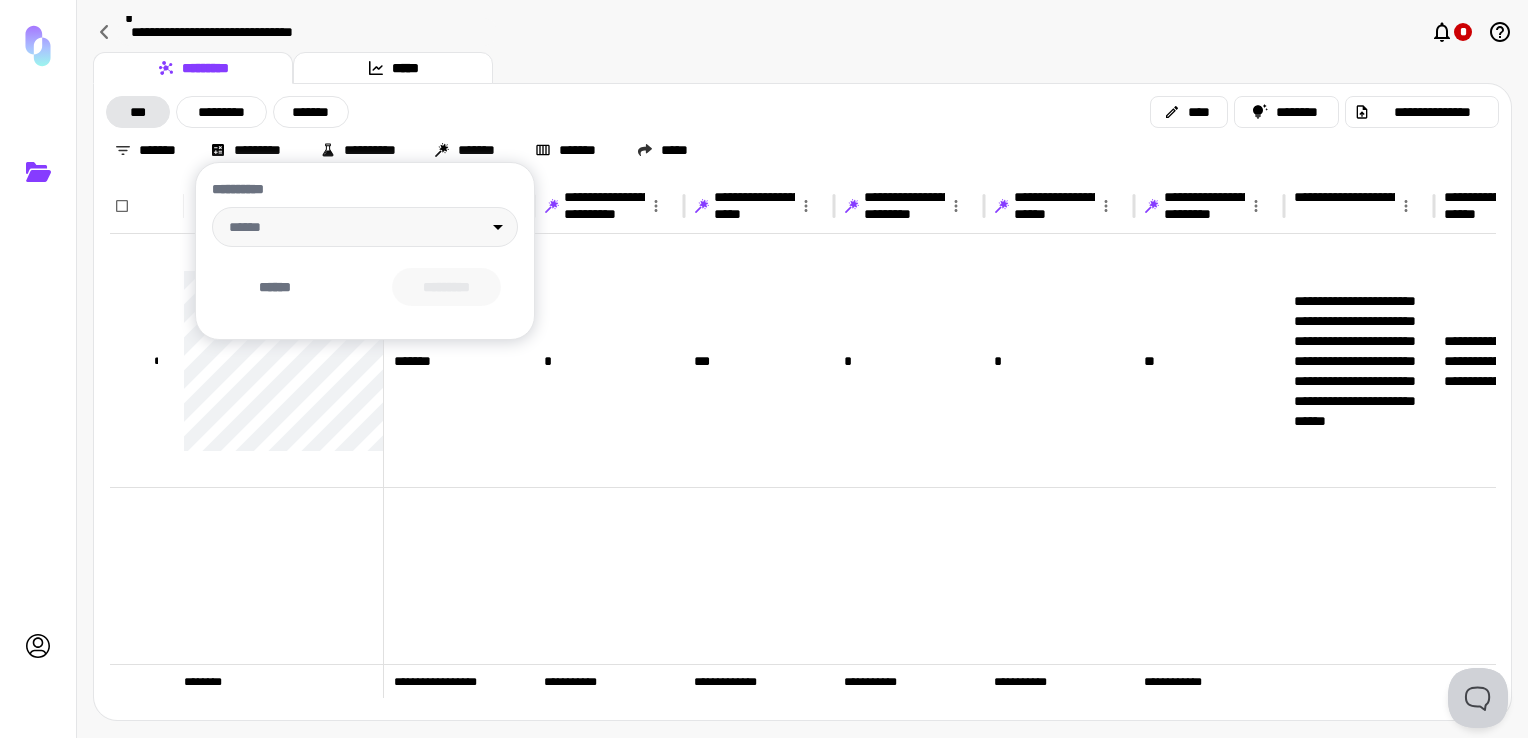 click on "**********" at bounding box center (365, 251) 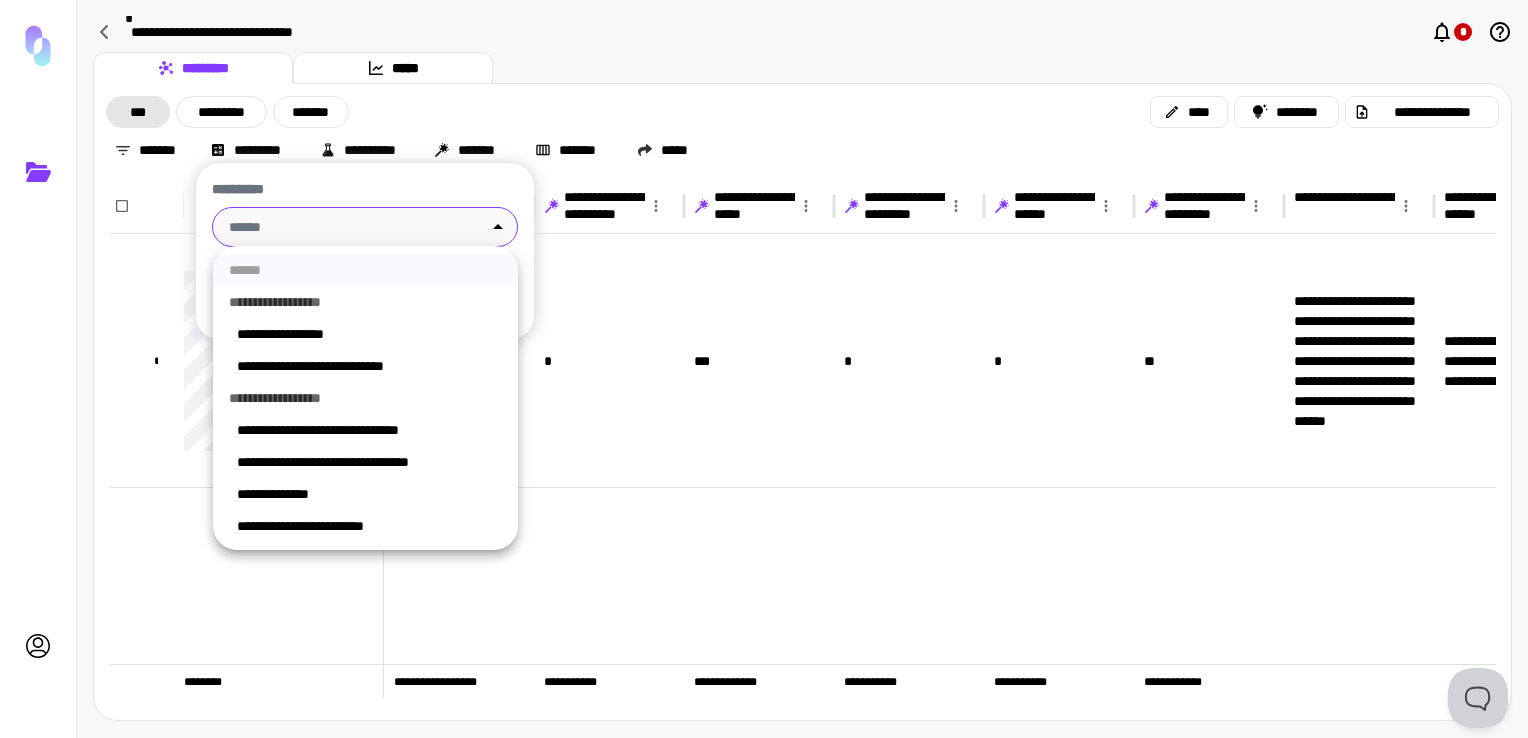 click on "**********" at bounding box center (764, 369) 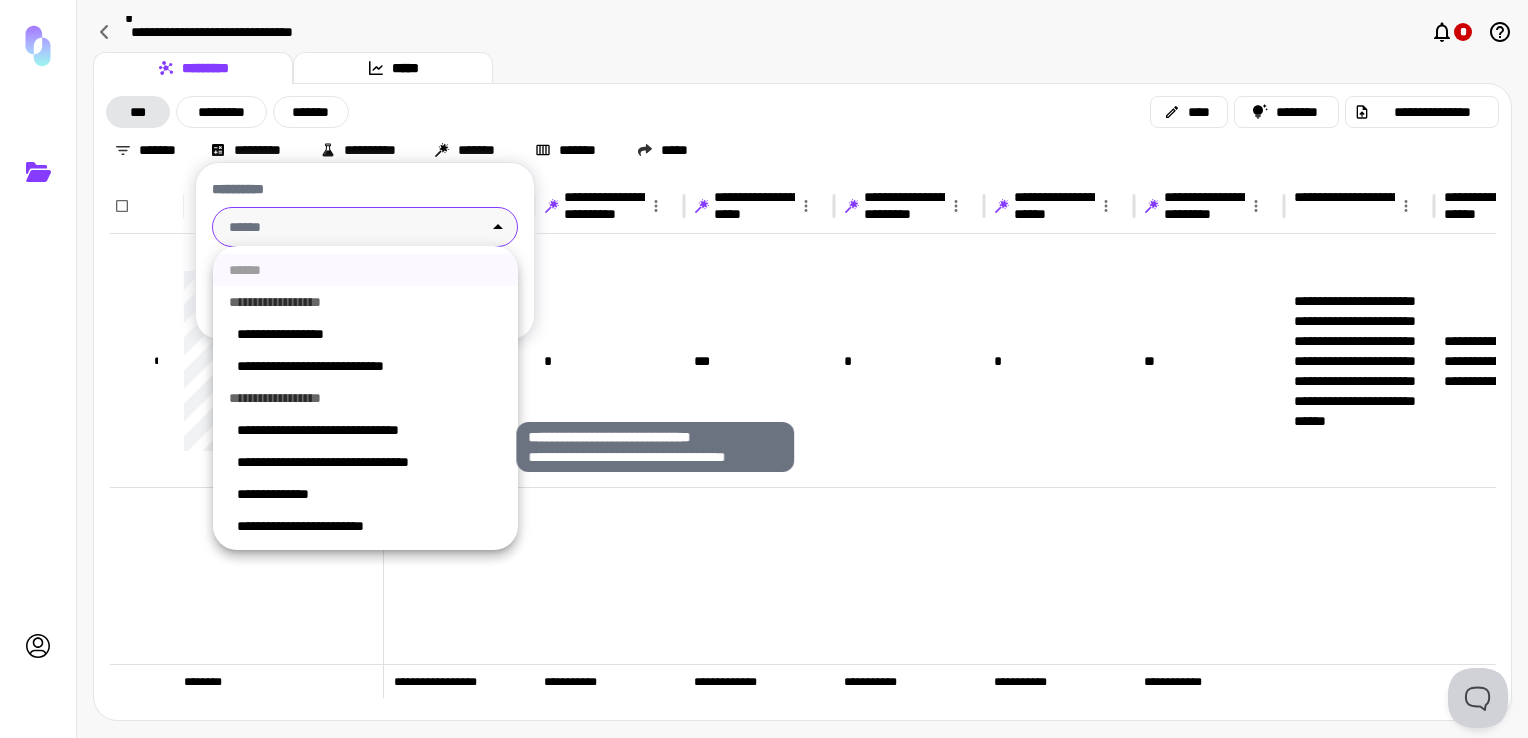 click on "**********" at bounding box center [369, 430] 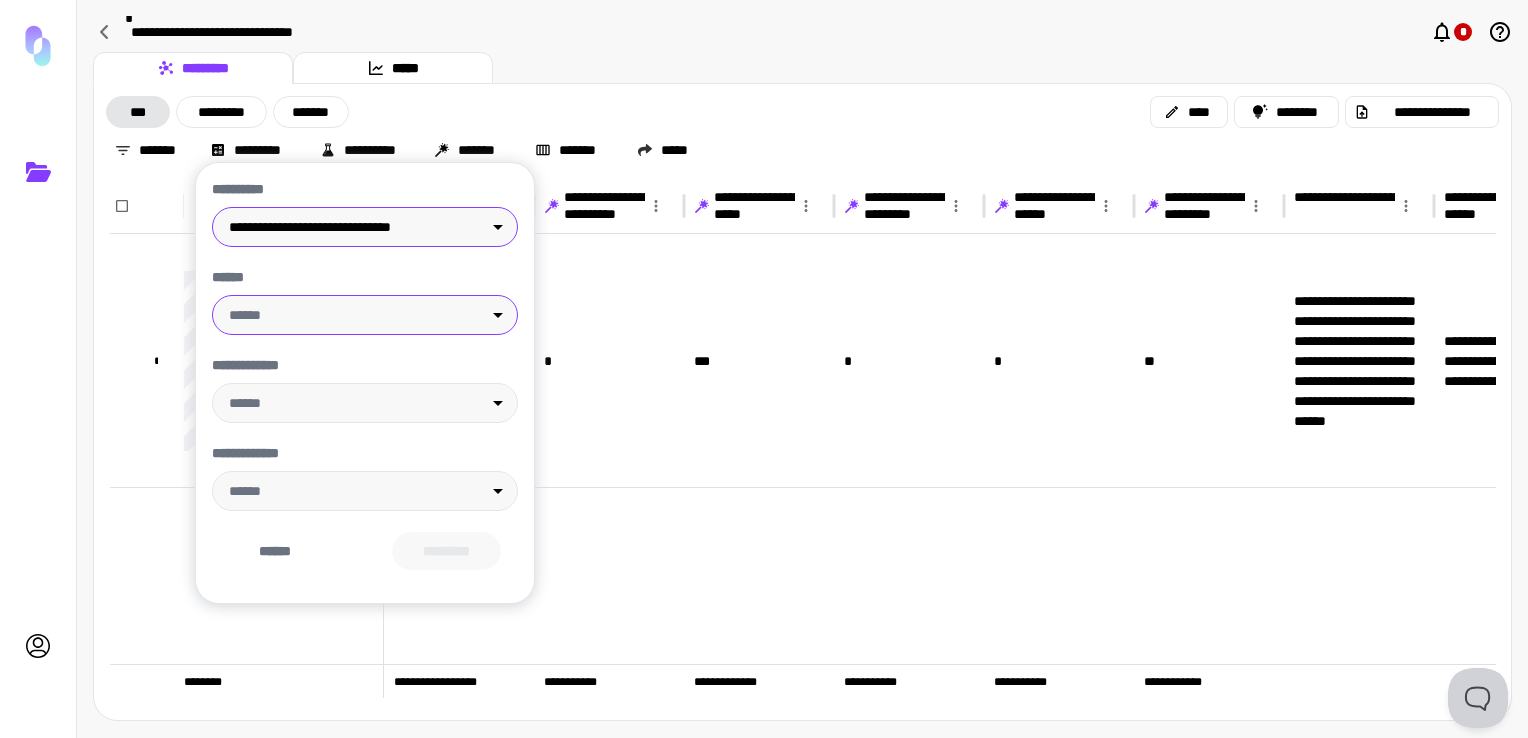 click on "**********" at bounding box center (764, 369) 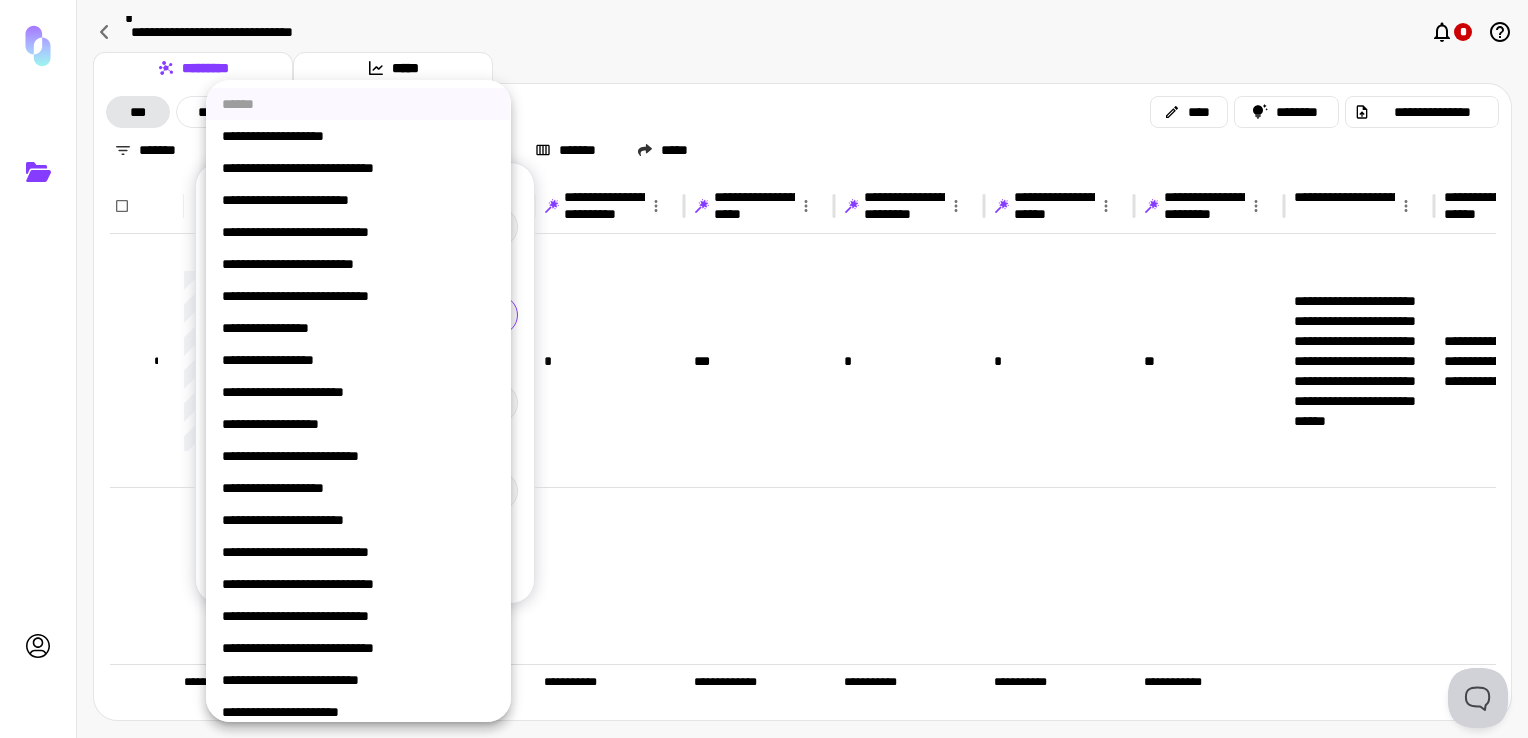 click at bounding box center (764, 369) 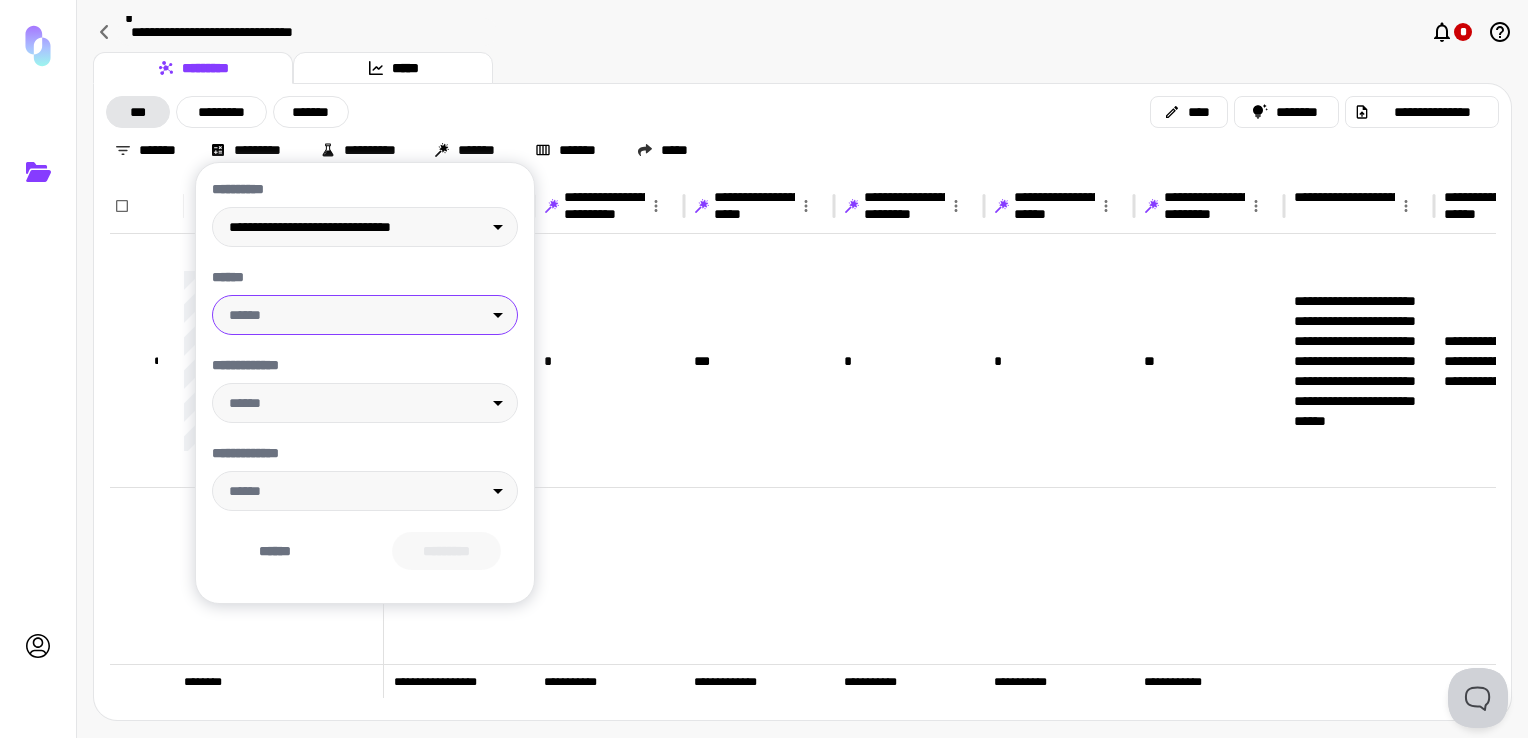 click on "**********" at bounding box center (764, 369) 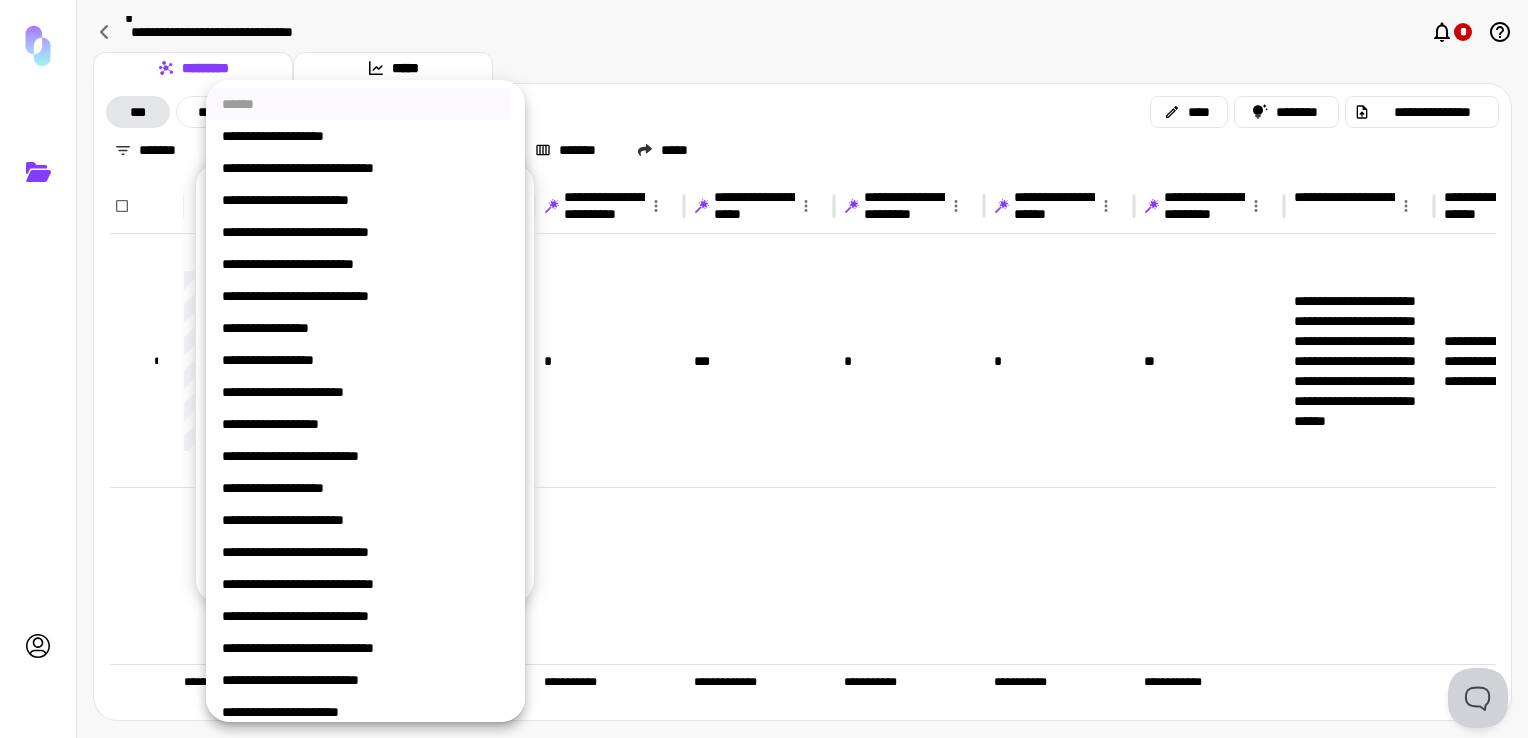 click at bounding box center [764, 369] 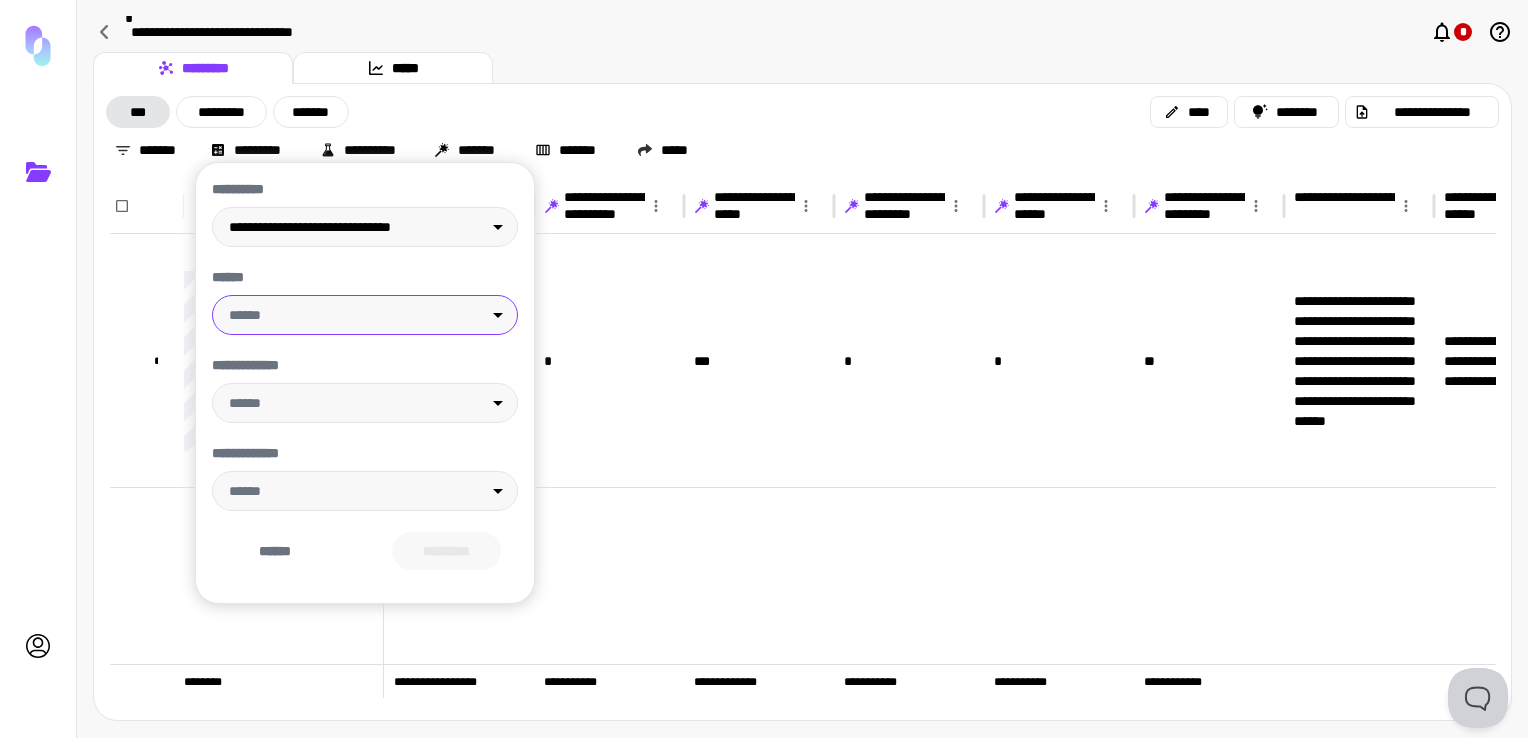click at bounding box center (764, 369) 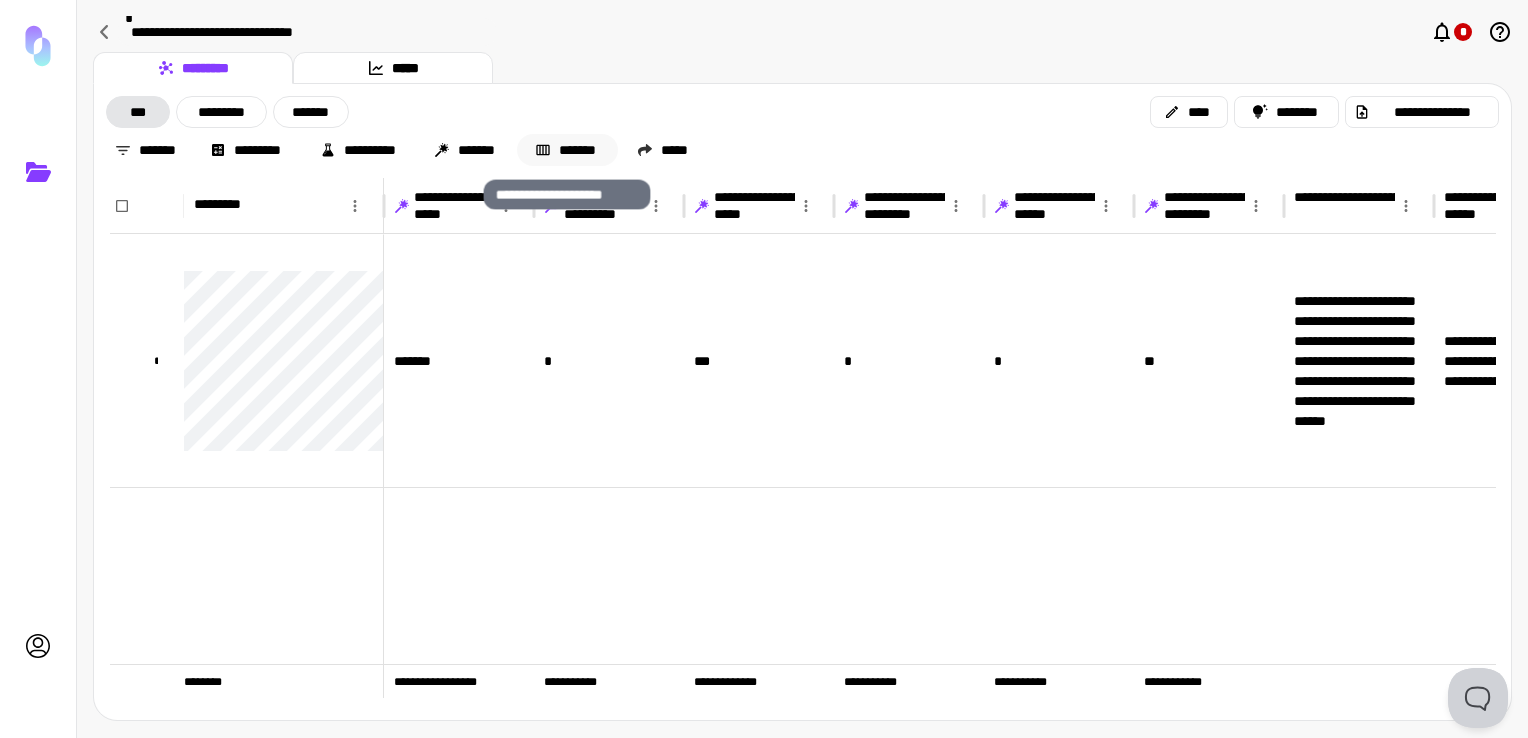 click 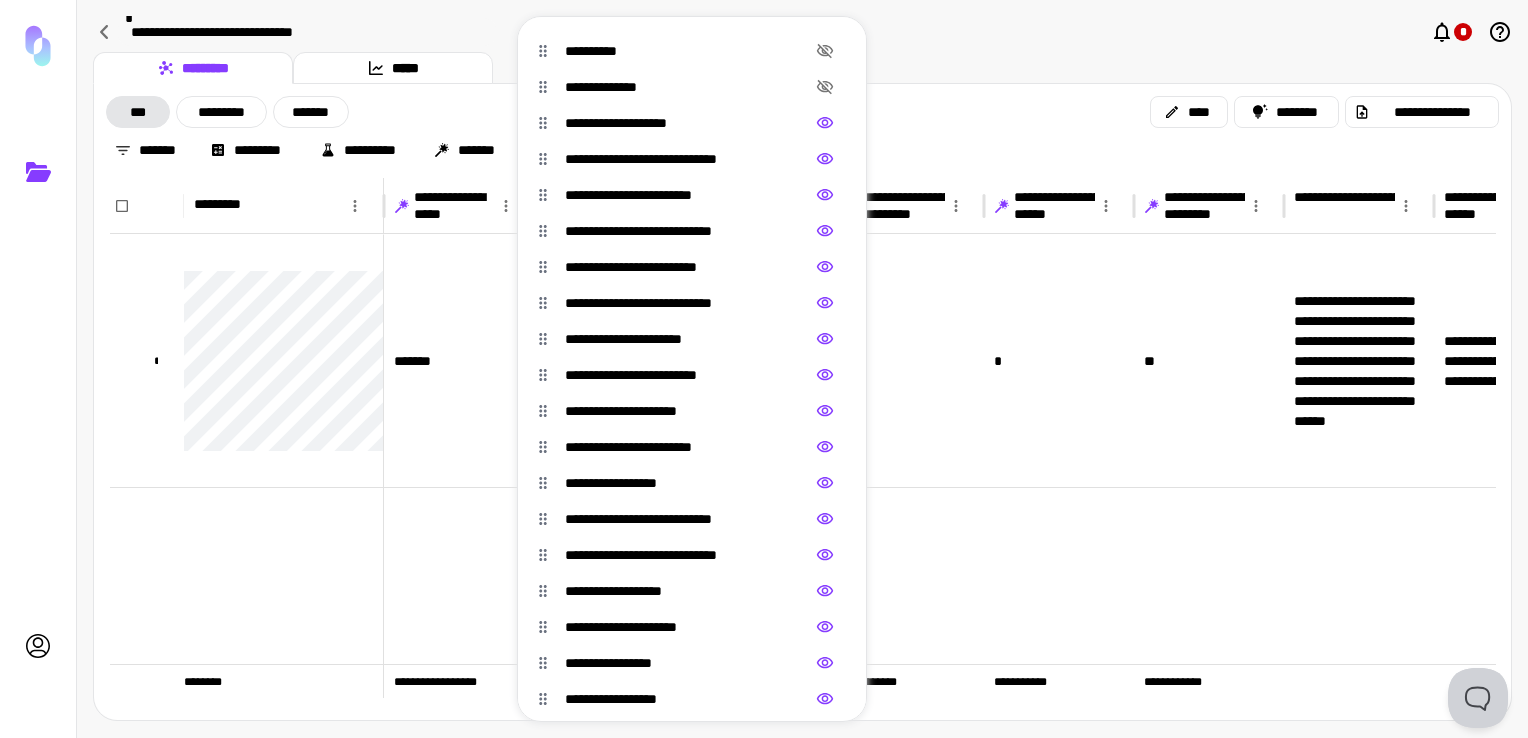 click at bounding box center (764, 369) 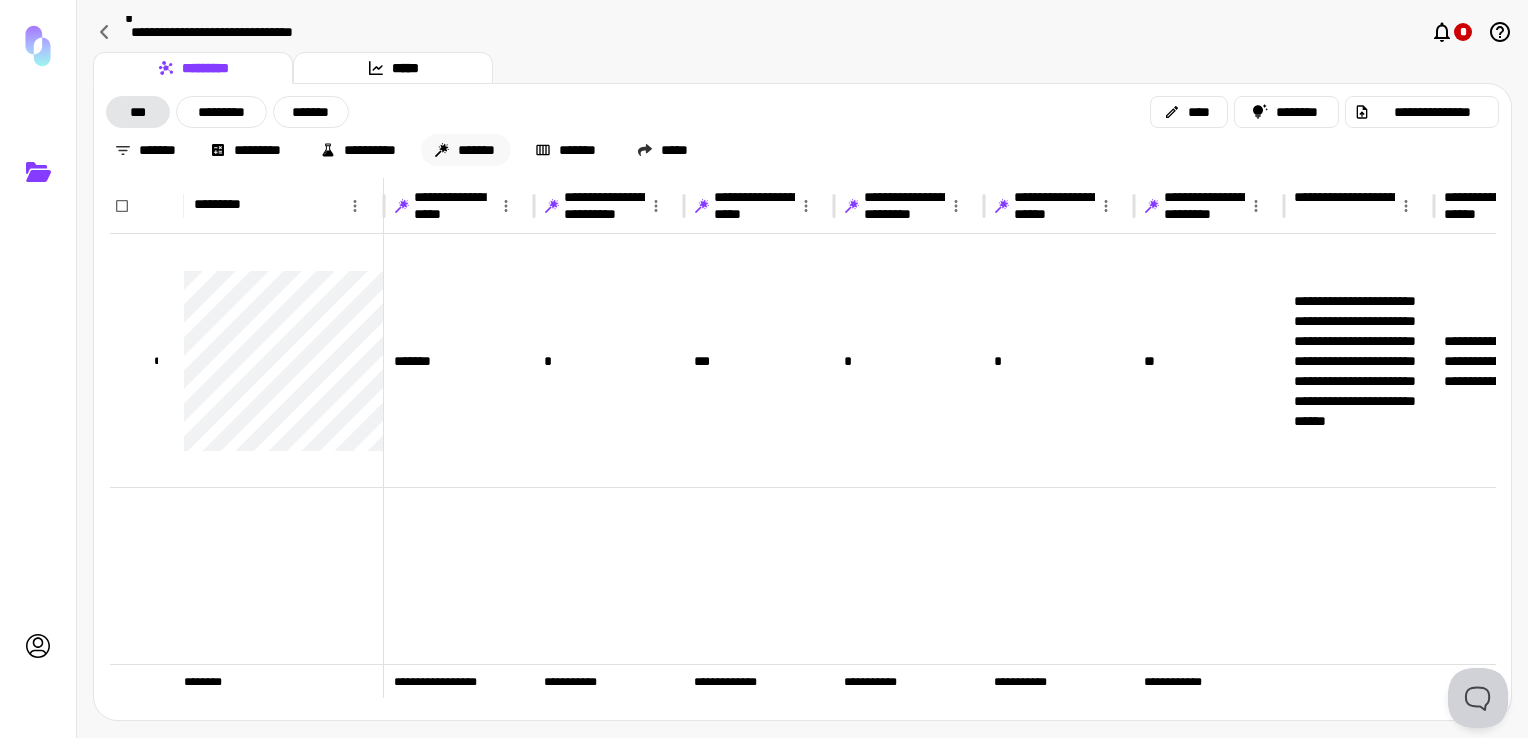 click on "*******" at bounding box center (466, 150) 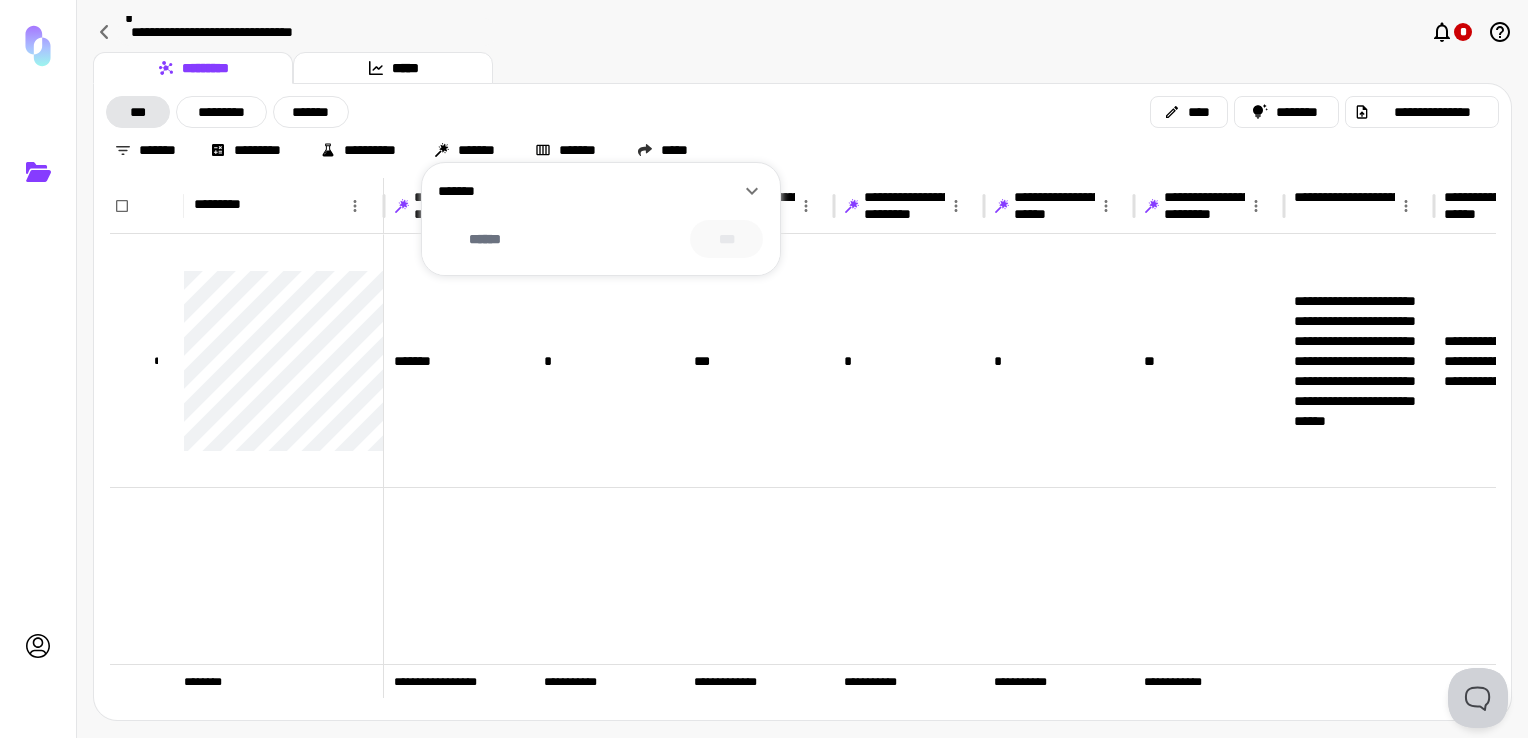 click at bounding box center [764, 369] 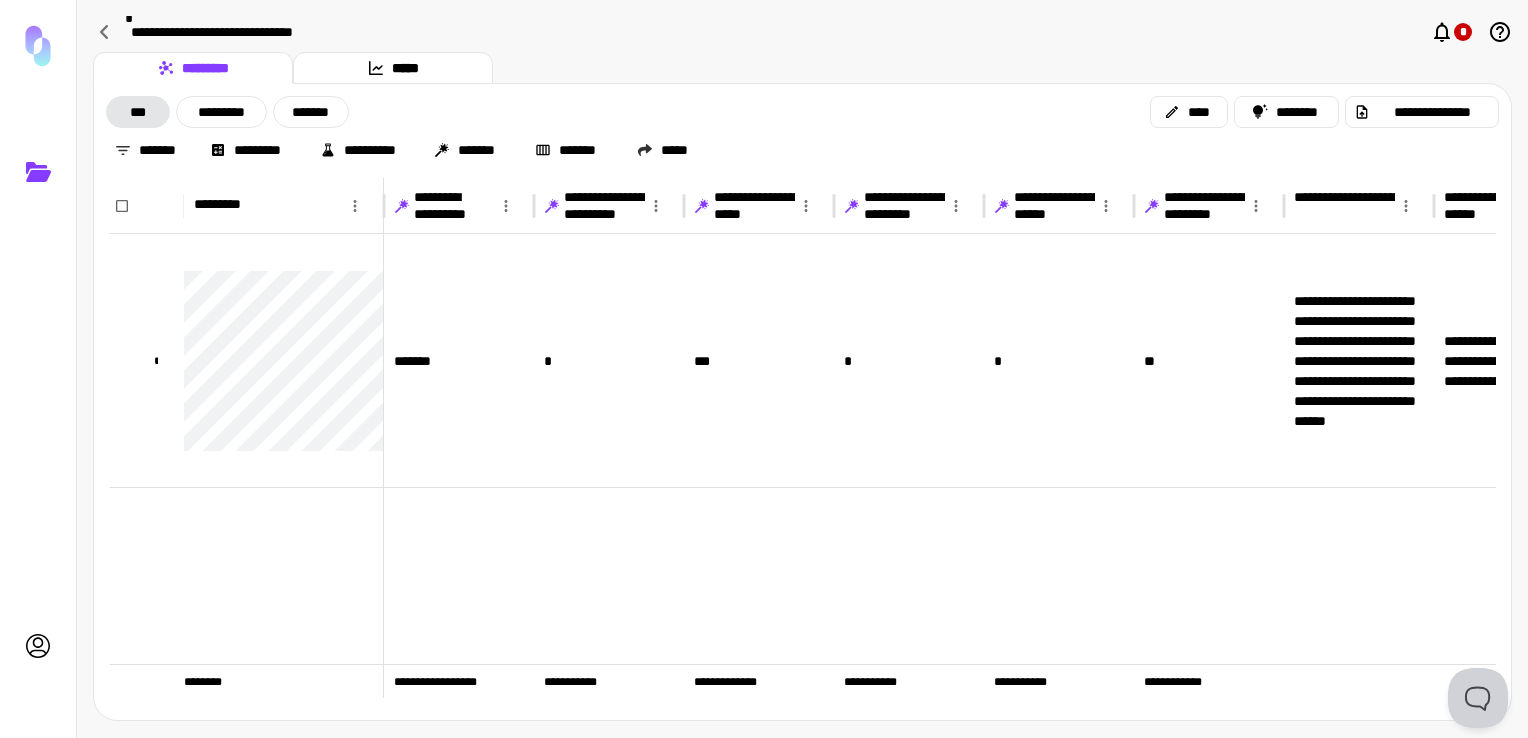 click 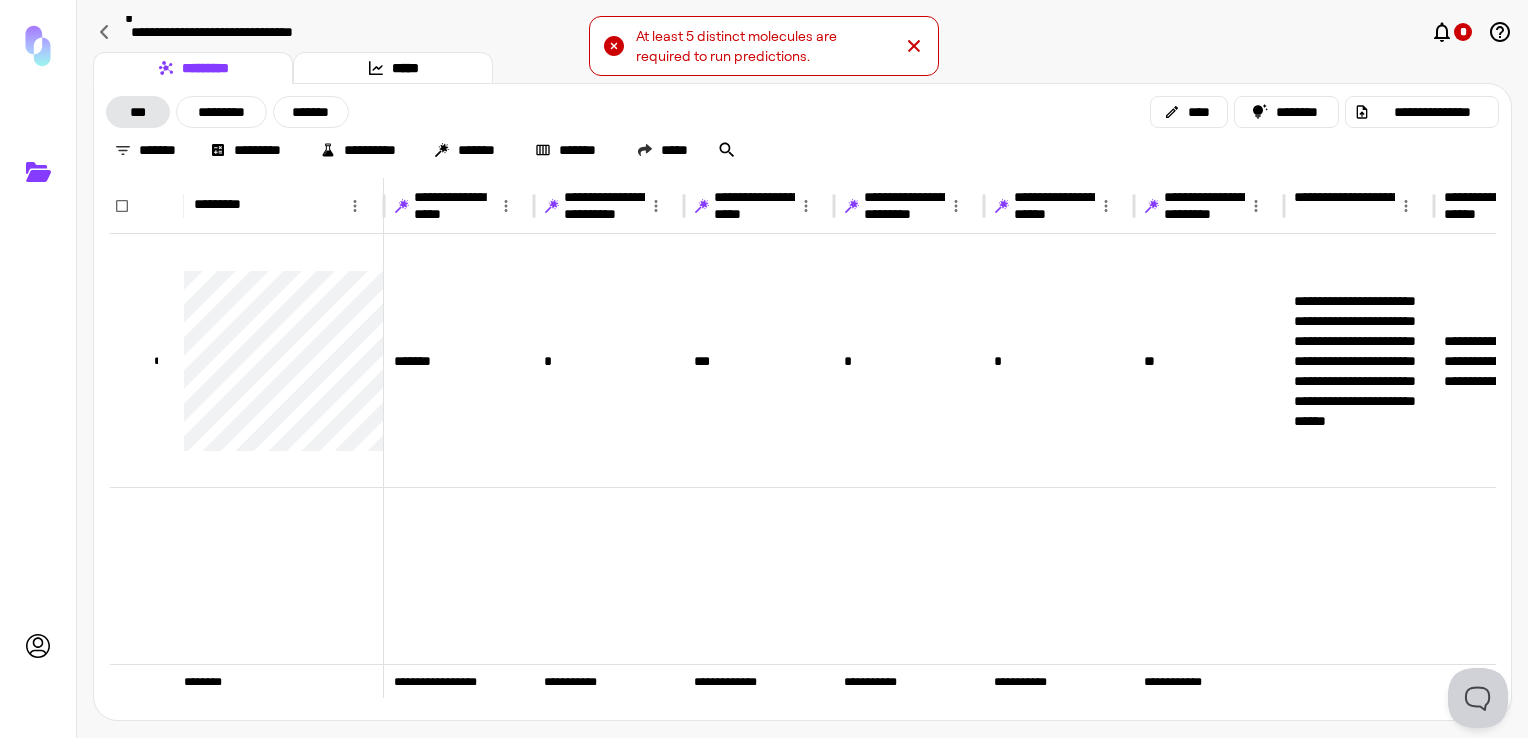 click 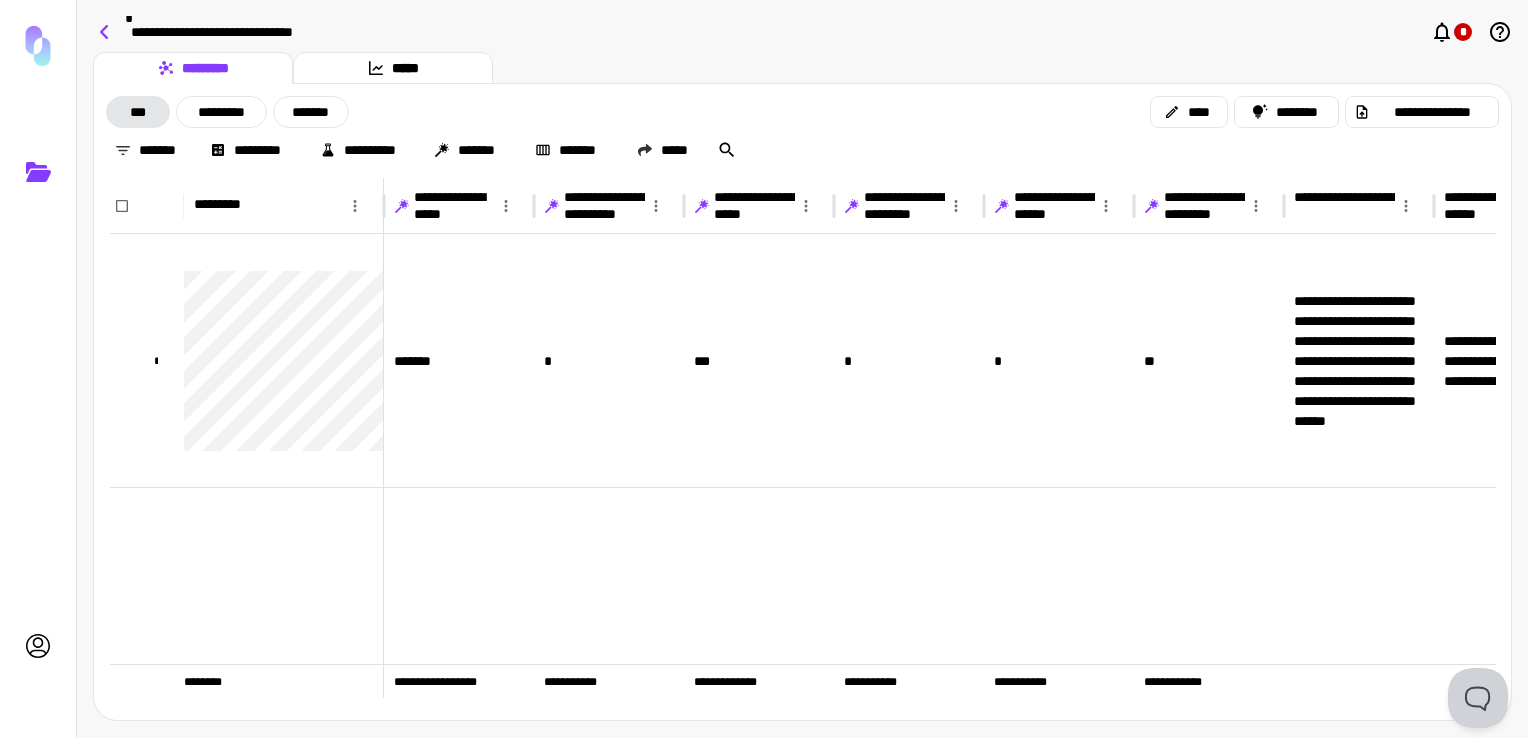 click 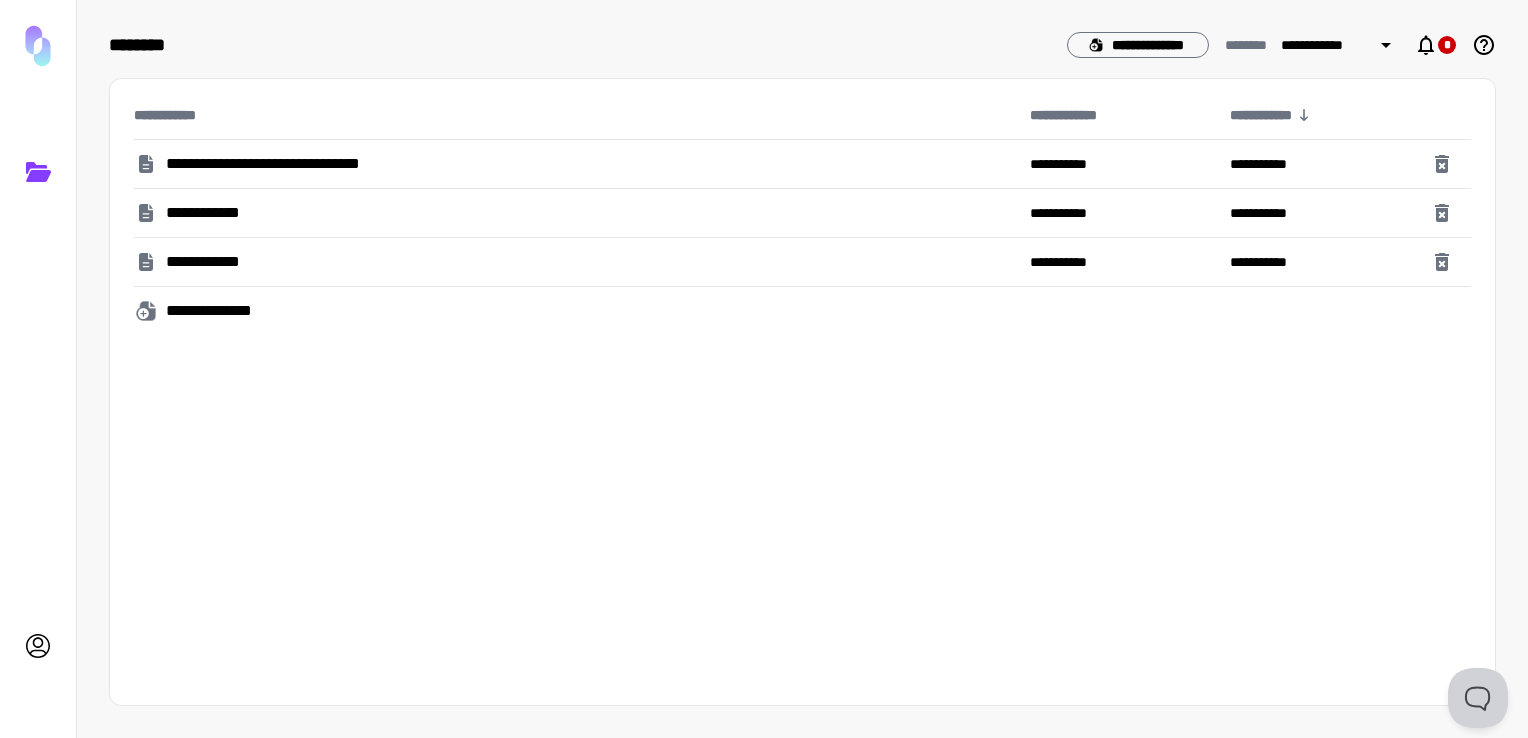 click on "**********" at bounding box center [214, 213] 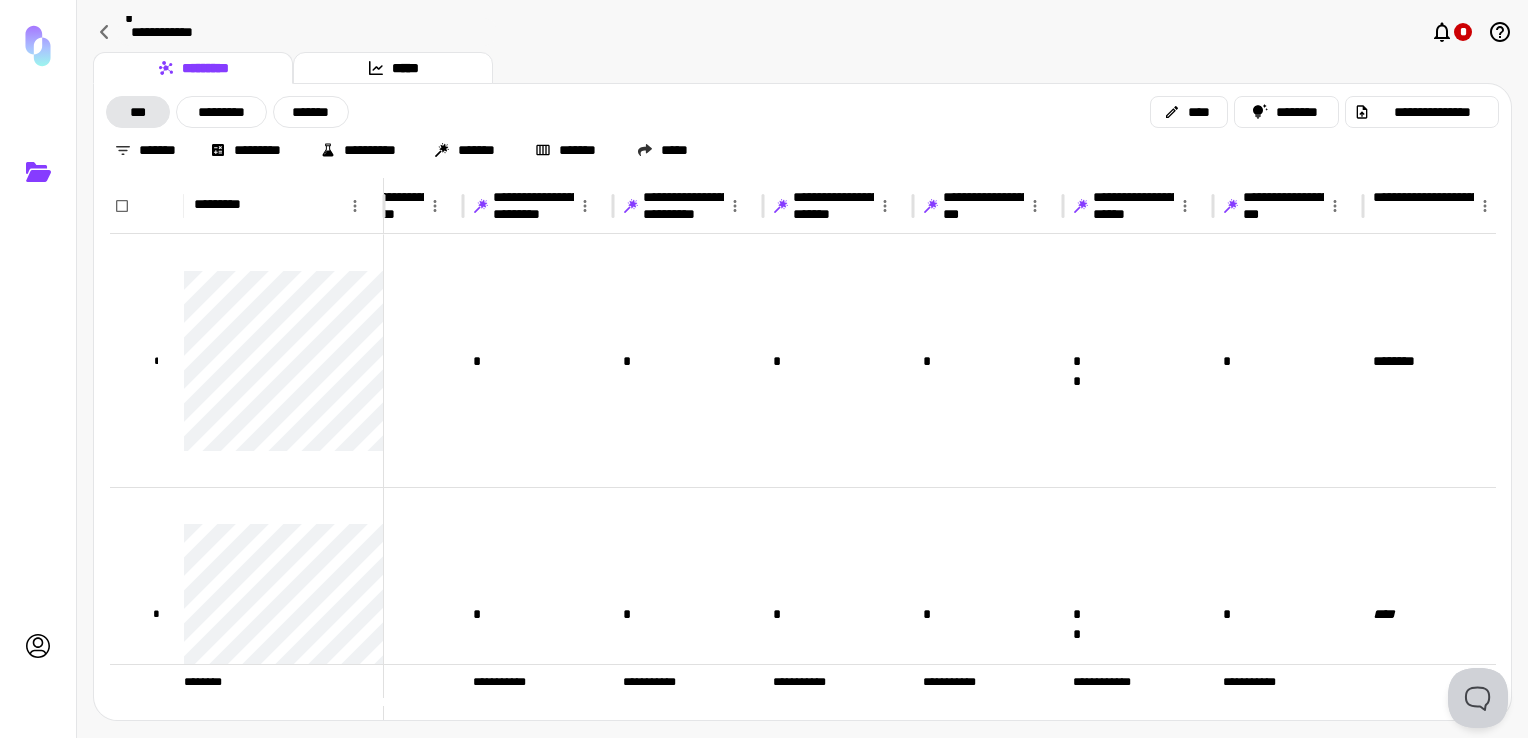 drag, startPoint x: 475, startPoint y: 707, endPoint x: 55, endPoint y: 24, distance: 801.8036 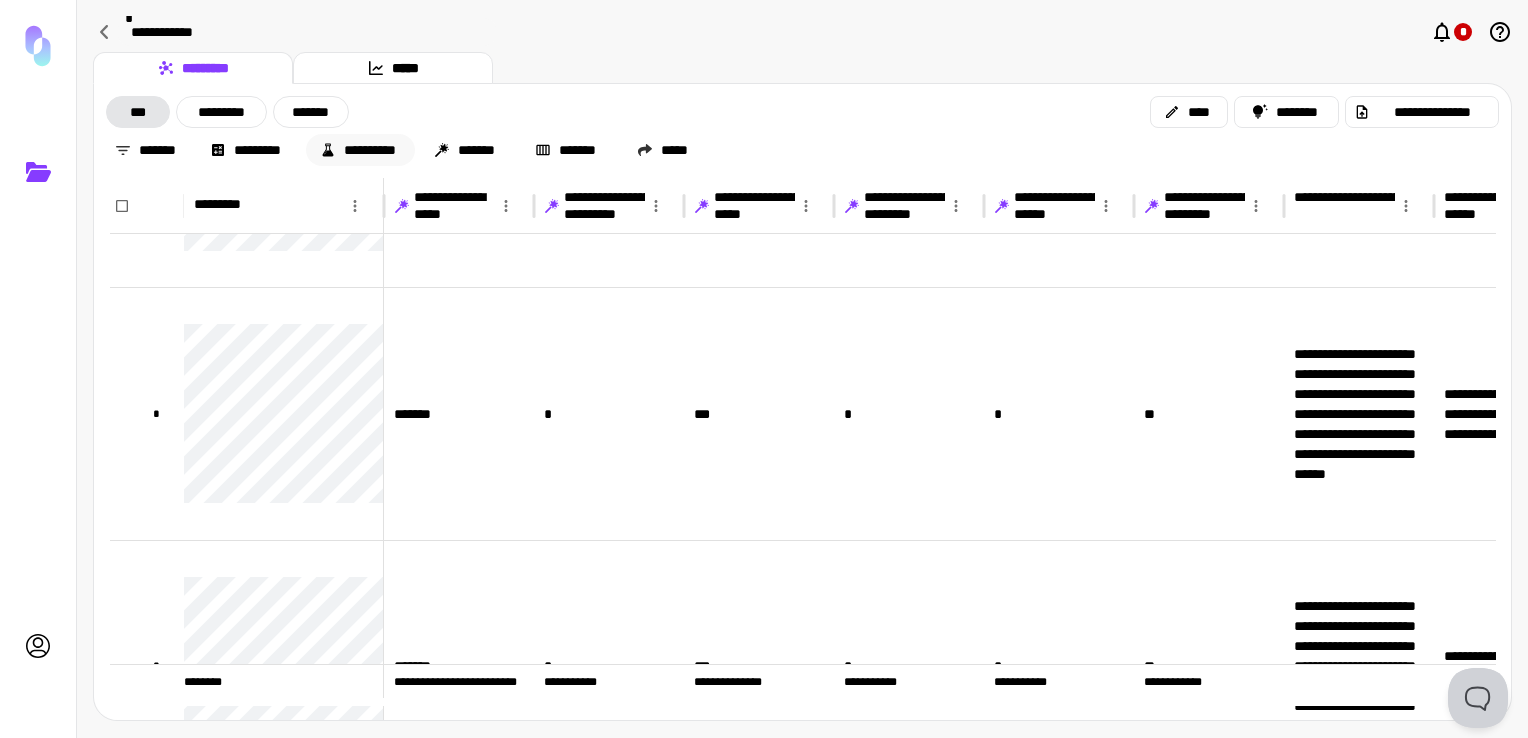 click on "**********" at bounding box center [360, 150] 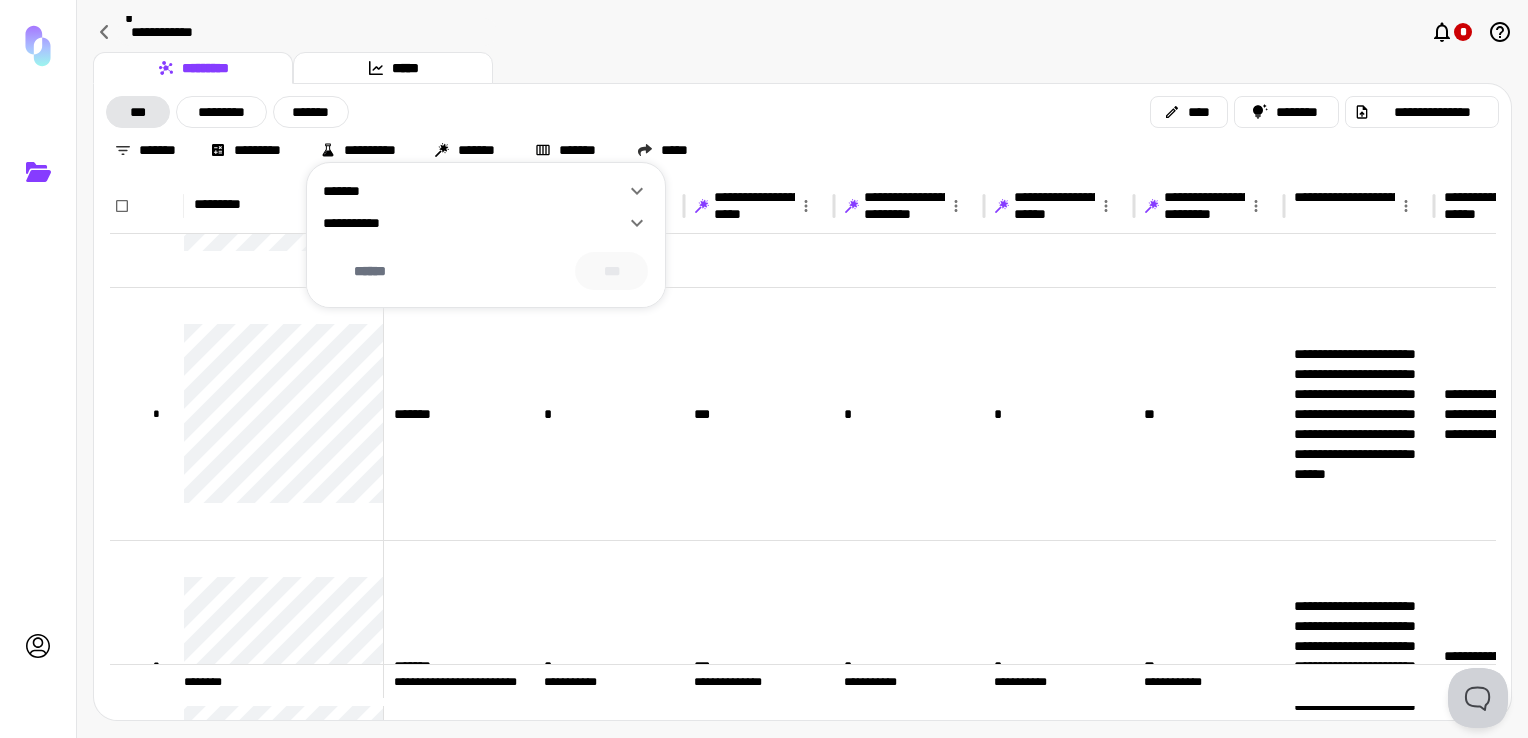 click on "**********" at bounding box center (474, 223) 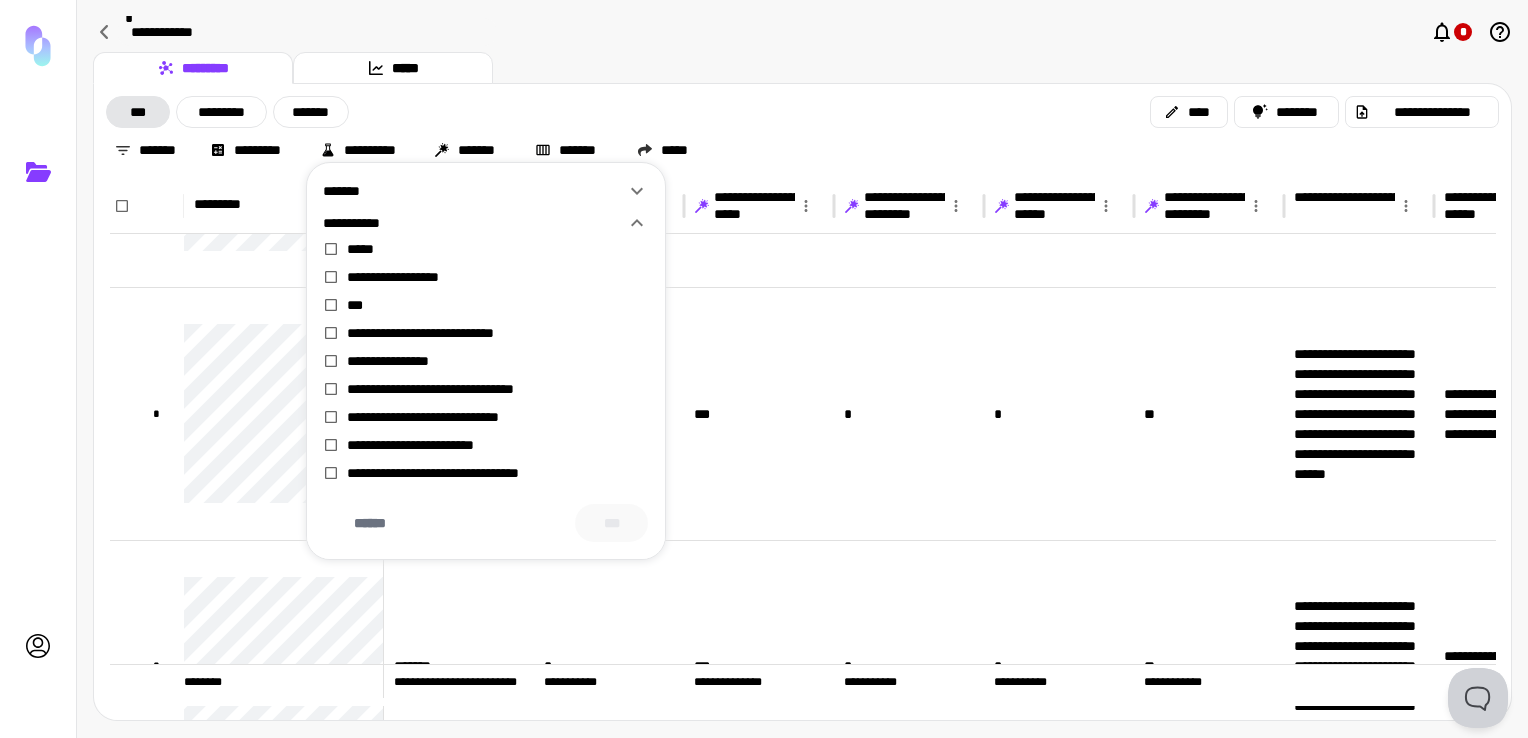 click on "**********" at bounding box center [474, 223] 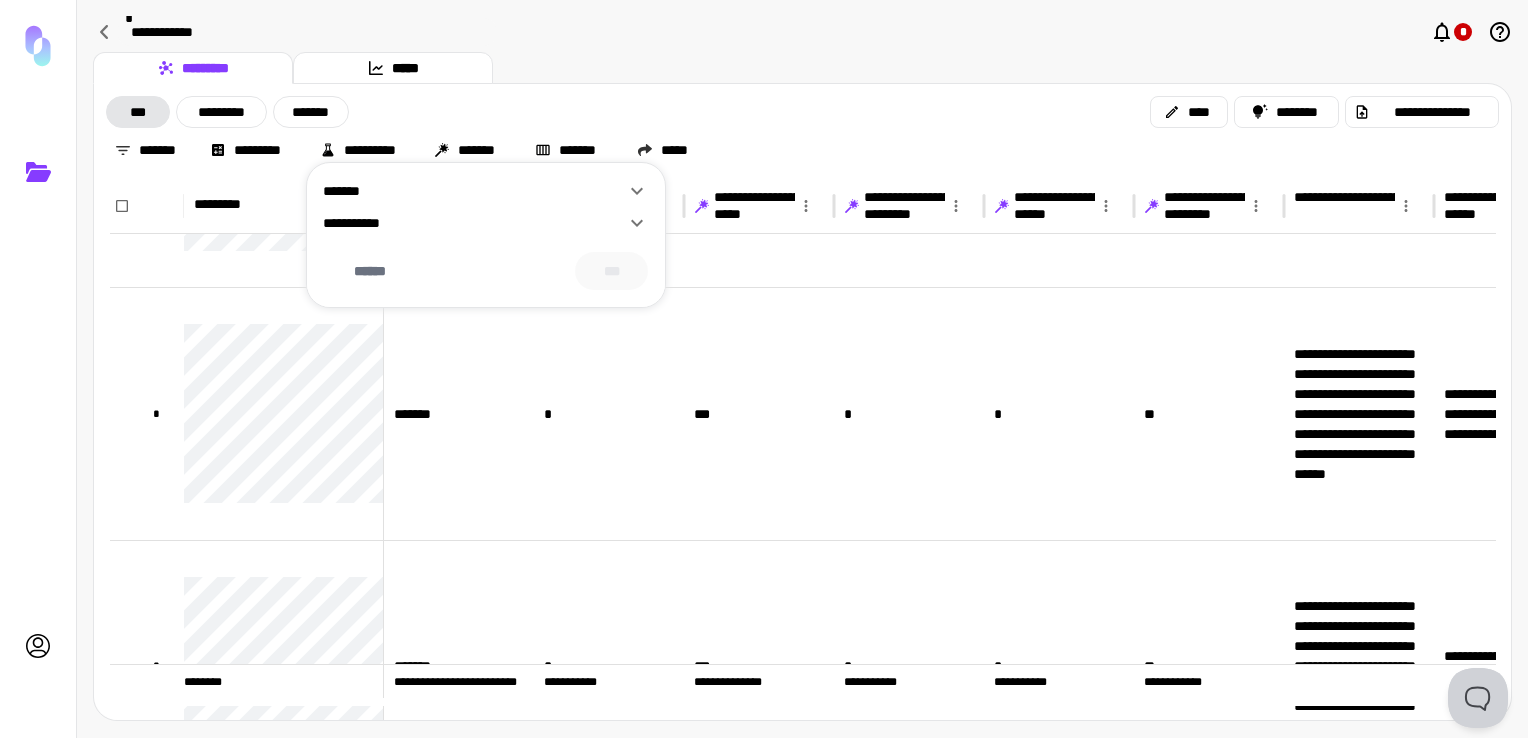 click on "**********" at bounding box center [474, 223] 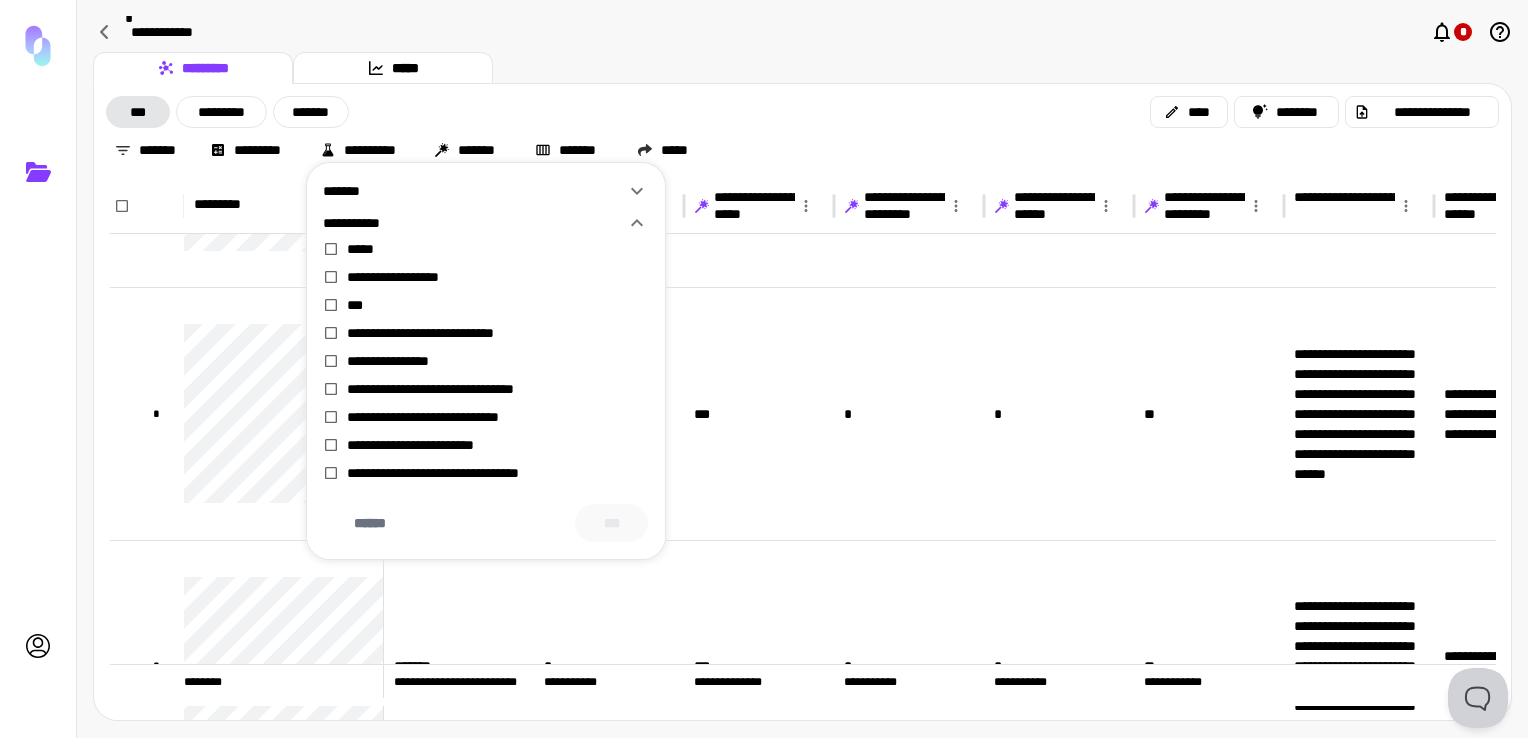 click on "*******" at bounding box center [474, 191] 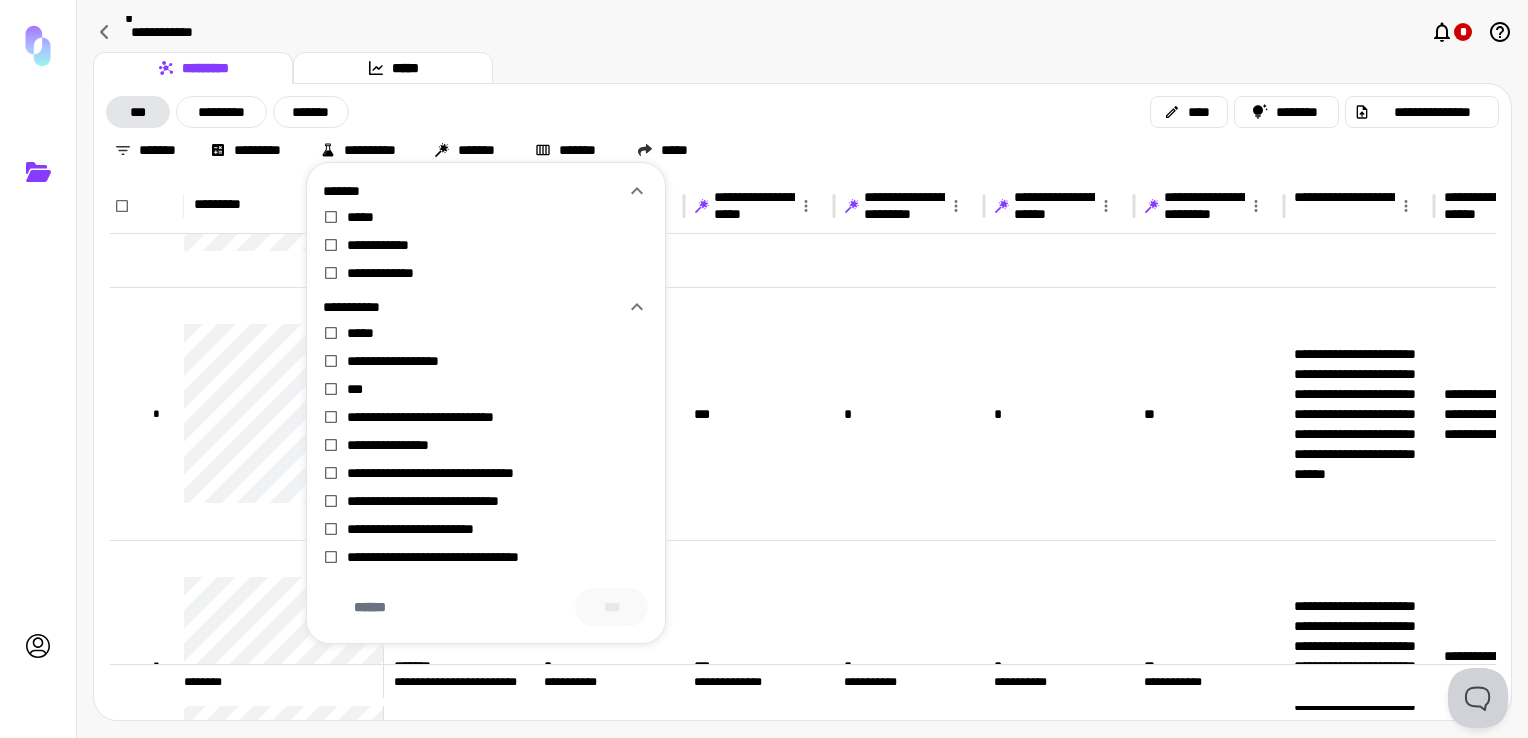 click at bounding box center [764, 369] 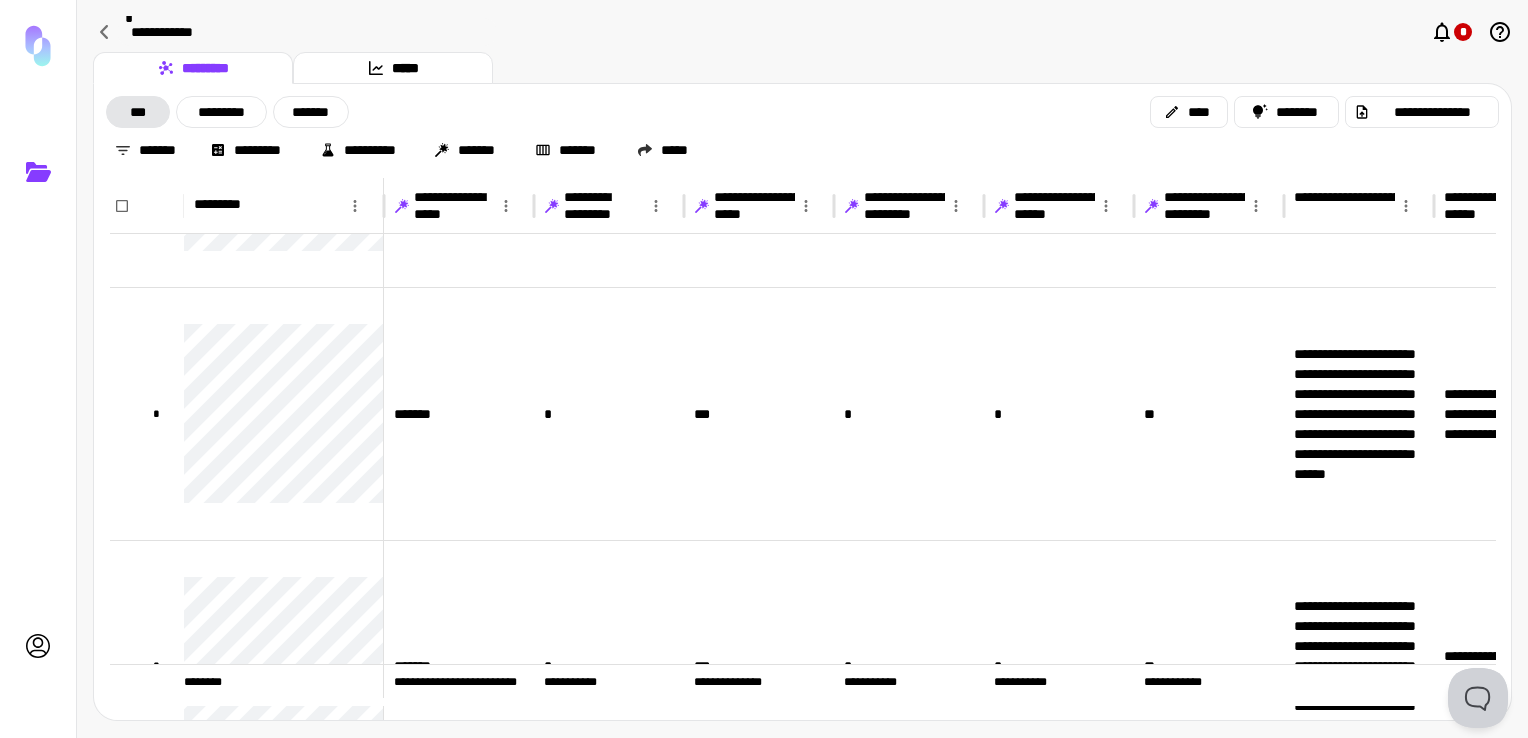 click 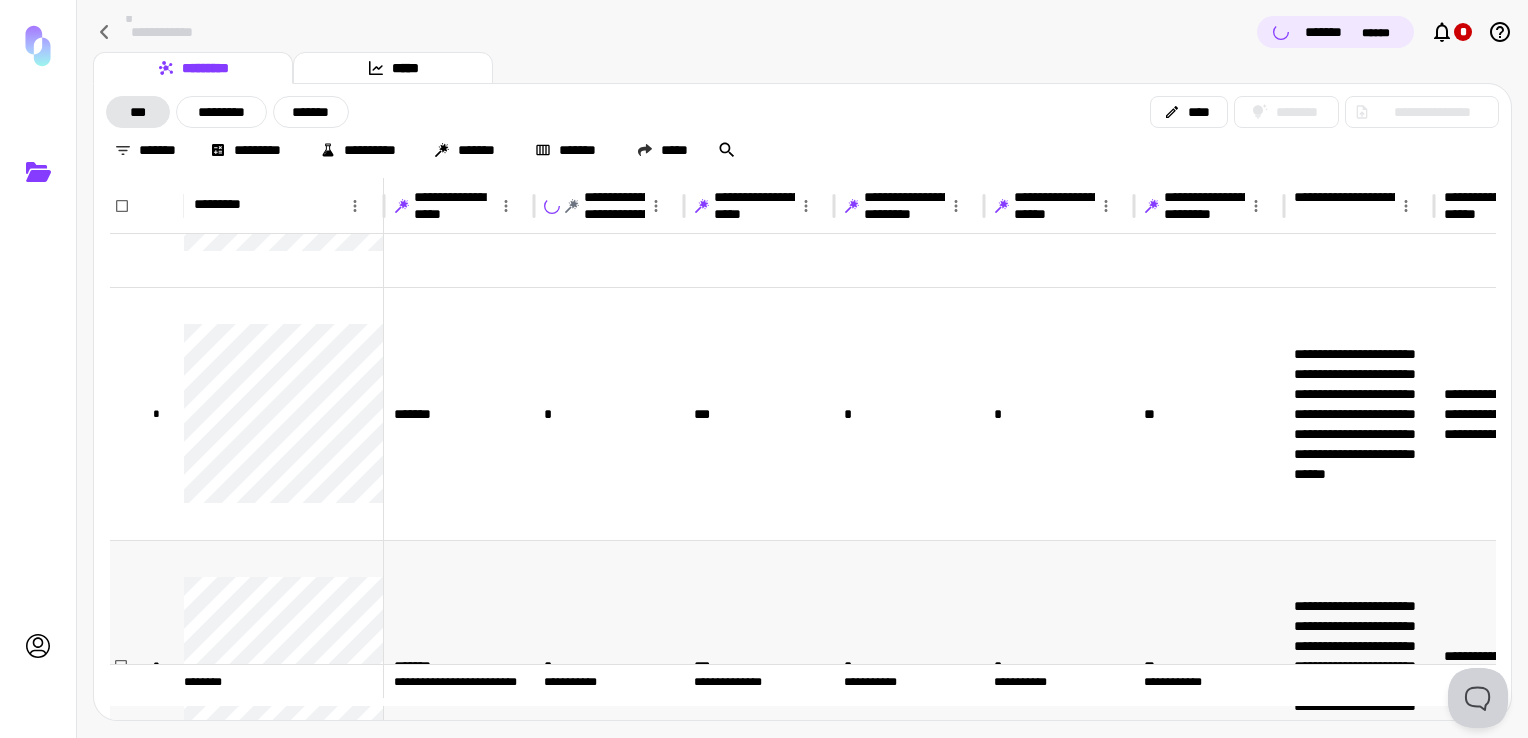 scroll, scrollTop: 396, scrollLeft: 0, axis: vertical 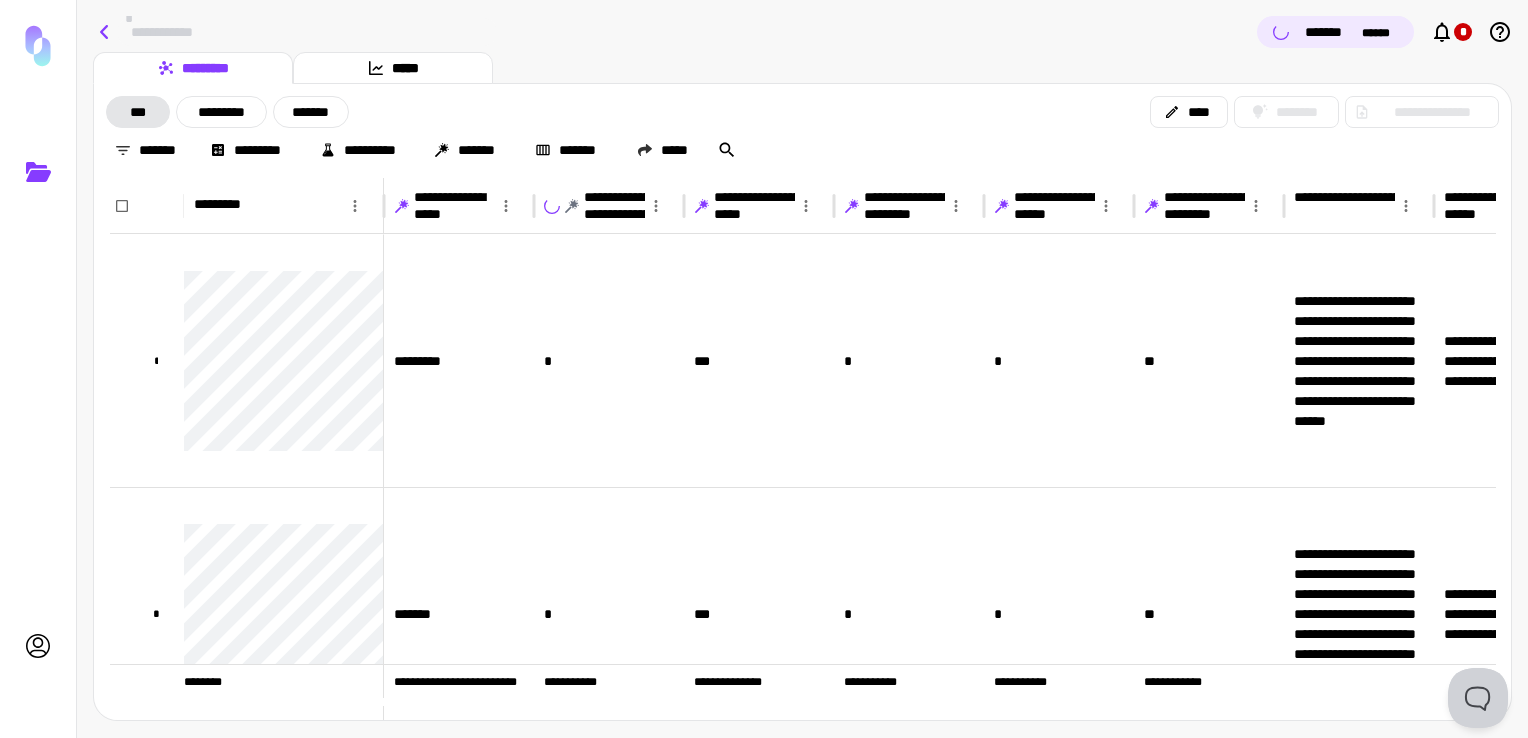 click 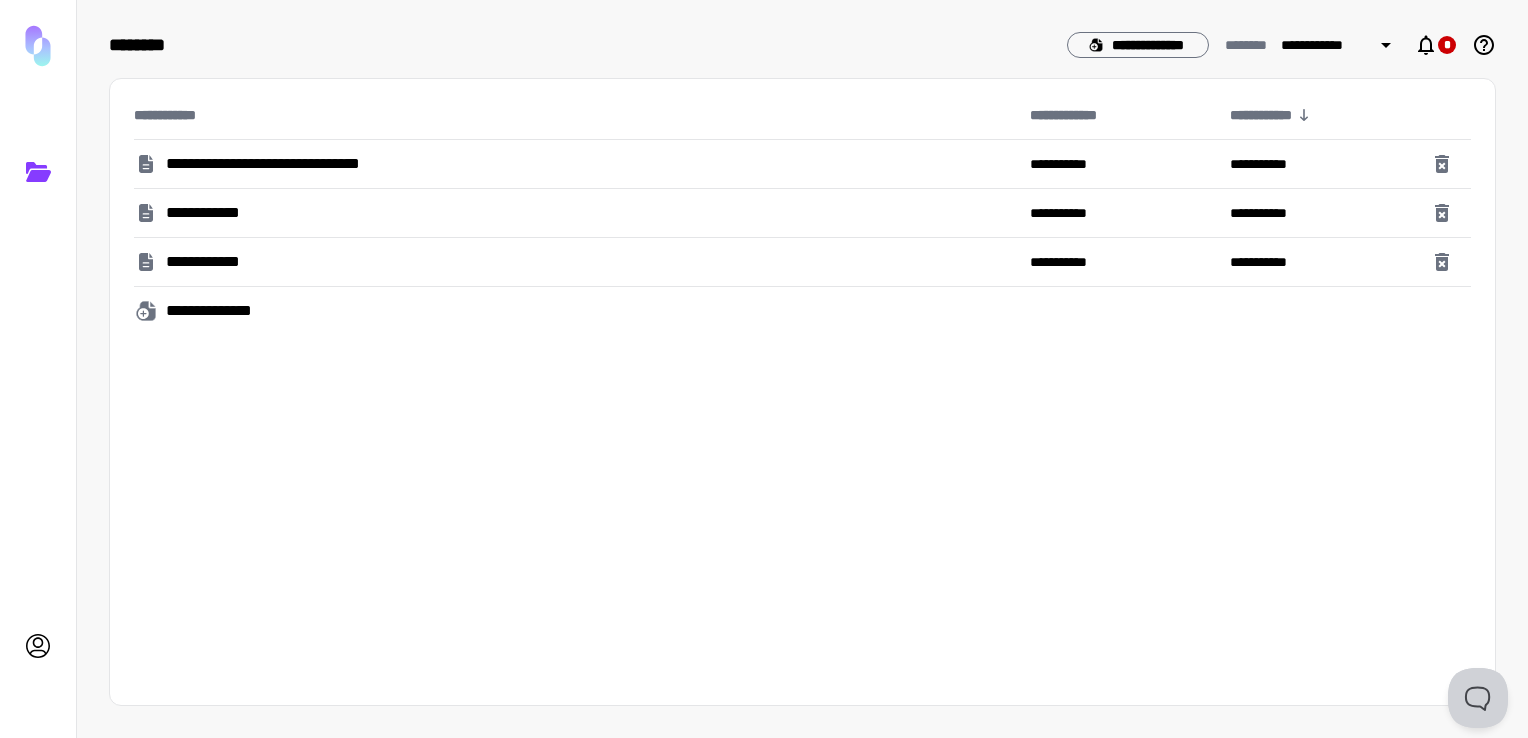 click on "**********" at bounding box center [313, 164] 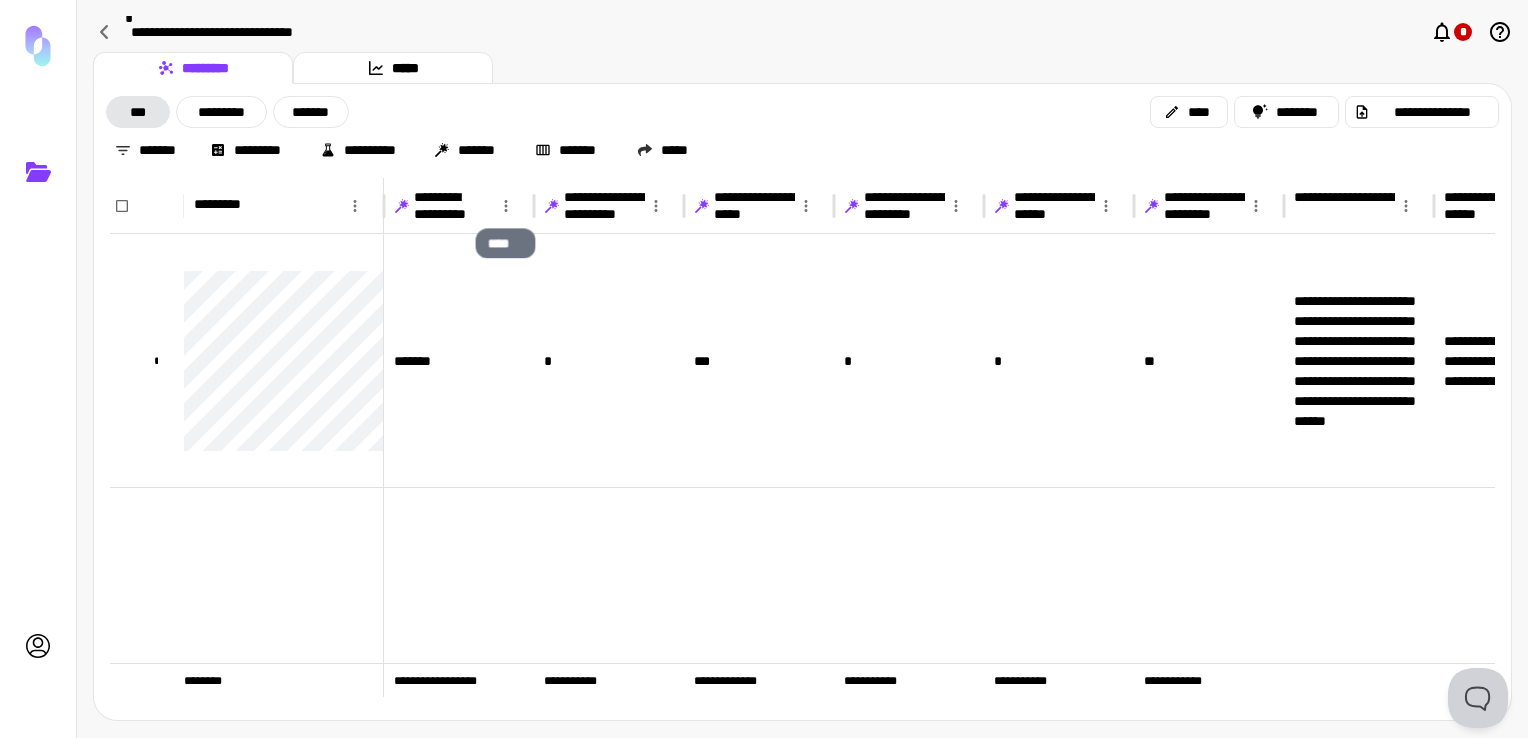 click 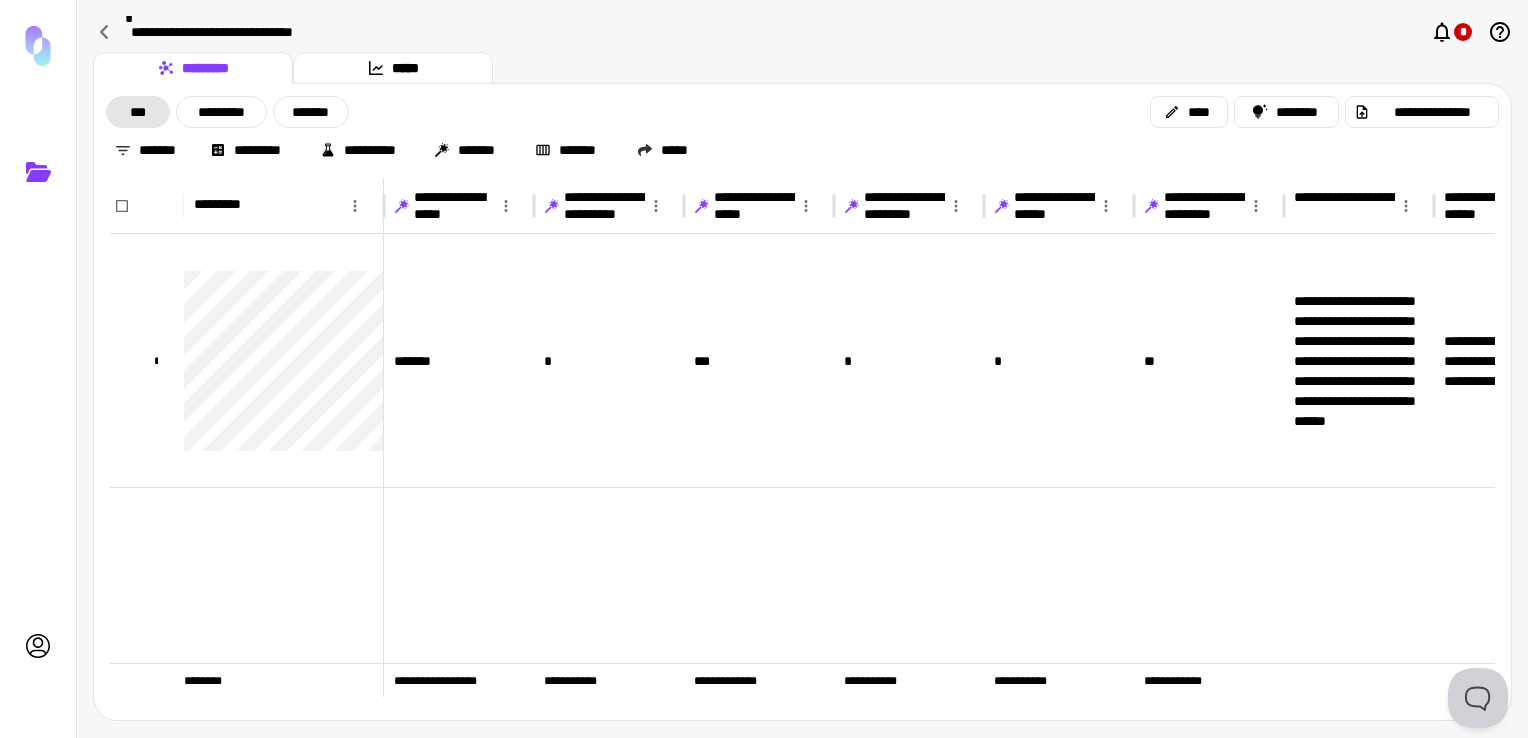 click on "**********" at bounding box center [802, 112] 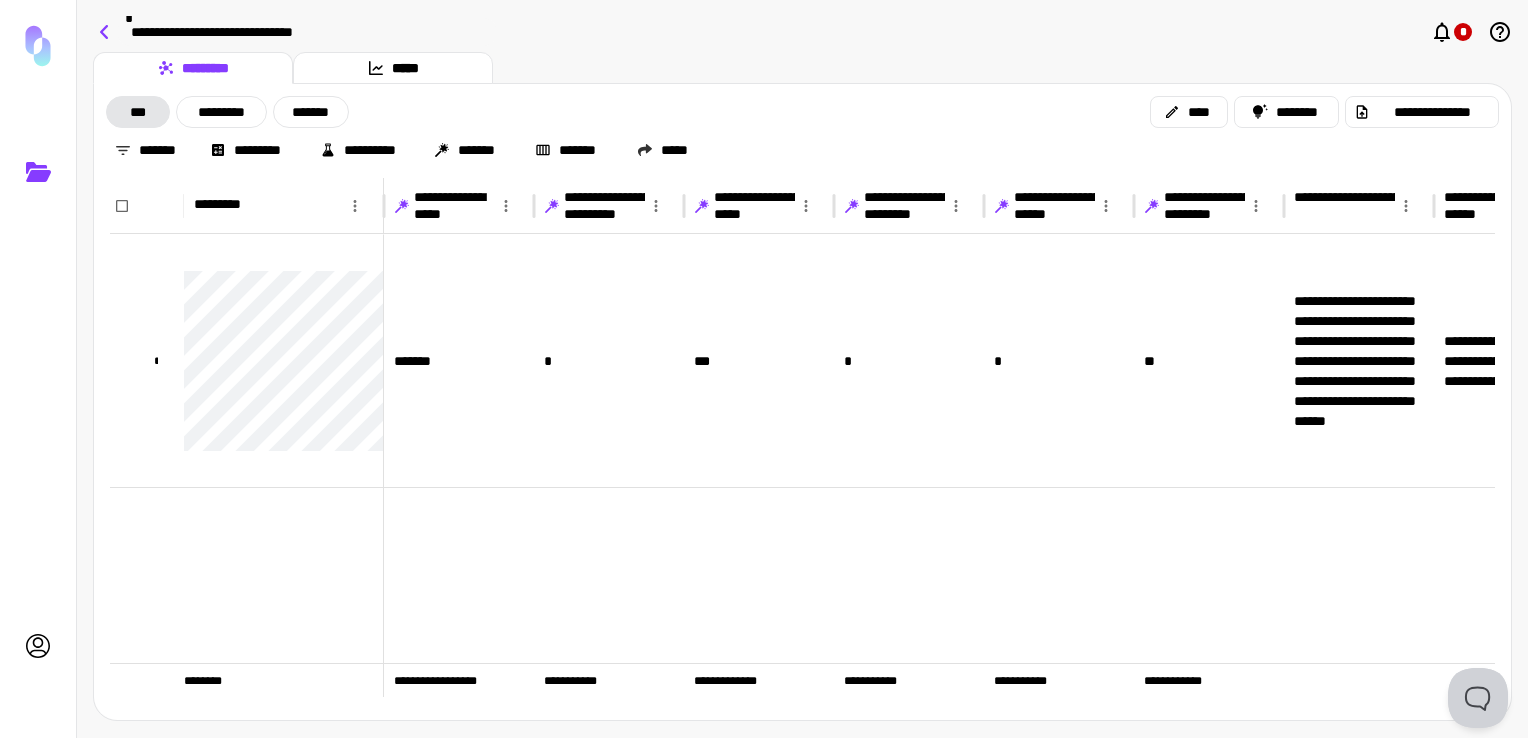 click 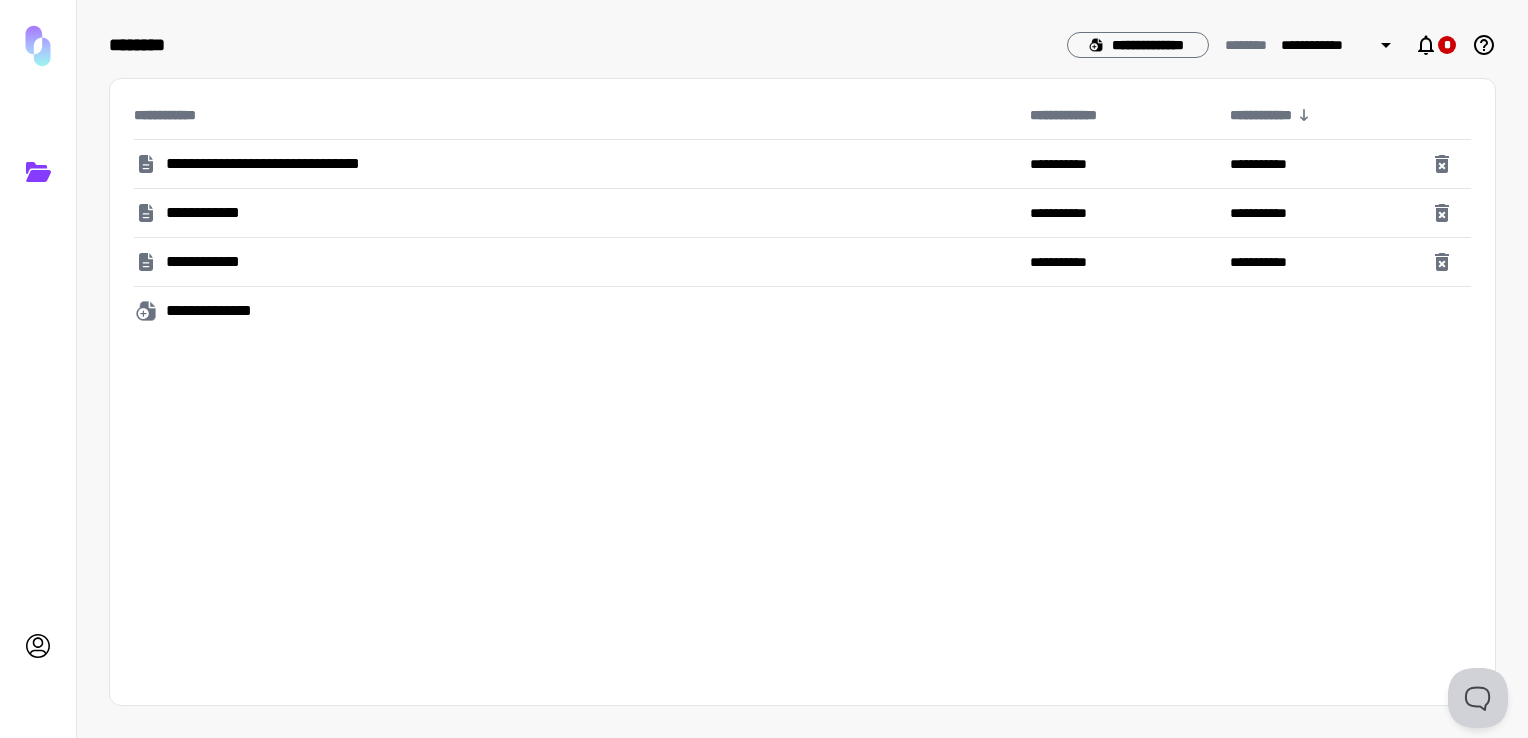 click on "**********" at bounding box center (214, 213) 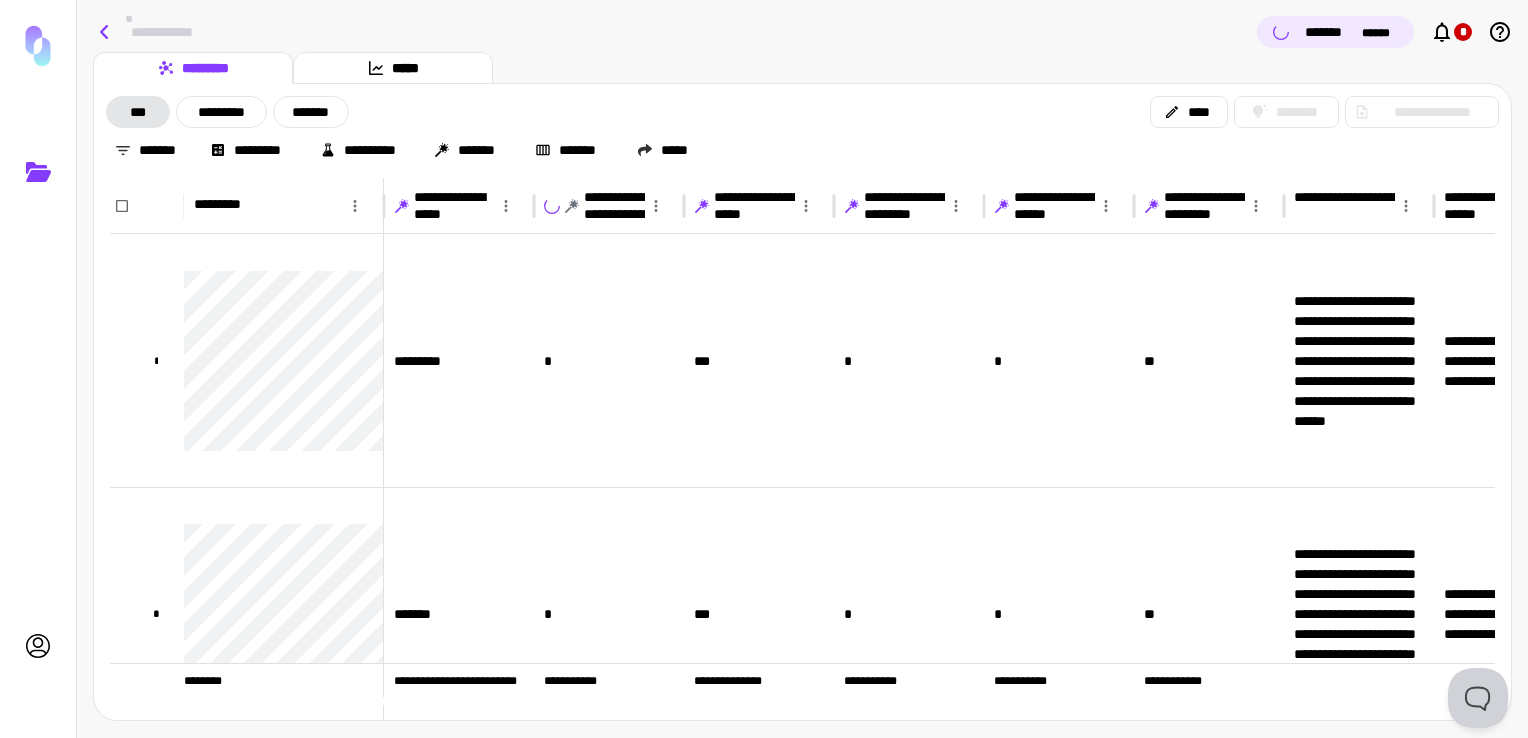 click 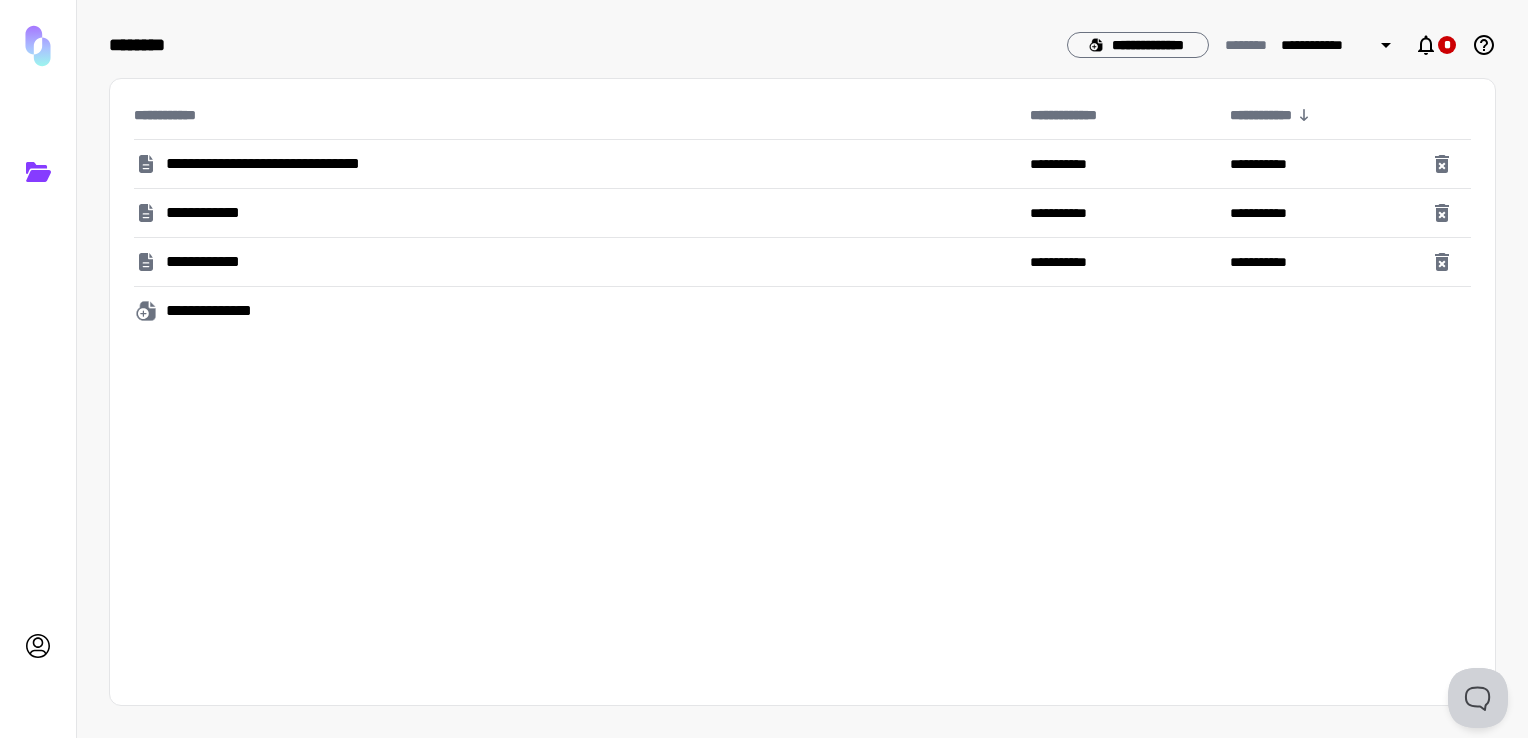 click on "**********" at bounding box center (313, 164) 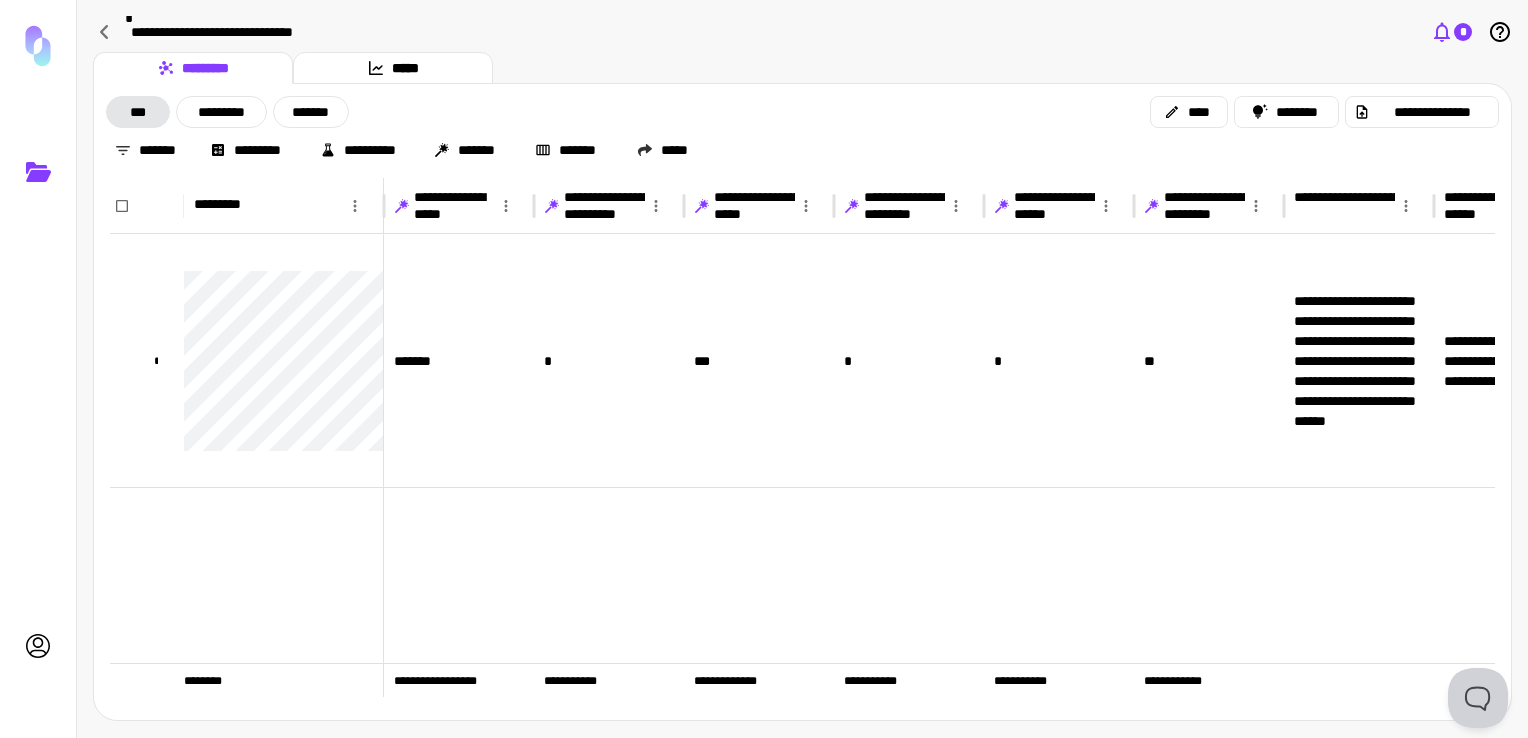 click on "*" at bounding box center [1463, 32] 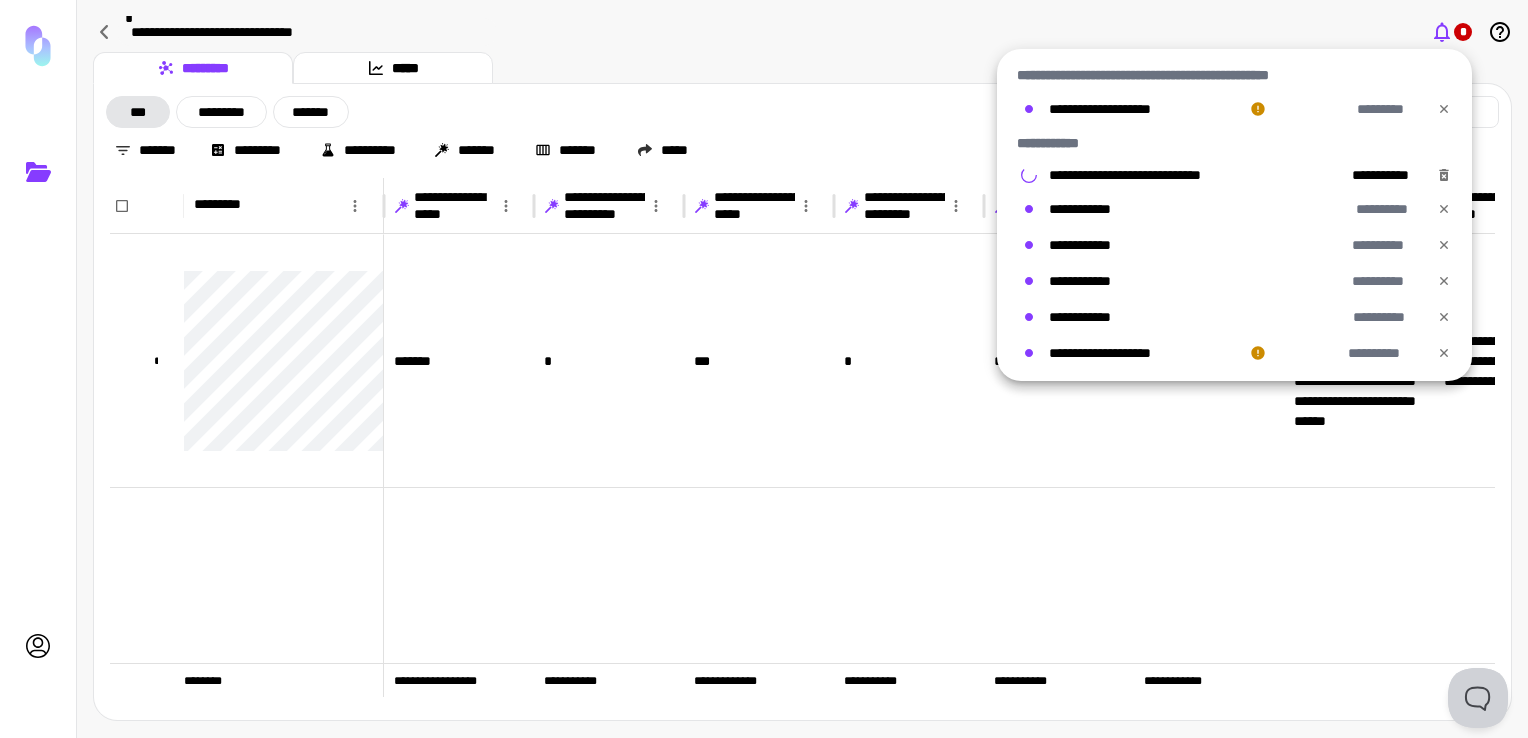 click at bounding box center (764, 369) 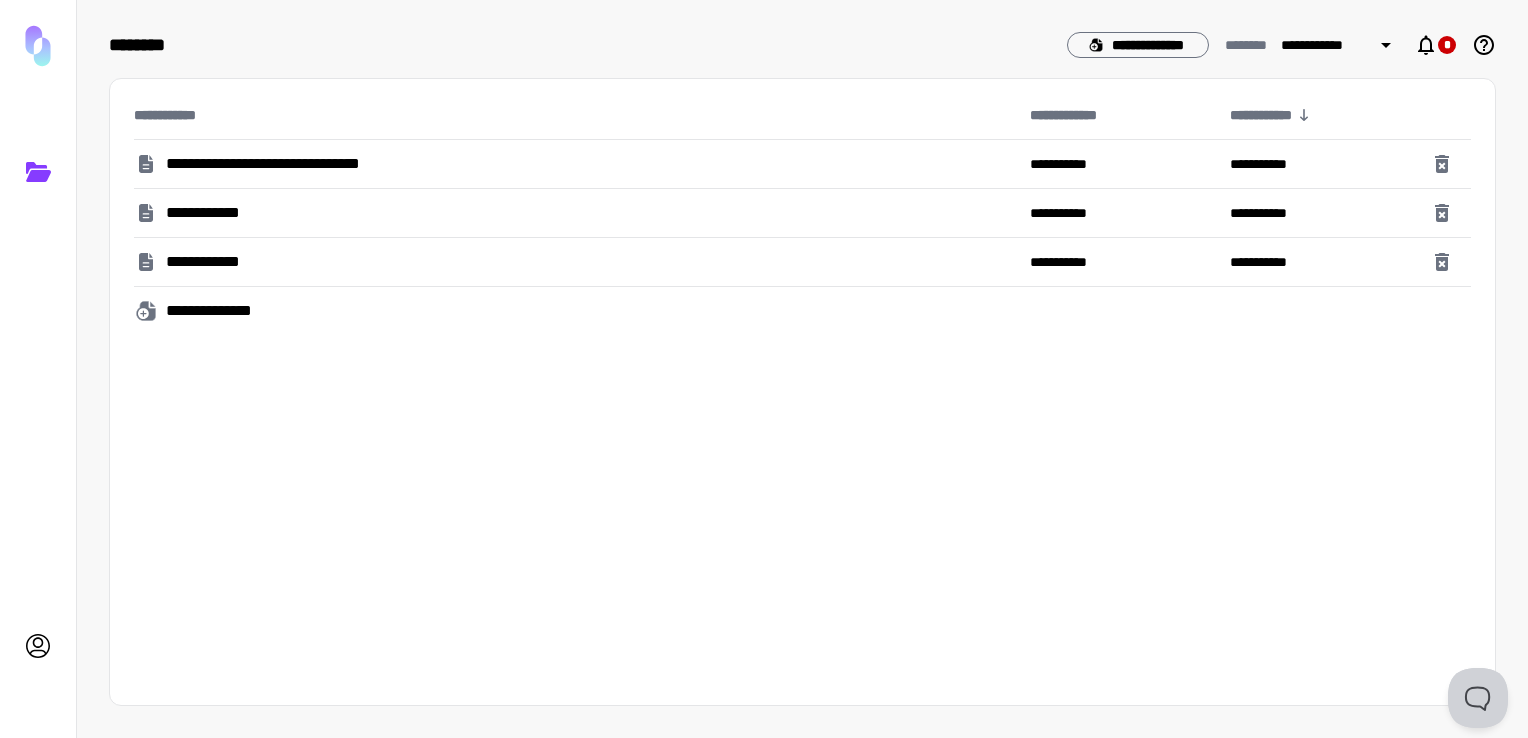 click on "**********" at bounding box center [313, 164] 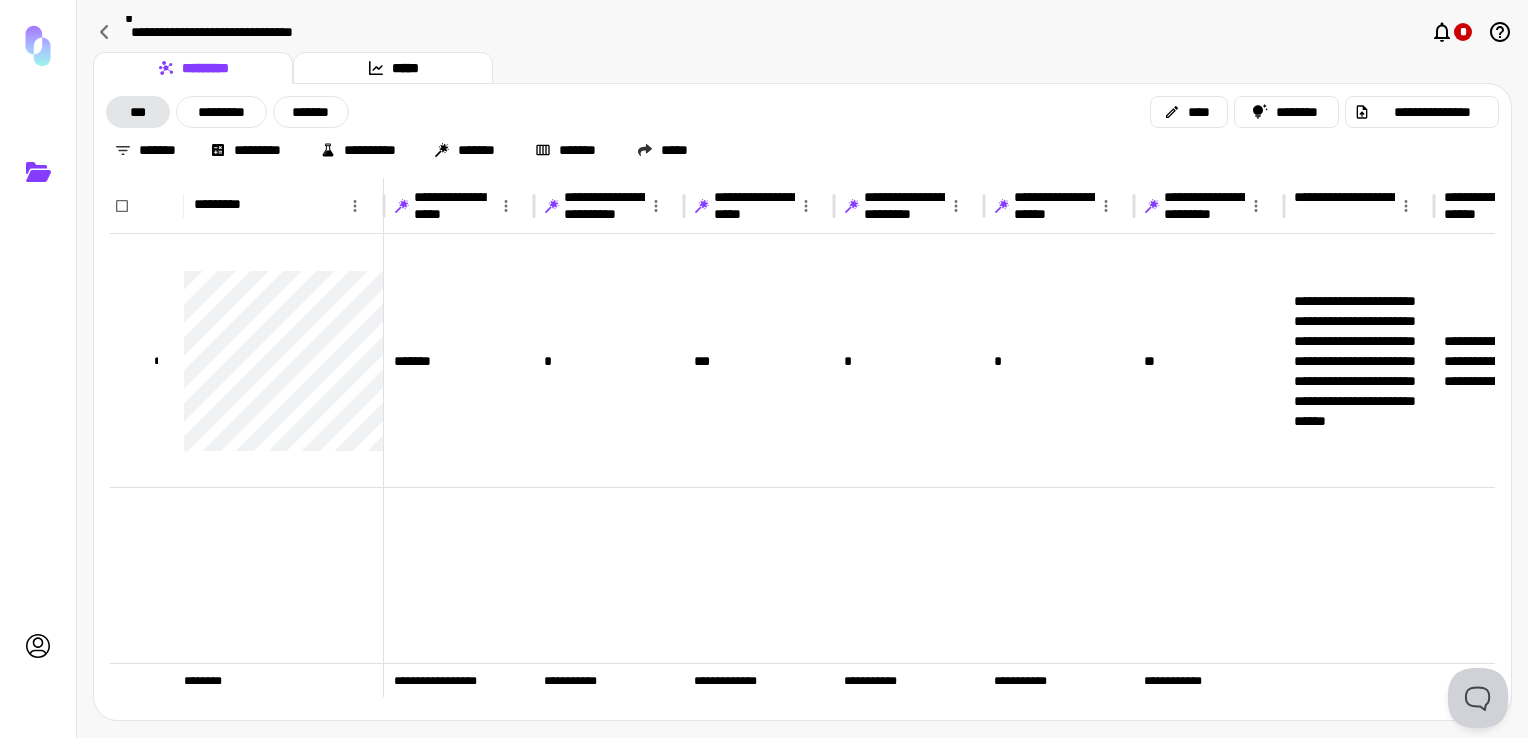 scroll, scrollTop: 0, scrollLeft: 606, axis: horizontal 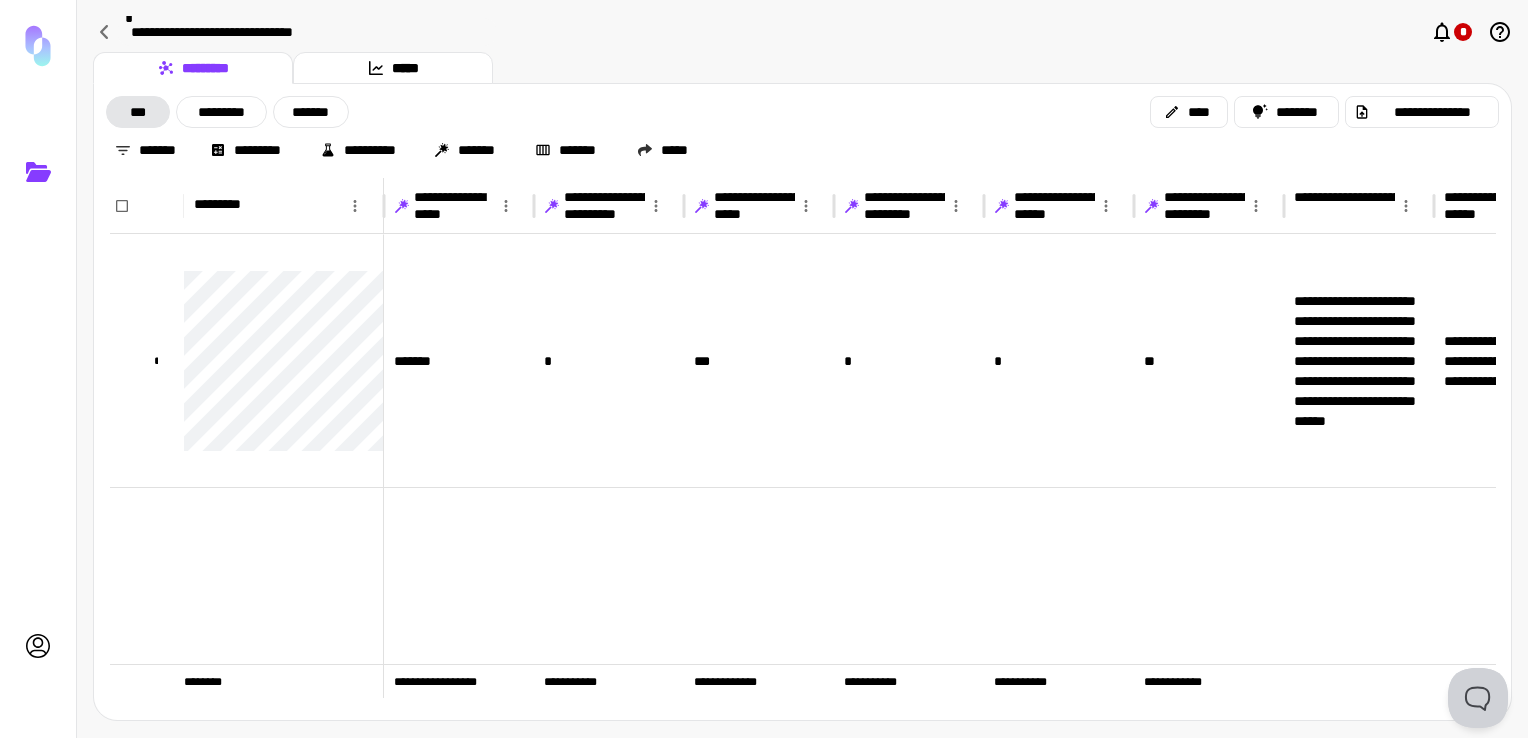 click on "**********" at bounding box center (307, 32) 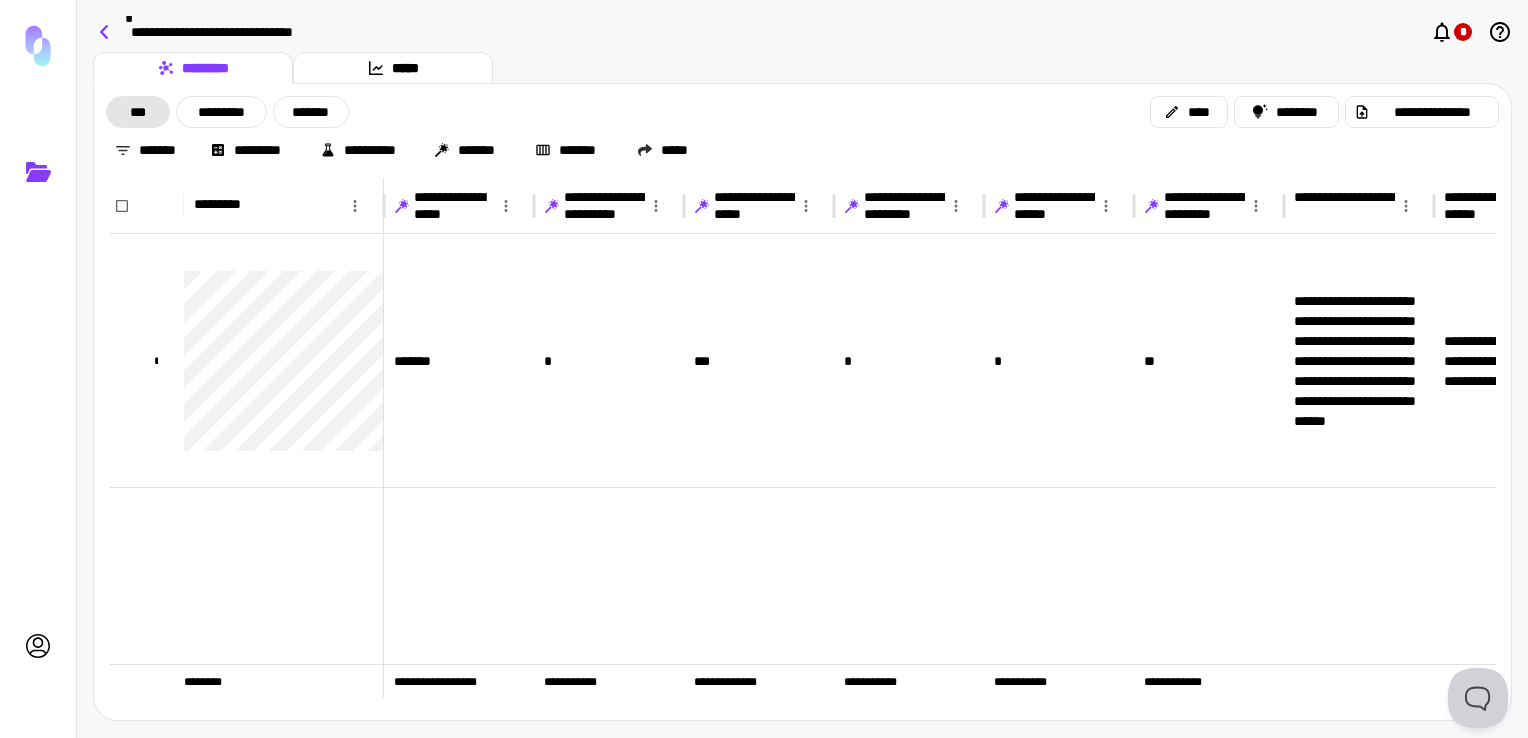 click 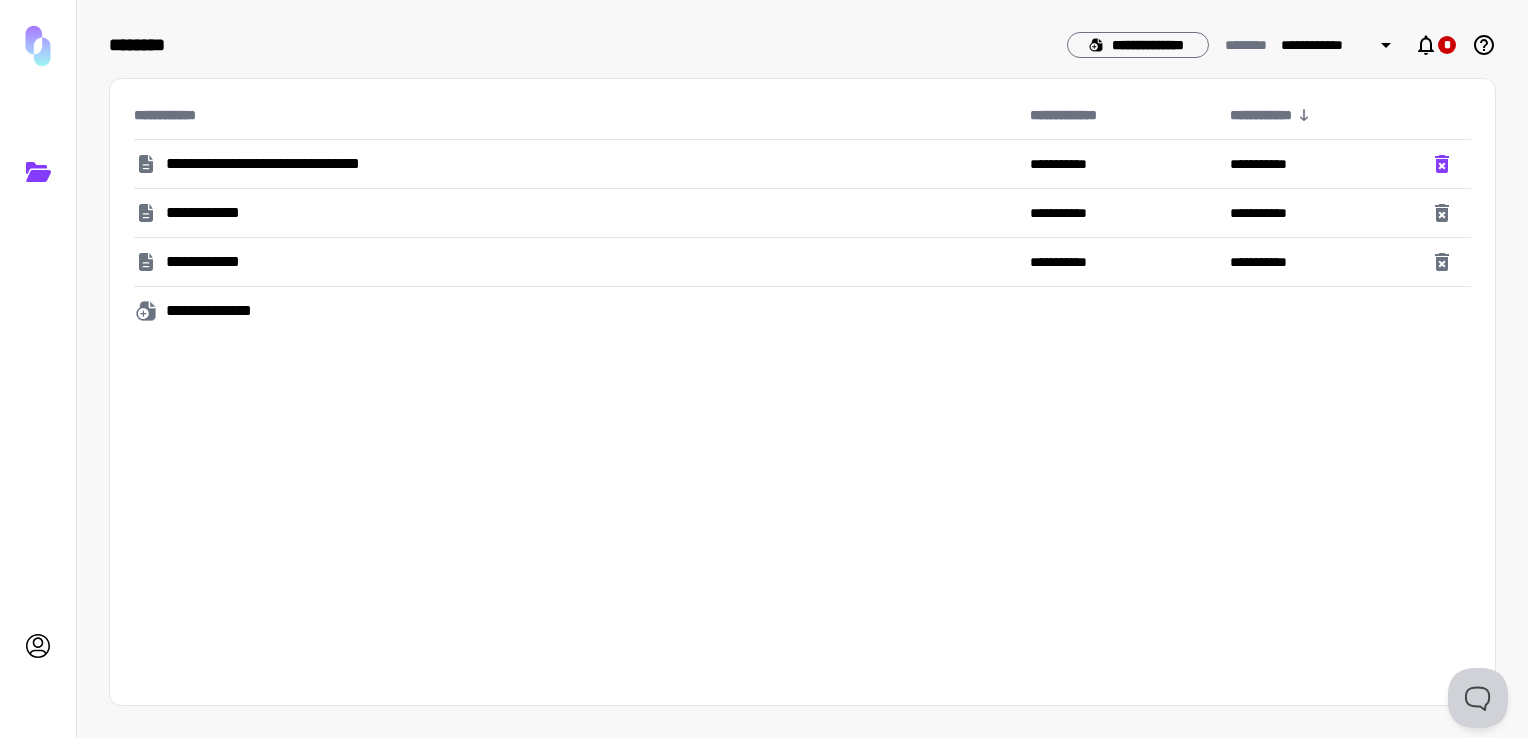 click 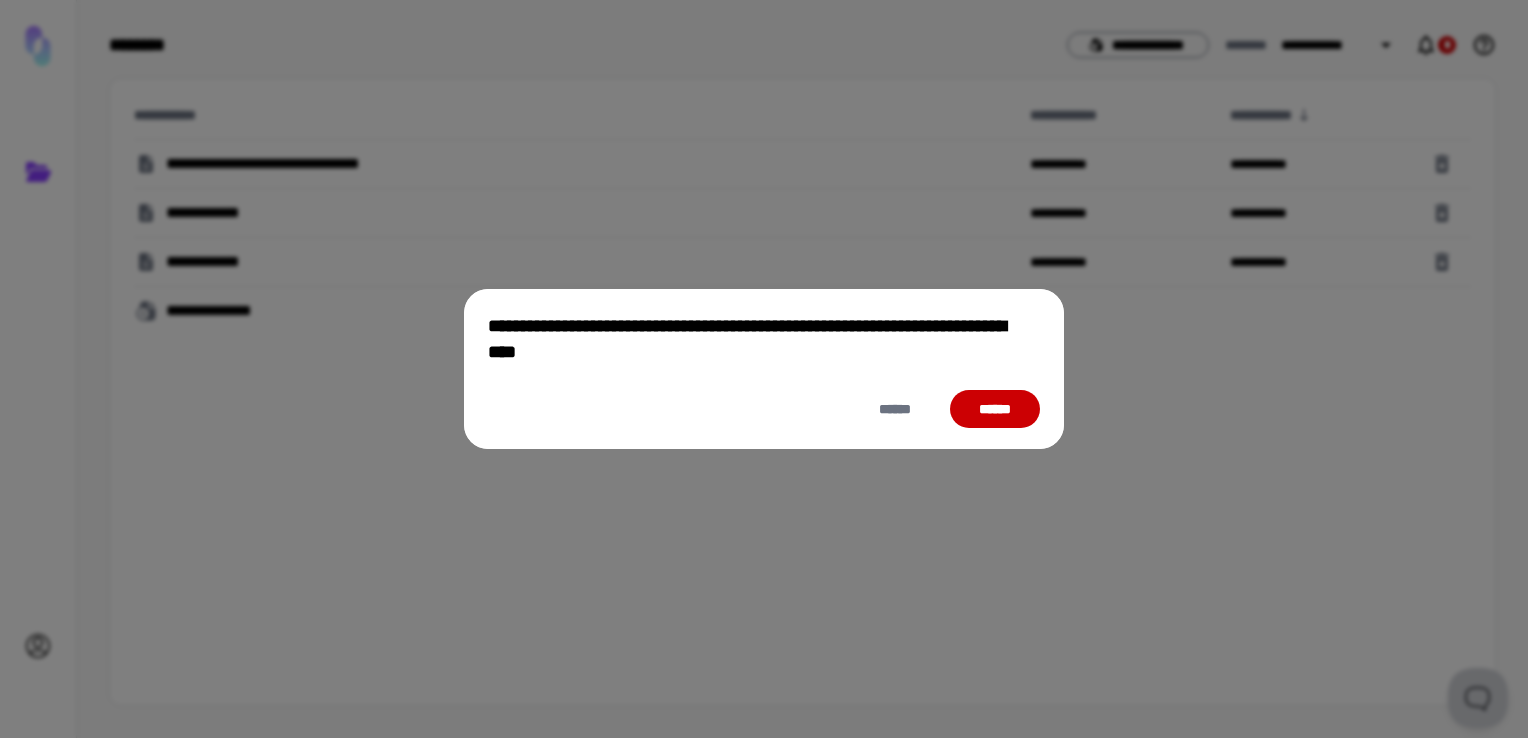 click on "******" at bounding box center [995, 409] 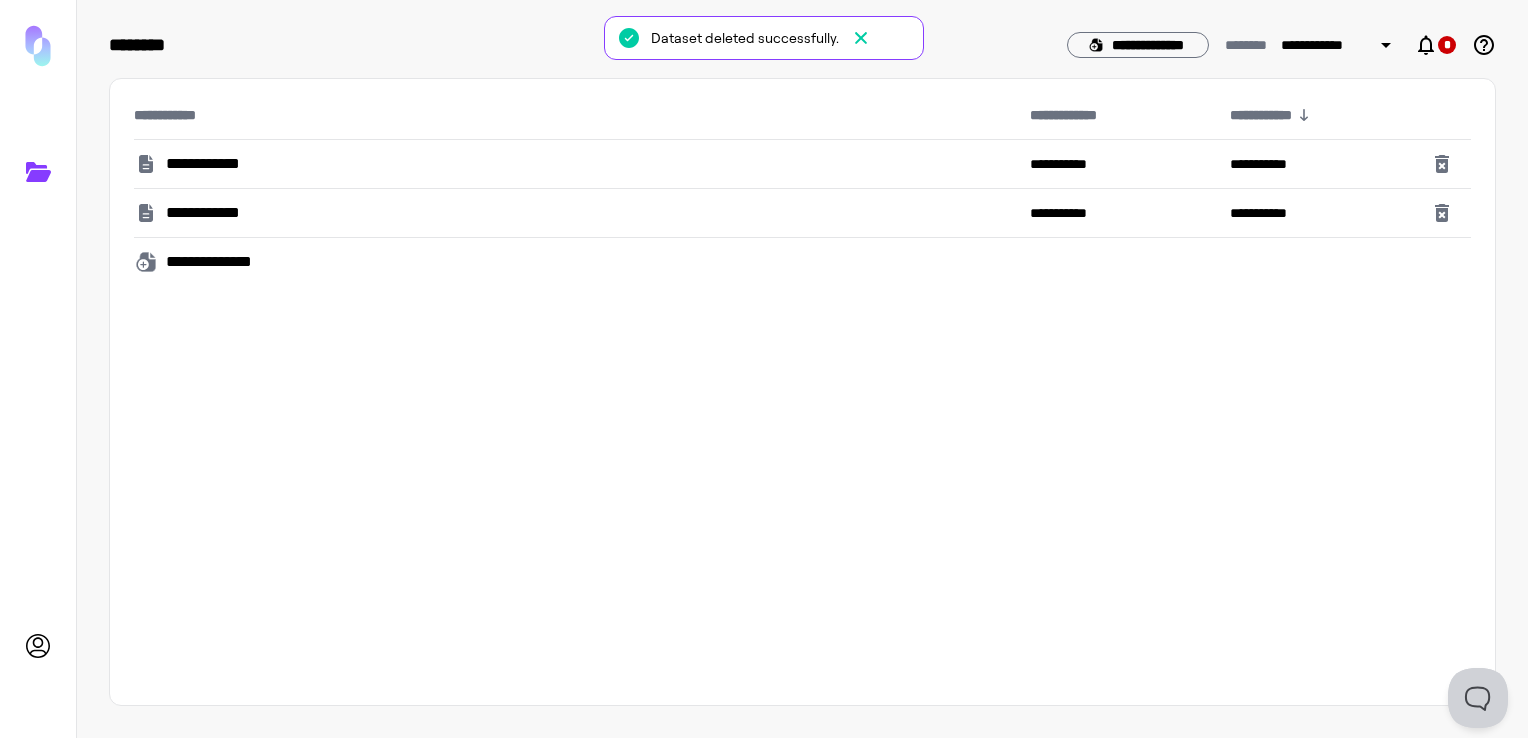 click on "**********" at bounding box center [221, 262] 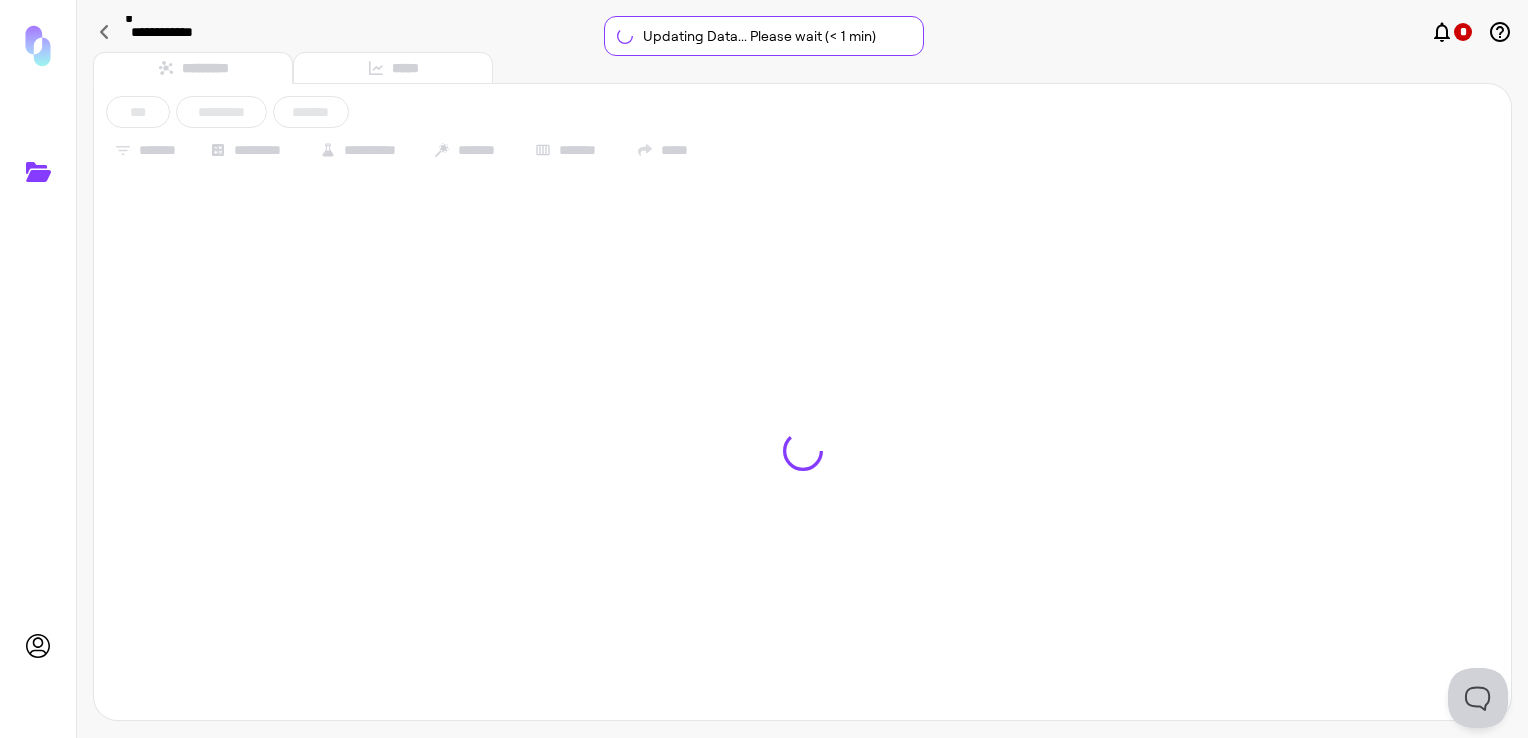 type on "**********" 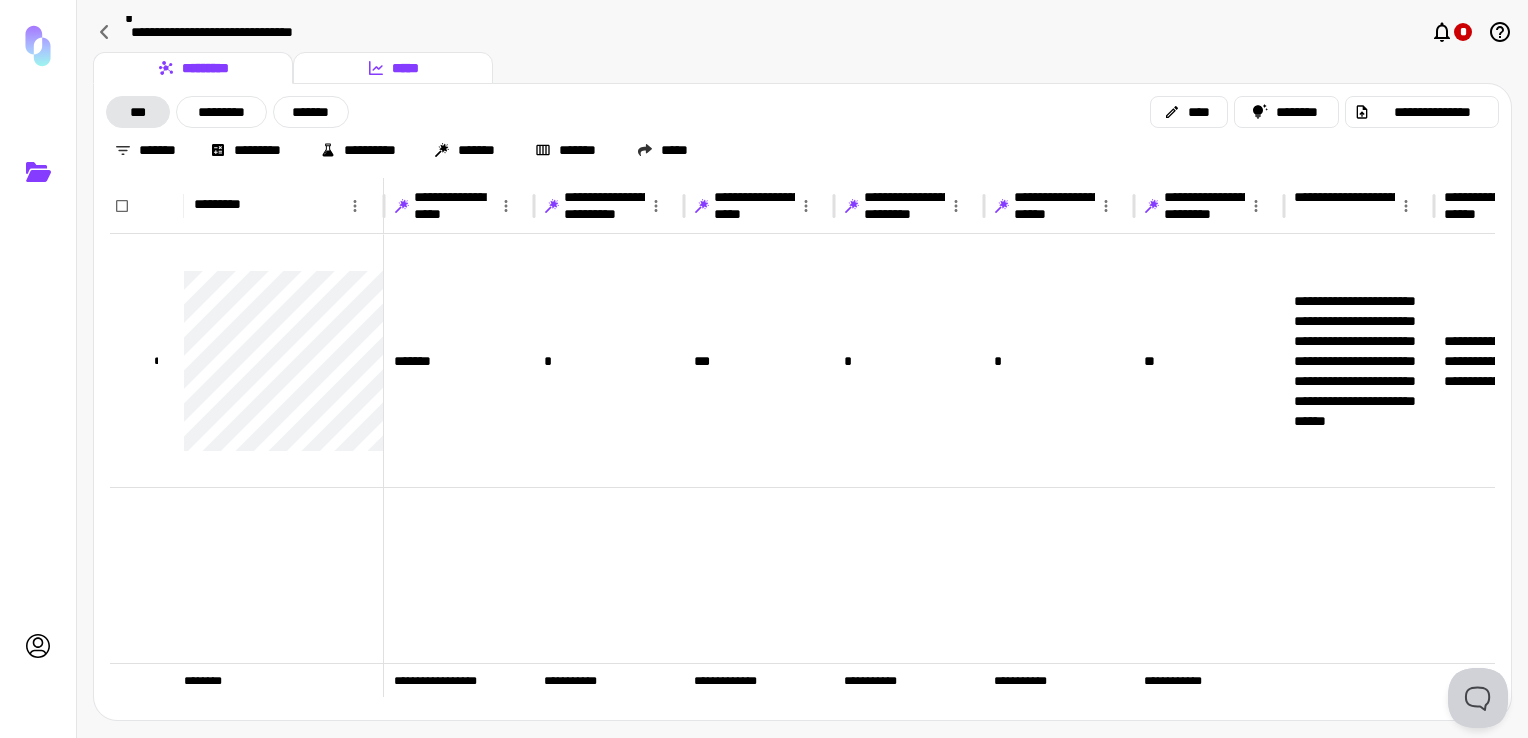 click 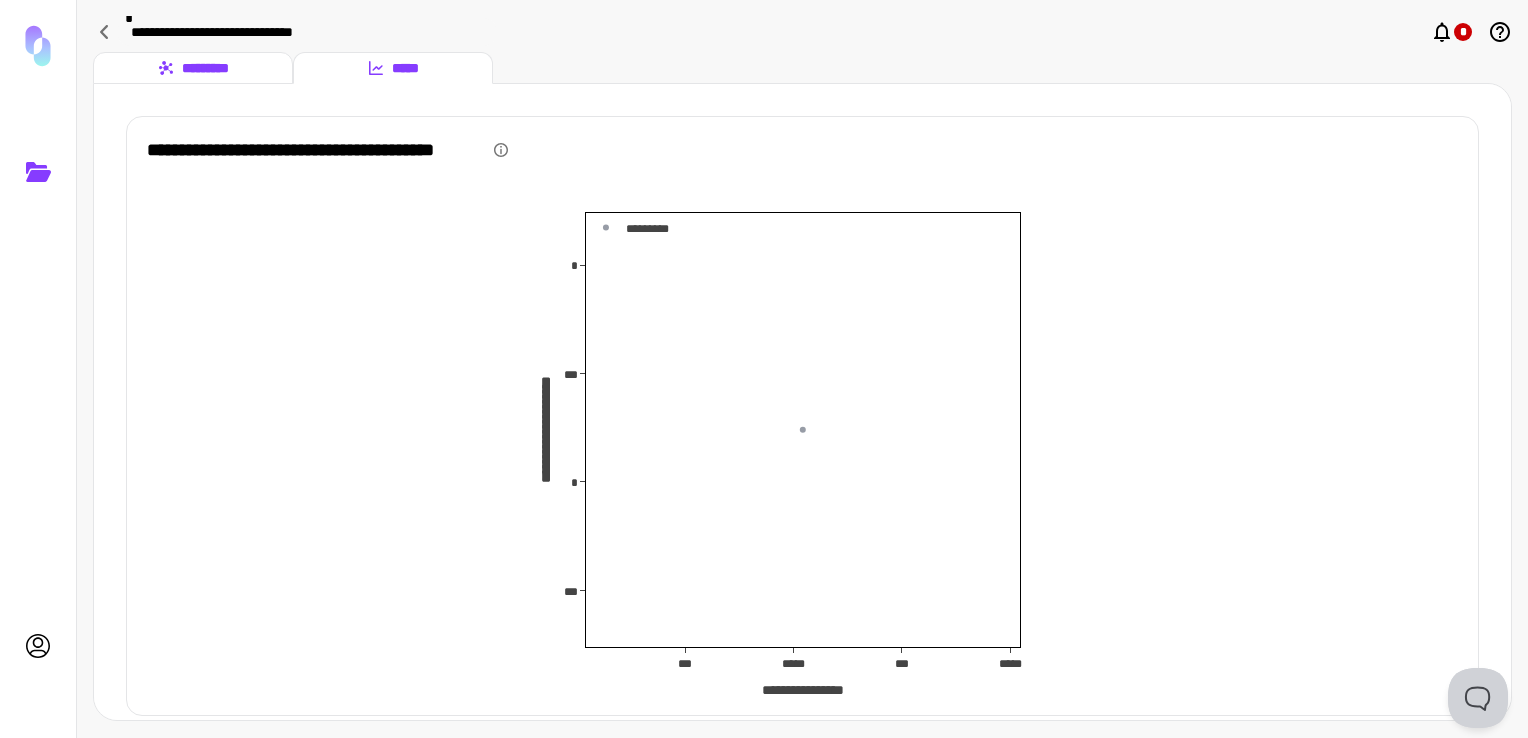 click on "*********" at bounding box center (193, 68) 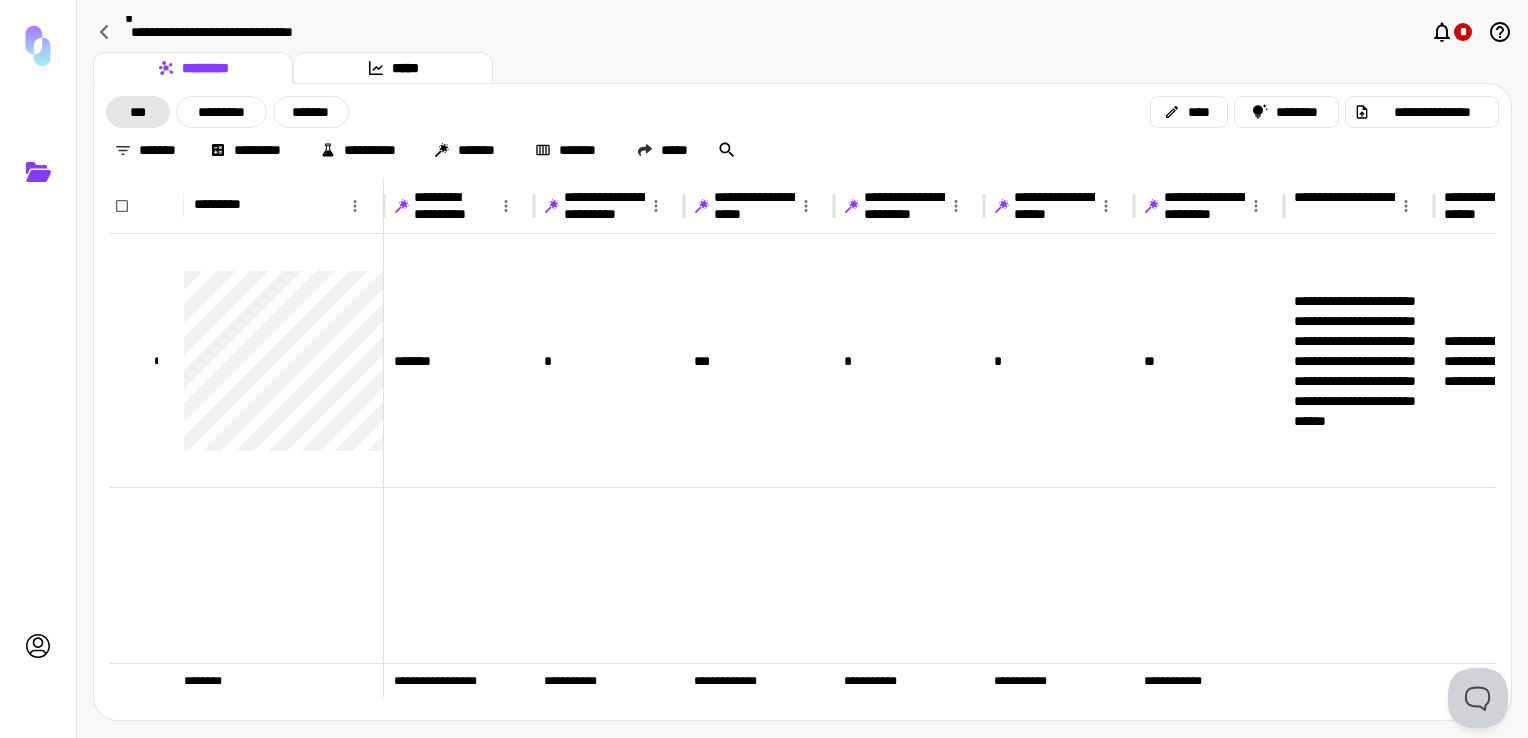 click 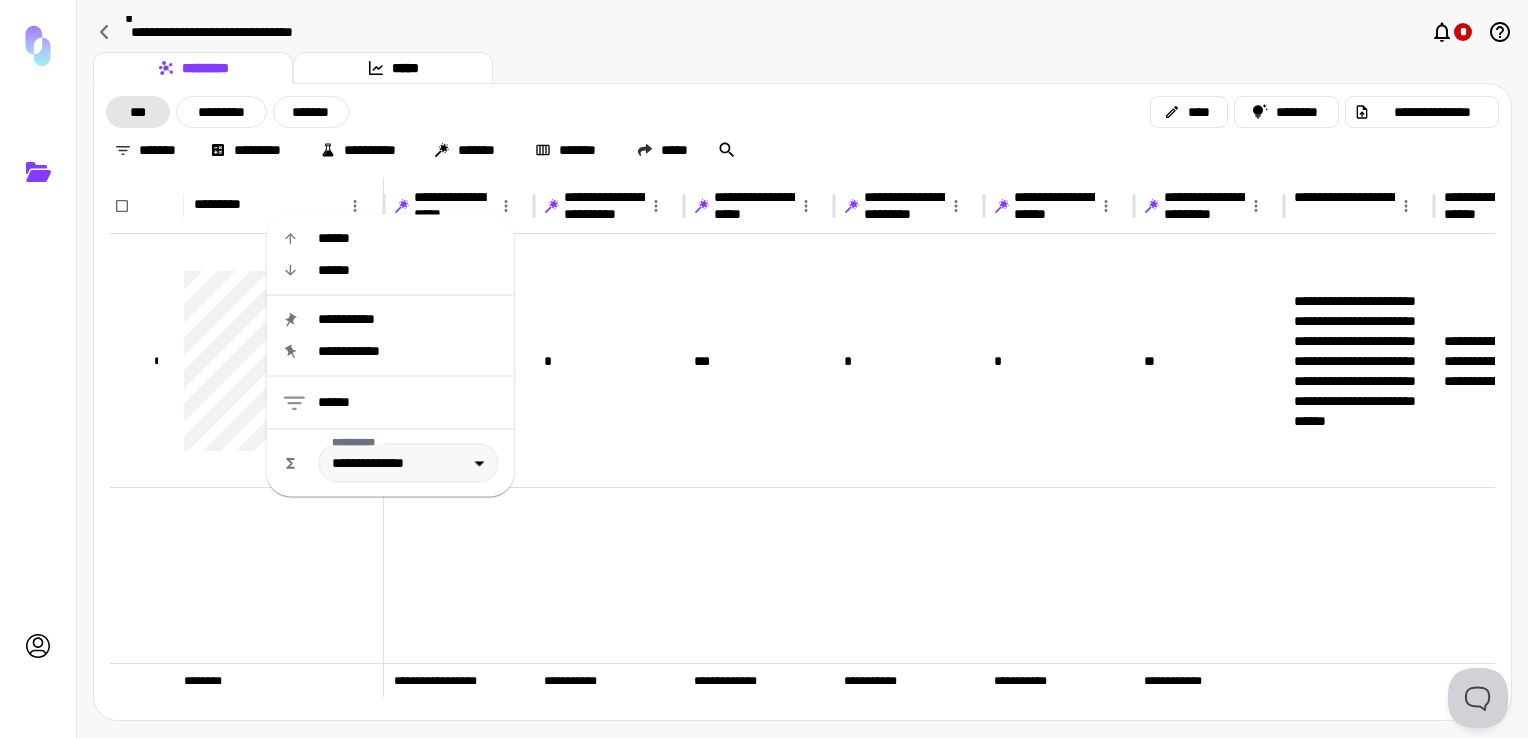 click on "**********" at bounding box center [802, 112] 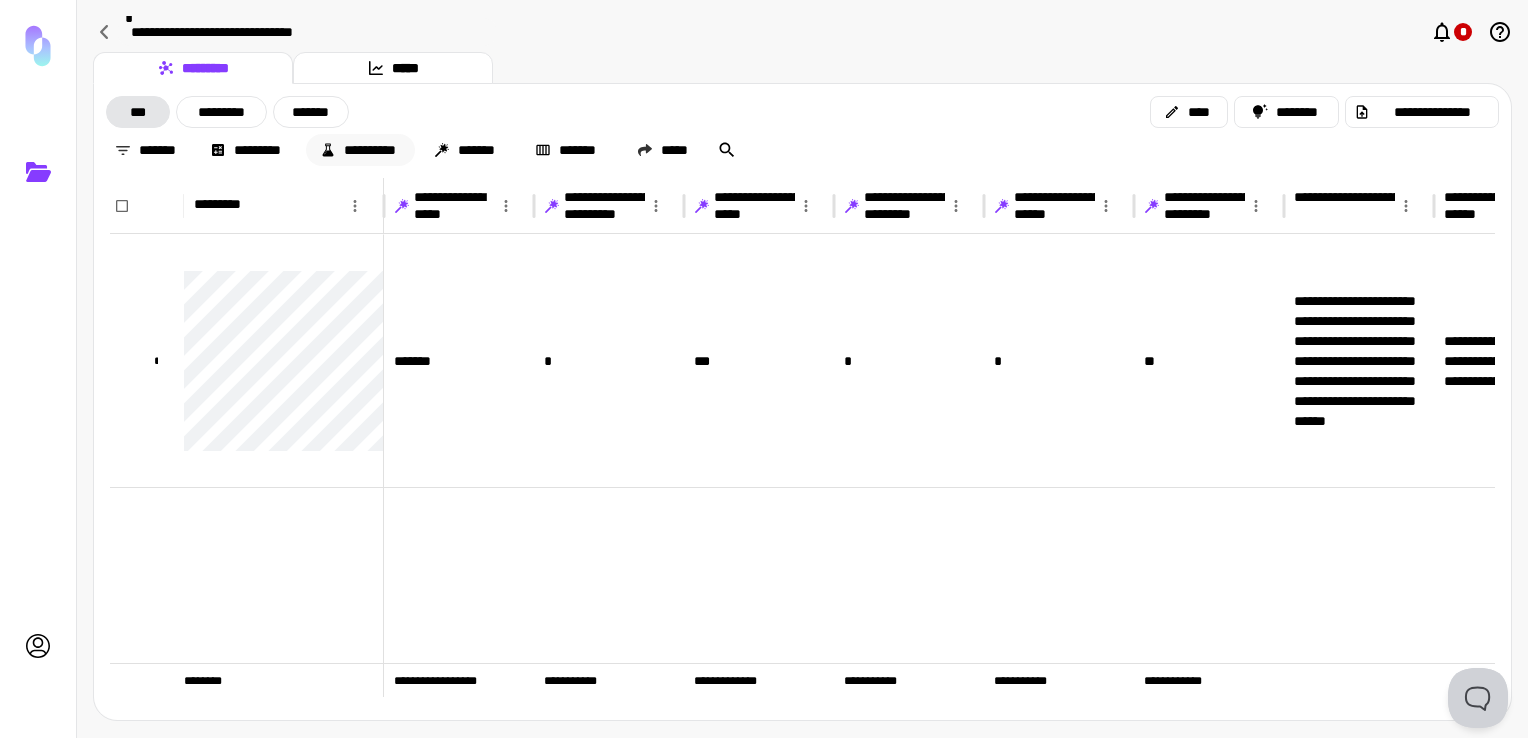 click 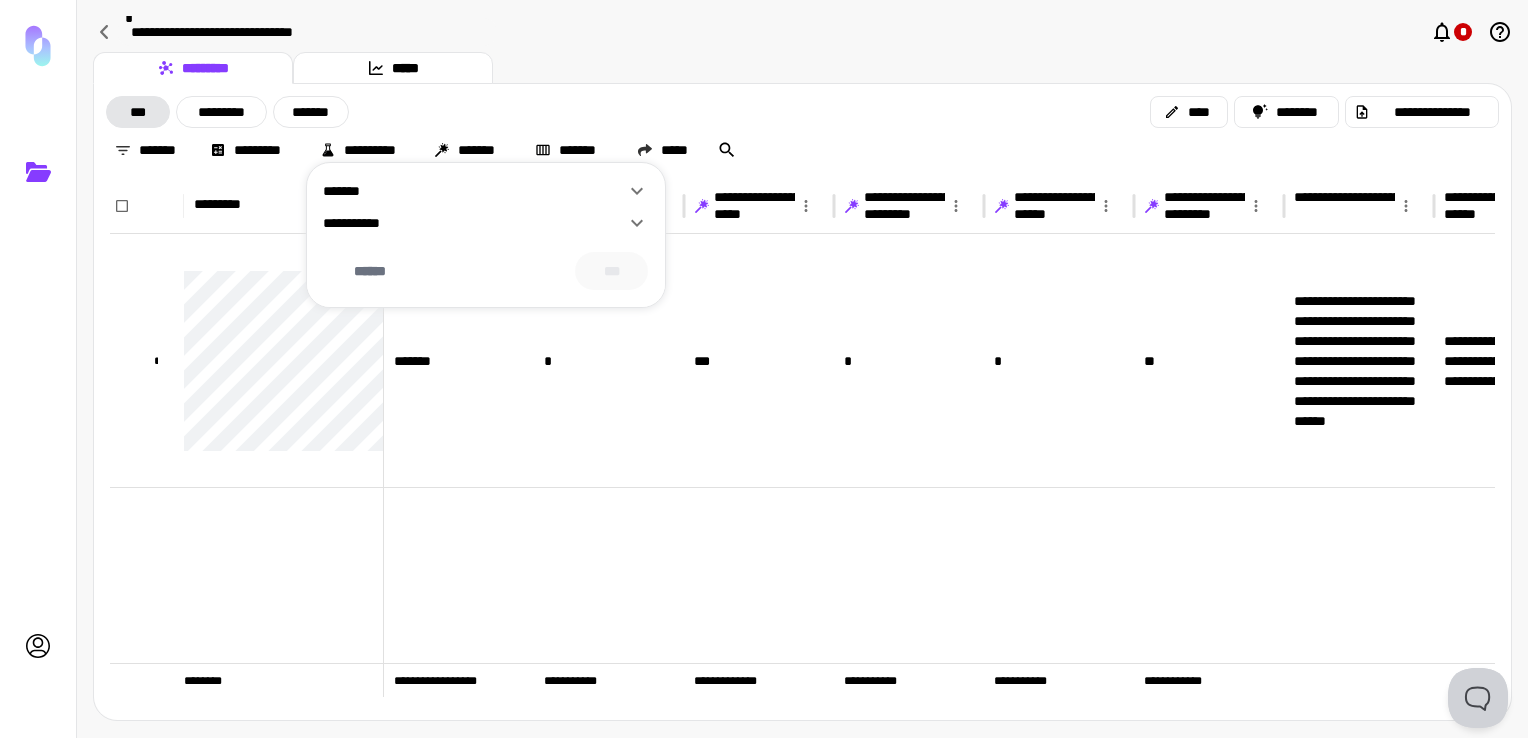 click at bounding box center [764, 369] 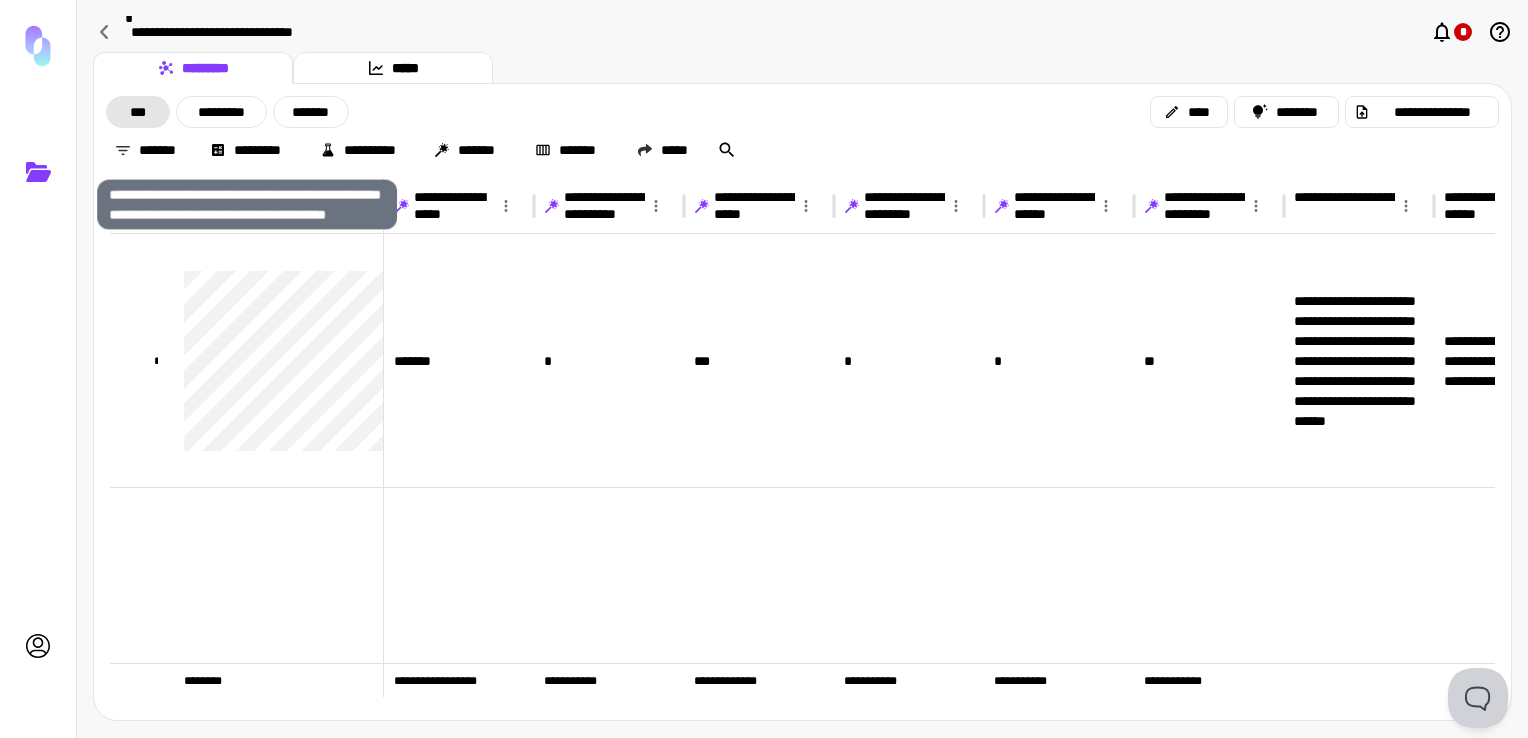 click on "*********" at bounding box center (247, 150) 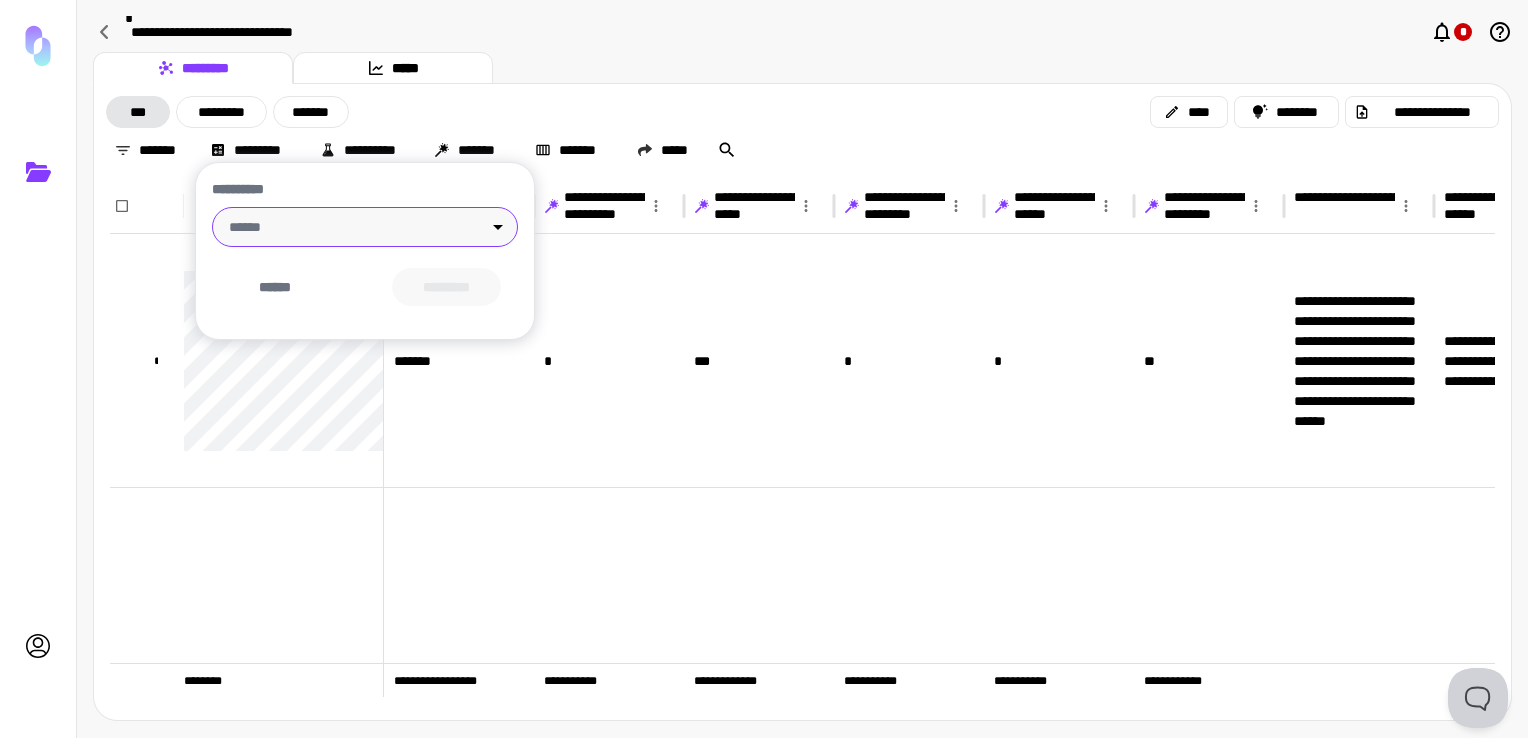 click on "**********" at bounding box center [764, 369] 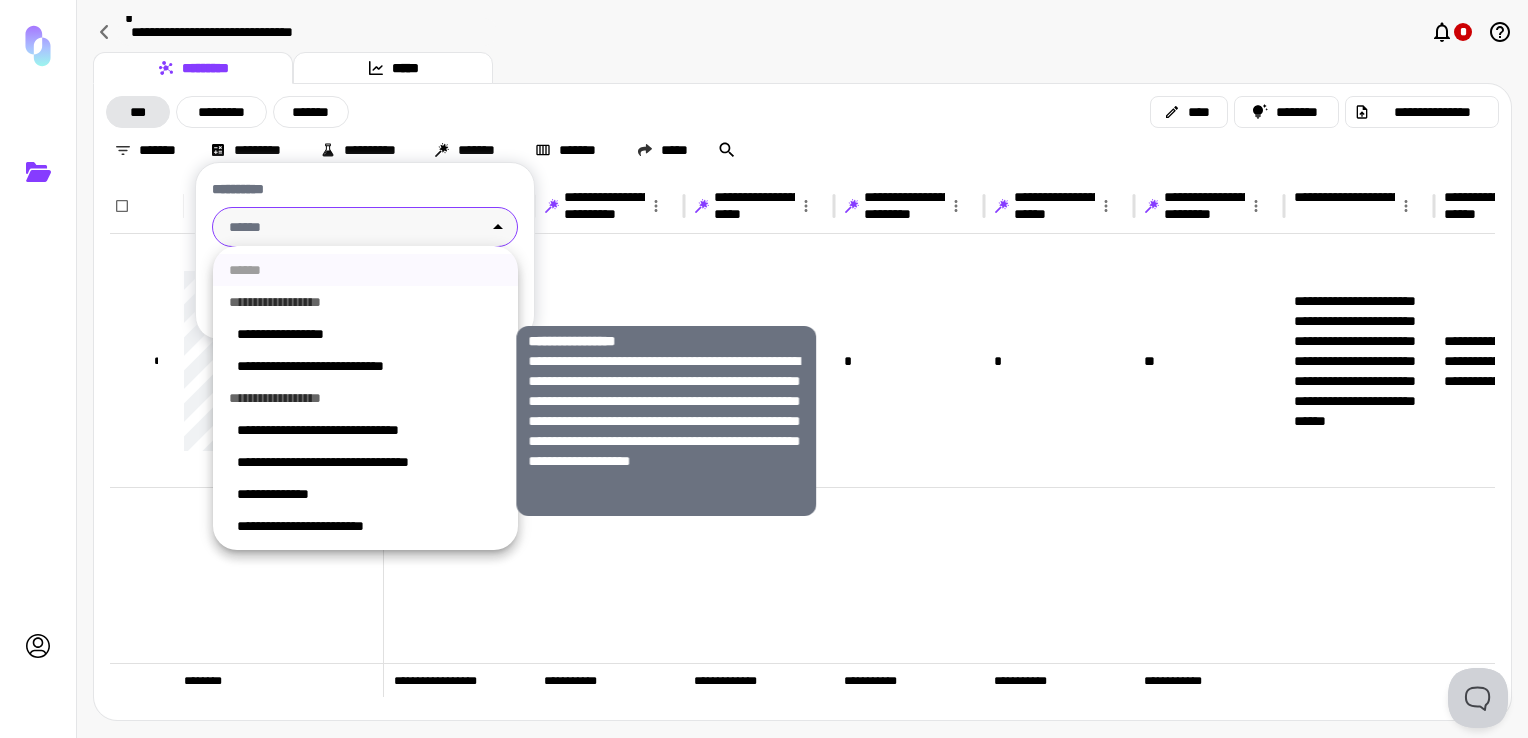 click on "**********" at bounding box center (369, 334) 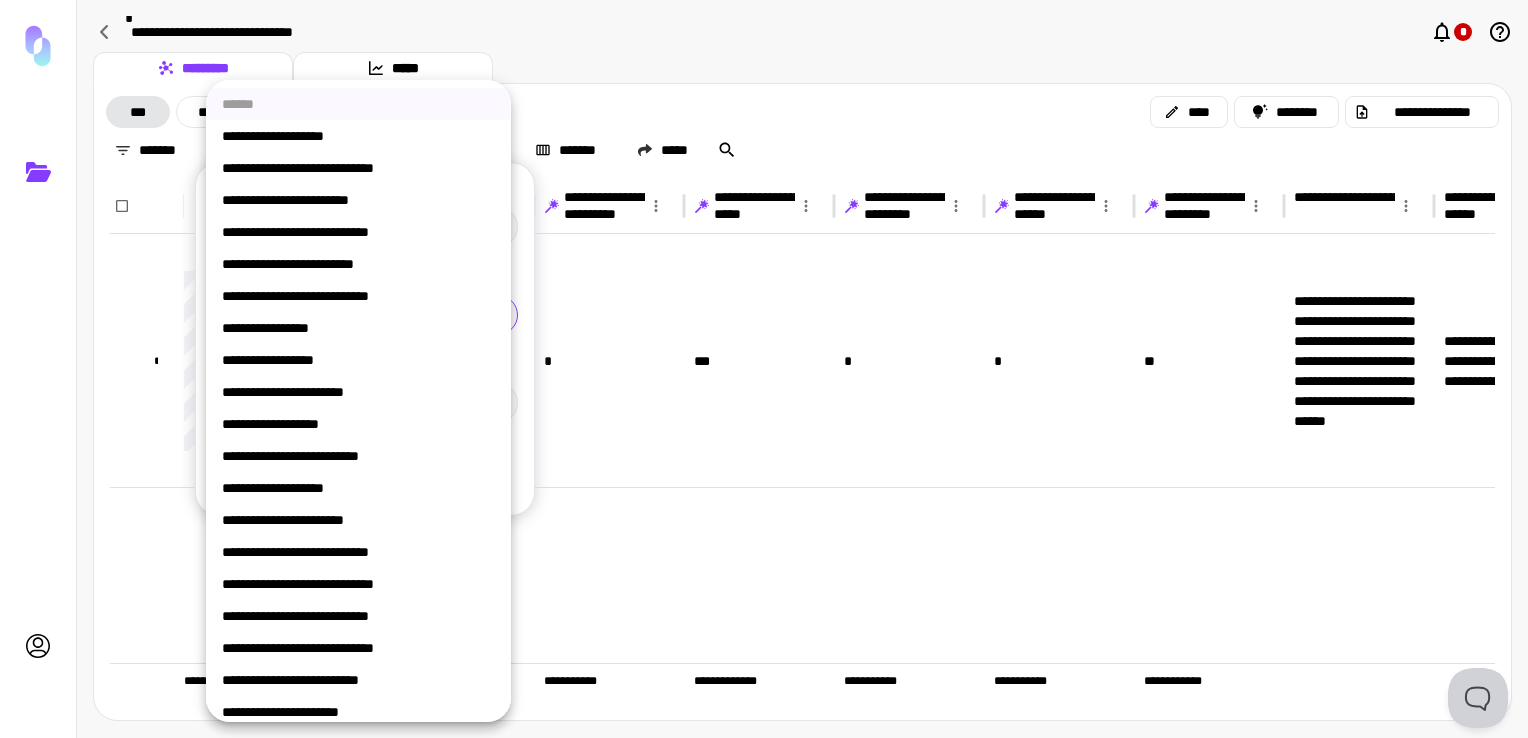 click on "**********" at bounding box center (764, 369) 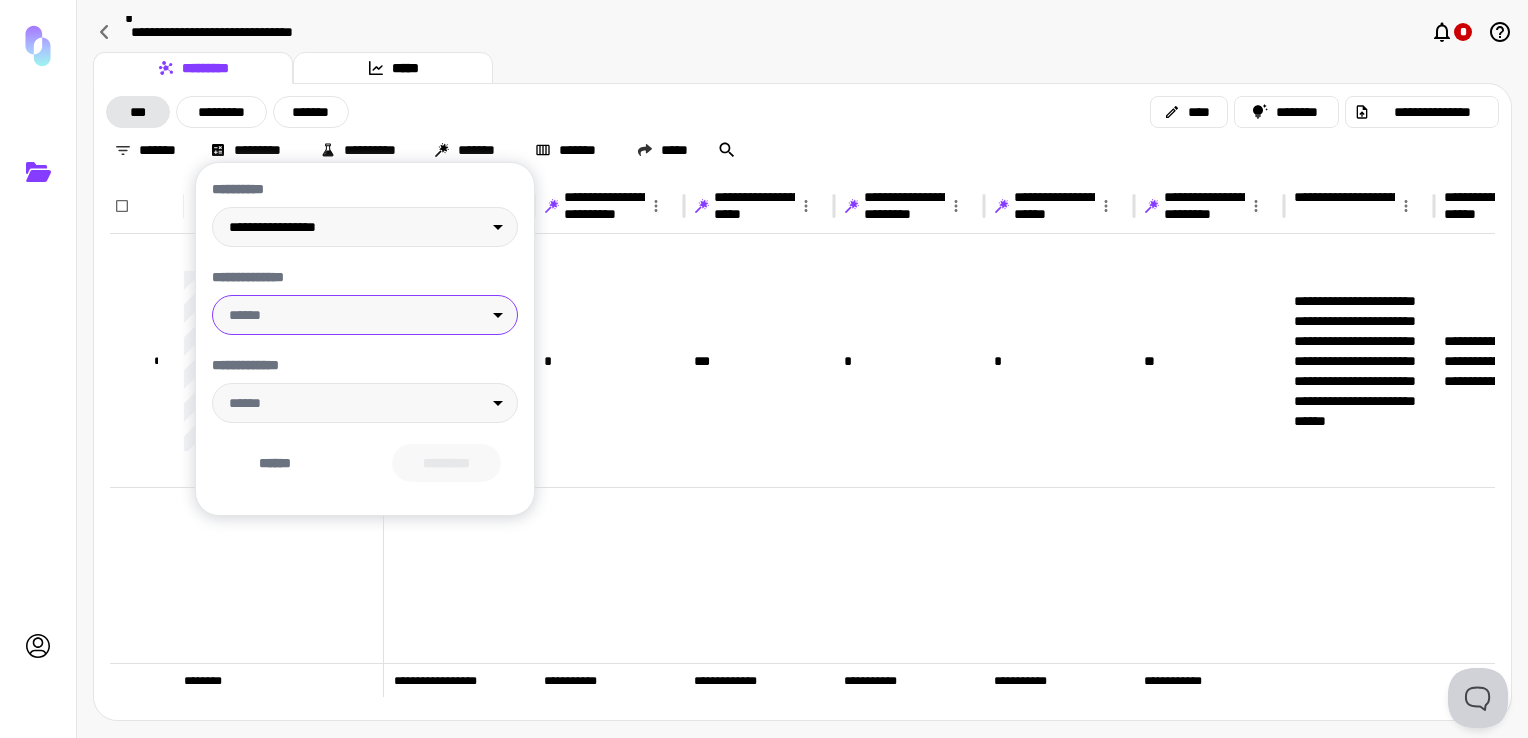 click on "**********" at bounding box center (764, 369) 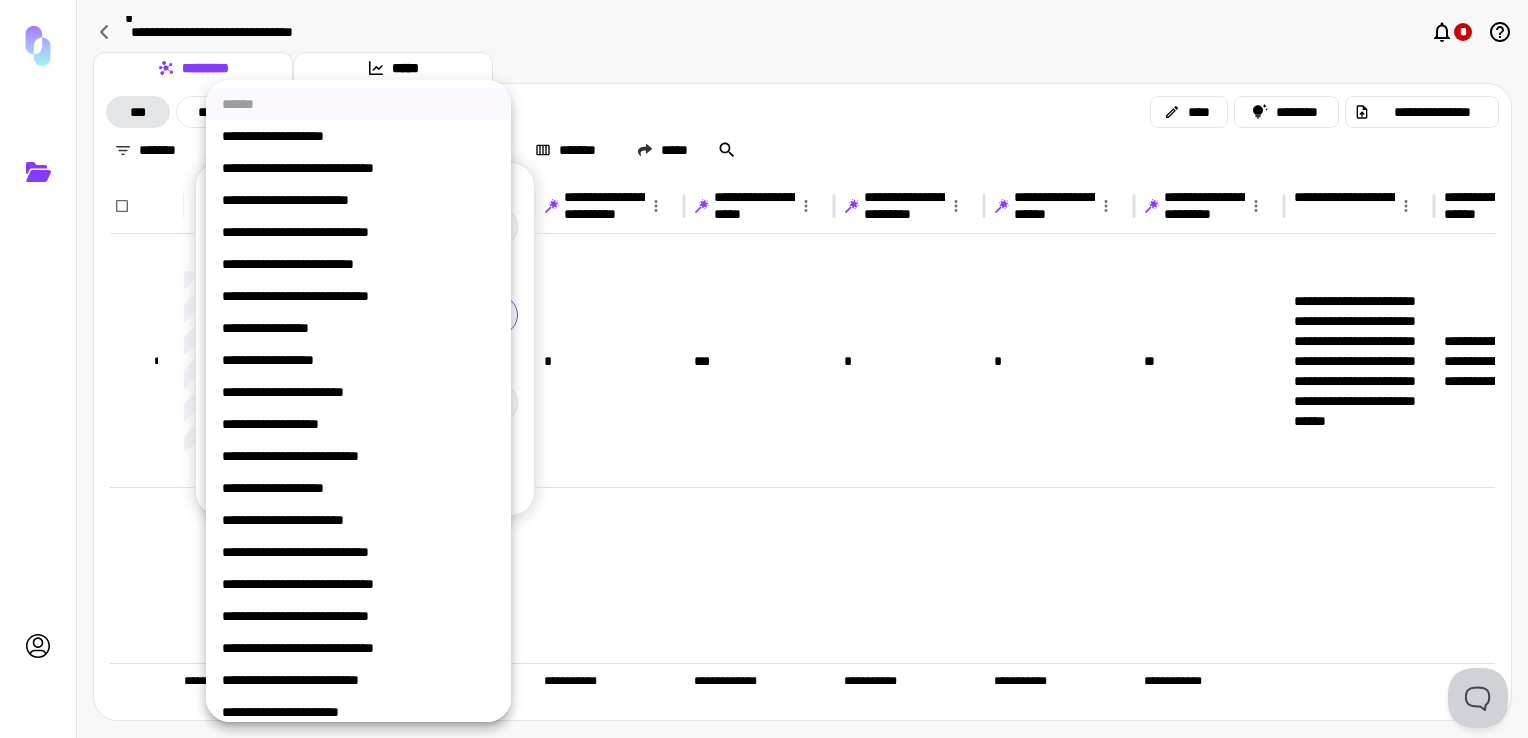 click at bounding box center [764, 369] 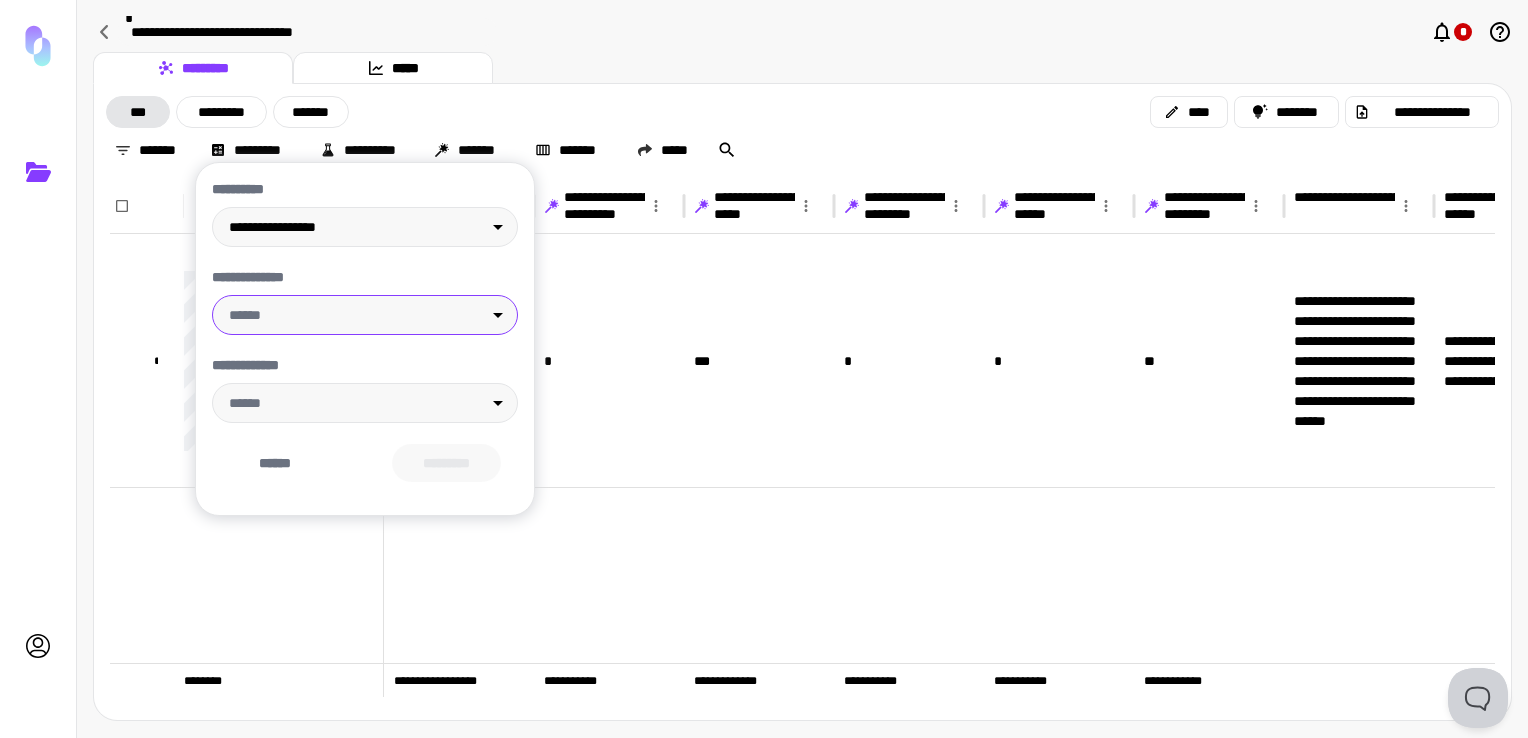 click at bounding box center (764, 369) 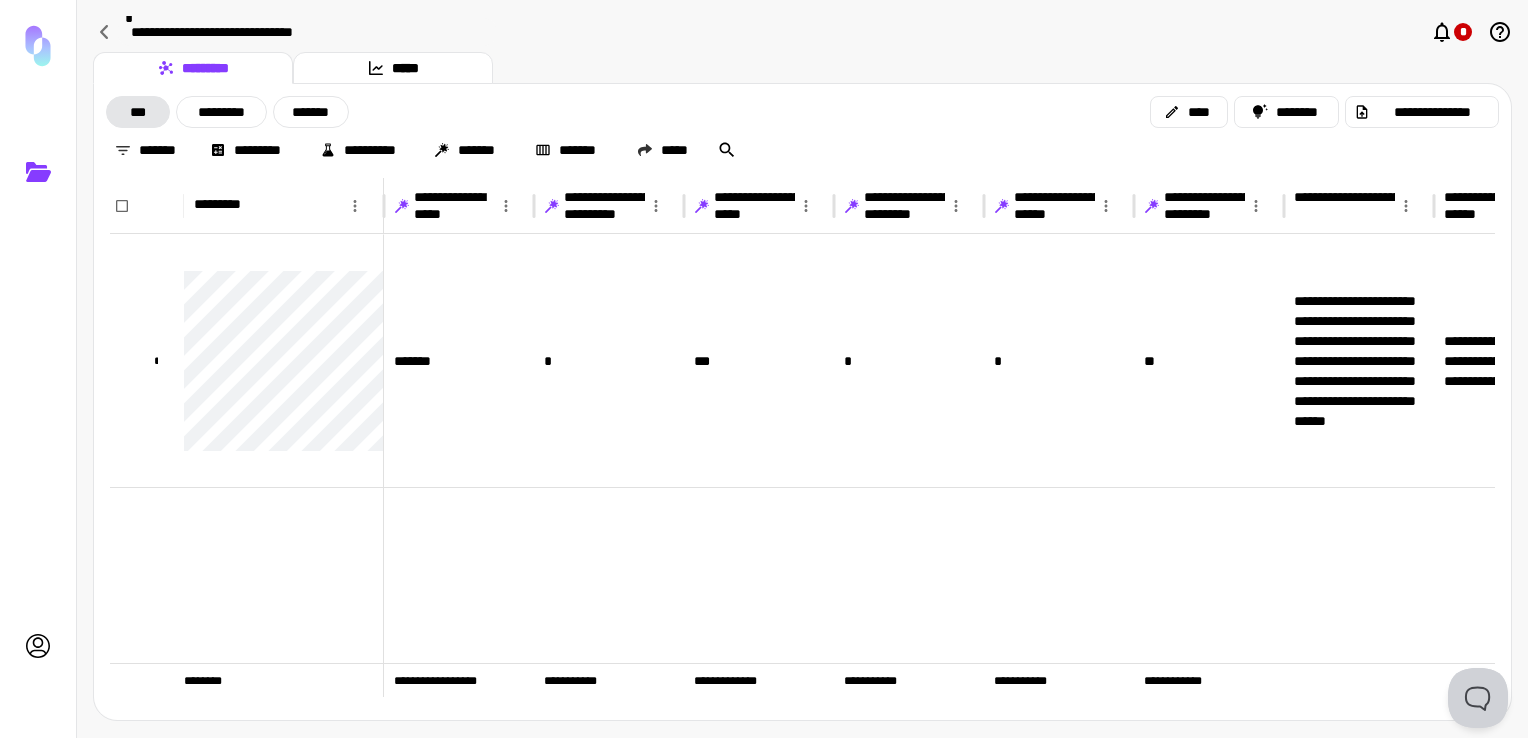 click 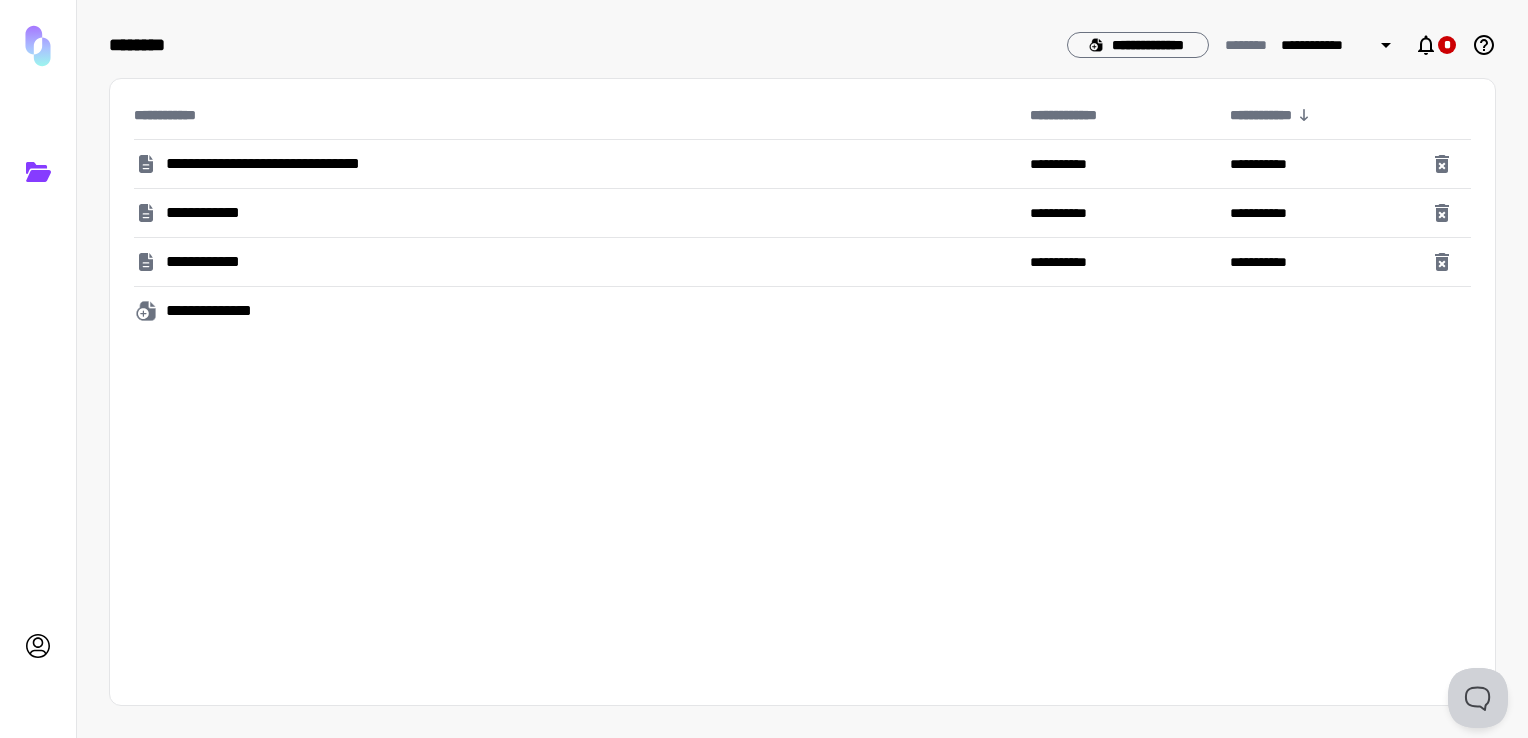 click on "**********" at bounding box center [214, 213] 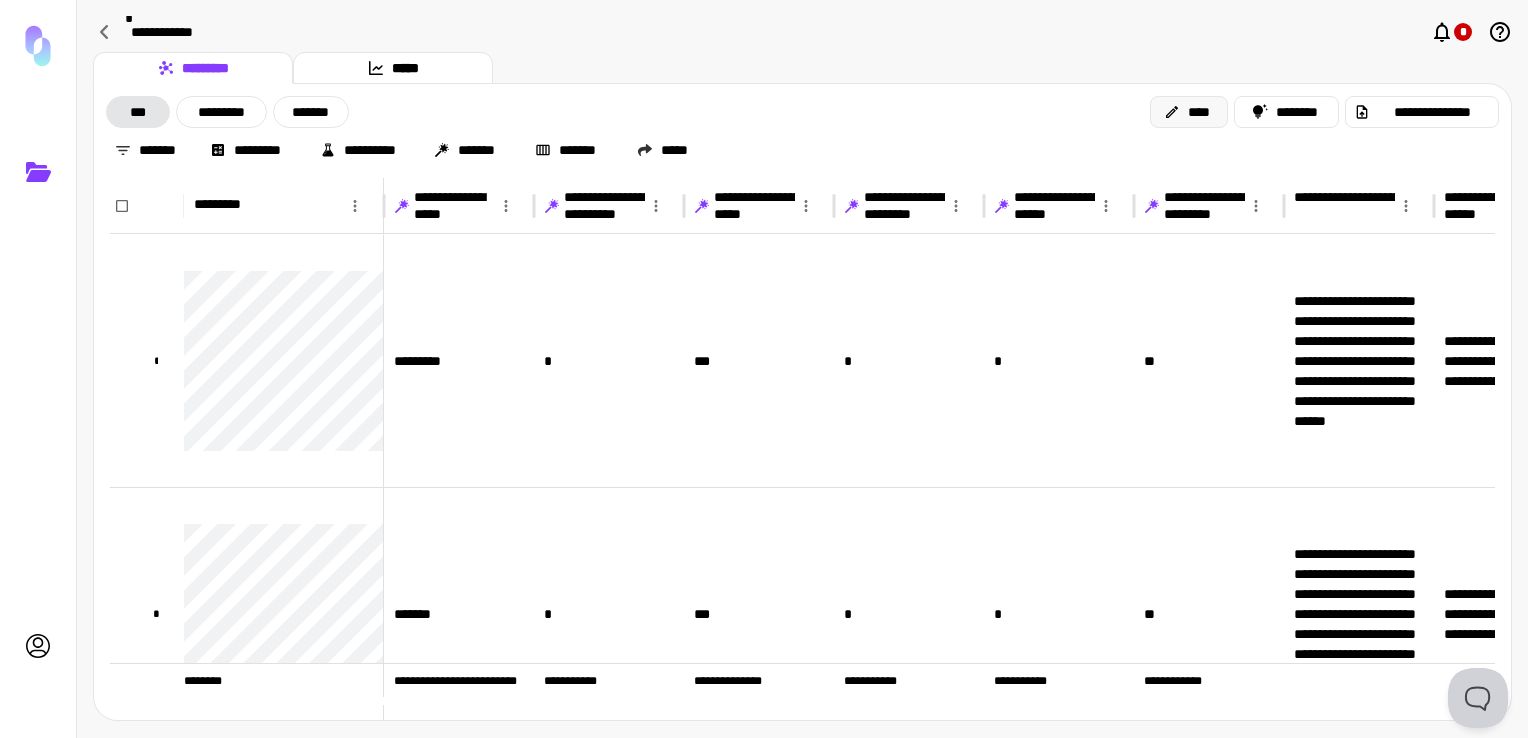 click on "****" at bounding box center (1189, 112) 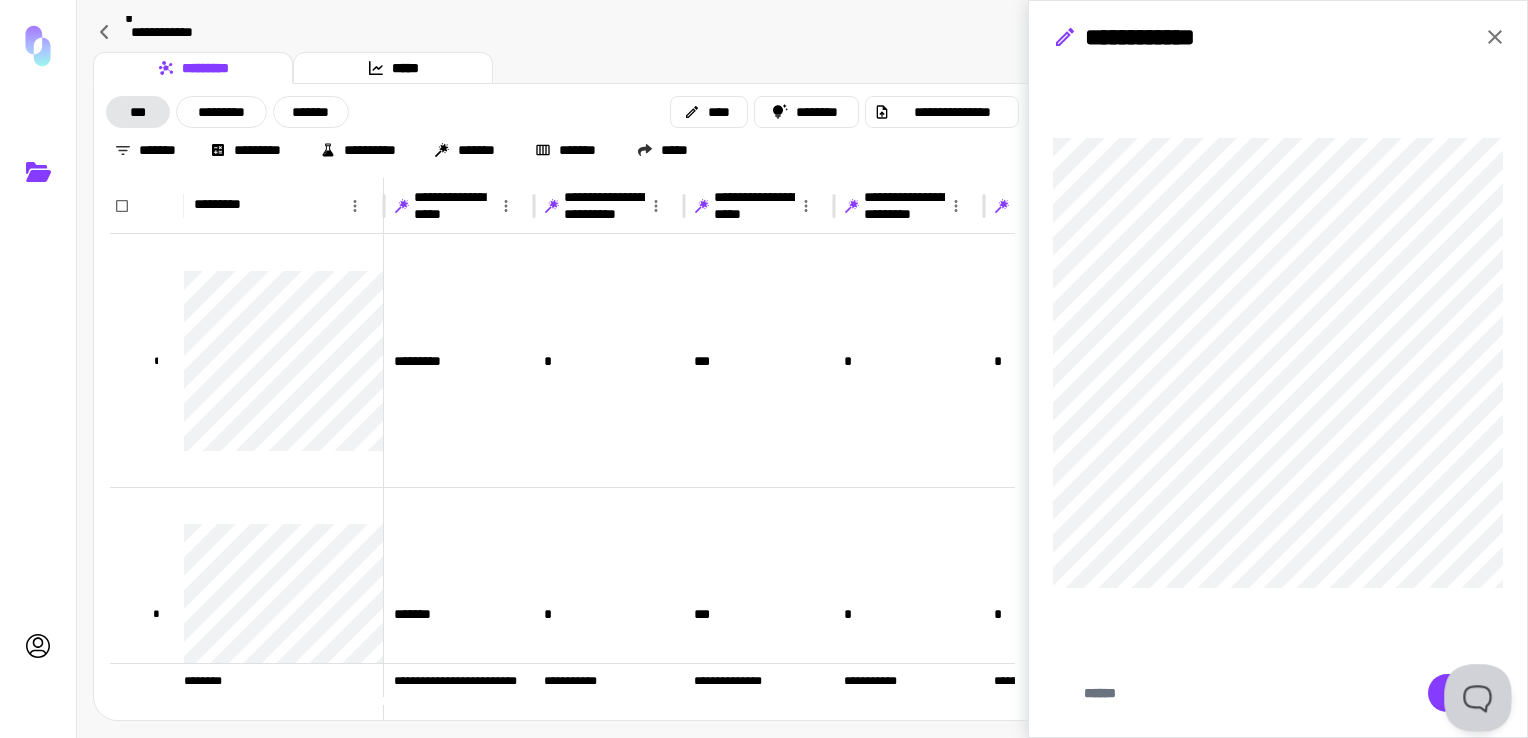 drag, startPoint x: 1483, startPoint y: 673, endPoint x: 1517, endPoint y: 417, distance: 258.24796 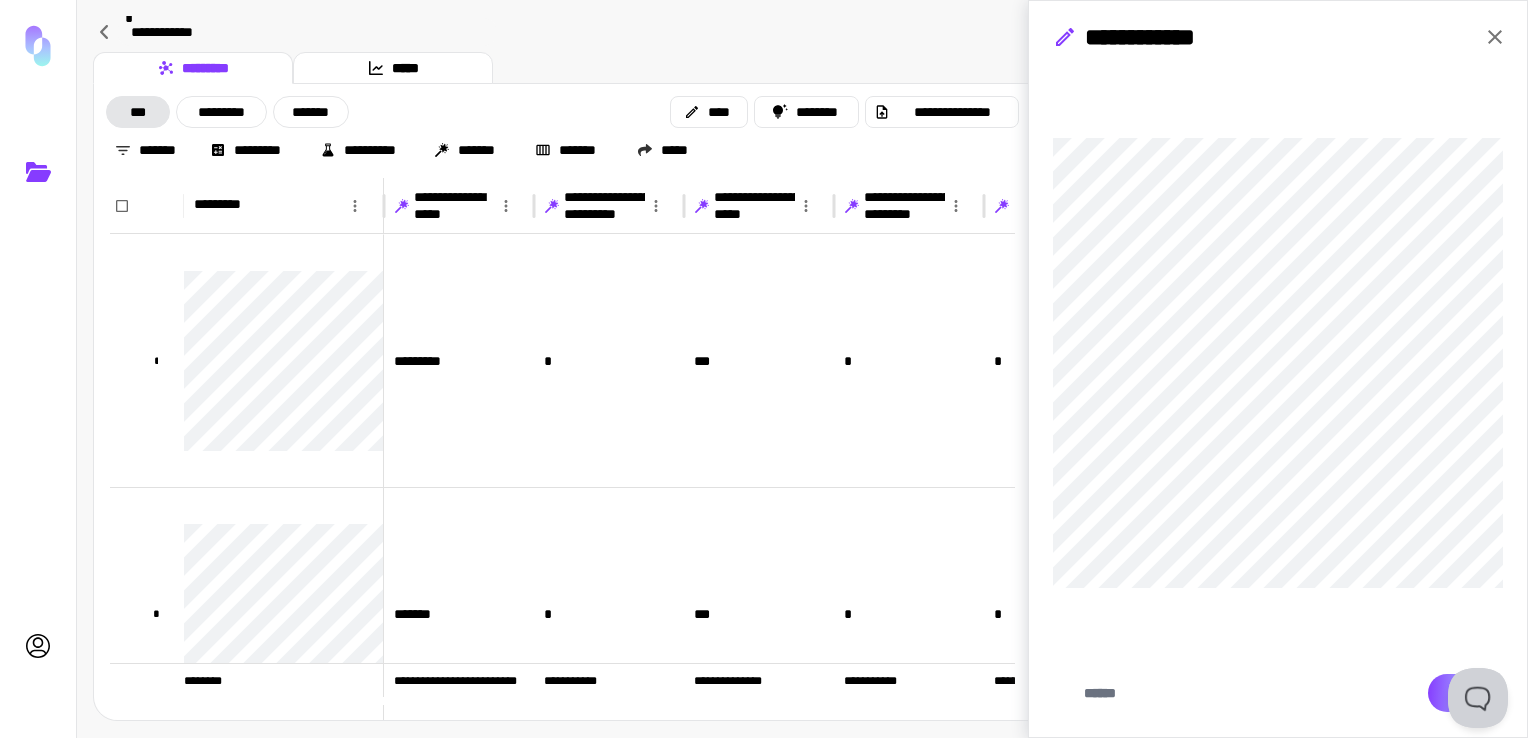 click on "***" at bounding box center [1465, 693] 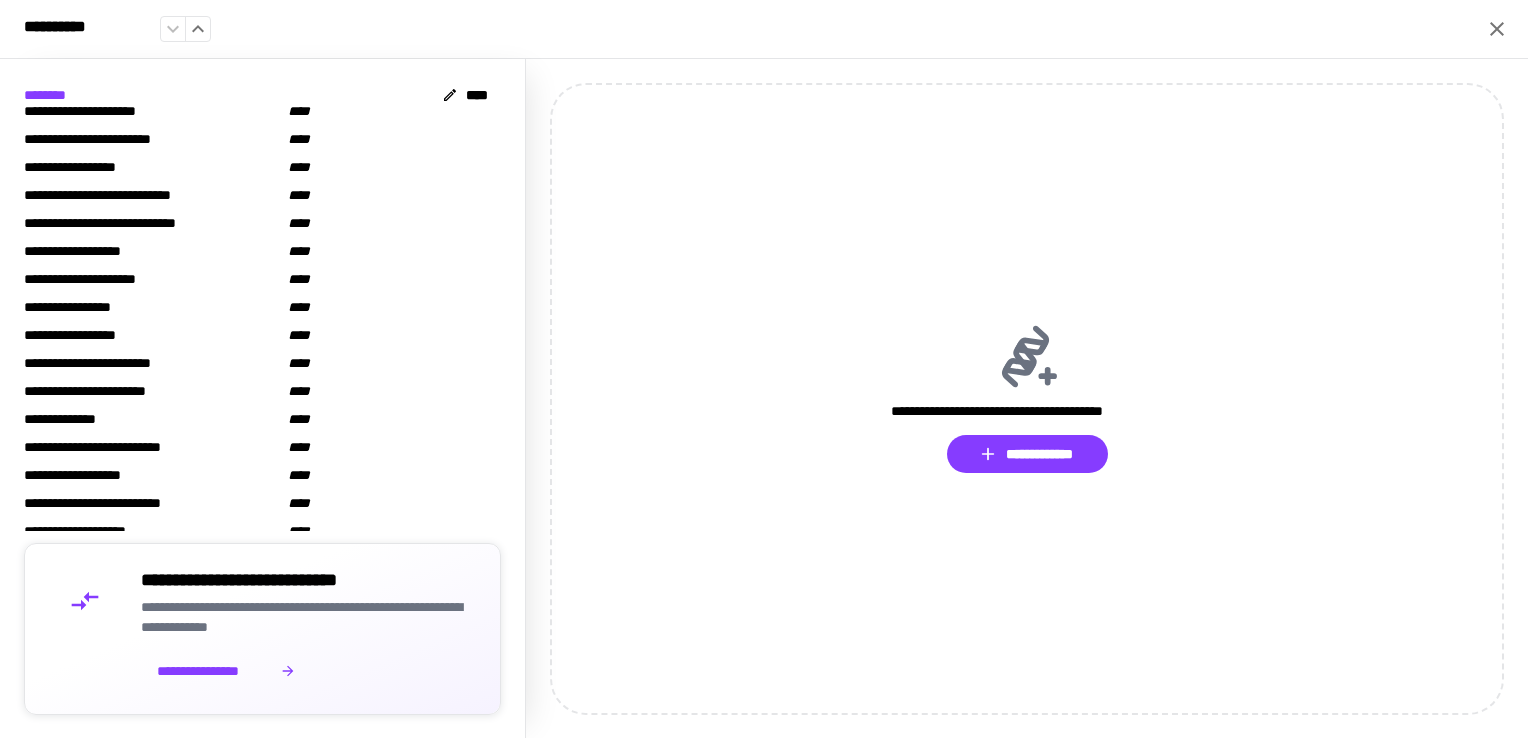 scroll, scrollTop: 501, scrollLeft: 0, axis: vertical 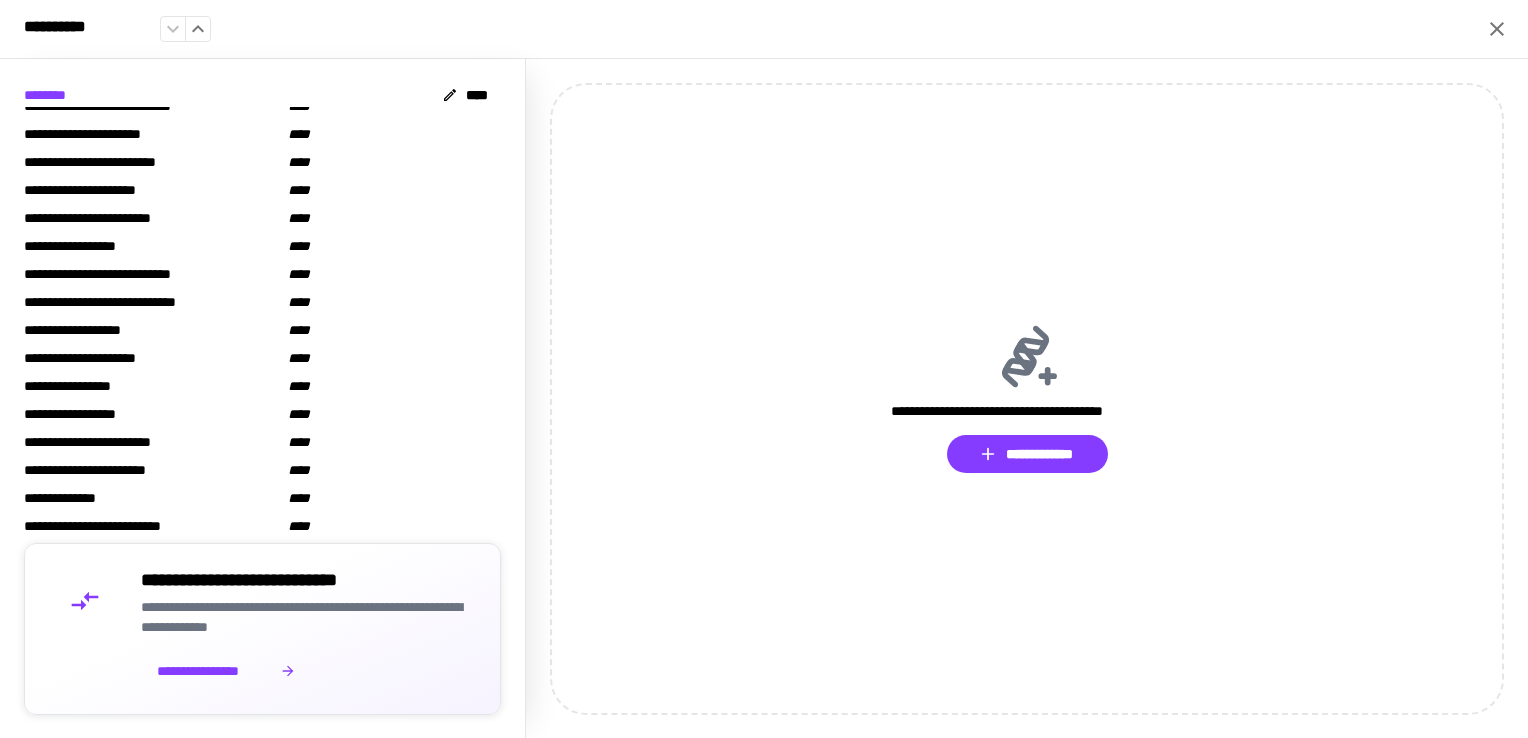 click on "**********" at bounding box center (215, 671) 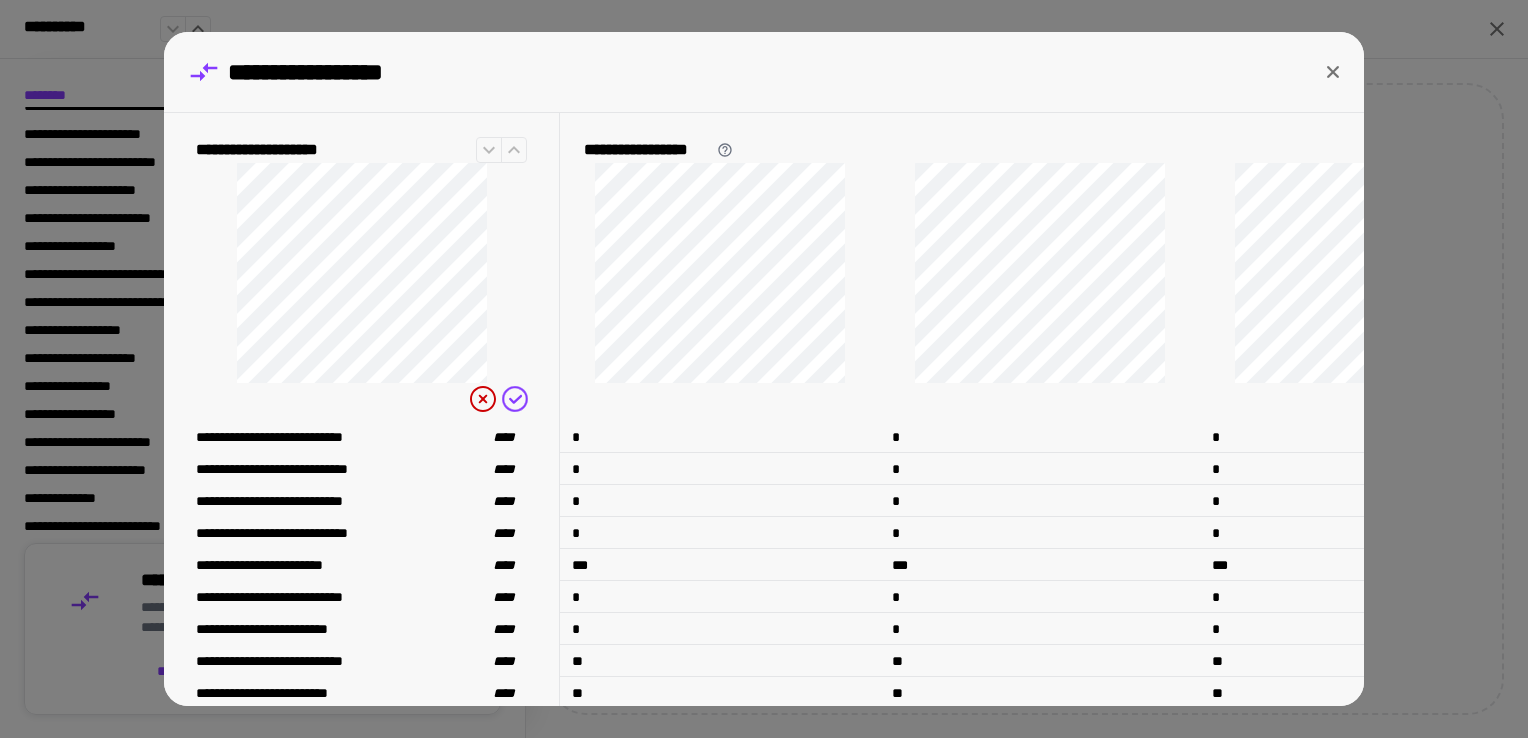 scroll, scrollTop: 391, scrollLeft: 0, axis: vertical 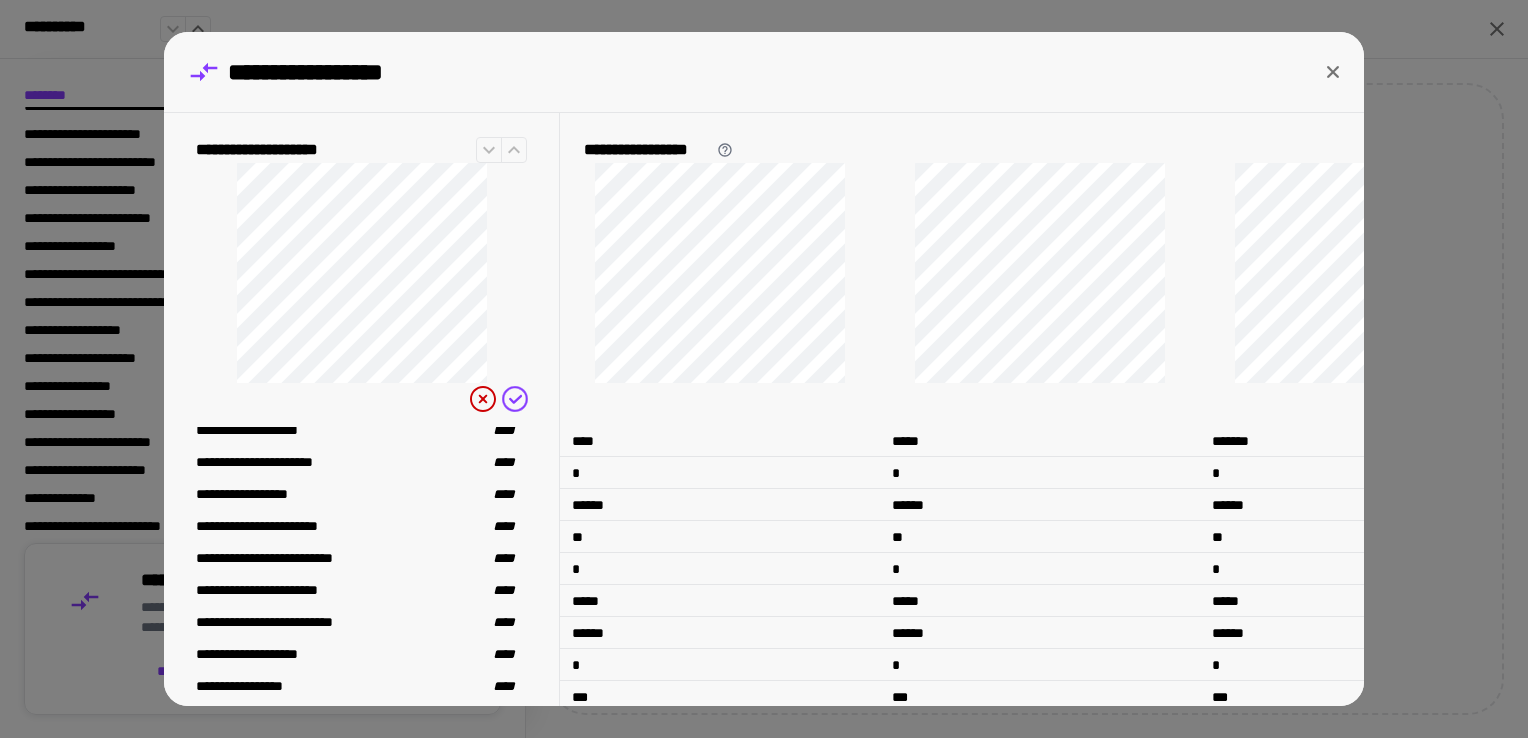 drag, startPoint x: 1328, startPoint y: 66, endPoint x: 1321, endPoint y: 82, distance: 17.464249 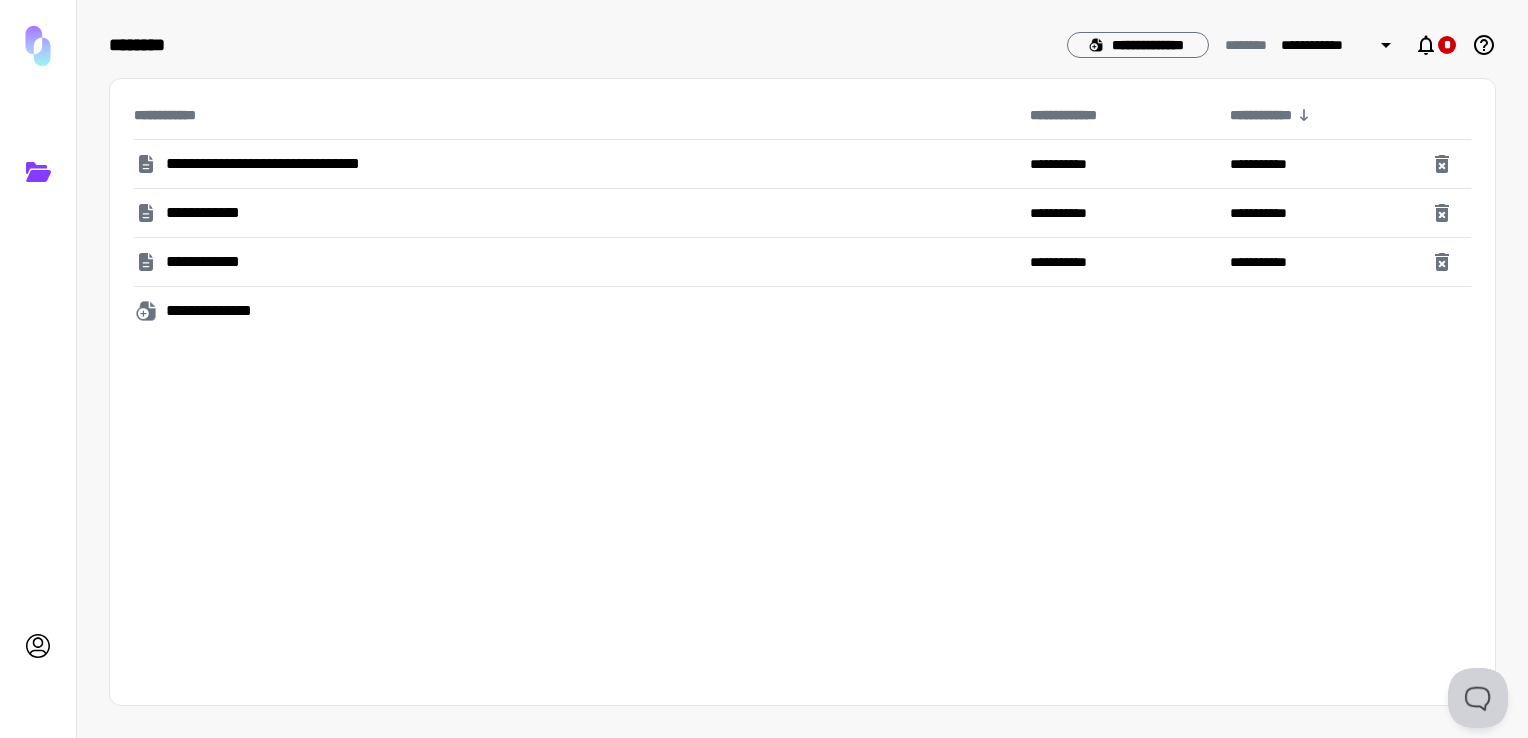click on "**********" at bounding box center (574, 213) 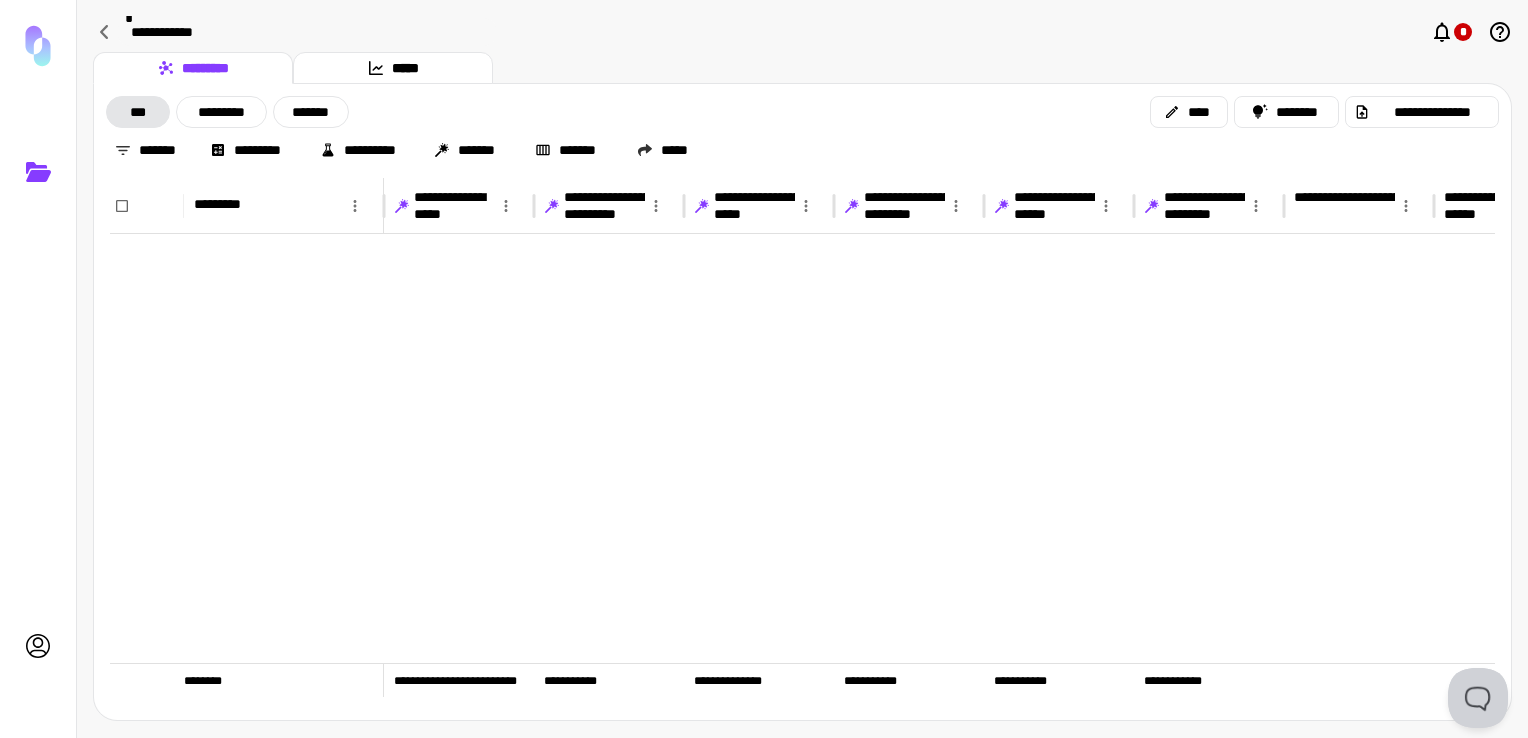 scroll, scrollTop: 600, scrollLeft: 0, axis: vertical 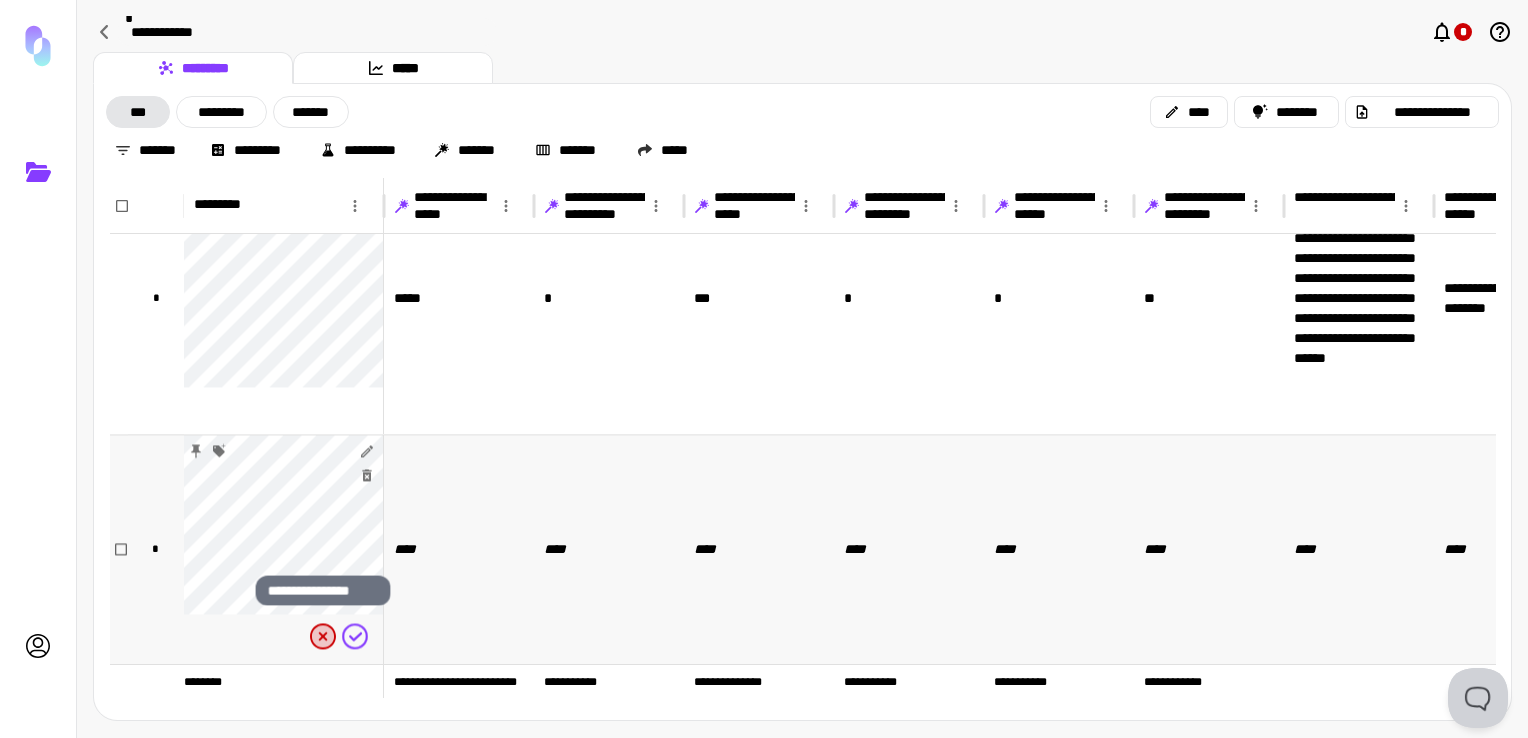 click 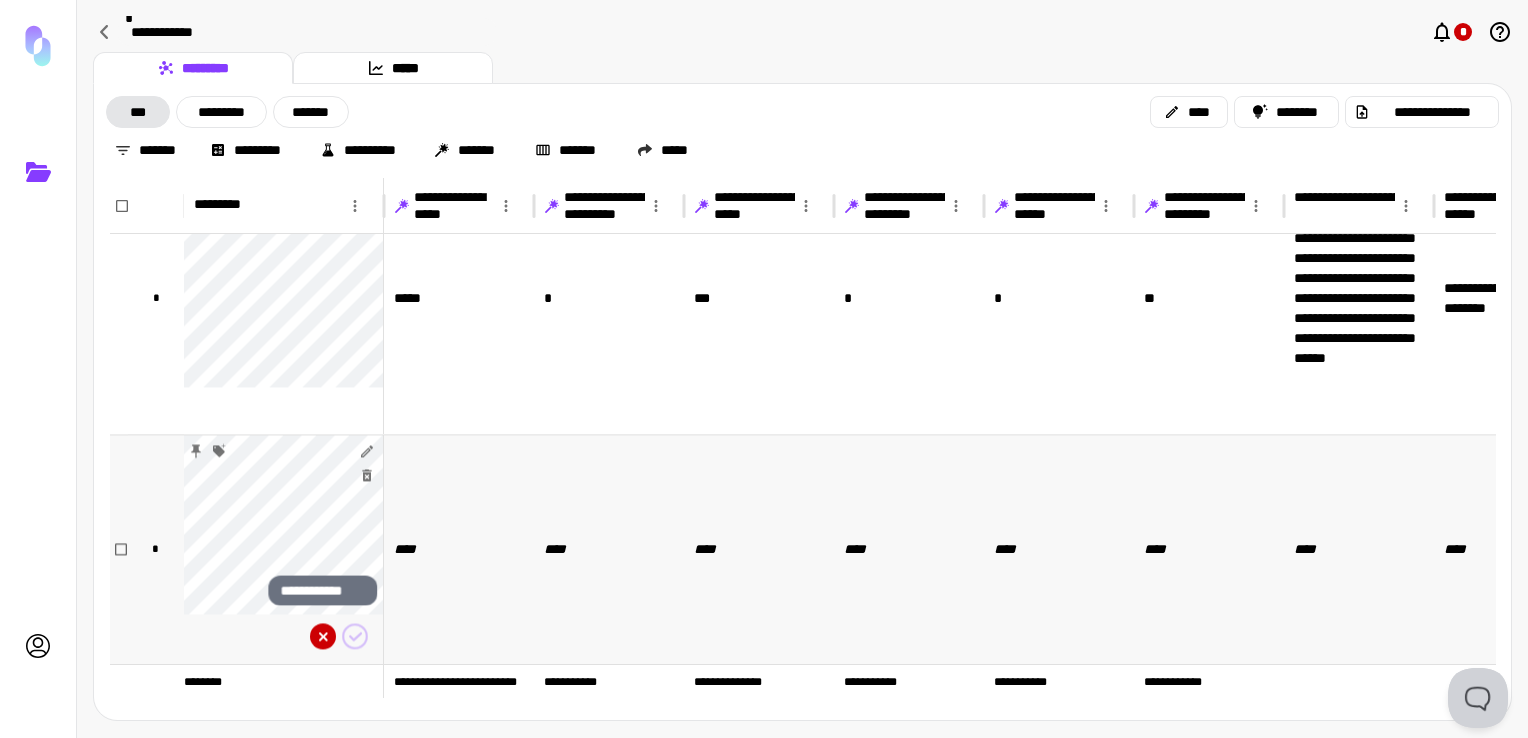 click 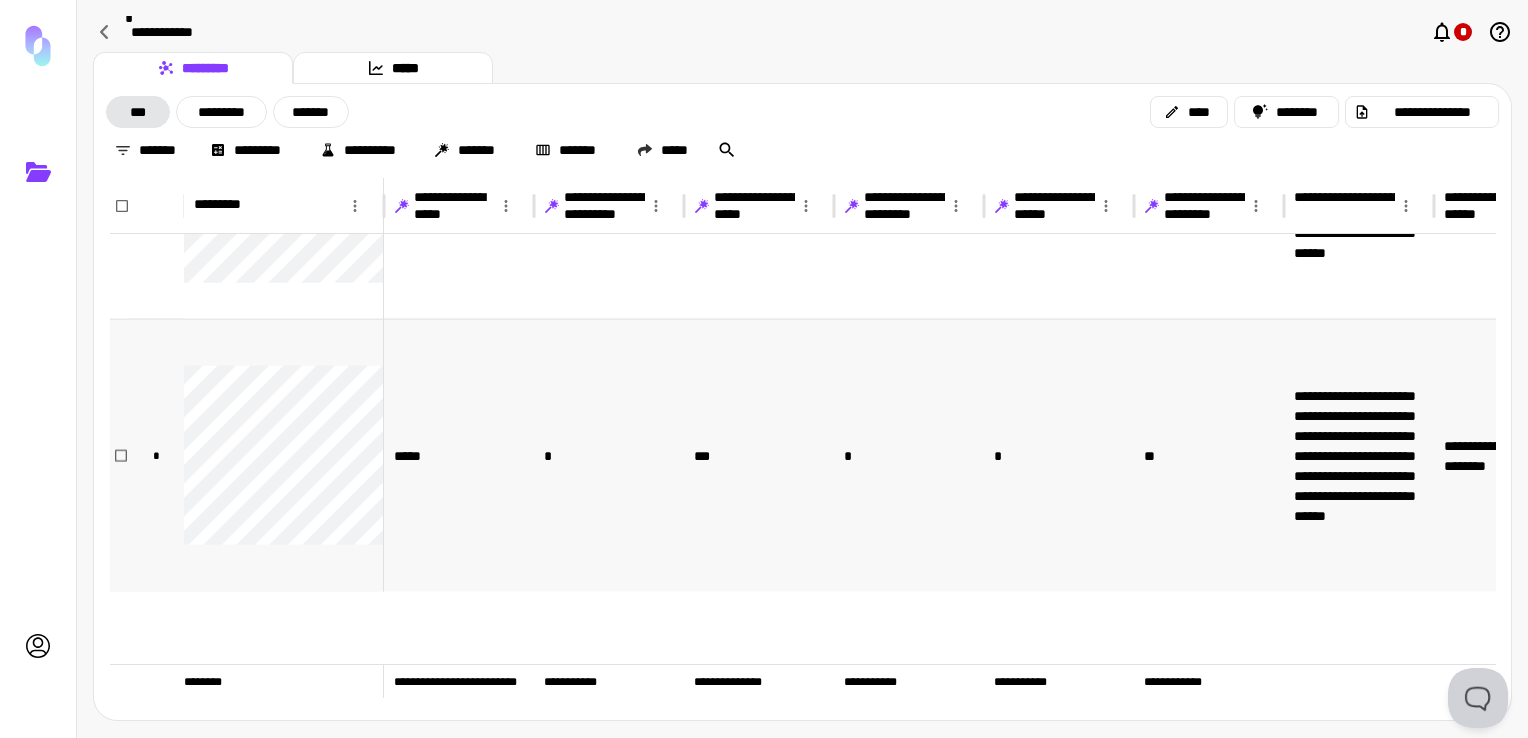 scroll, scrollTop: 839, scrollLeft: 0, axis: vertical 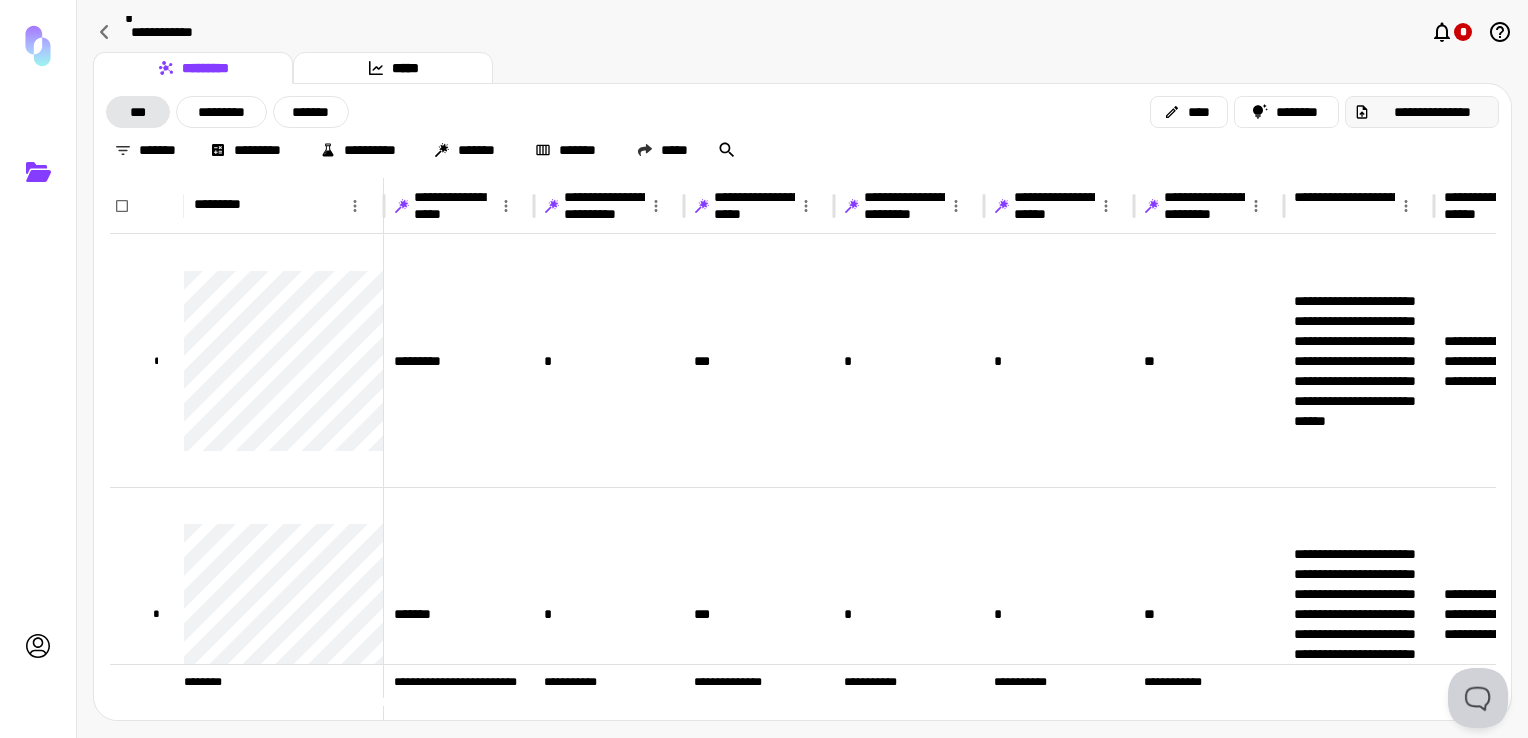 click on "**********" at bounding box center [1432, 112] 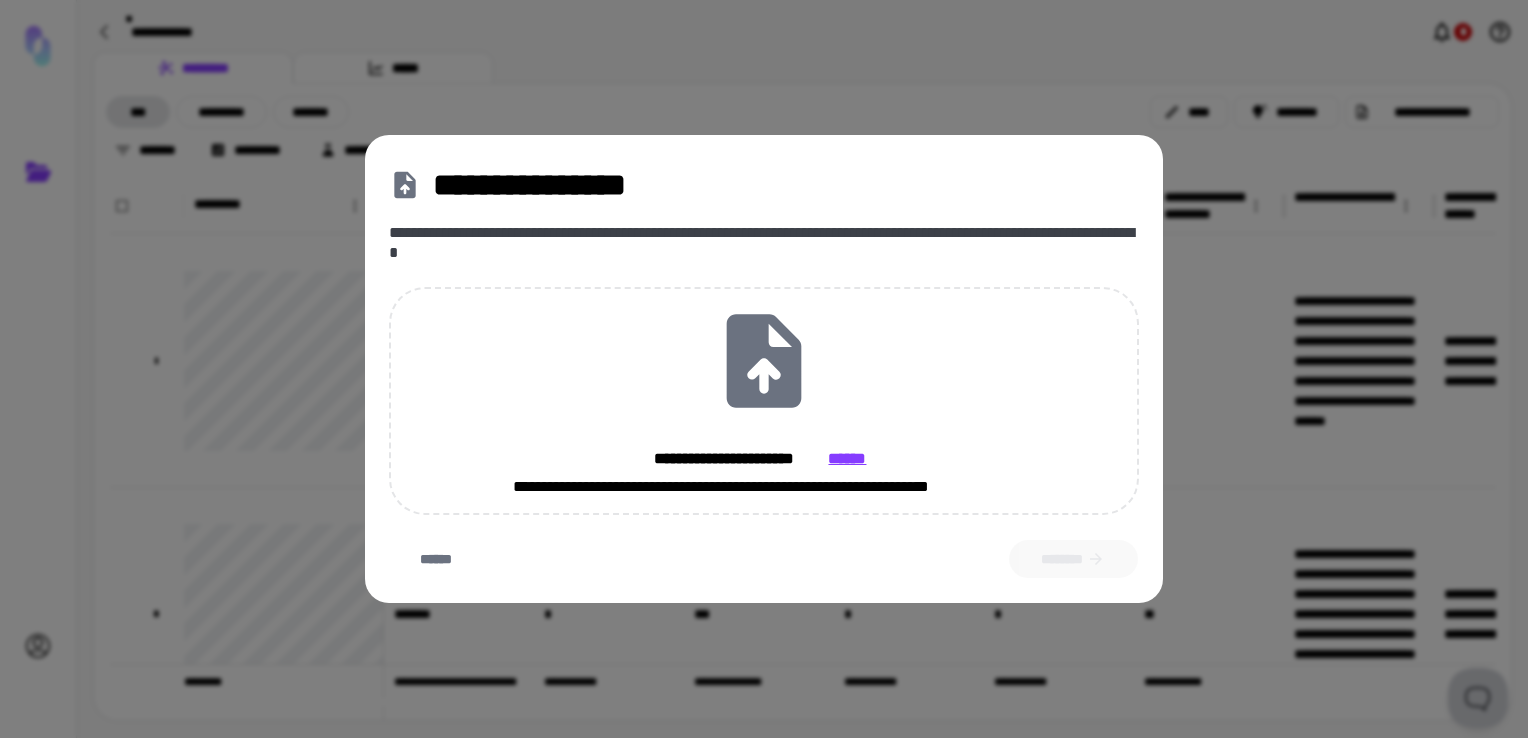 click on "**********" at bounding box center (764, 369) 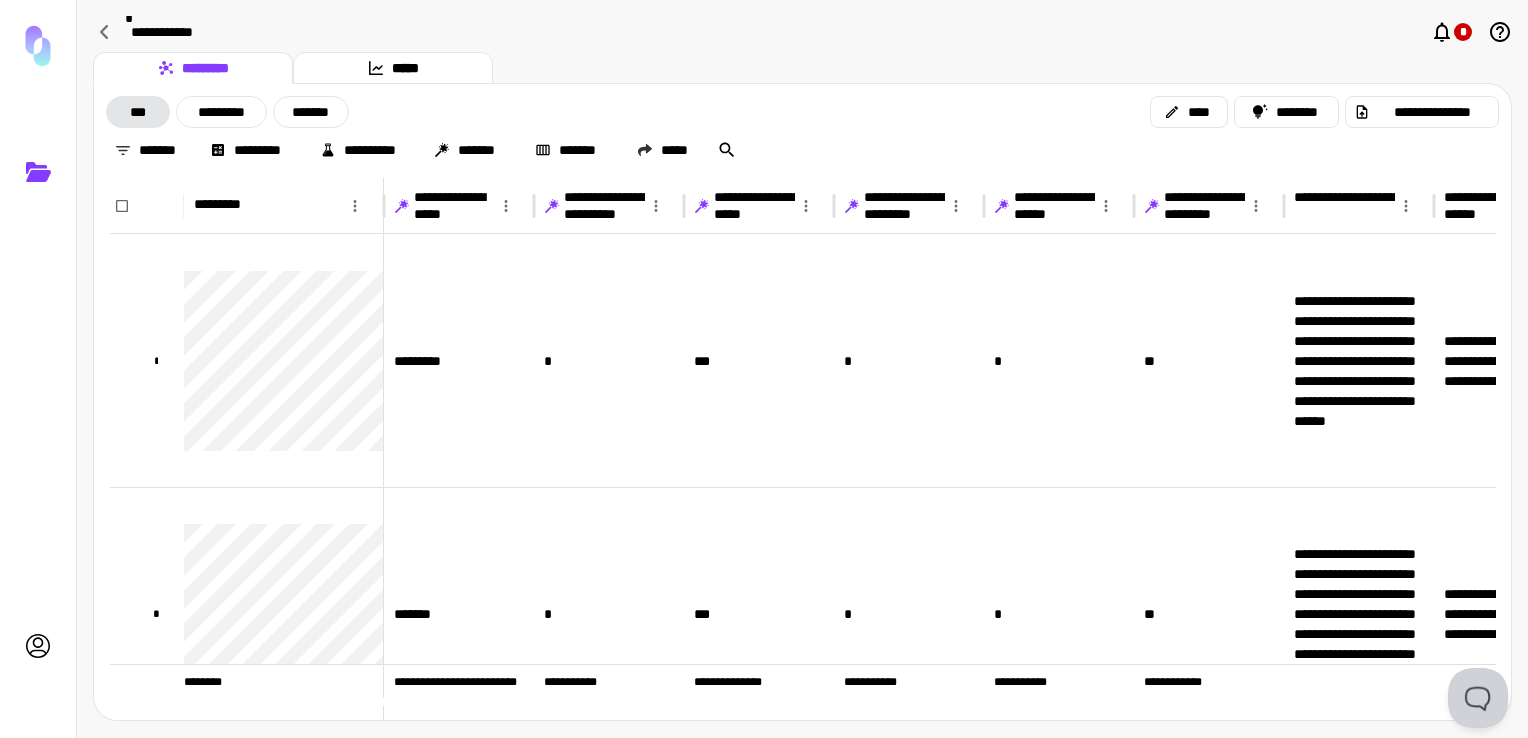 scroll, scrollTop: 0, scrollLeft: 1122, axis: horizontal 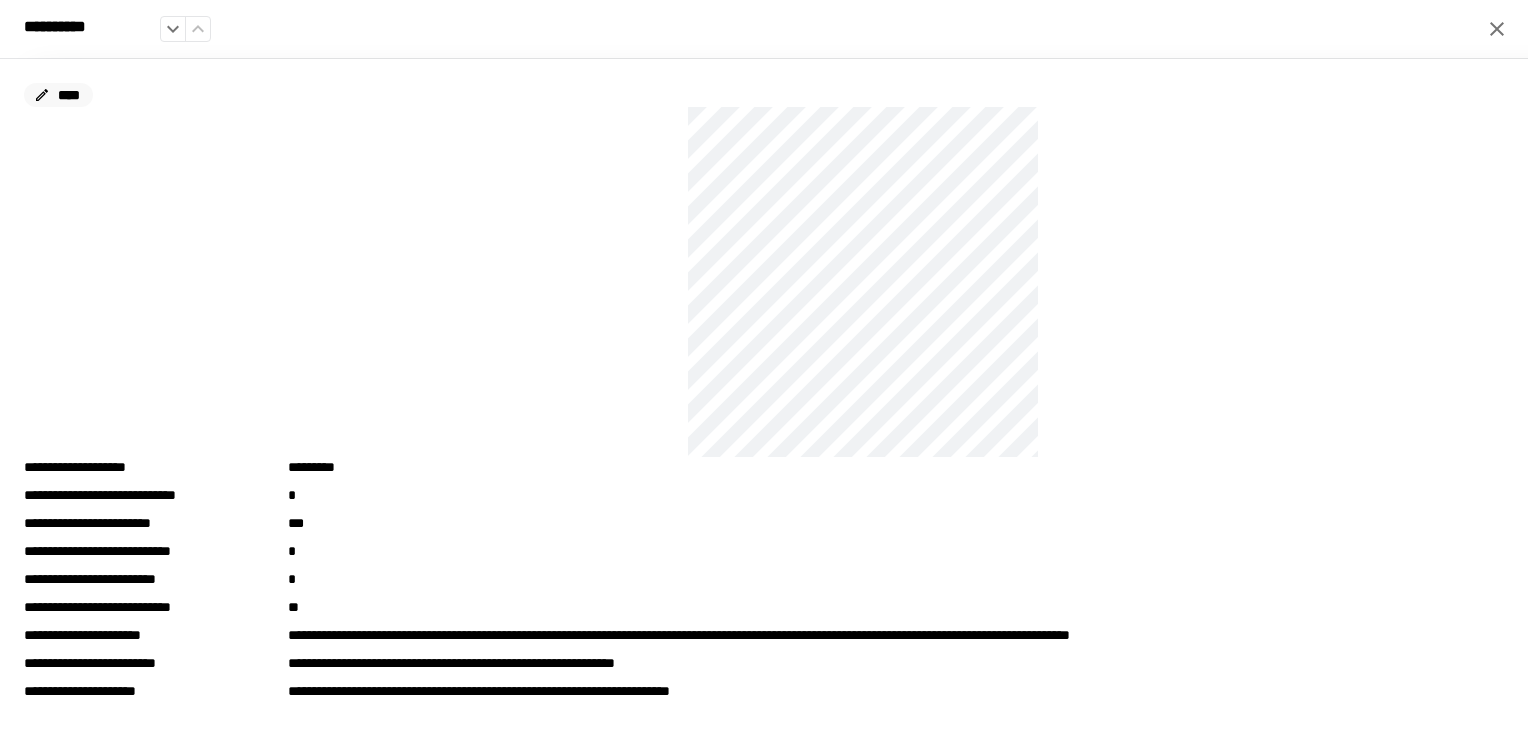 click on "****" at bounding box center [58, 95] 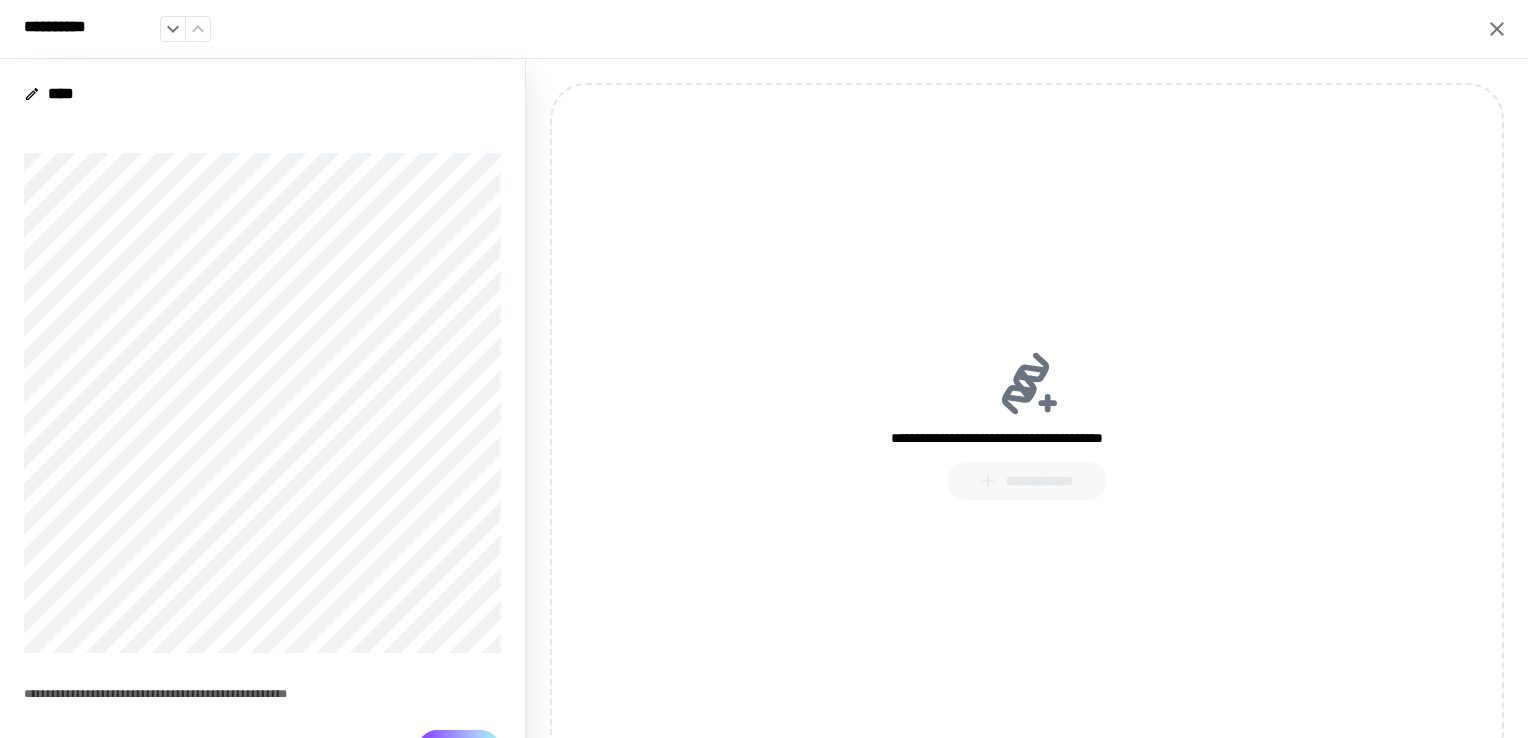 click on "****" at bounding box center (459, 749) 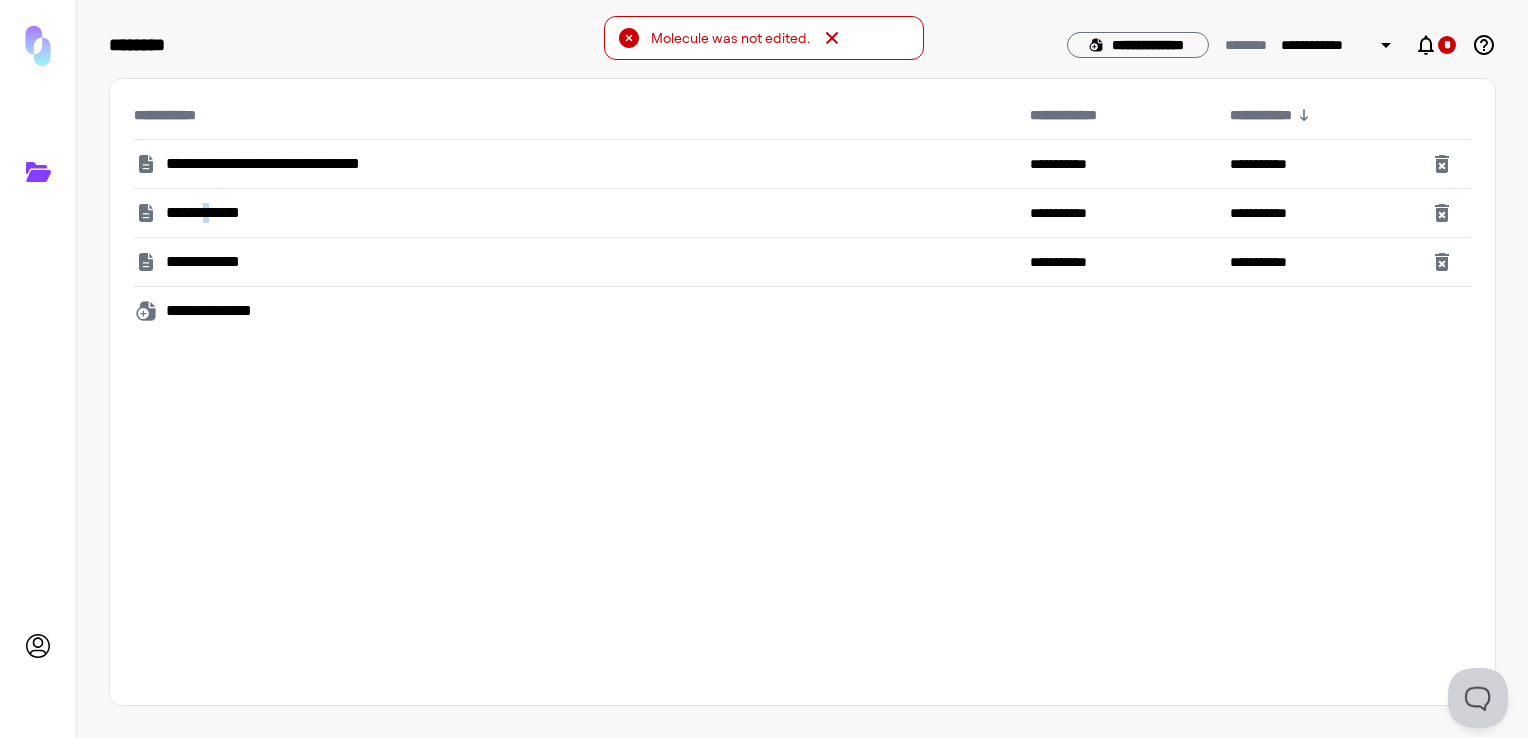 click on "**********" at bounding box center (214, 213) 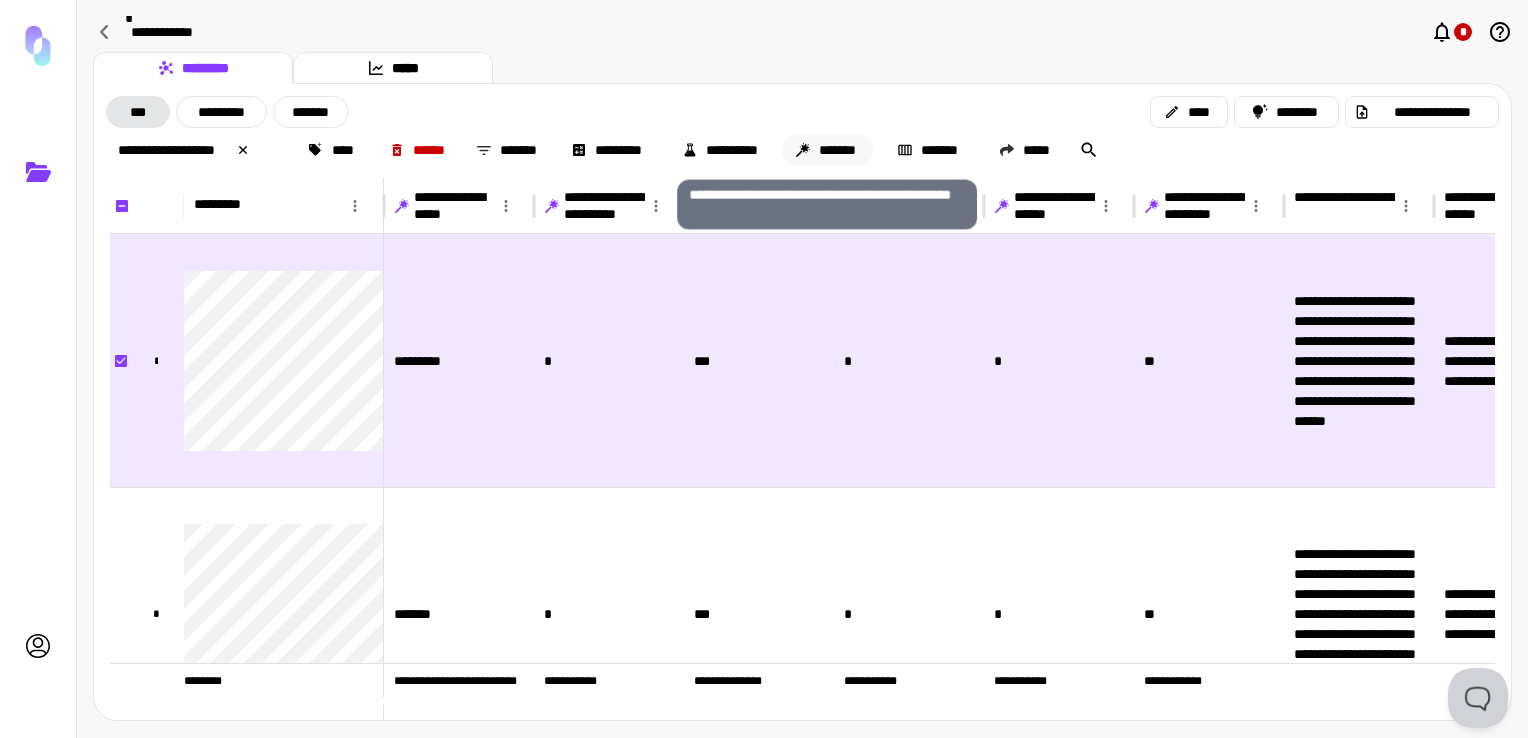 click on "*******" at bounding box center [827, 150] 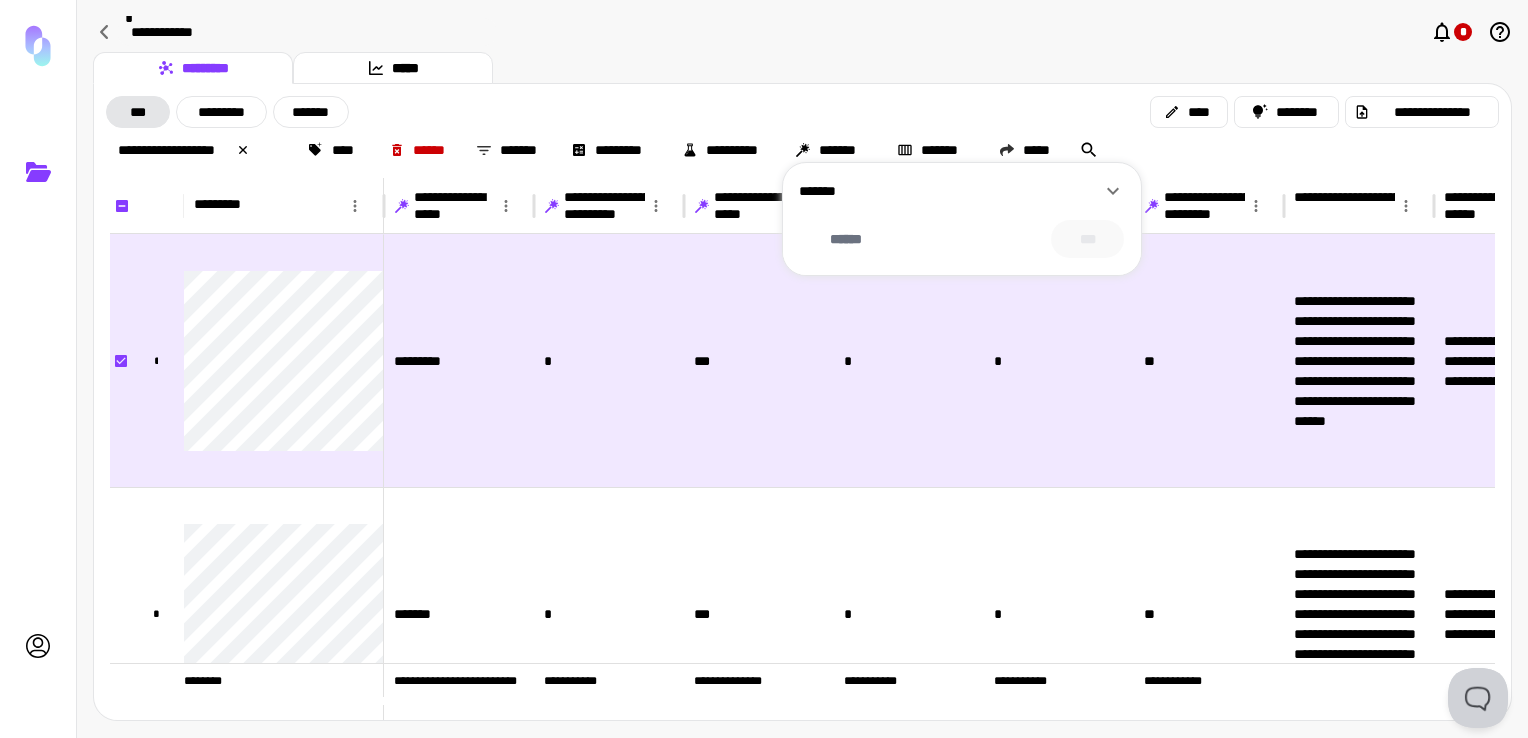 click on "*******" at bounding box center (950, 191) 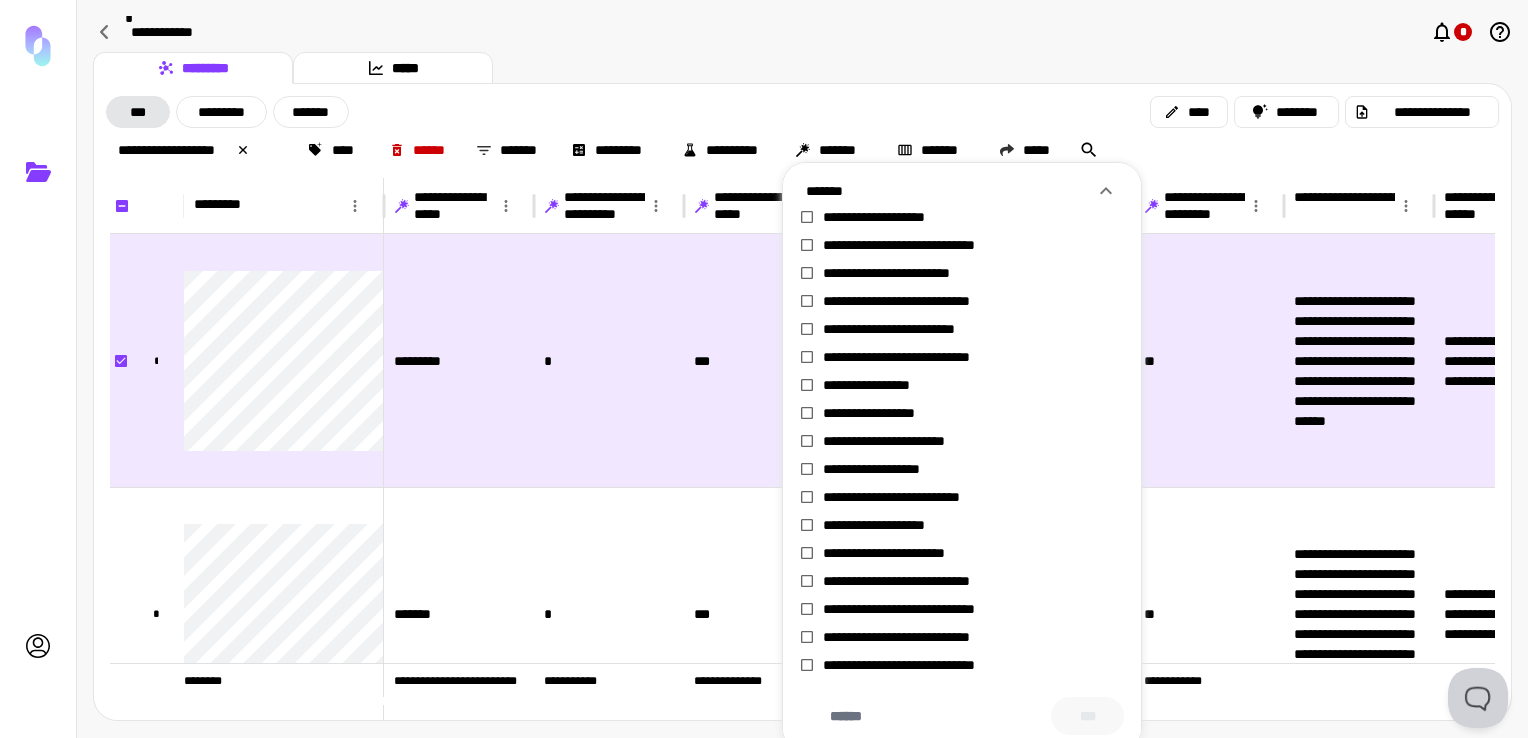 click on "*******" at bounding box center [949, 191] 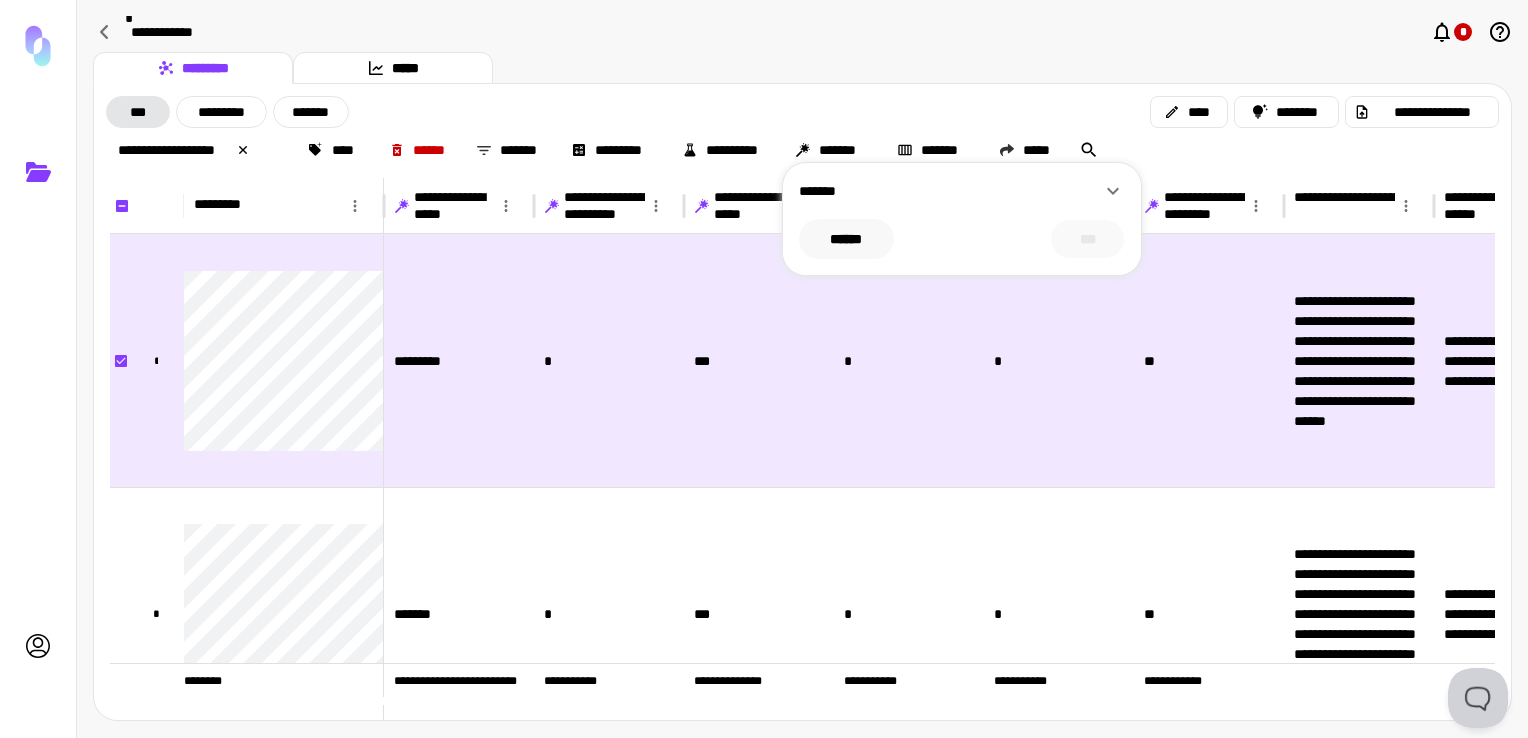 click on "******" at bounding box center [846, 239] 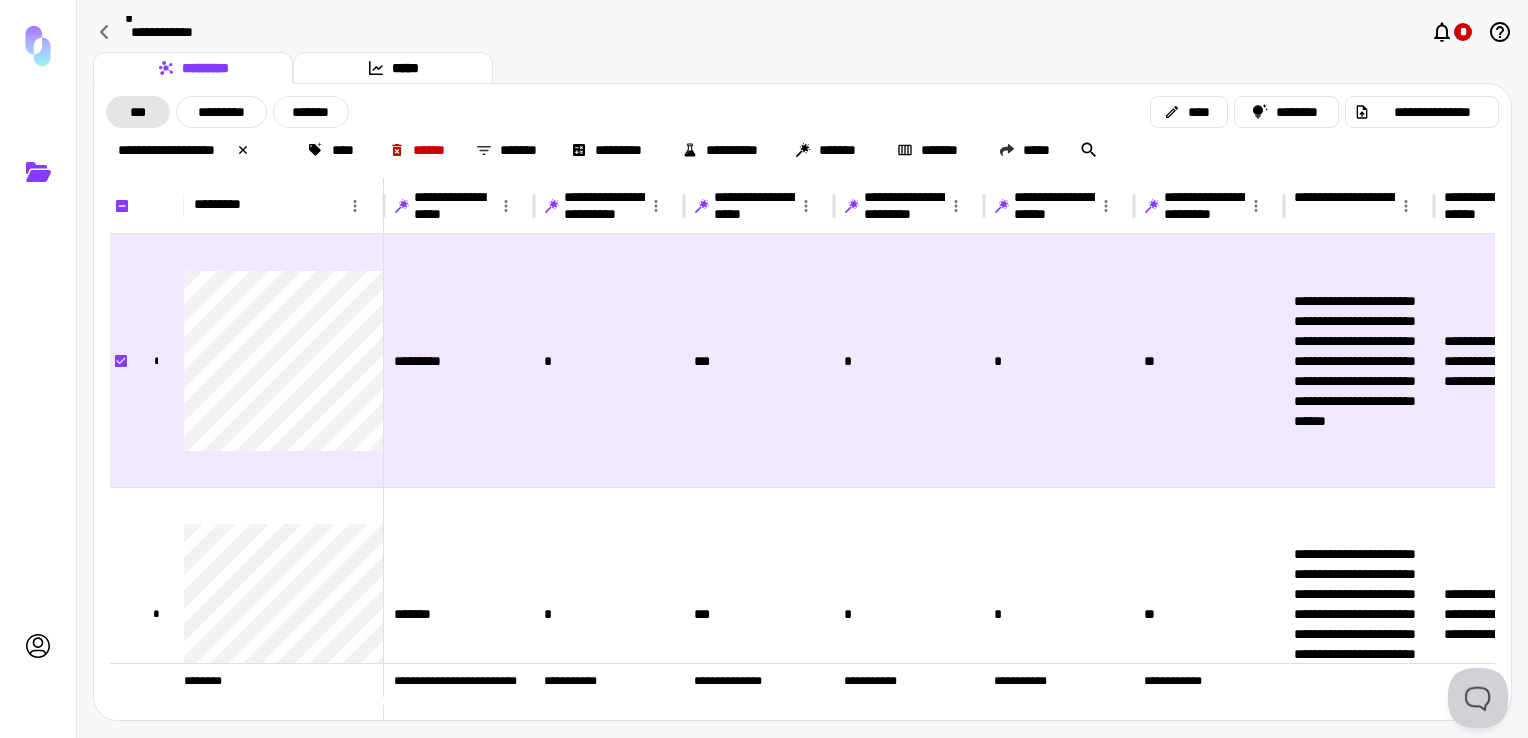 click on "*" at bounding box center [909, 360] 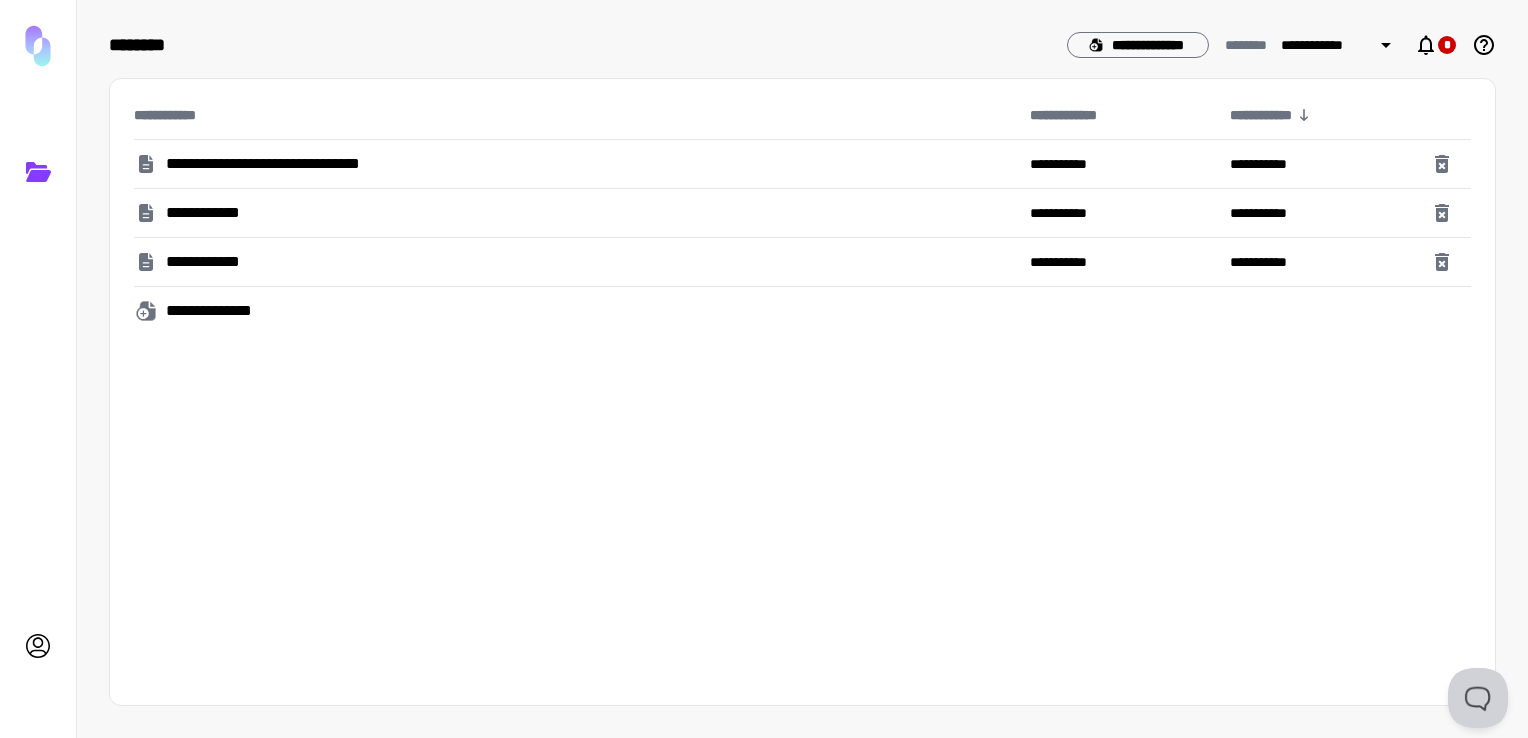 click on "**********" at bounding box center (578, 212) 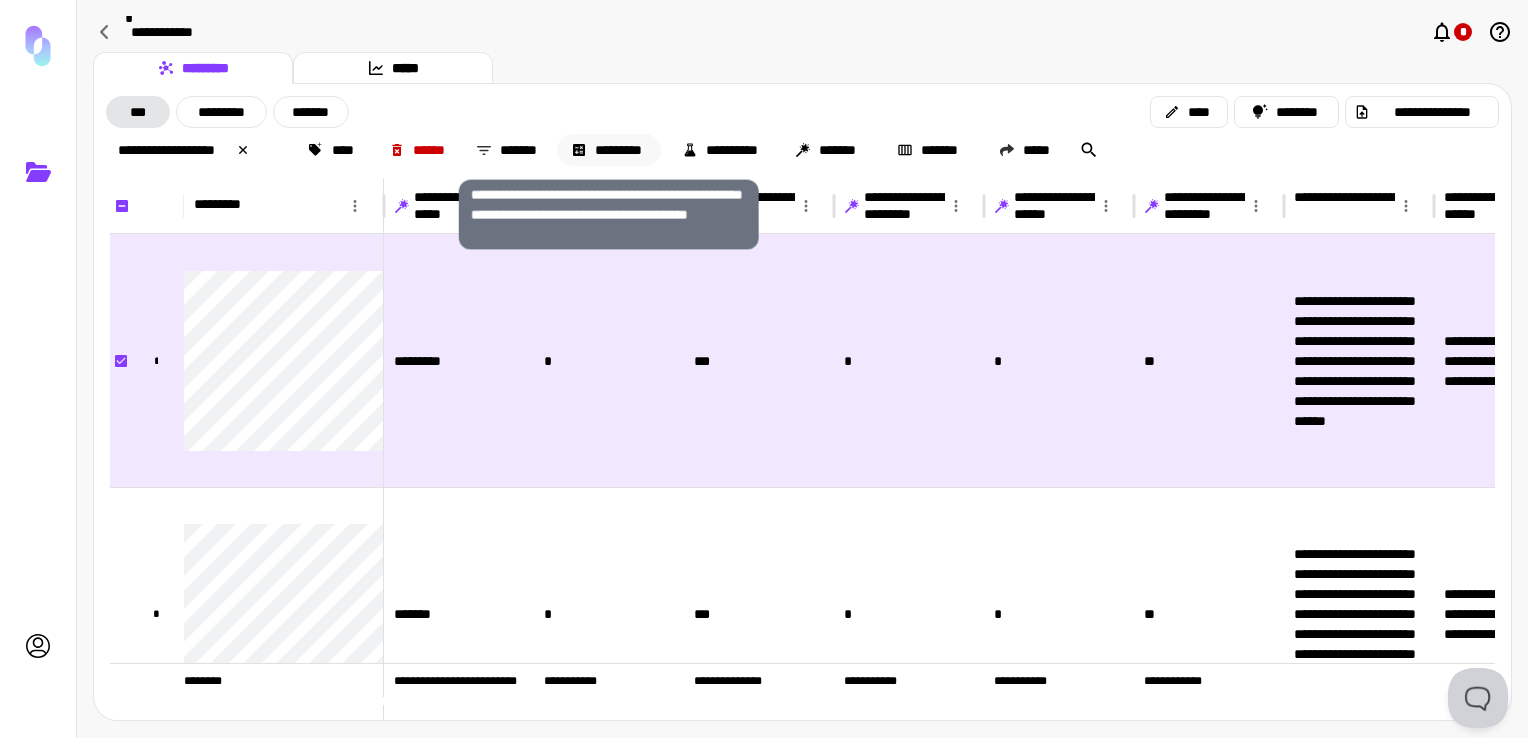 click on "*********" at bounding box center (609, 150) 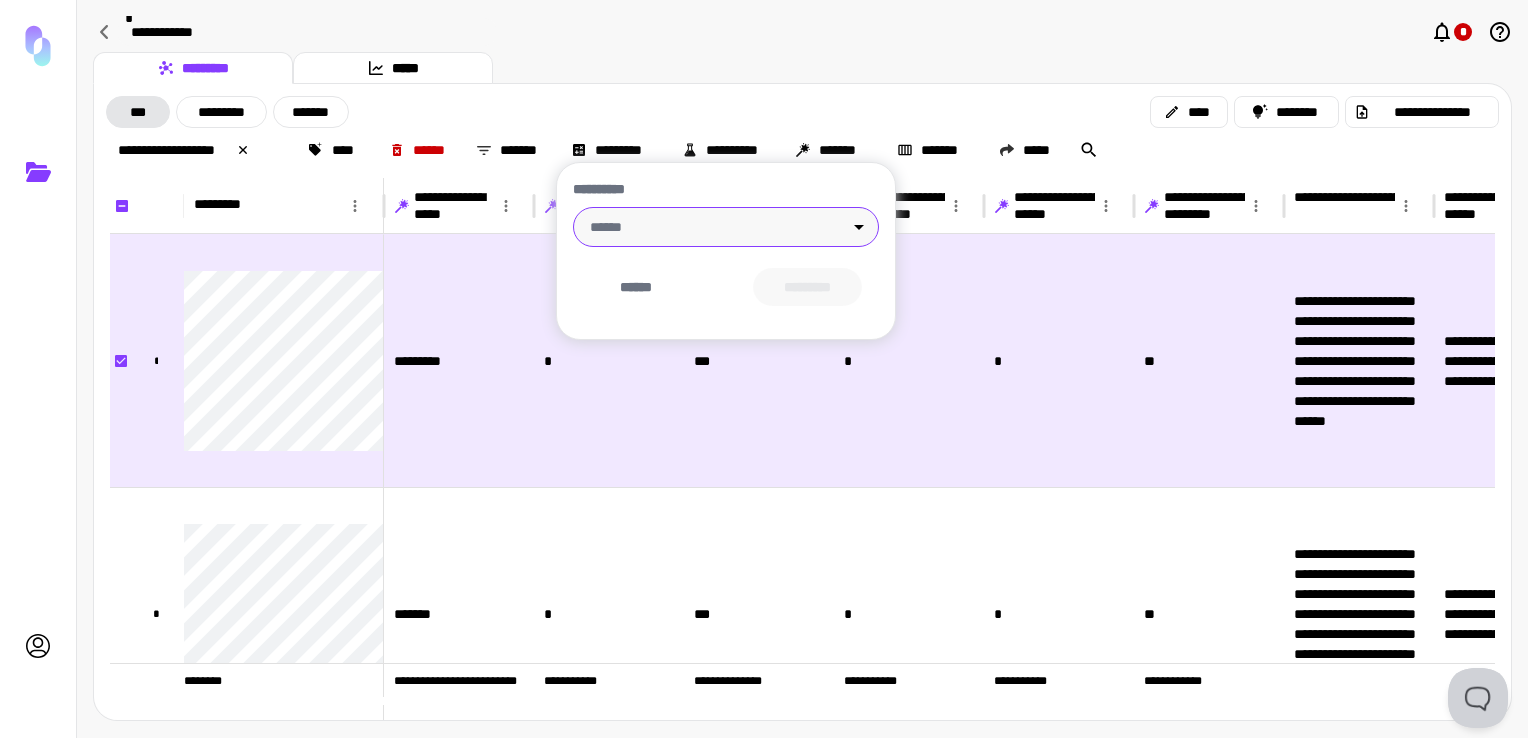 click on "****** ******" at bounding box center (726, 227) 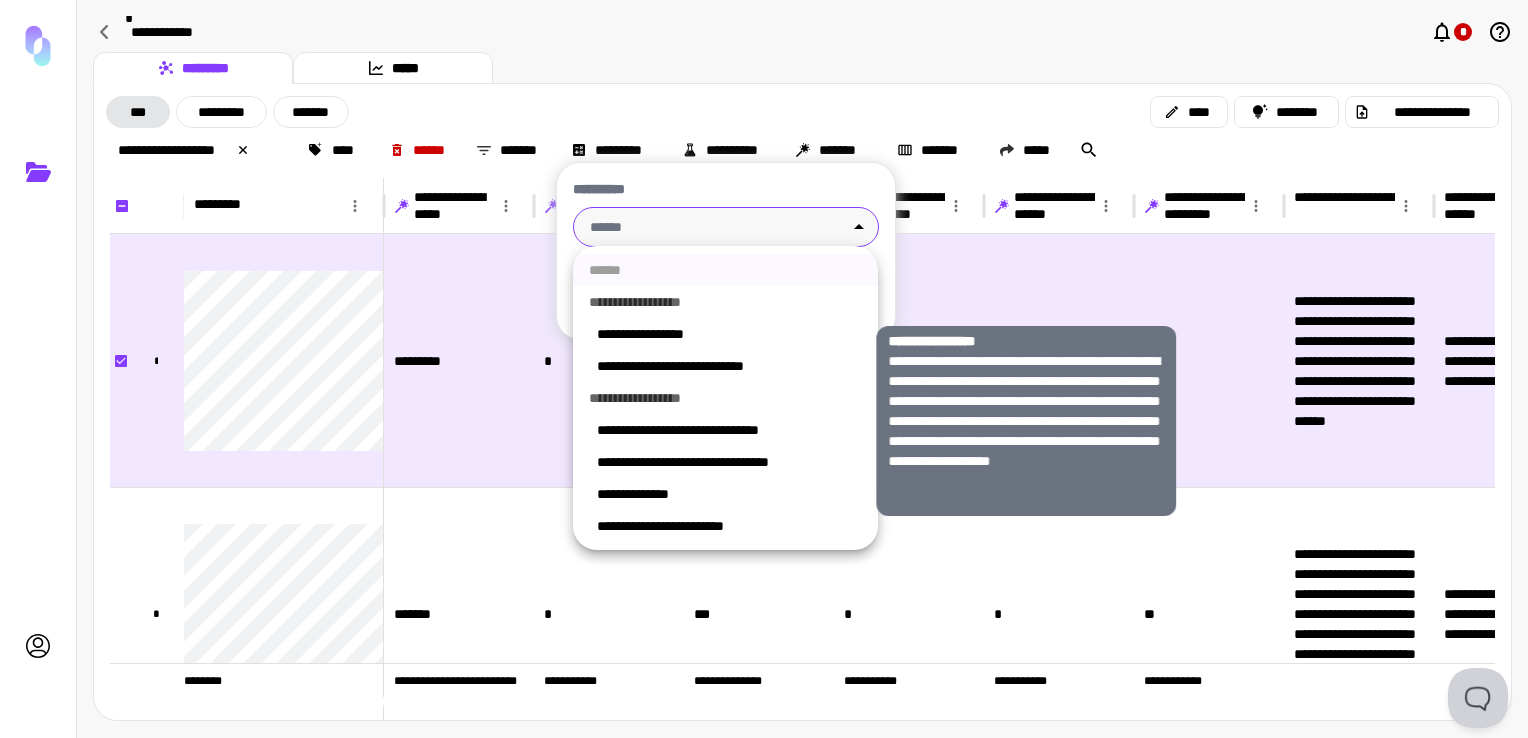 click on "**********" at bounding box center [729, 334] 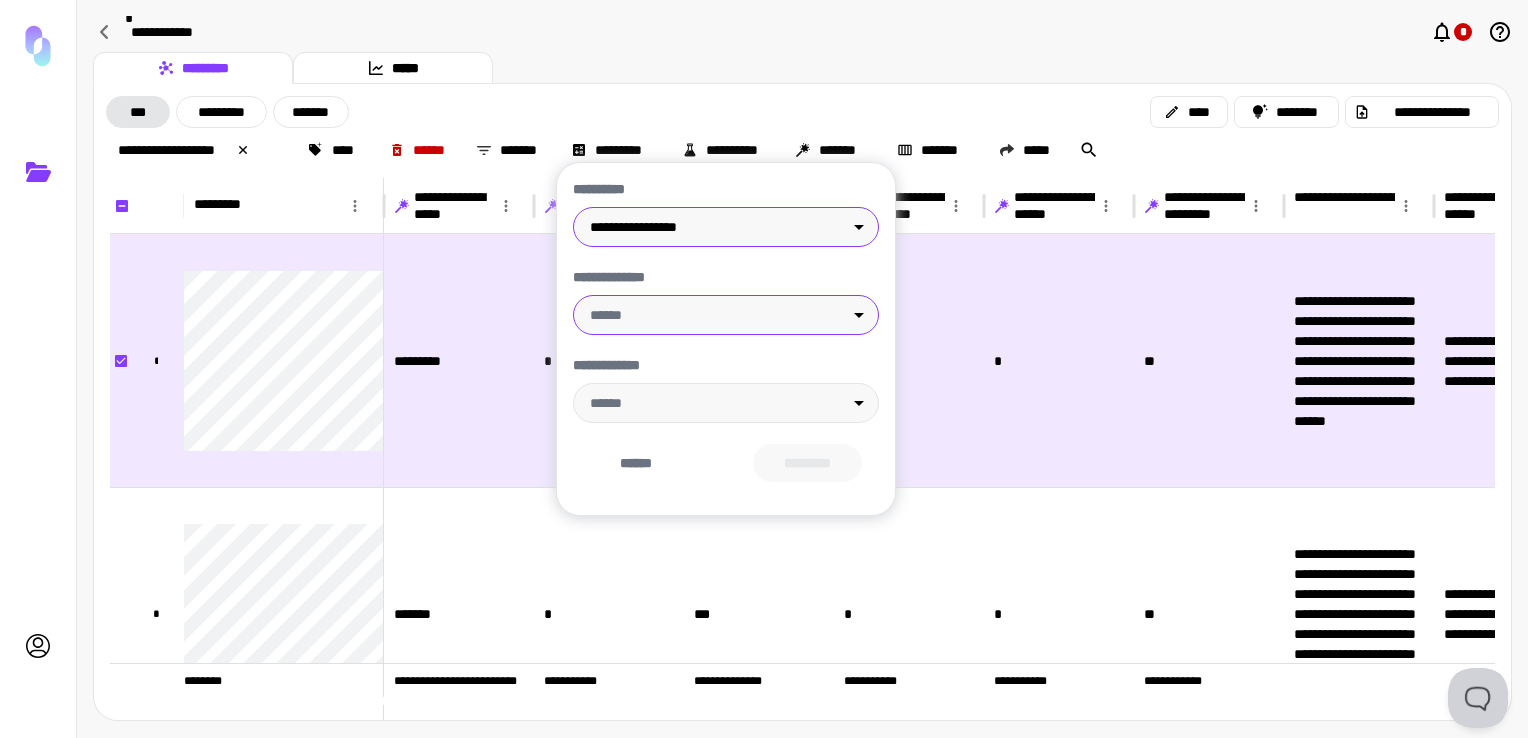 click on "**********" at bounding box center (764, 369) 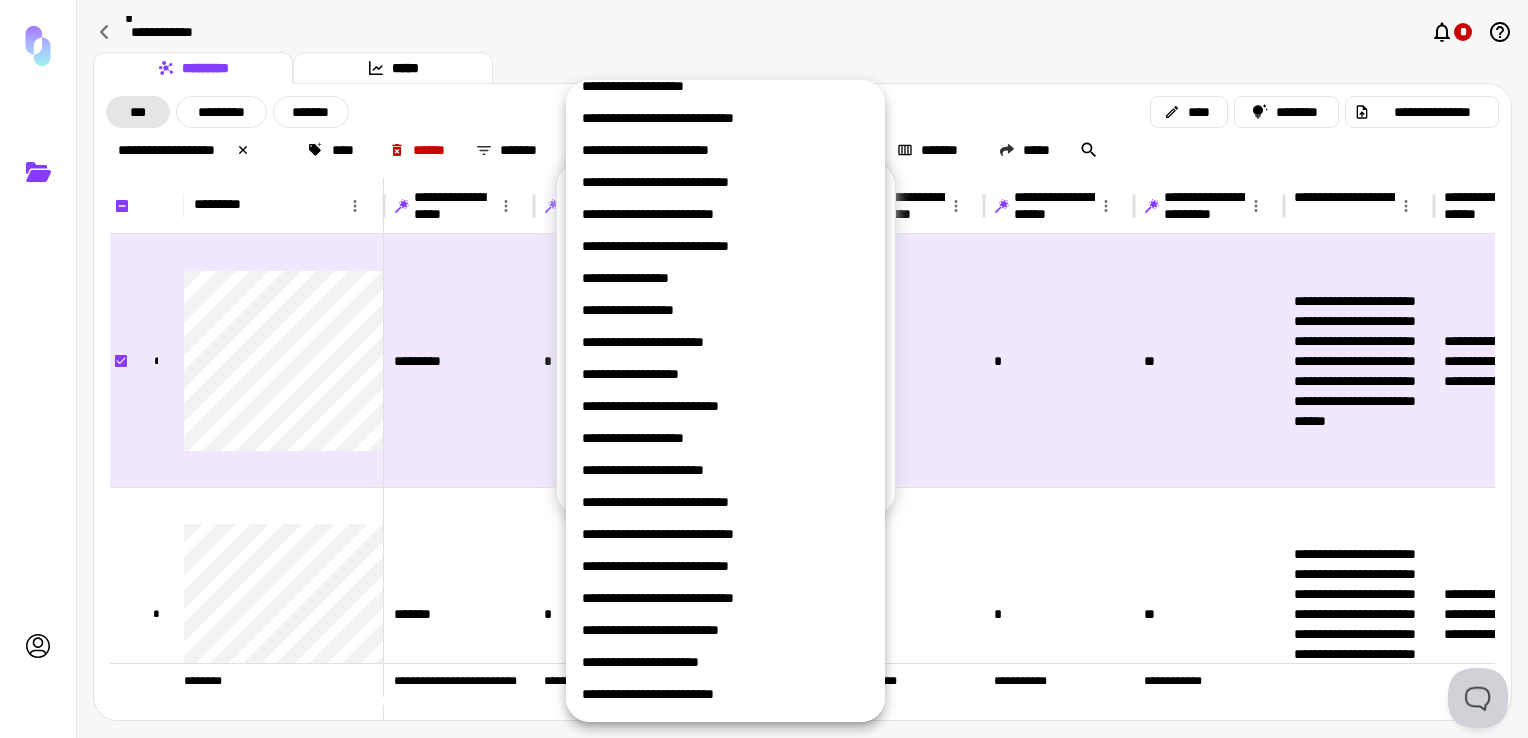 scroll, scrollTop: 77, scrollLeft: 0, axis: vertical 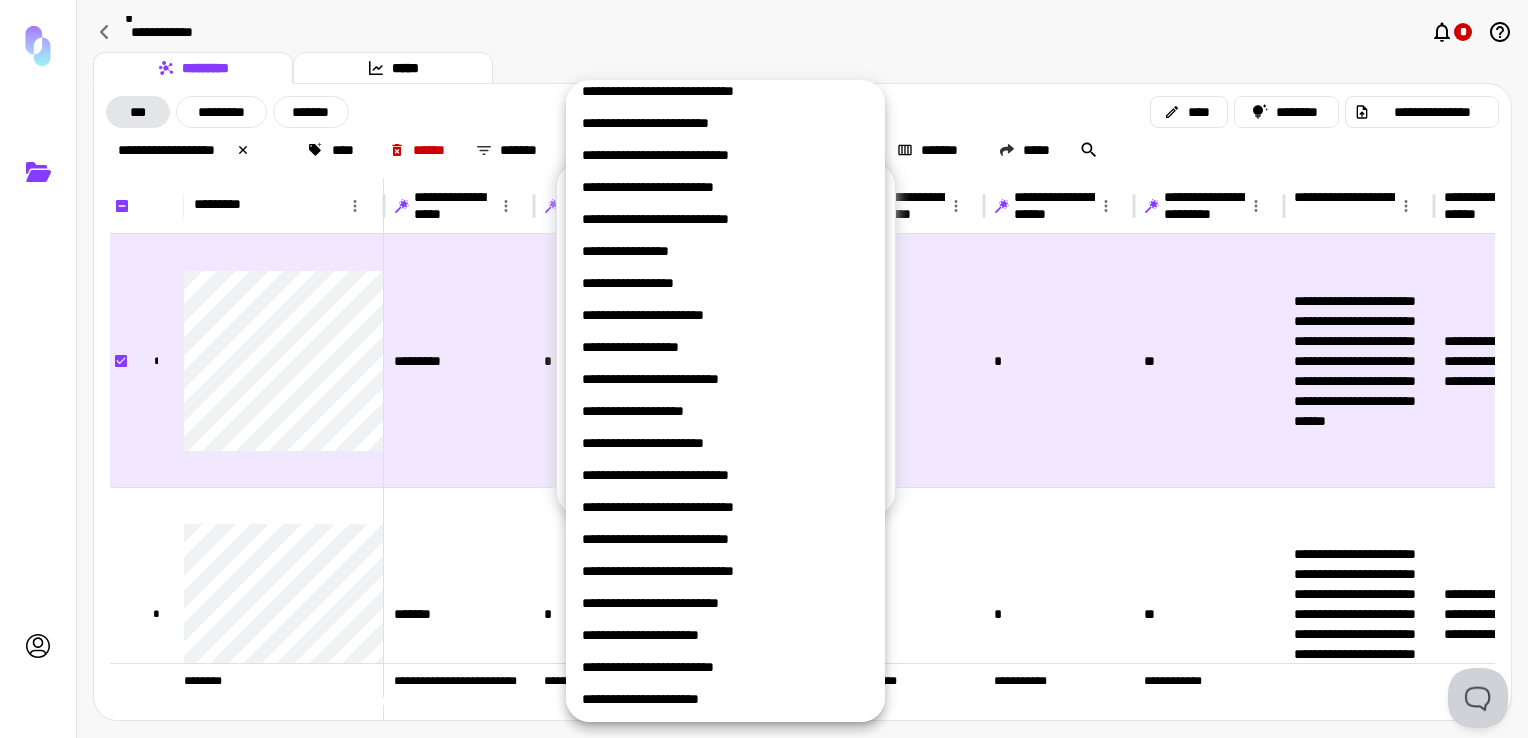 click at bounding box center [764, 369] 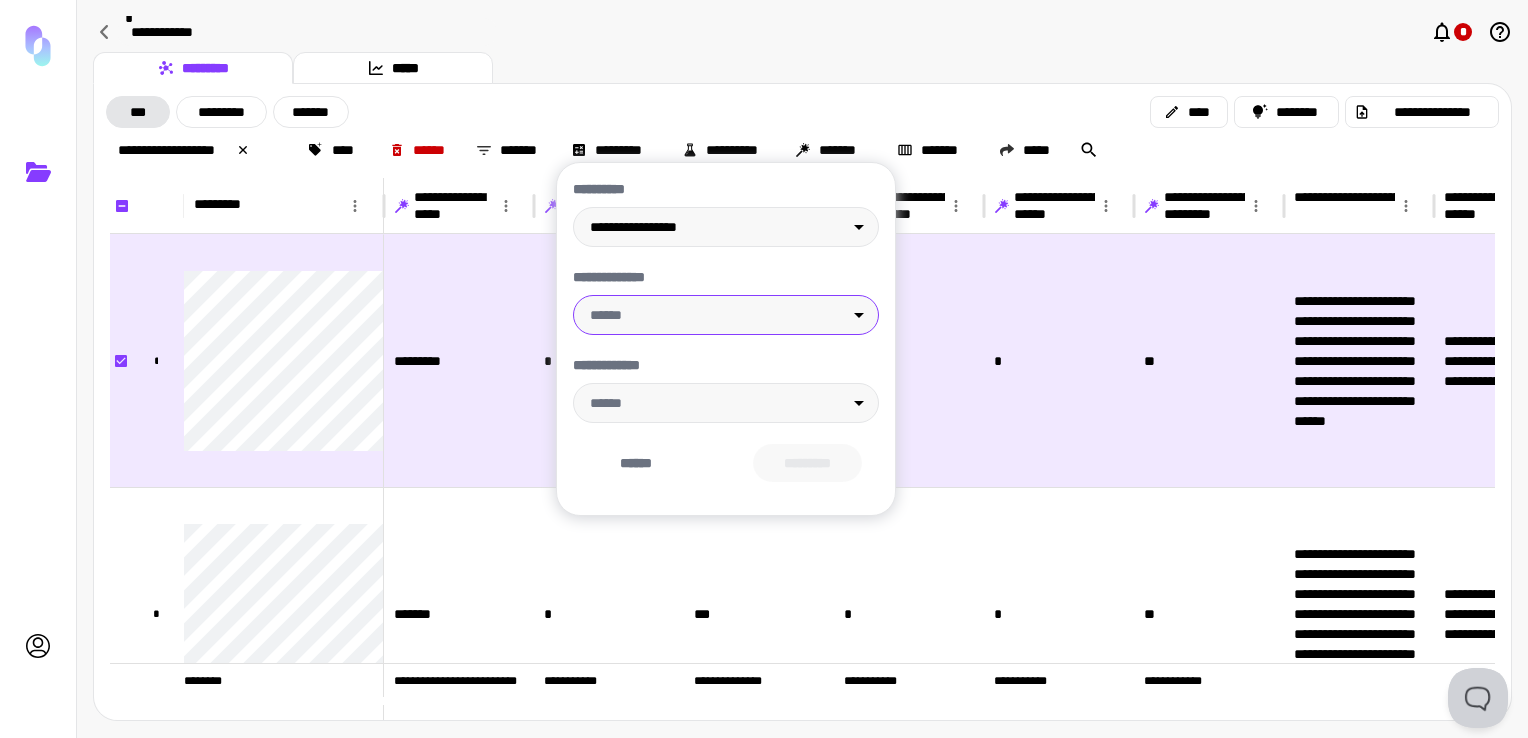 click at bounding box center [764, 369] 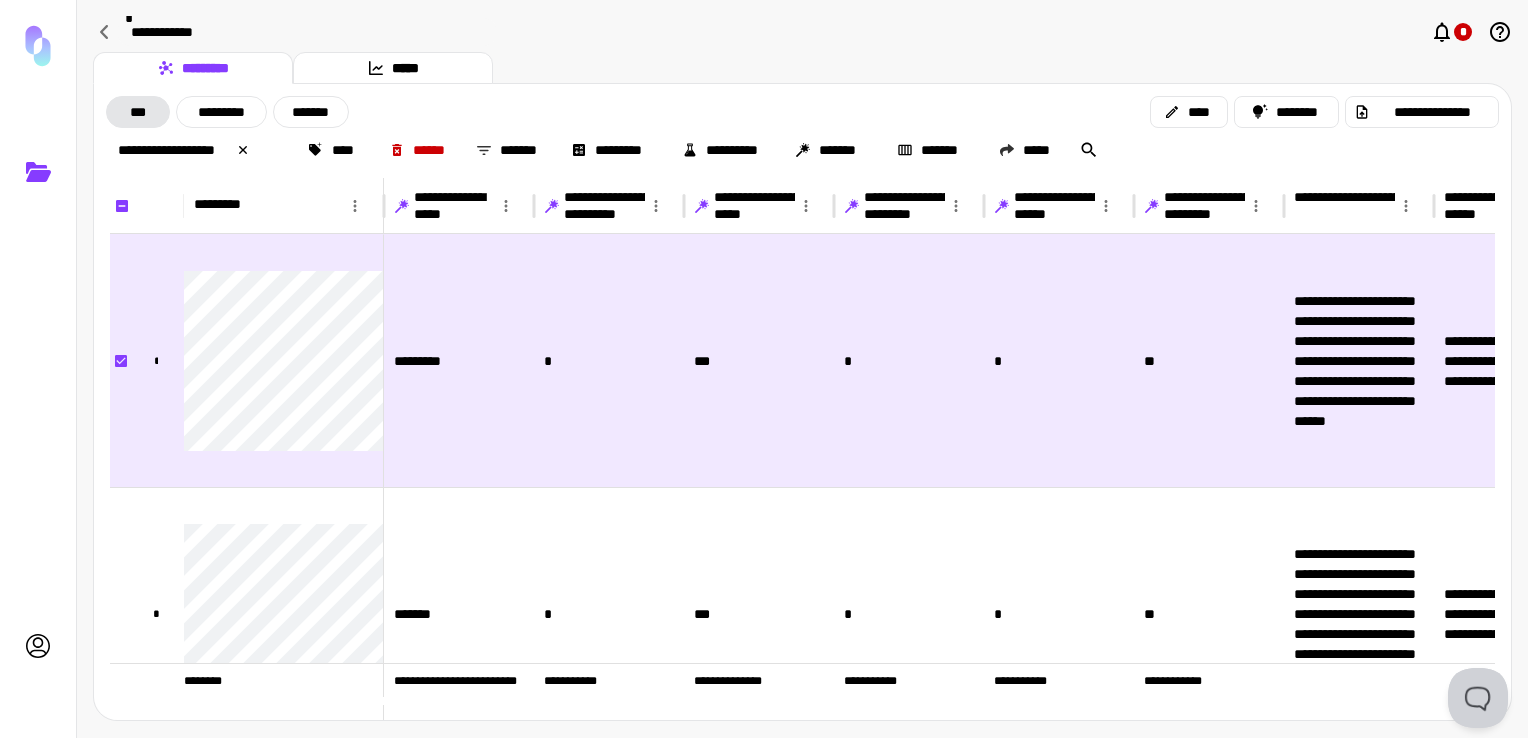 scroll, scrollTop: 0, scrollLeft: 245, axis: horizontal 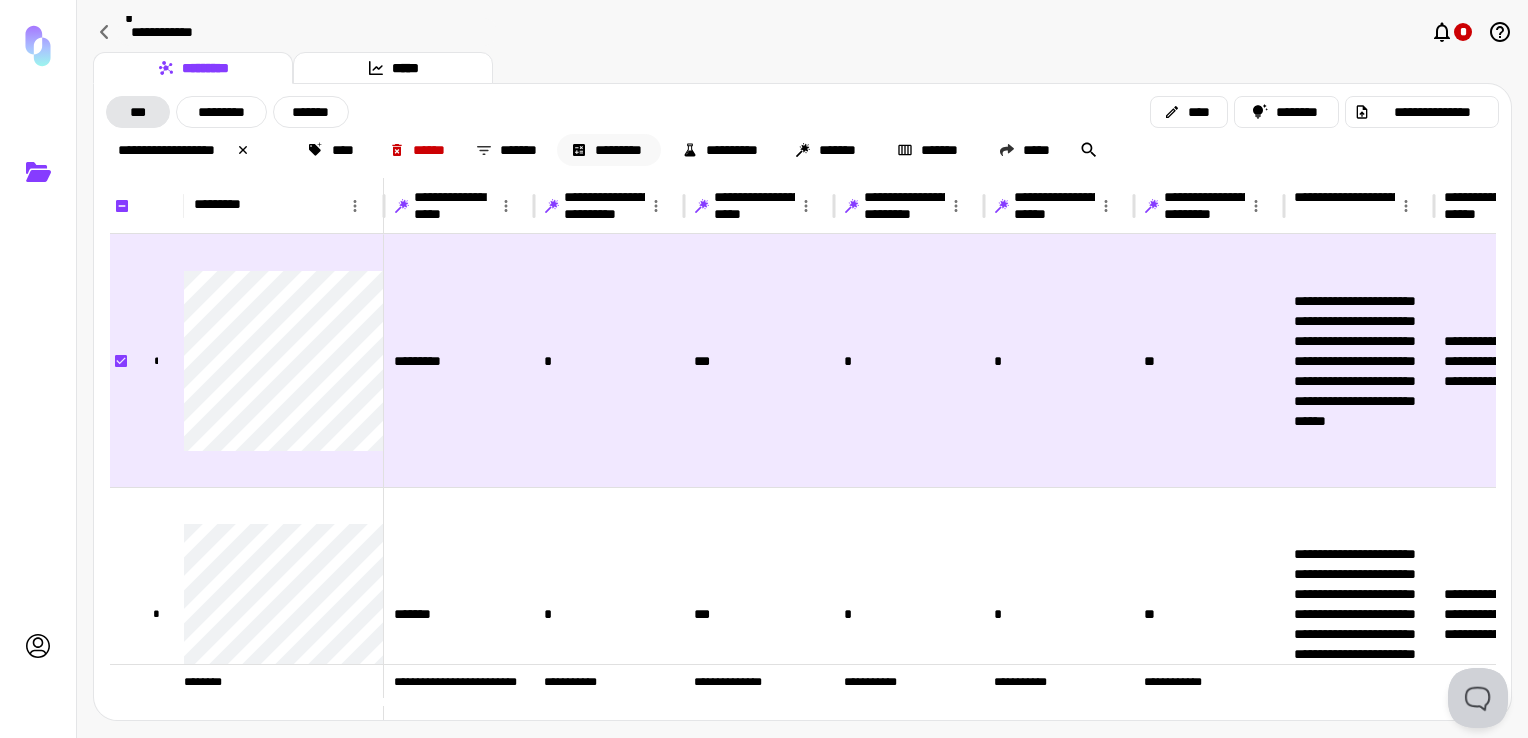click on "*********" at bounding box center [609, 150] 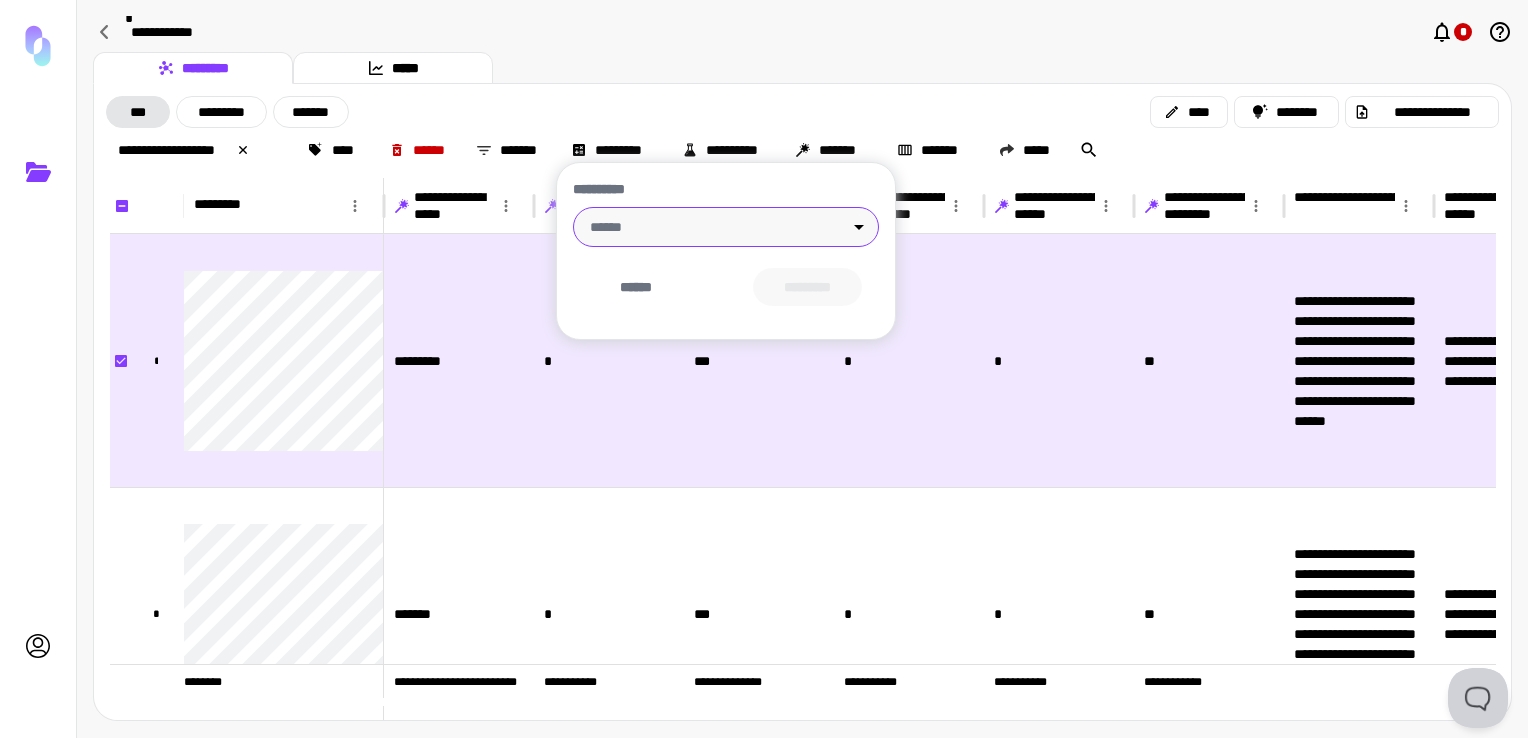 click on "**********" at bounding box center [764, 369] 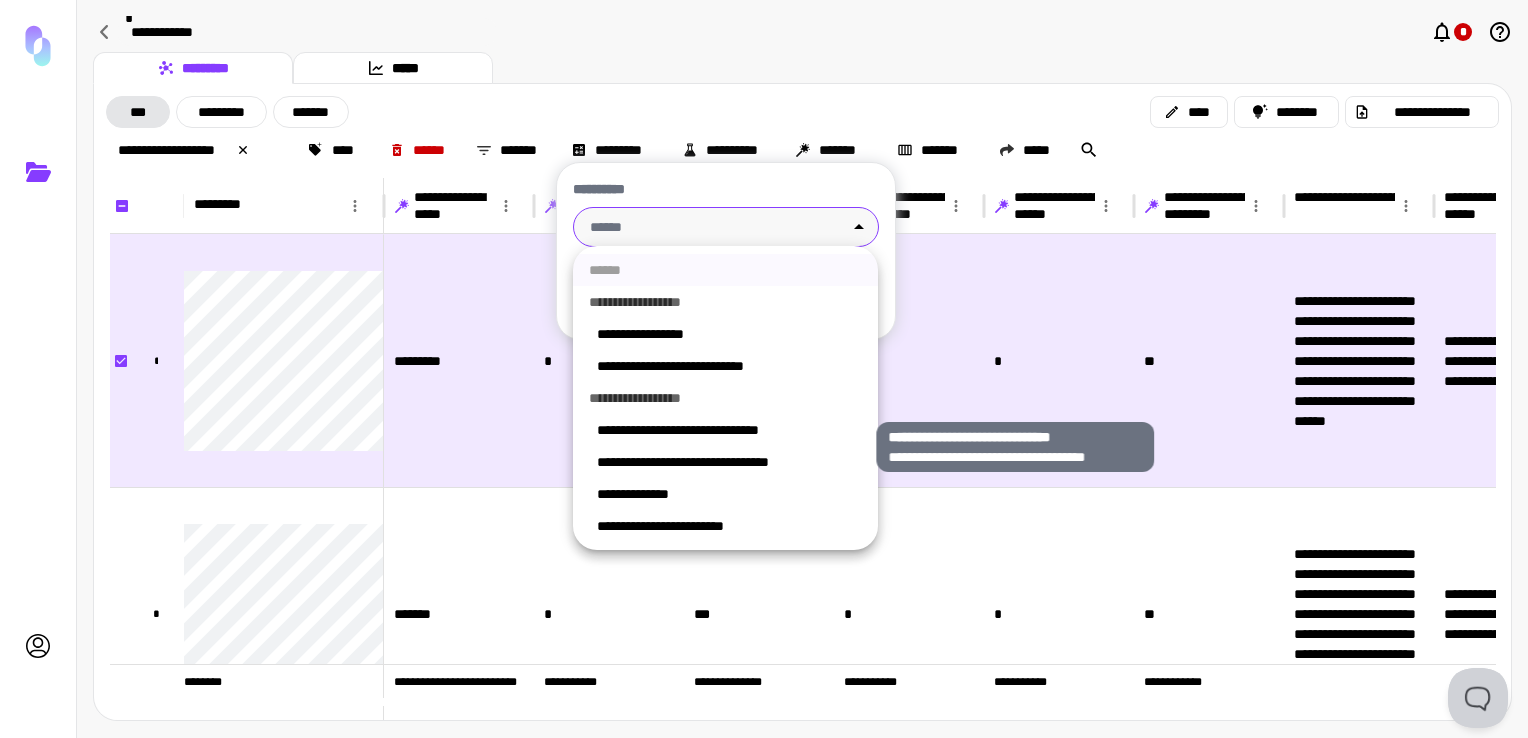 click on "**********" at bounding box center [729, 430] 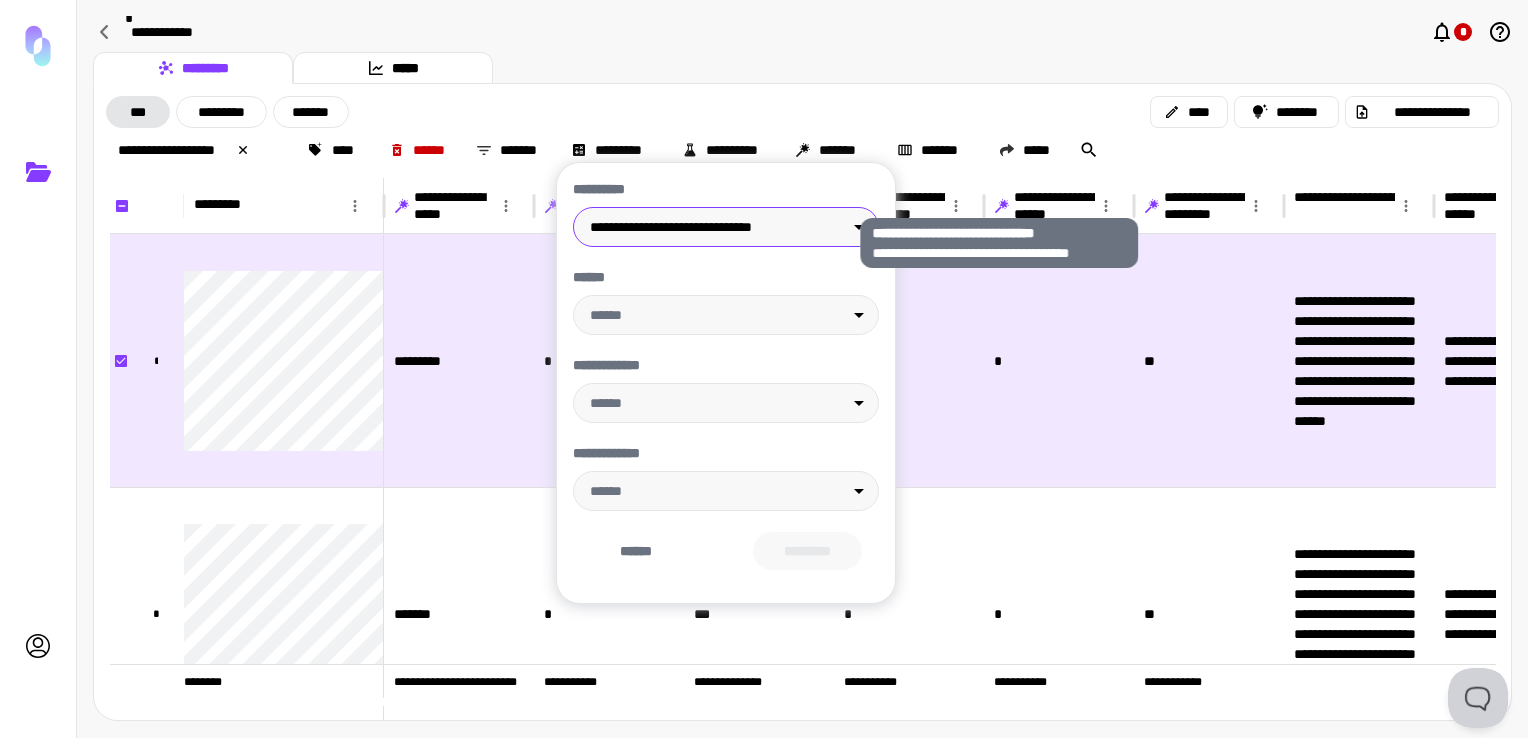click on "**********" at bounding box center [764, 369] 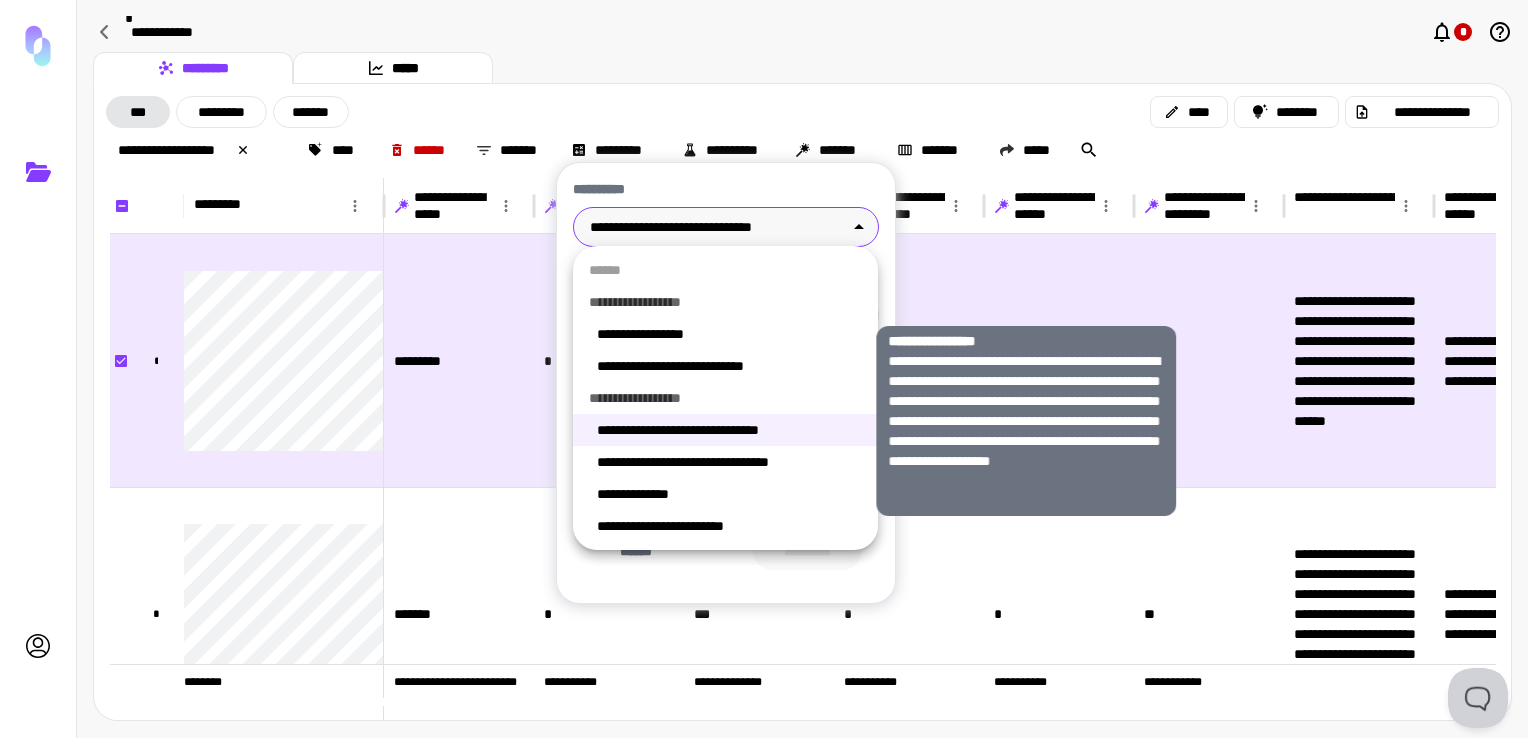 click on "**********" at bounding box center [729, 334] 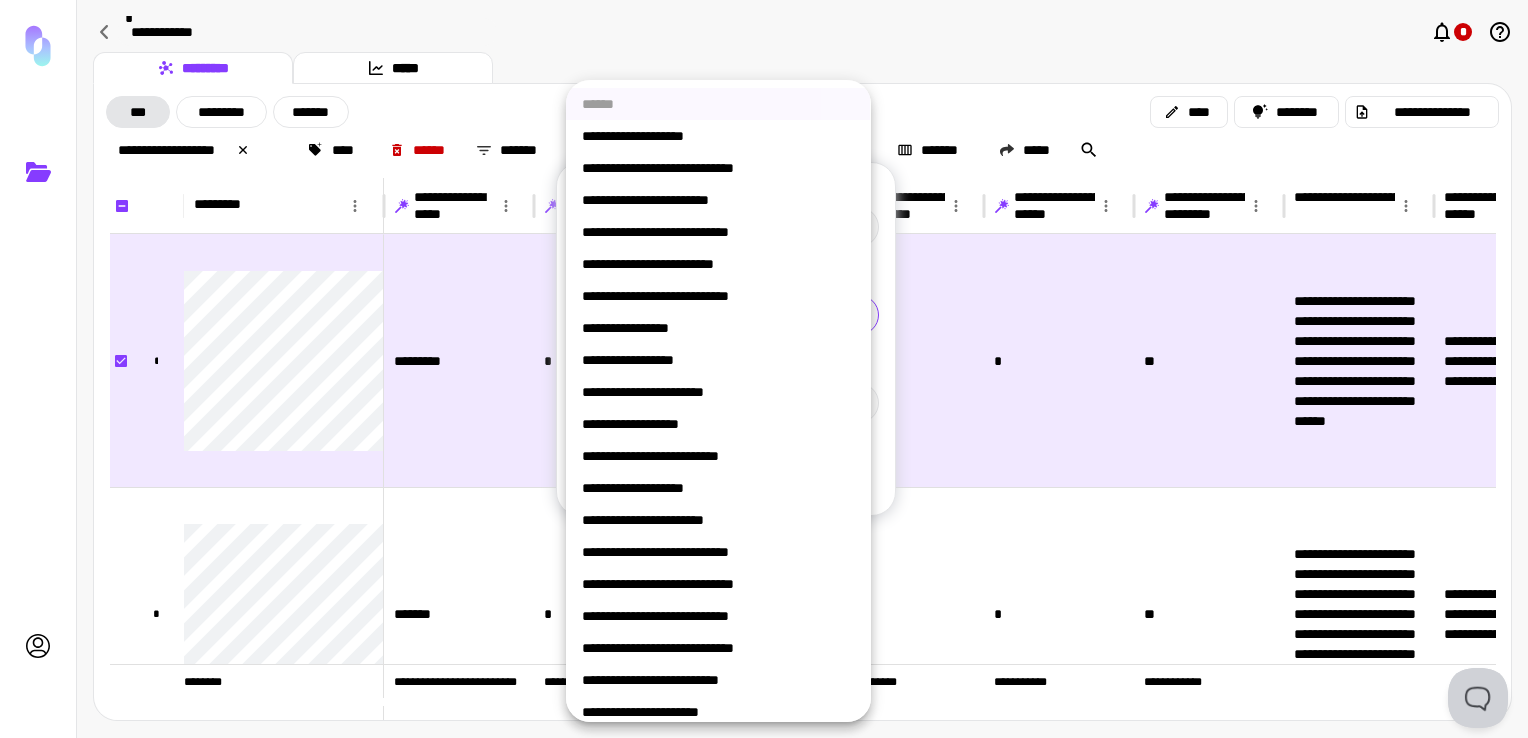 click on "**********" at bounding box center [764, 369] 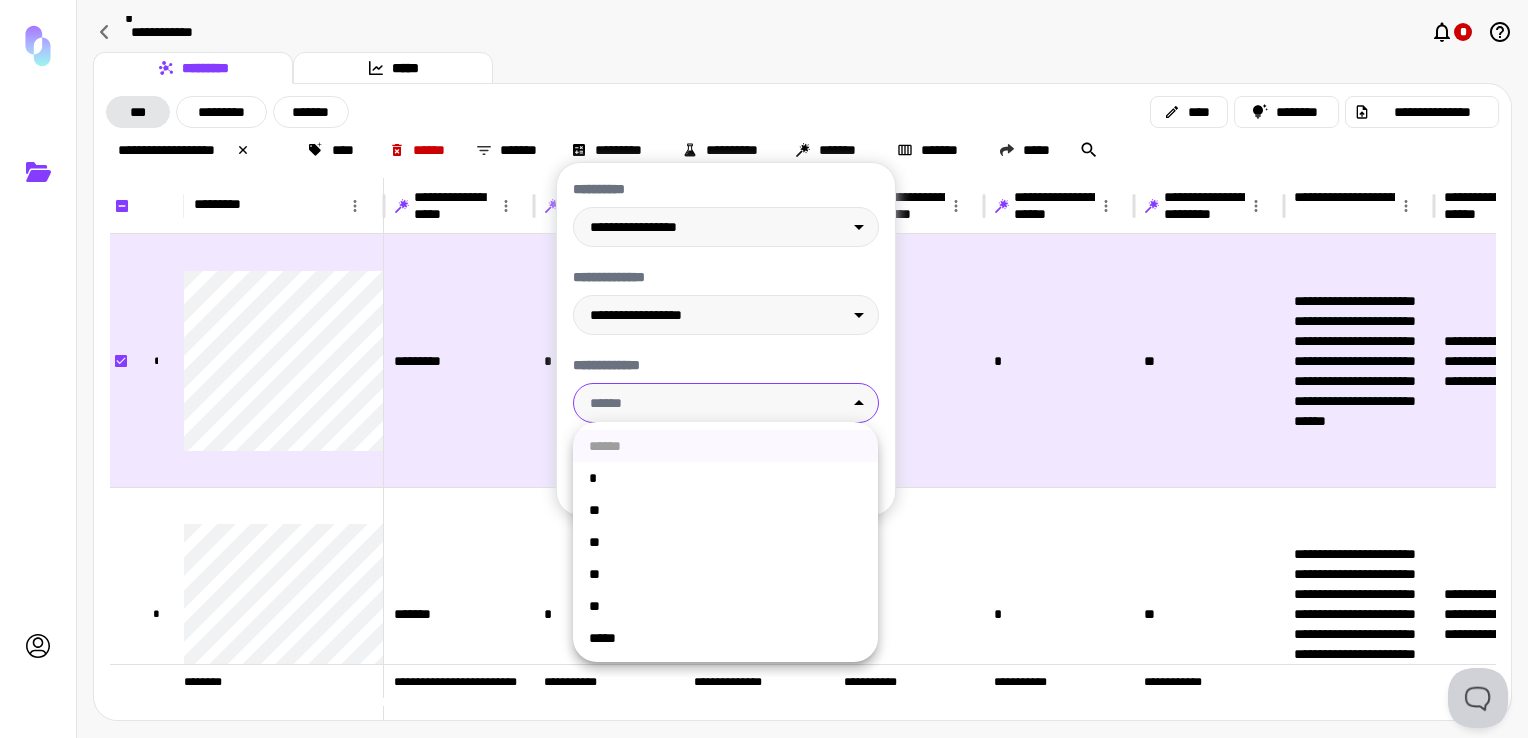 click on "**********" at bounding box center (764, 369) 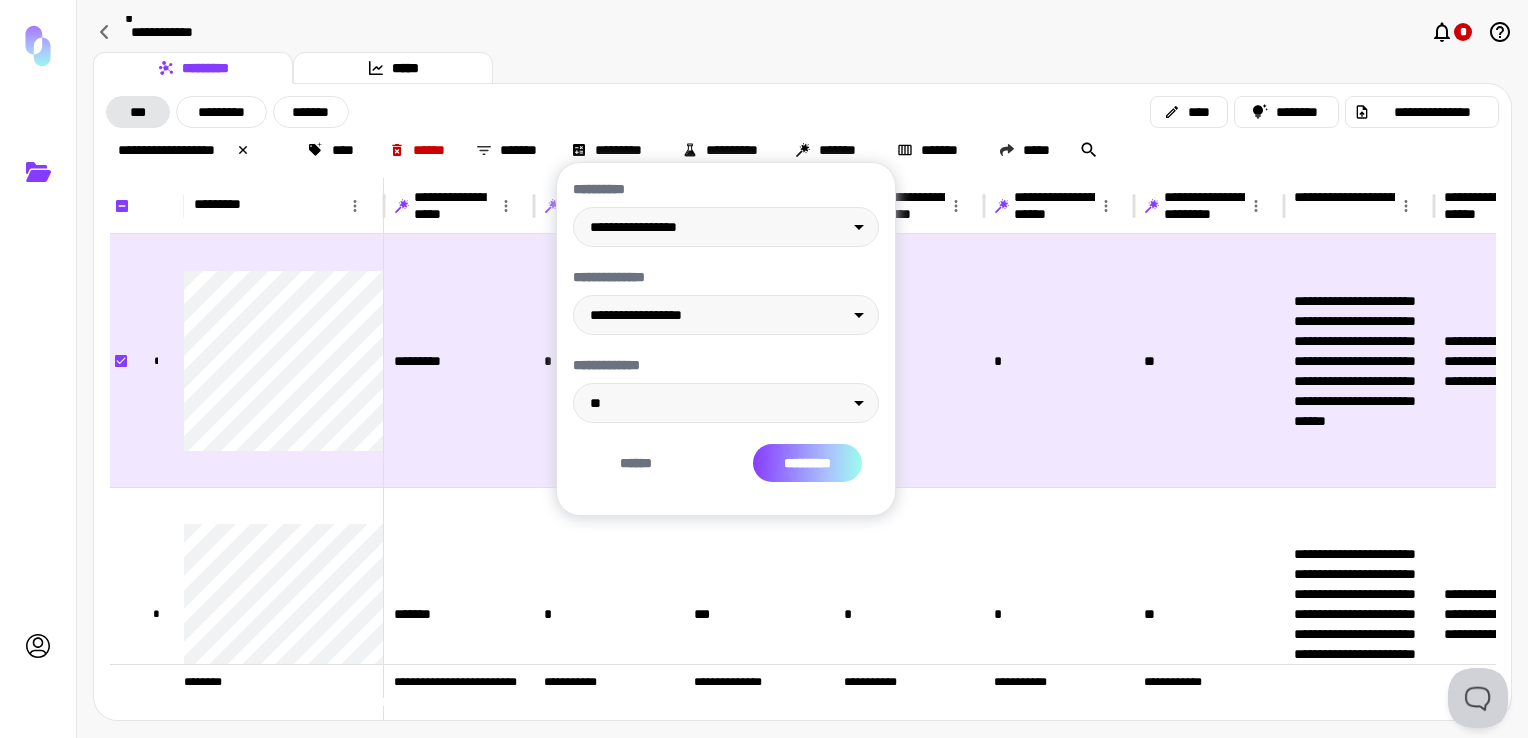 click on "*********" at bounding box center (807, 463) 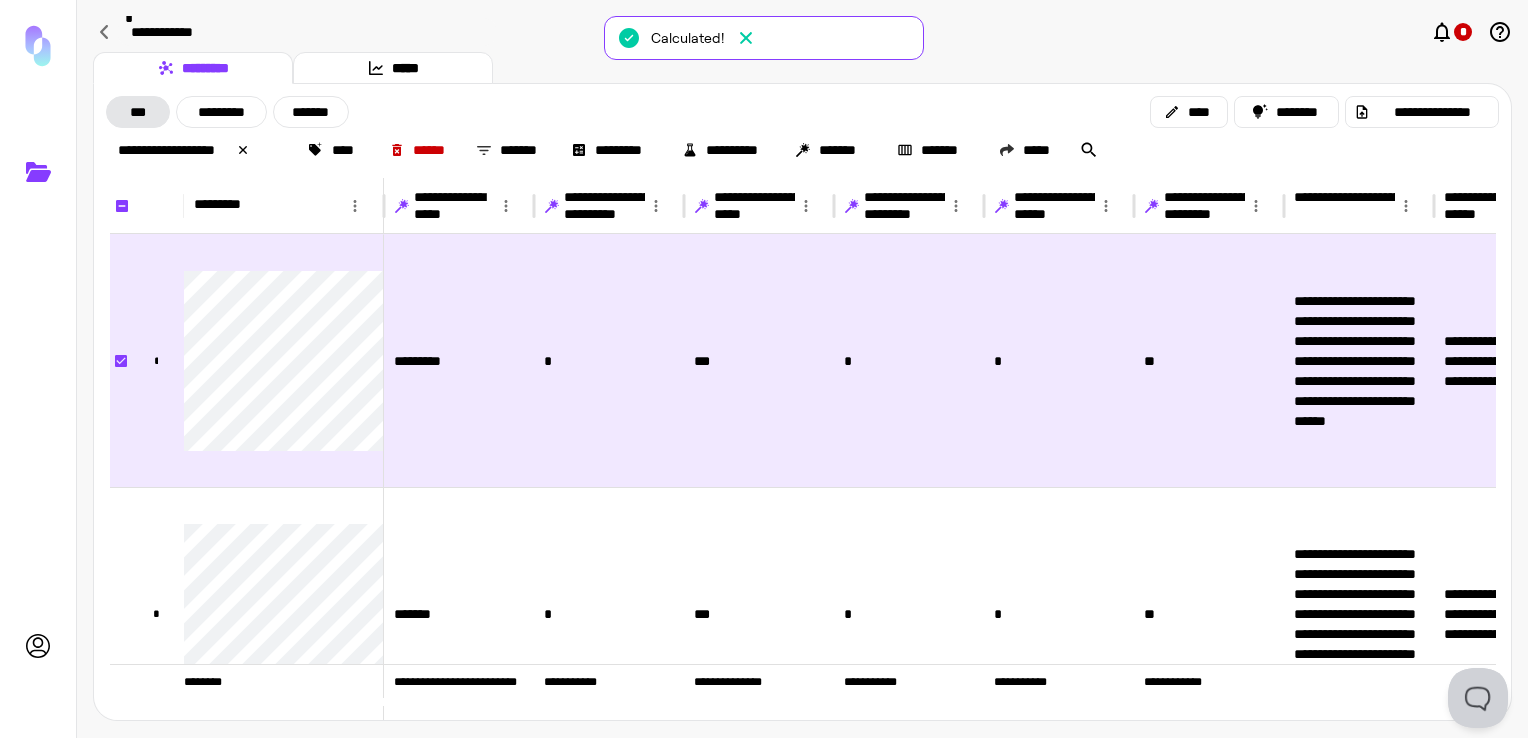 scroll, scrollTop: 0, scrollLeft: 3452, axis: horizontal 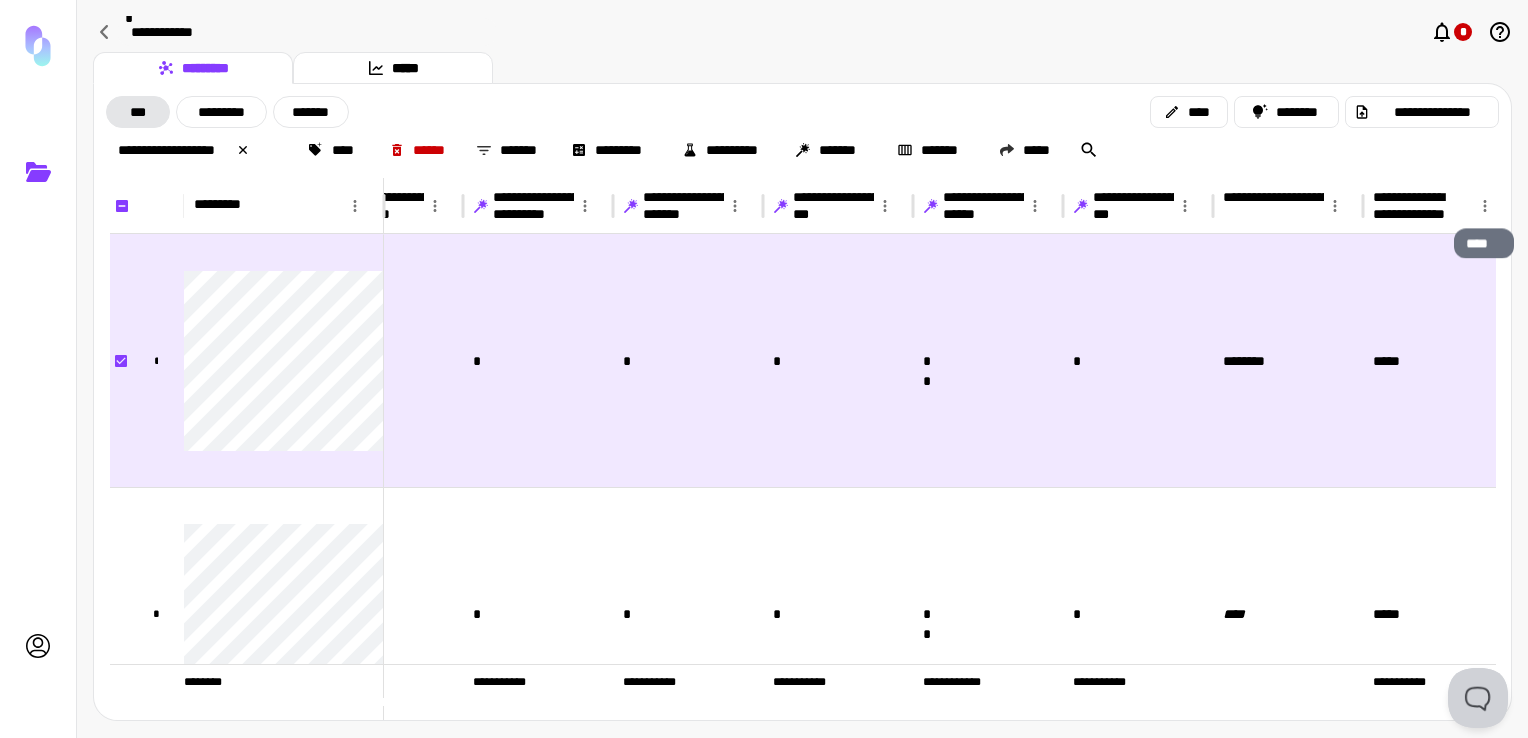 click 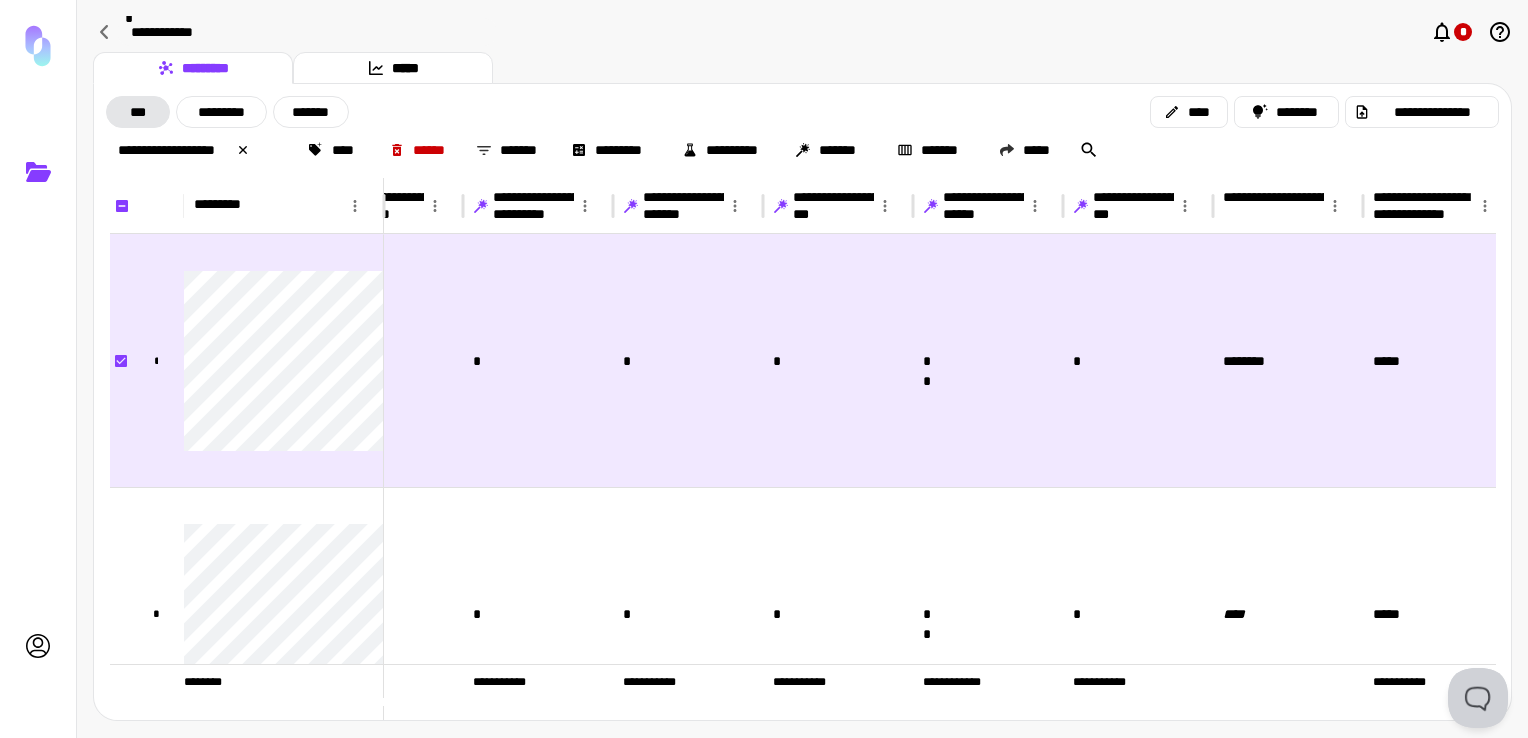 click on "********* *****" at bounding box center (802, 68) 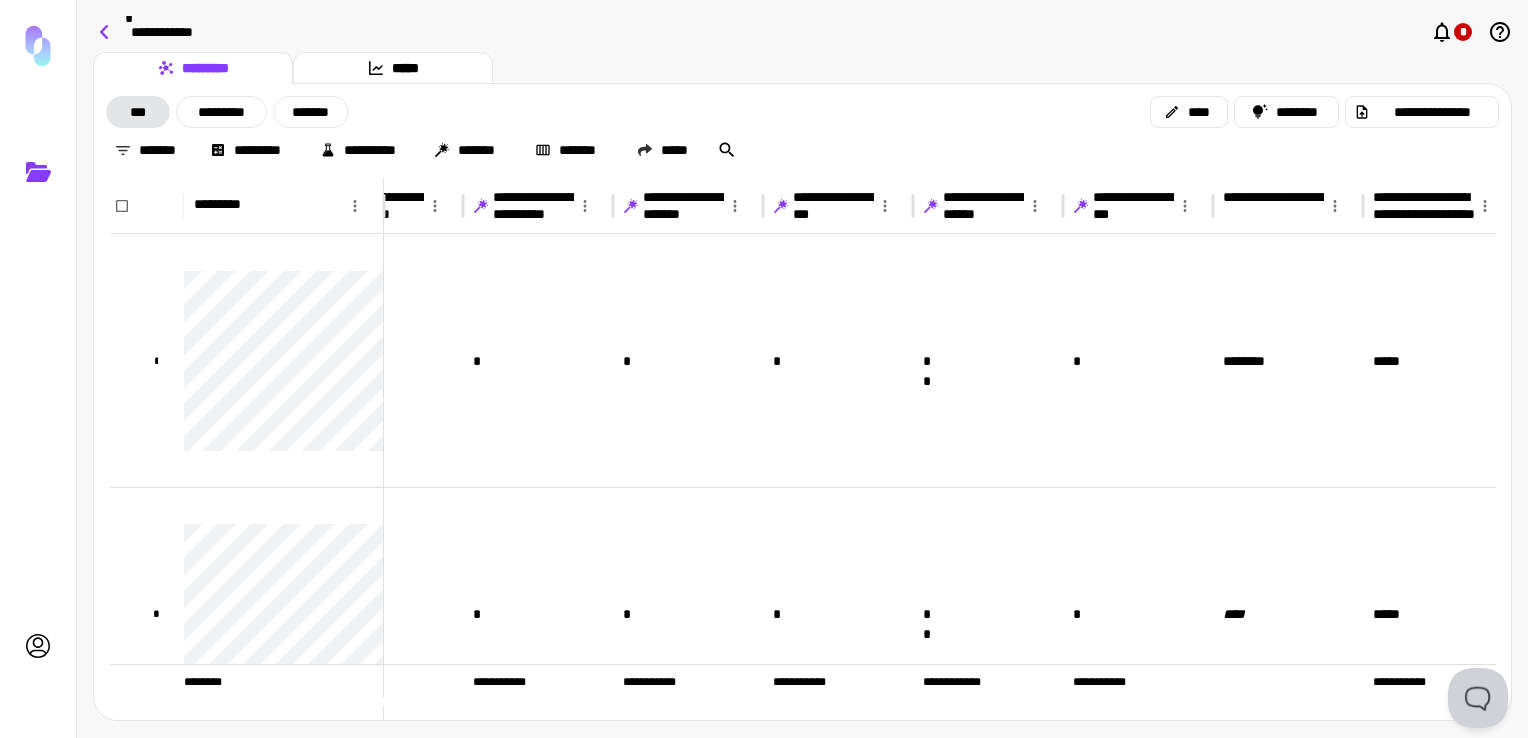 click 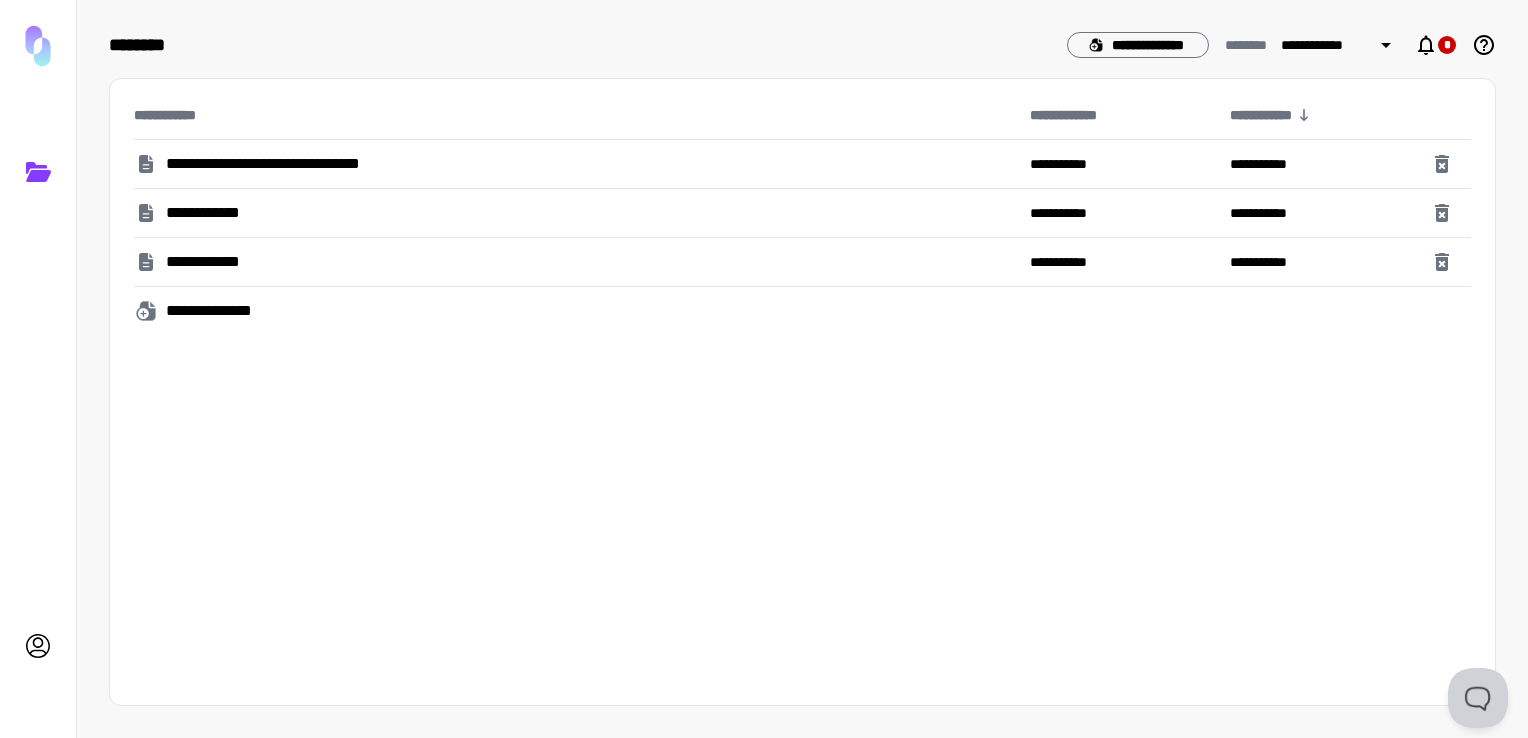 click on "**********" at bounding box center [313, 164] 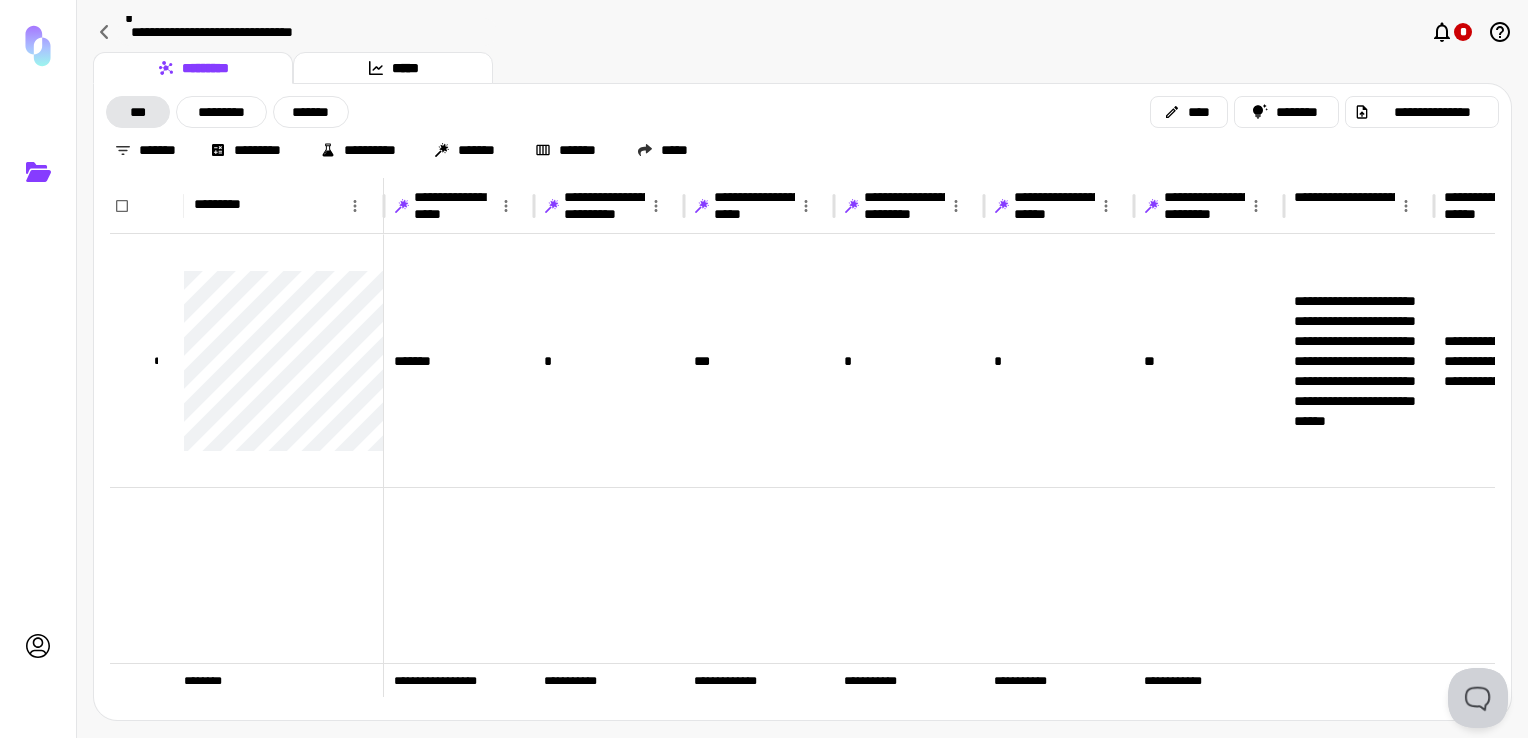 scroll, scrollTop: 0, scrollLeft: 917, axis: horizontal 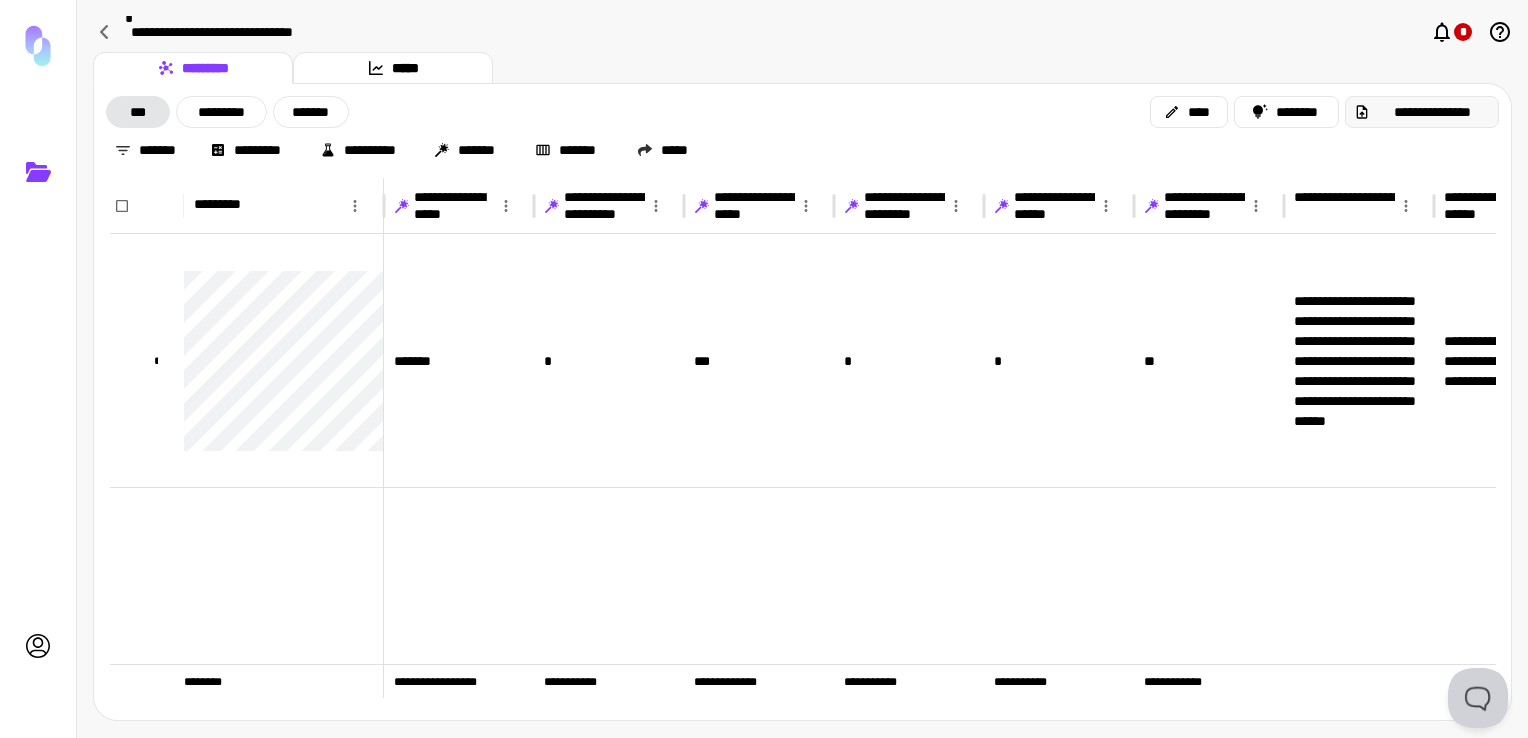 click on "**********" at bounding box center (1432, 112) 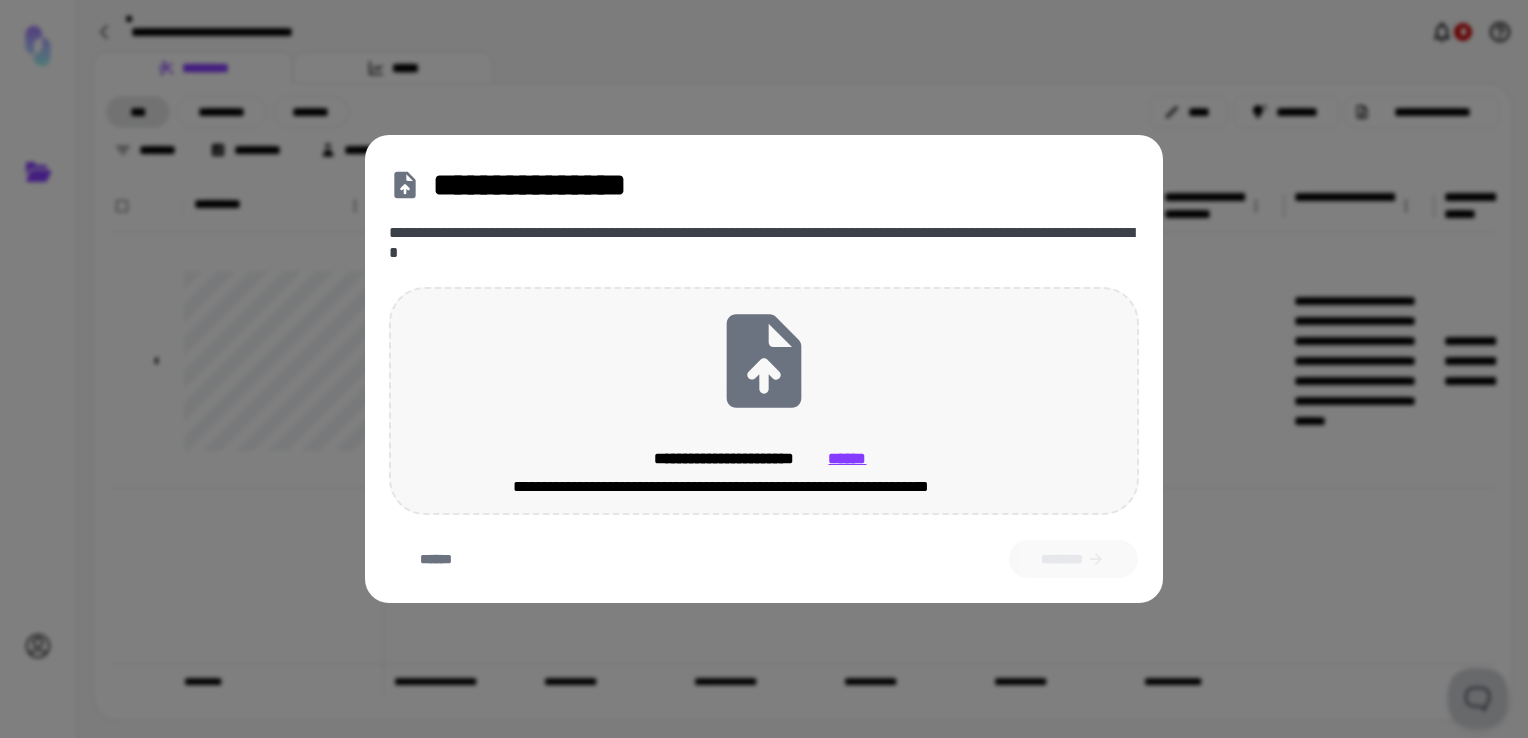 click on "******" at bounding box center (848, 459) 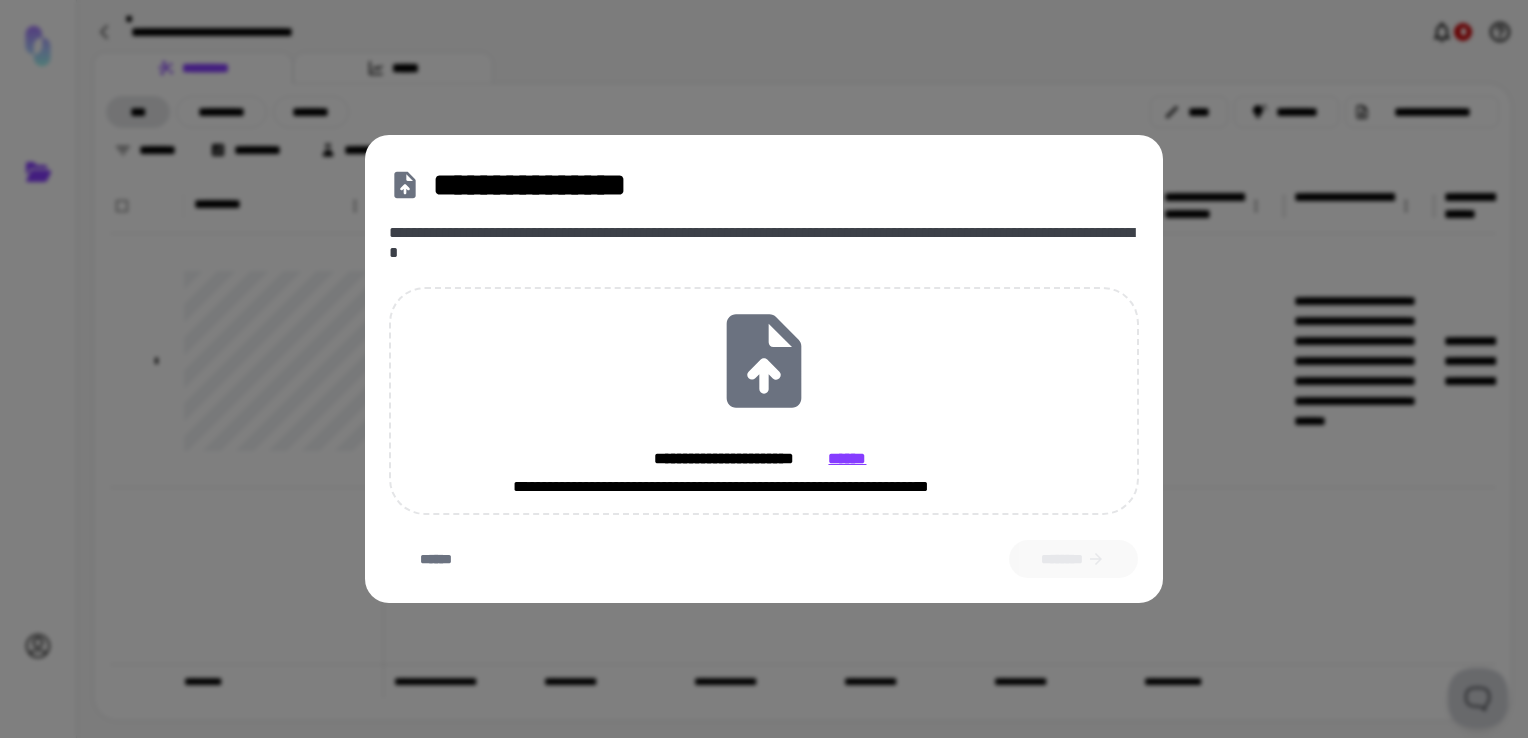 click on "**********" at bounding box center [764, 369] 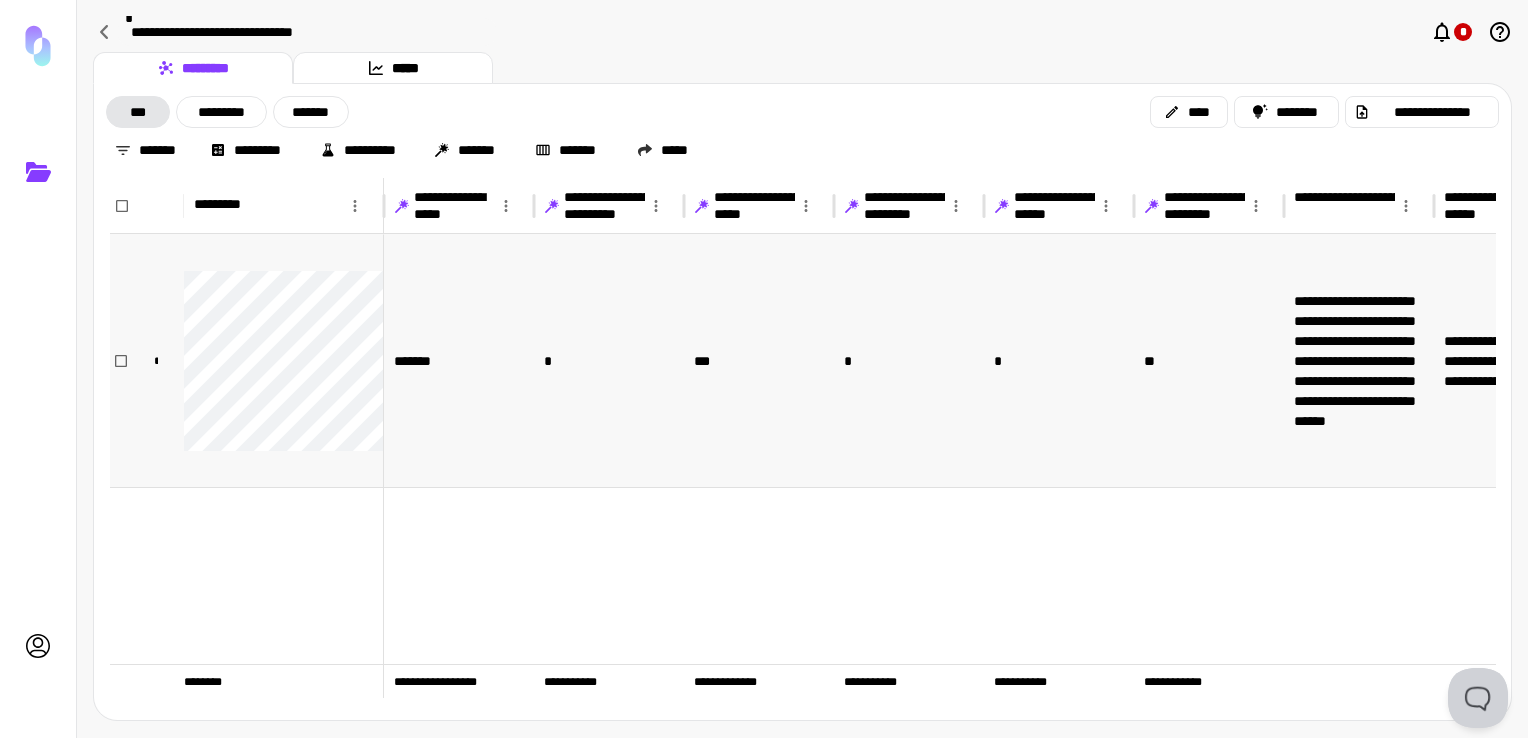 click on "***" at bounding box center (707, 361) 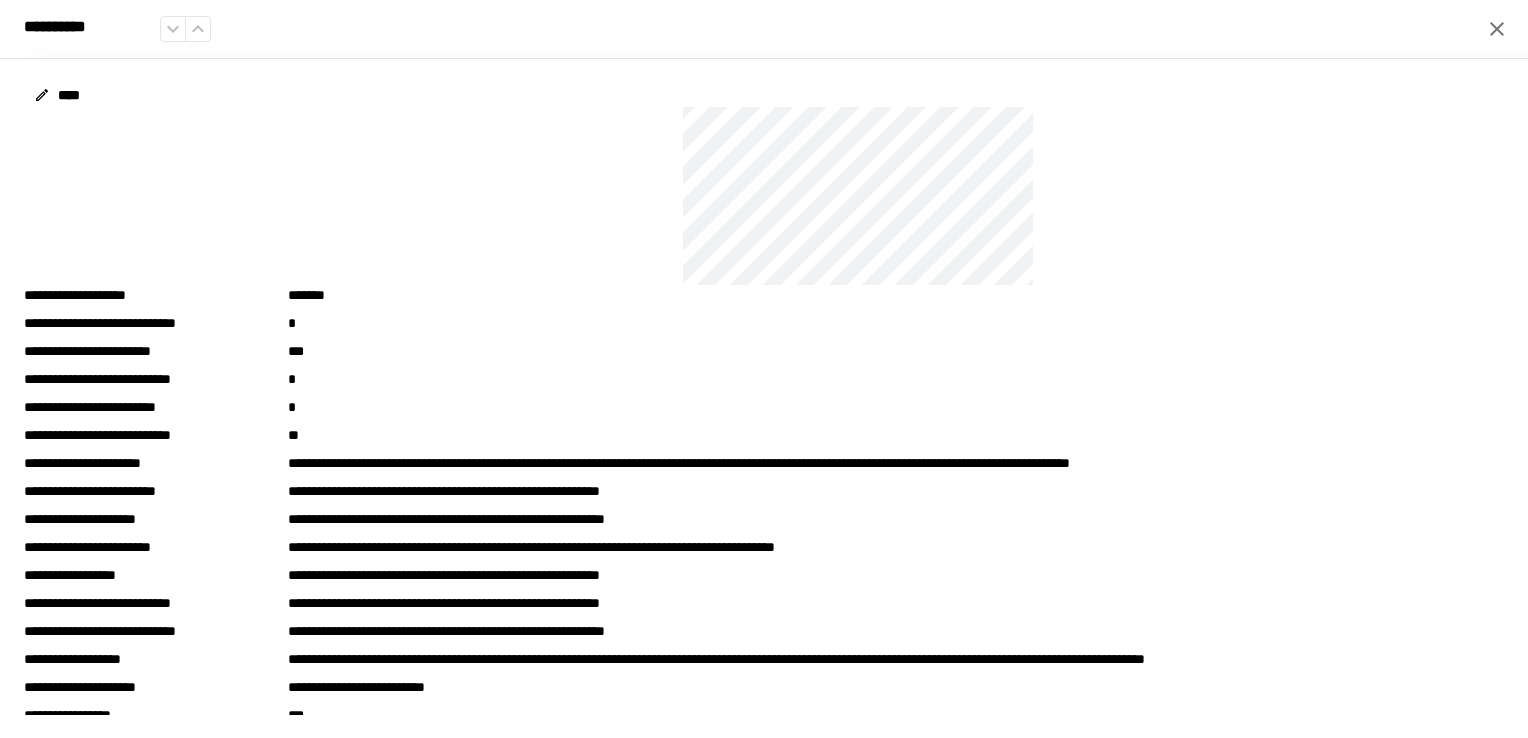 scroll, scrollTop: 0, scrollLeft: 0, axis: both 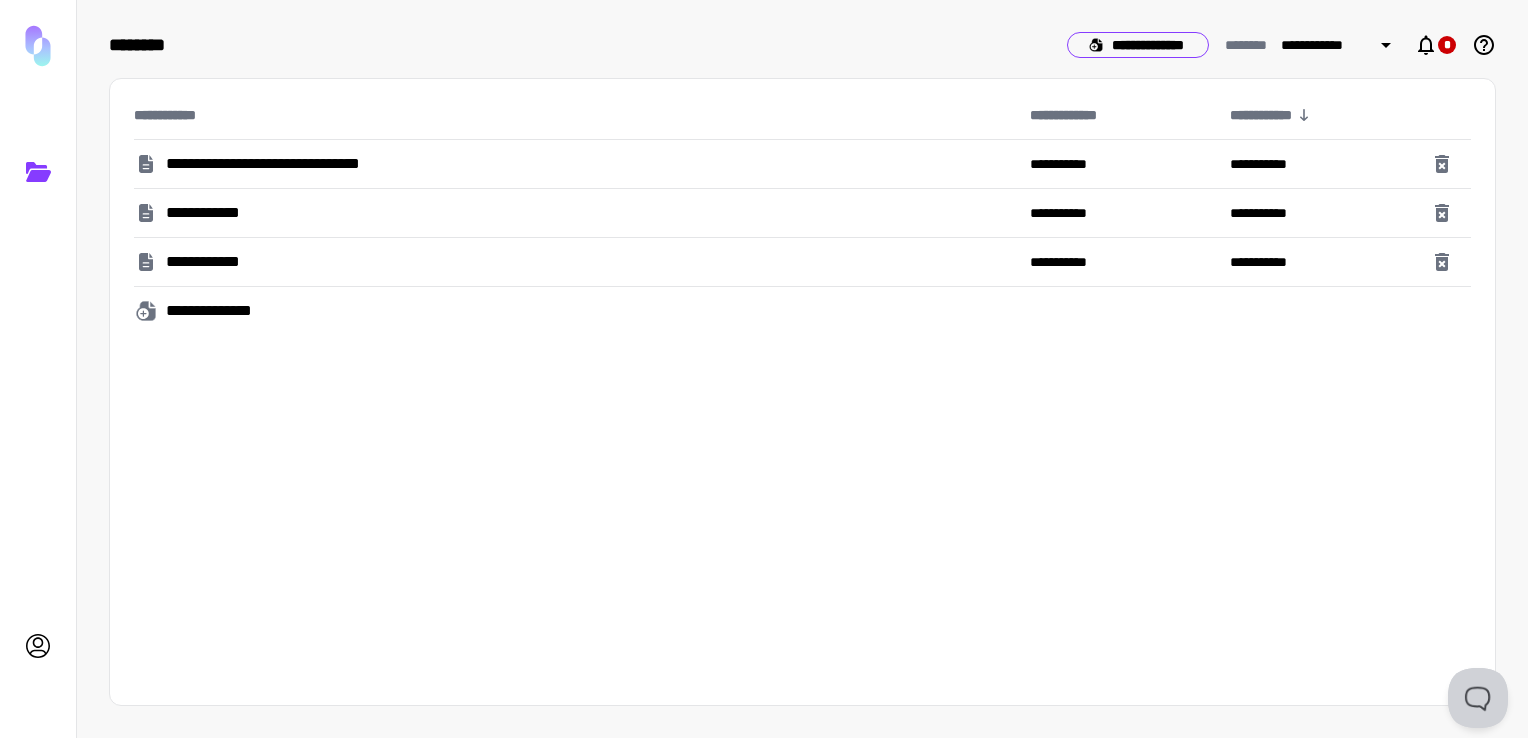 click on "**********" at bounding box center (1138, 45) 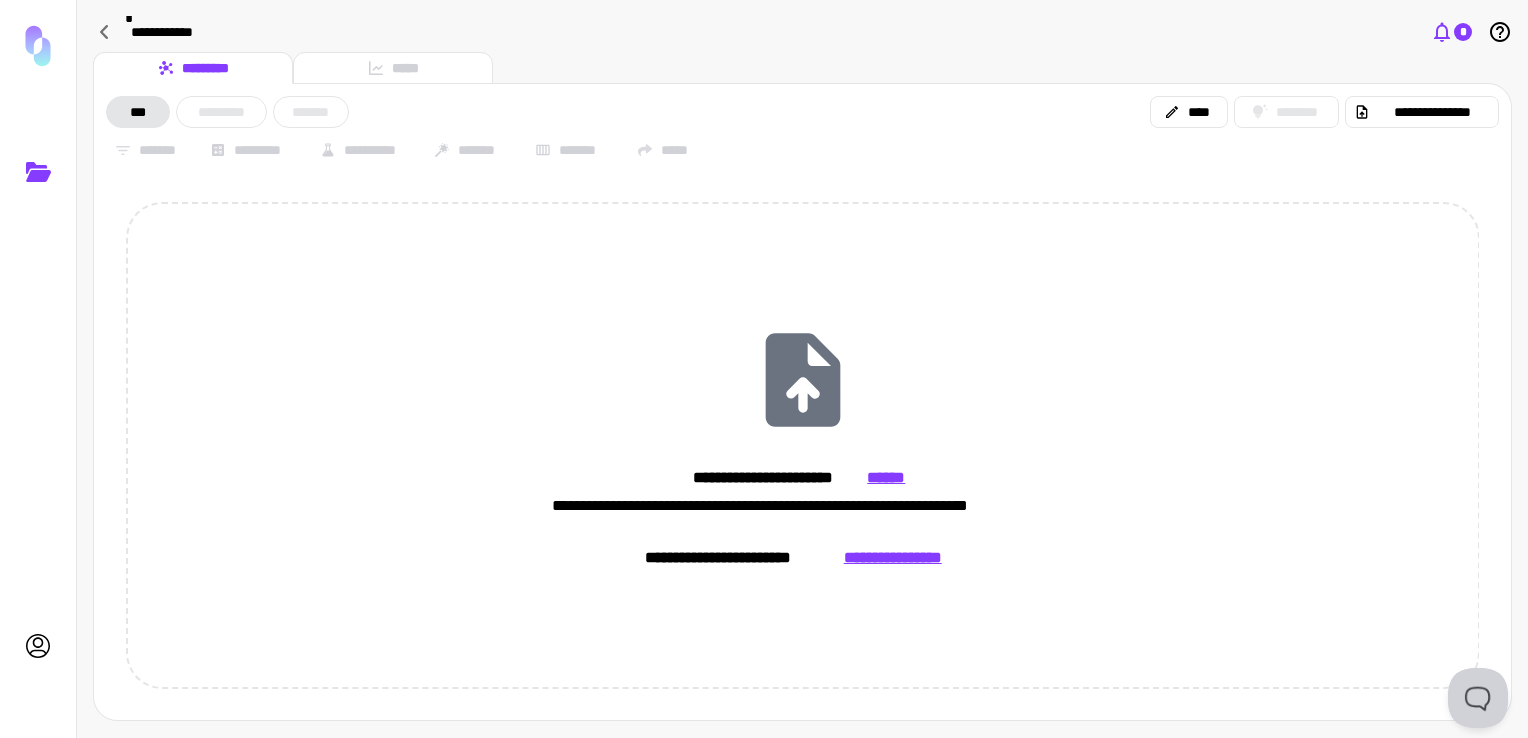 click 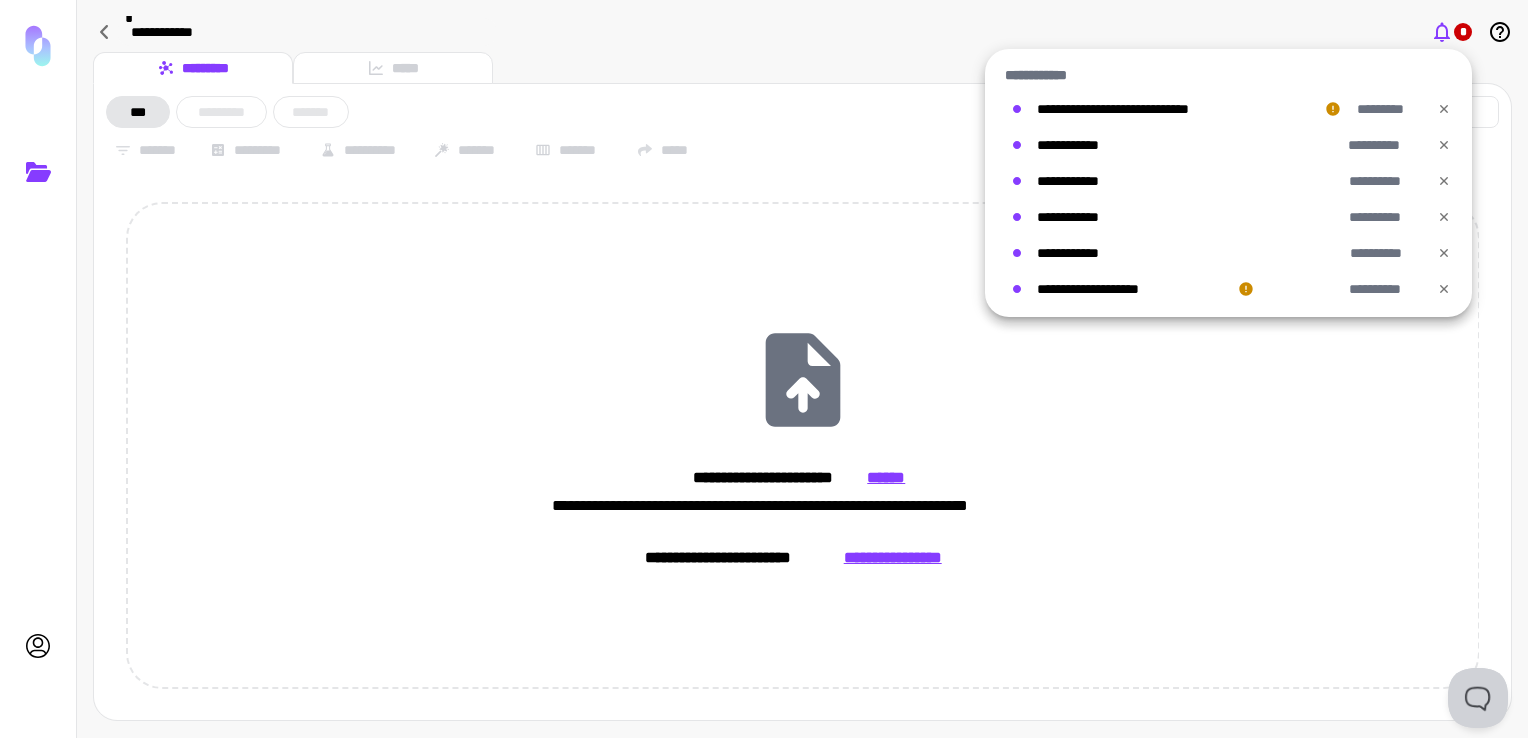 click at bounding box center [764, 369] 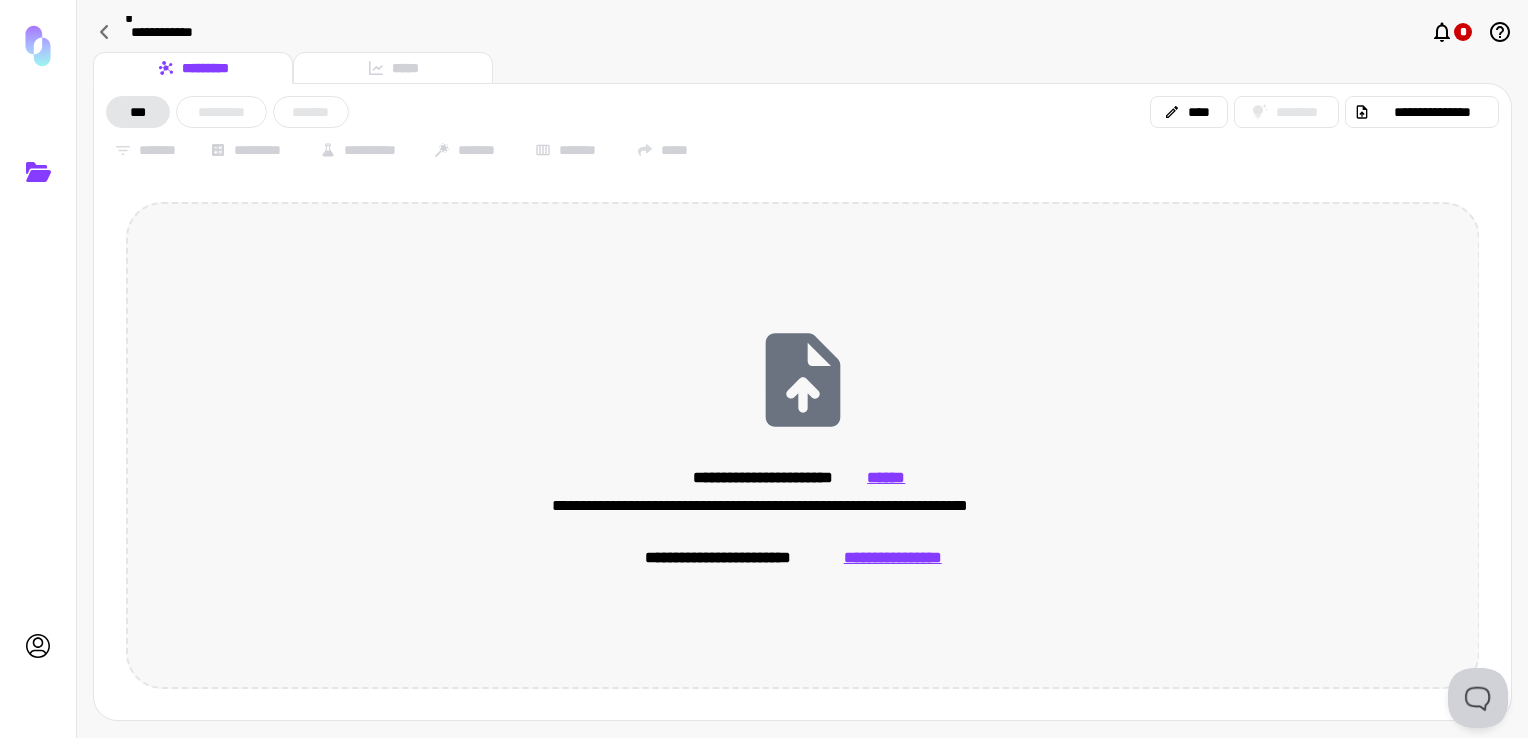 type 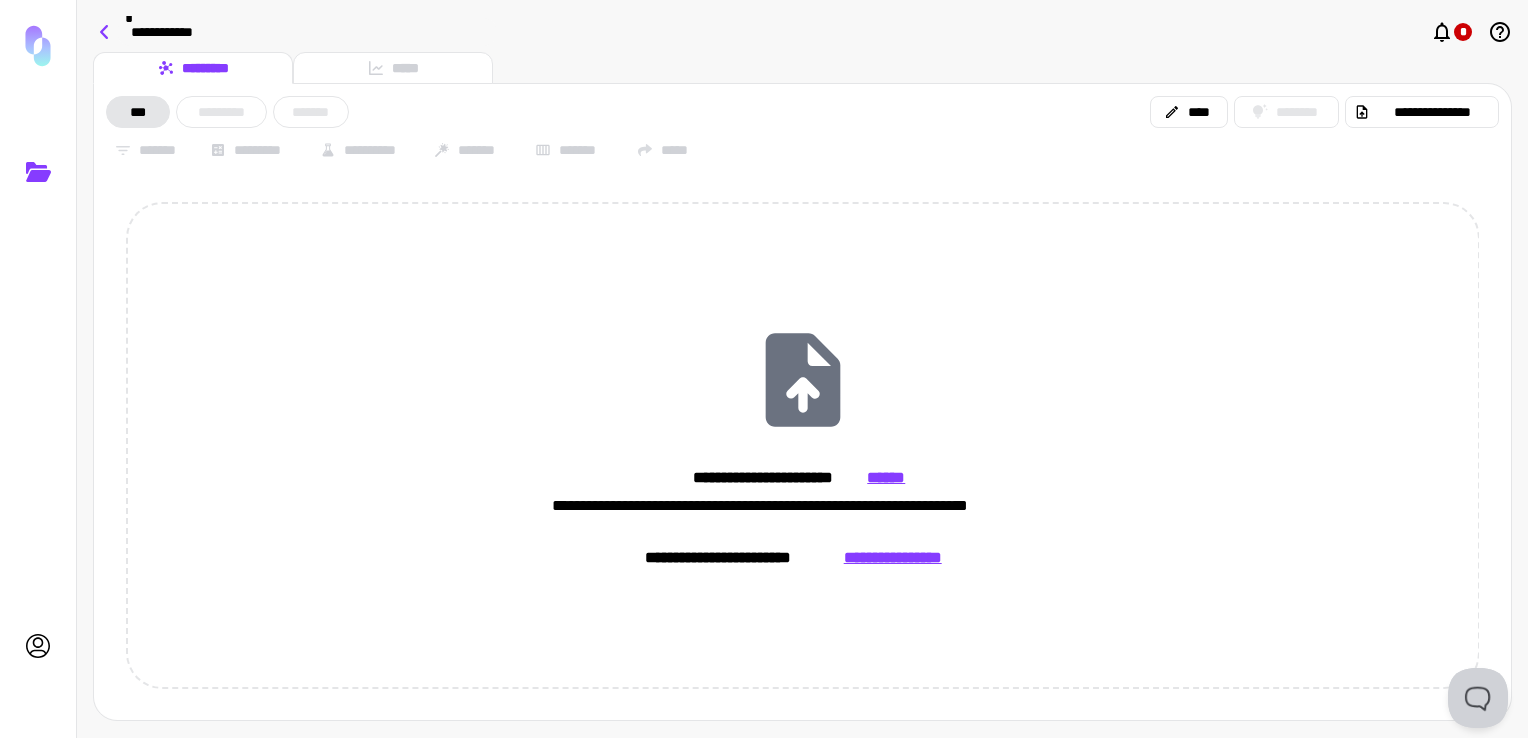 click 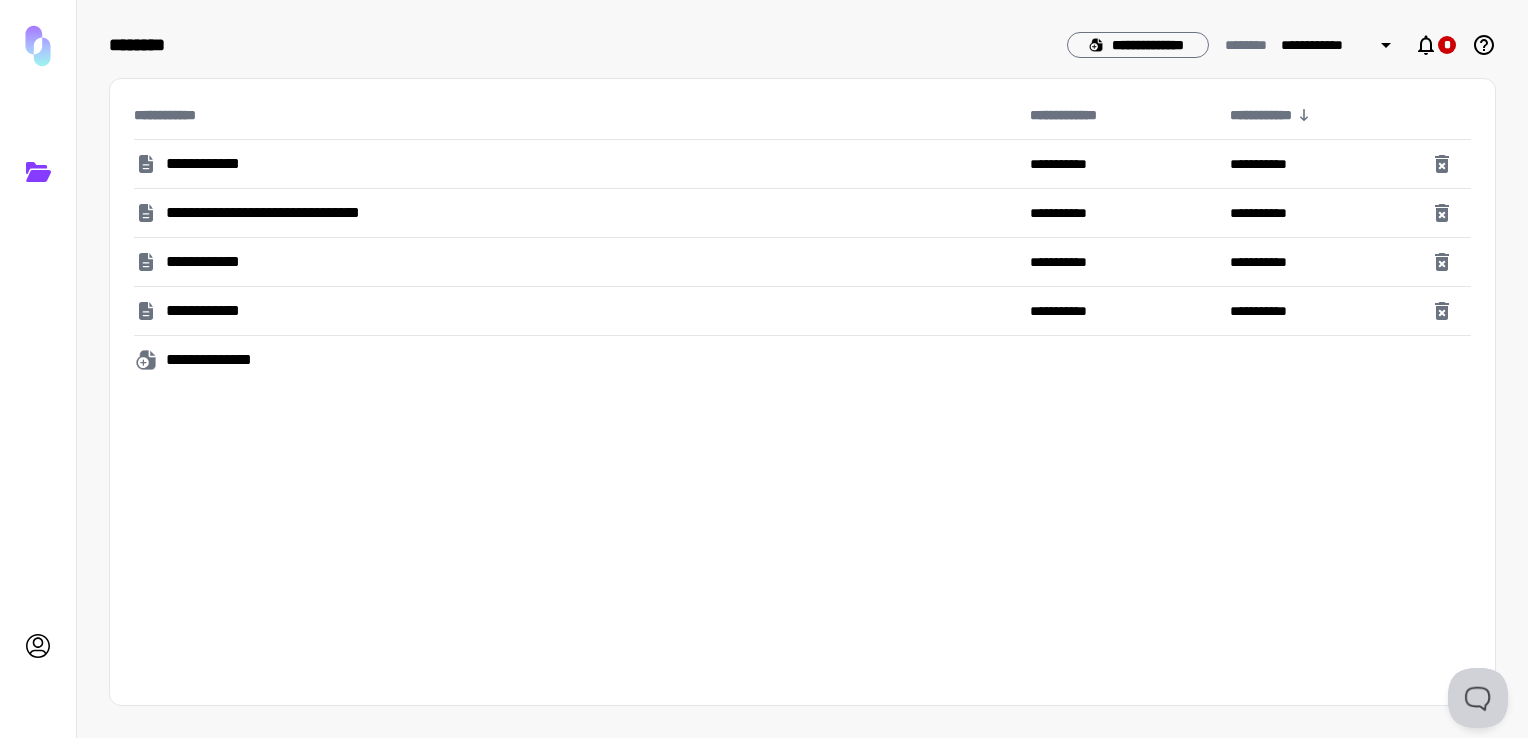click on "**********" at bounding box center (215, 311) 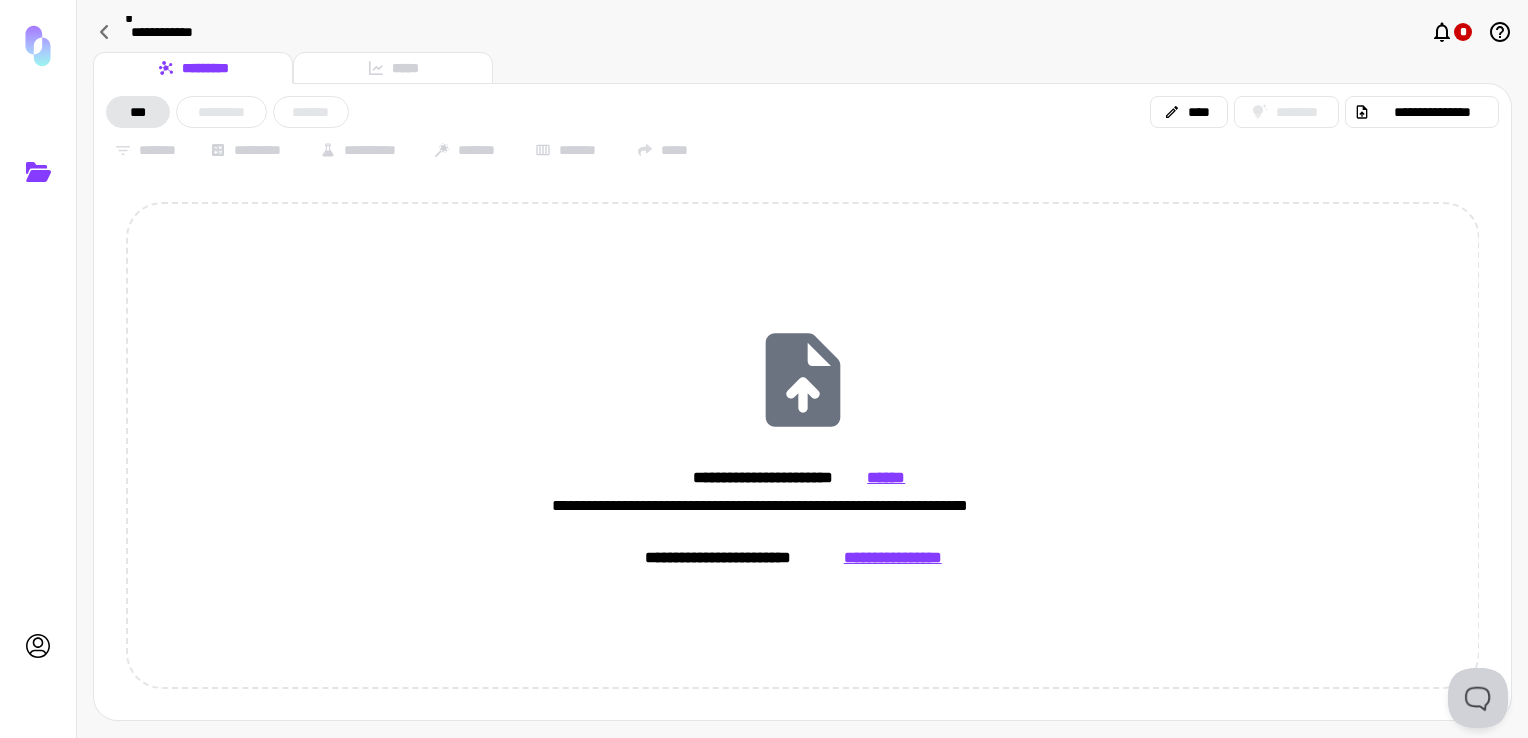 click on "*** ********* *******" at bounding box center (227, 112) 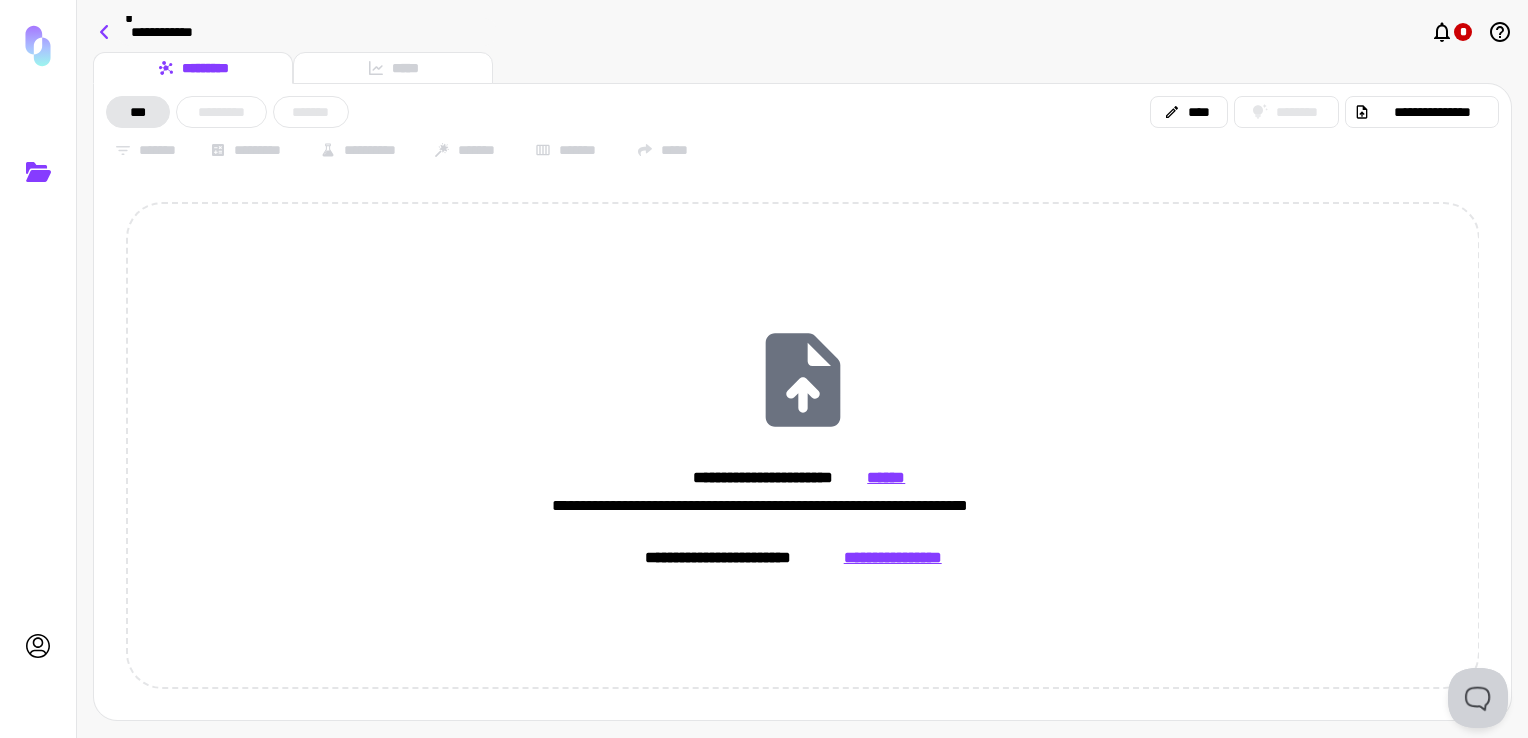 click 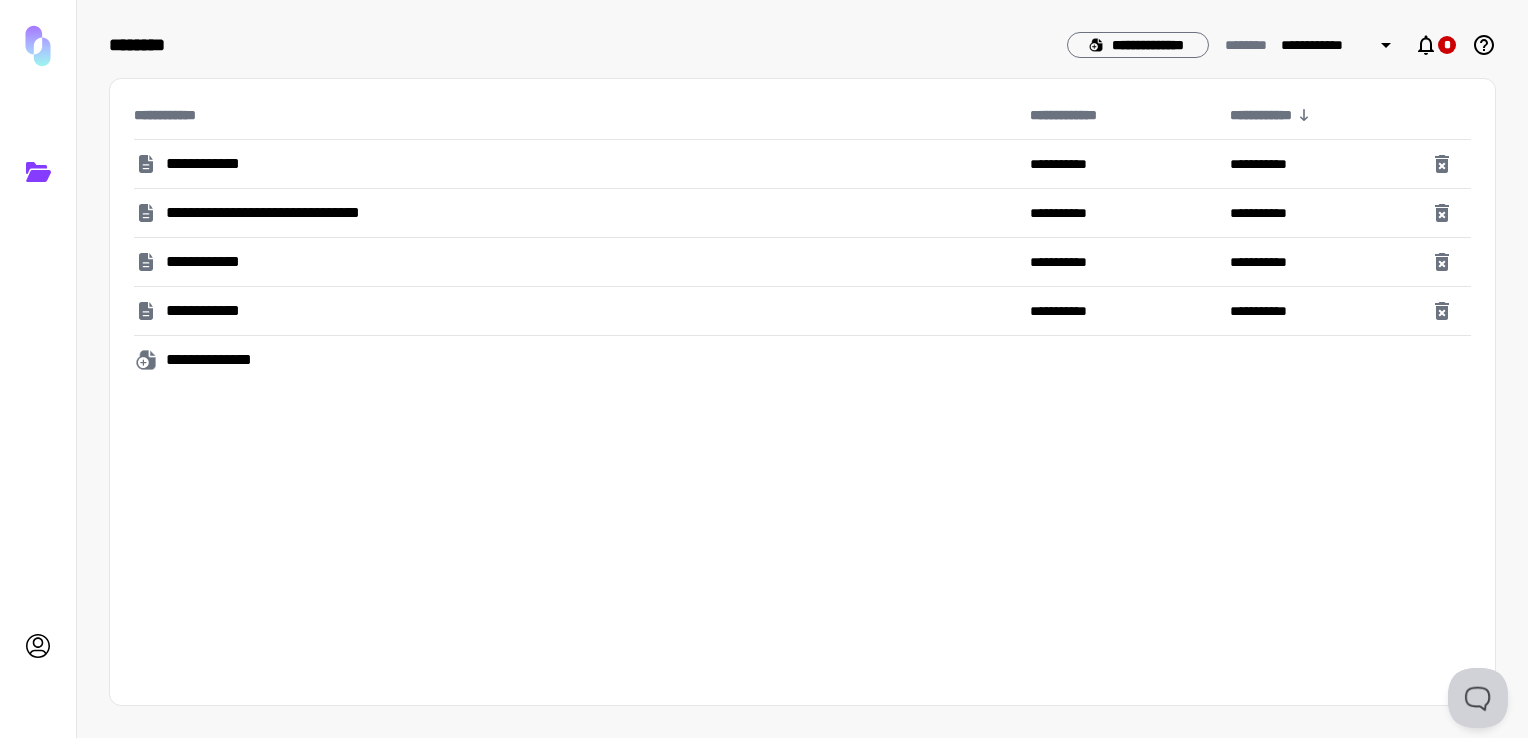 click at bounding box center [38, 46] 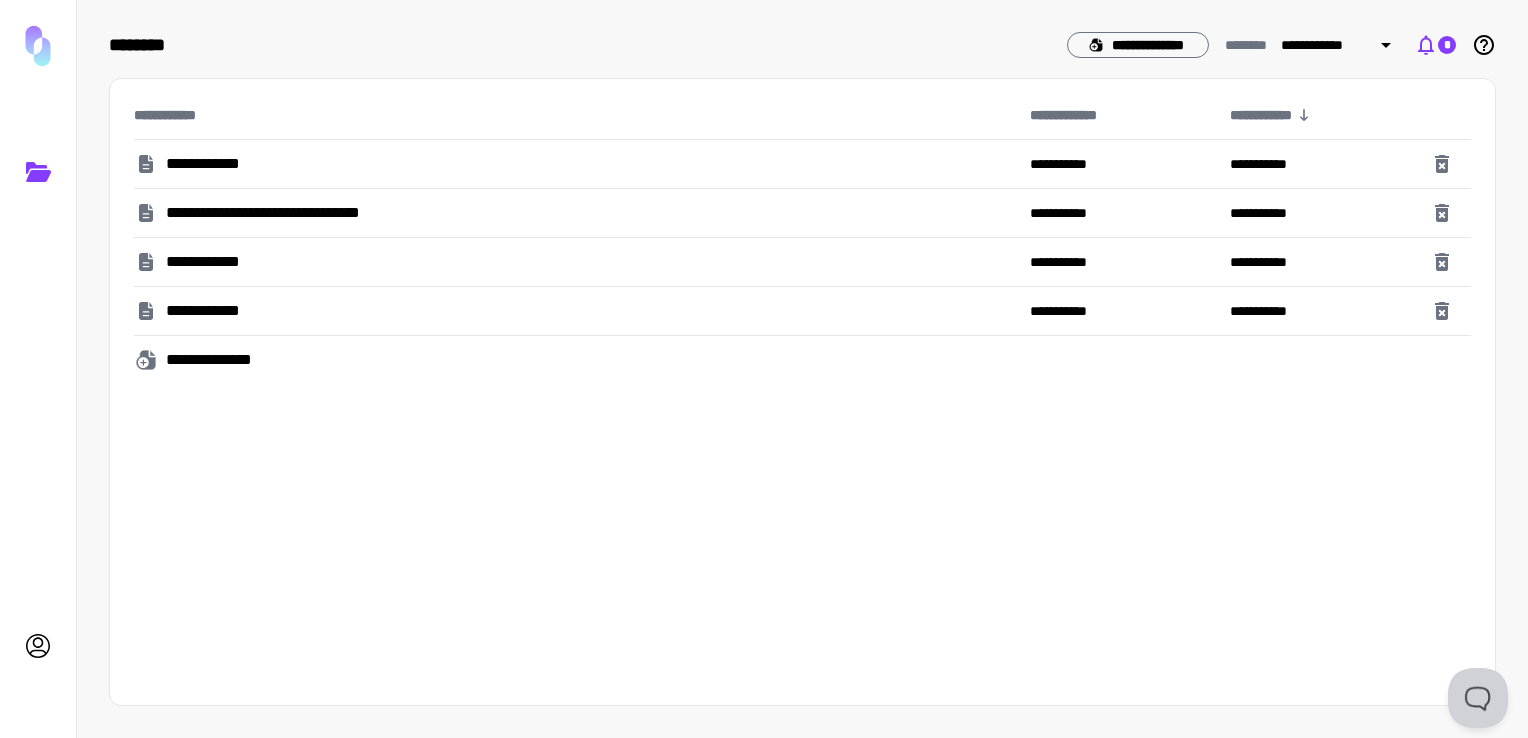 click on "*" at bounding box center [1435, 45] 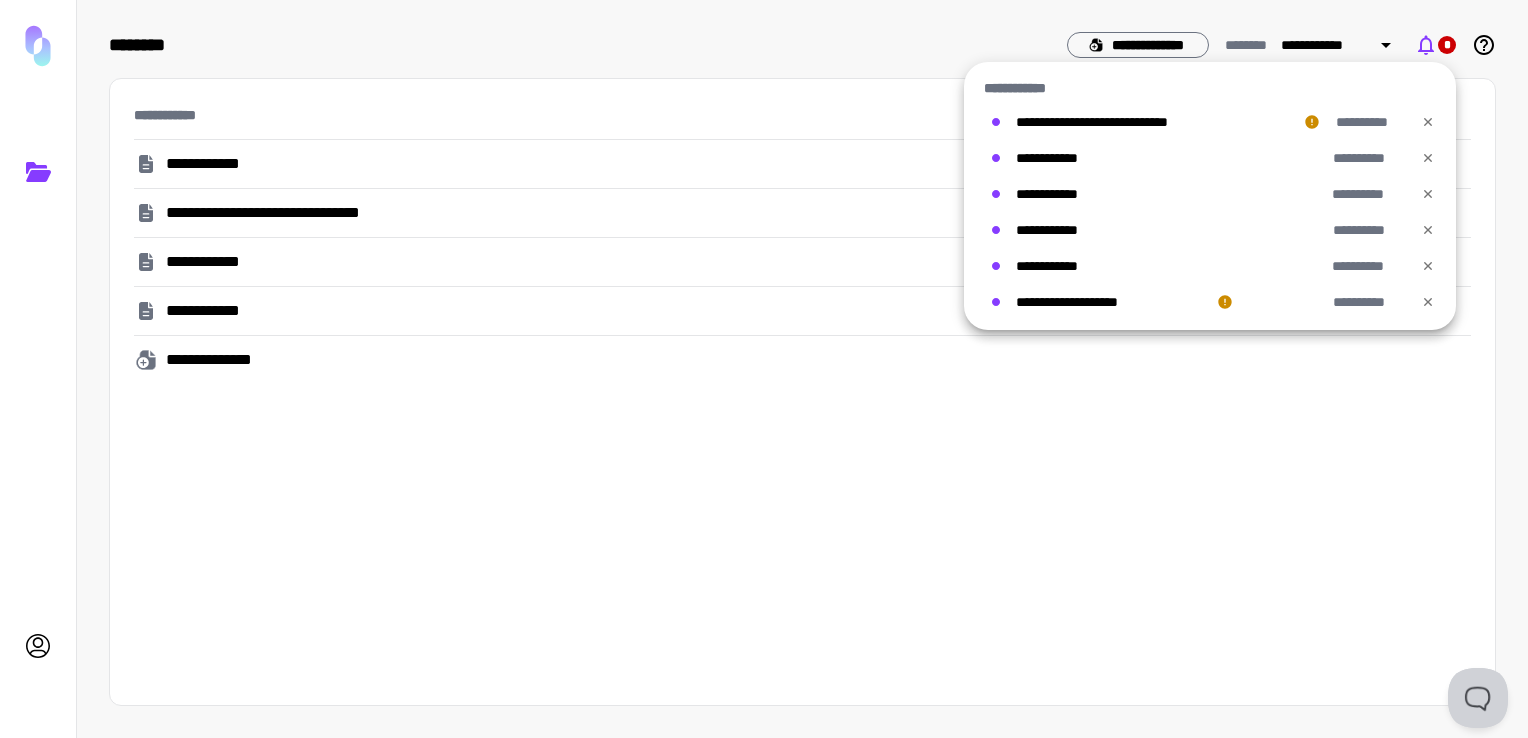 click at bounding box center [764, 369] 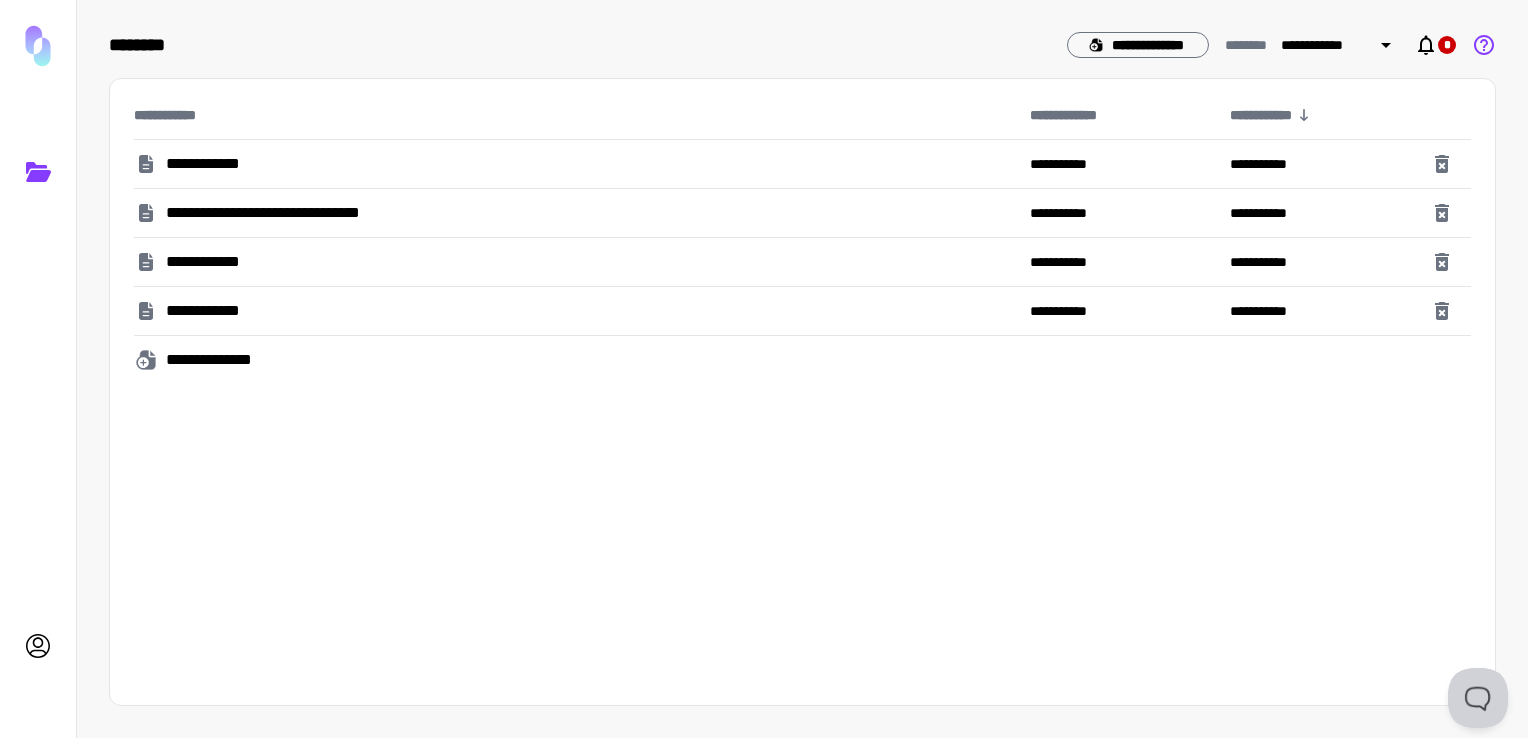 click 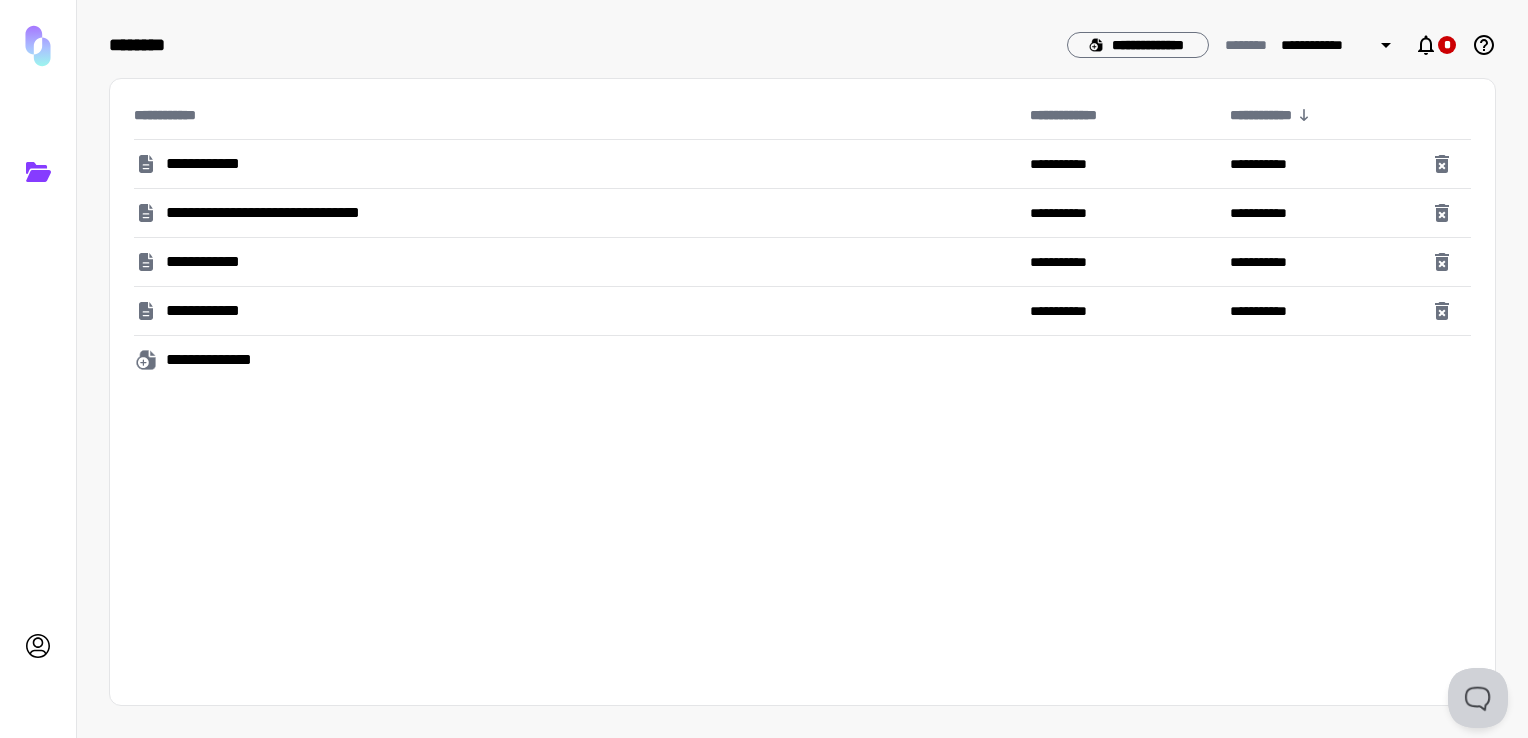 click on "**********" at bounding box center [313, 213] 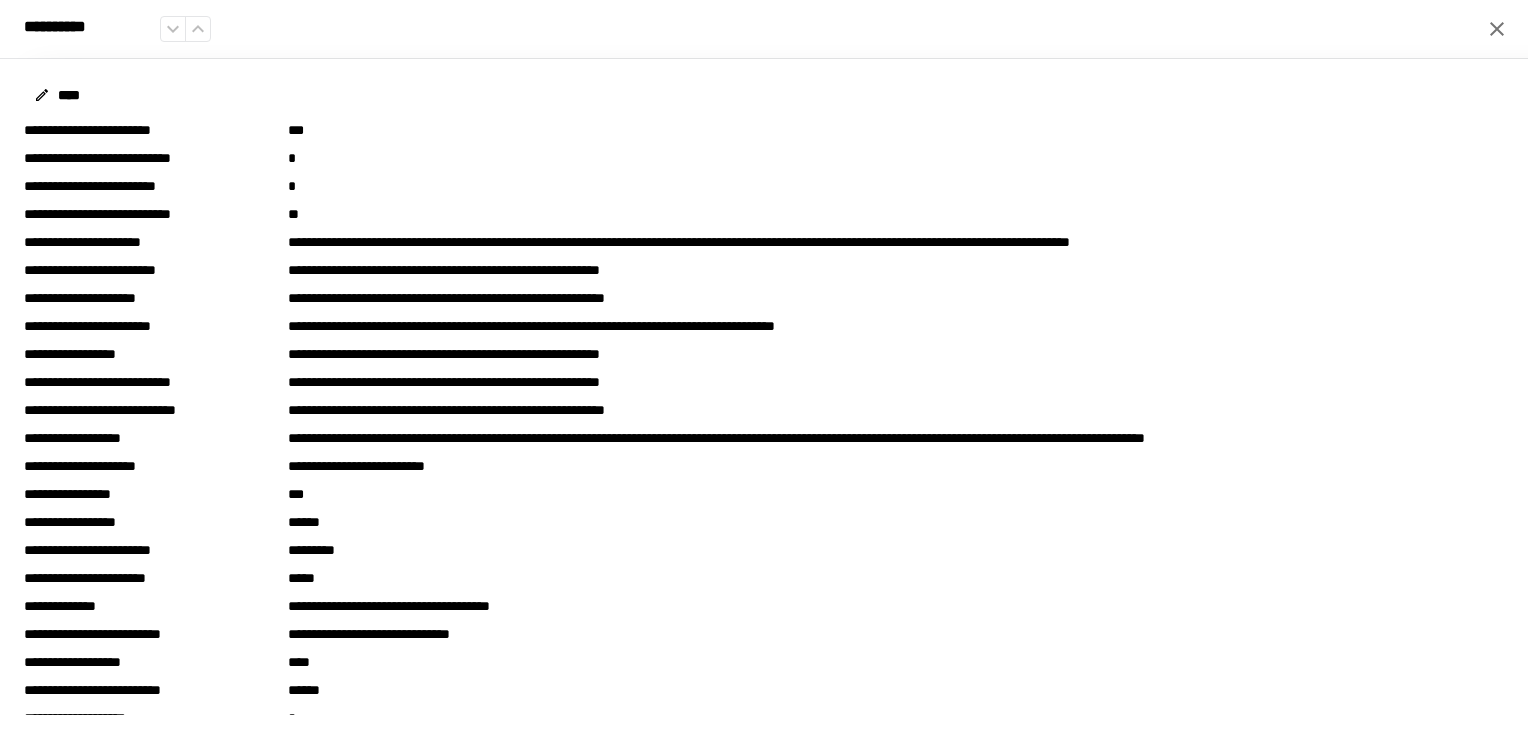 scroll, scrollTop: 690, scrollLeft: 0, axis: vertical 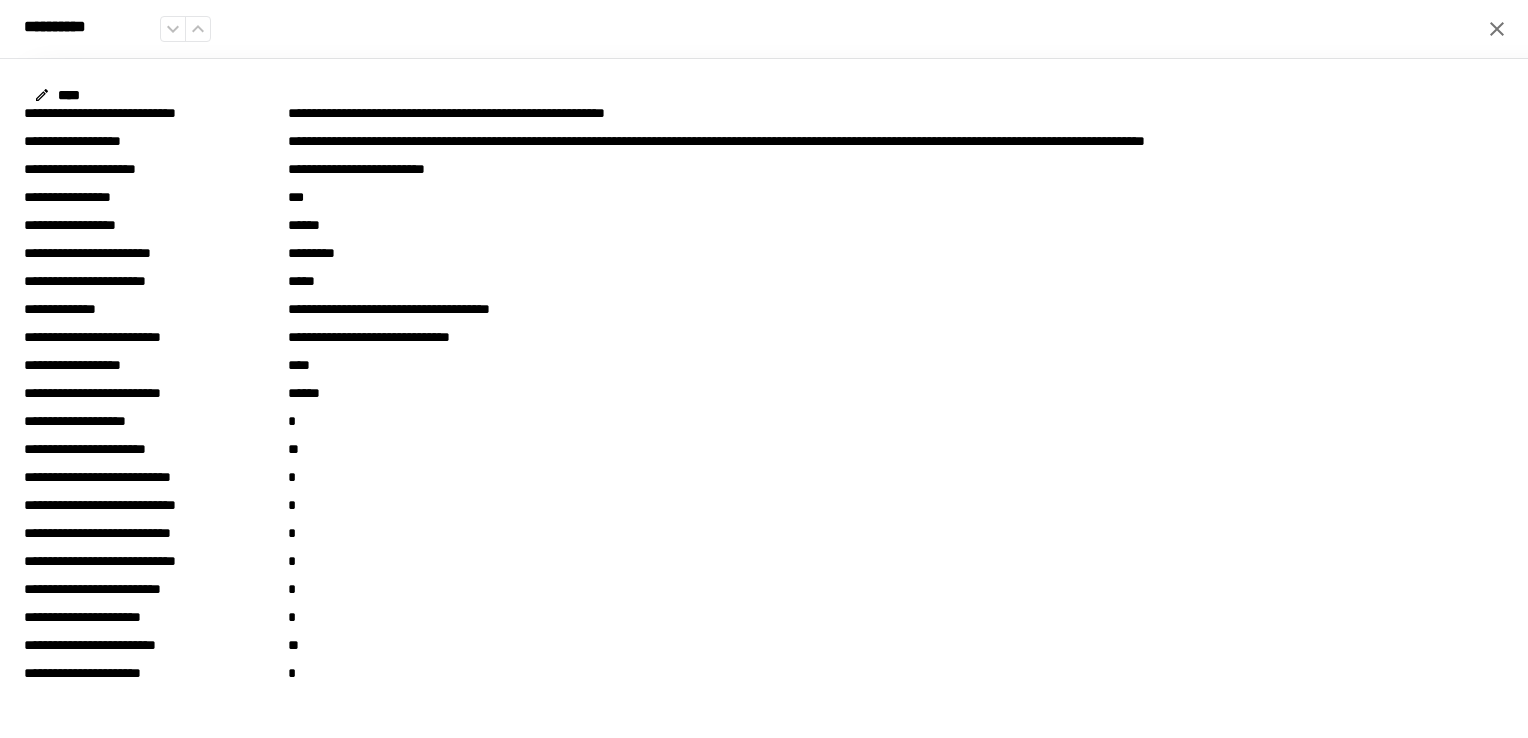 click 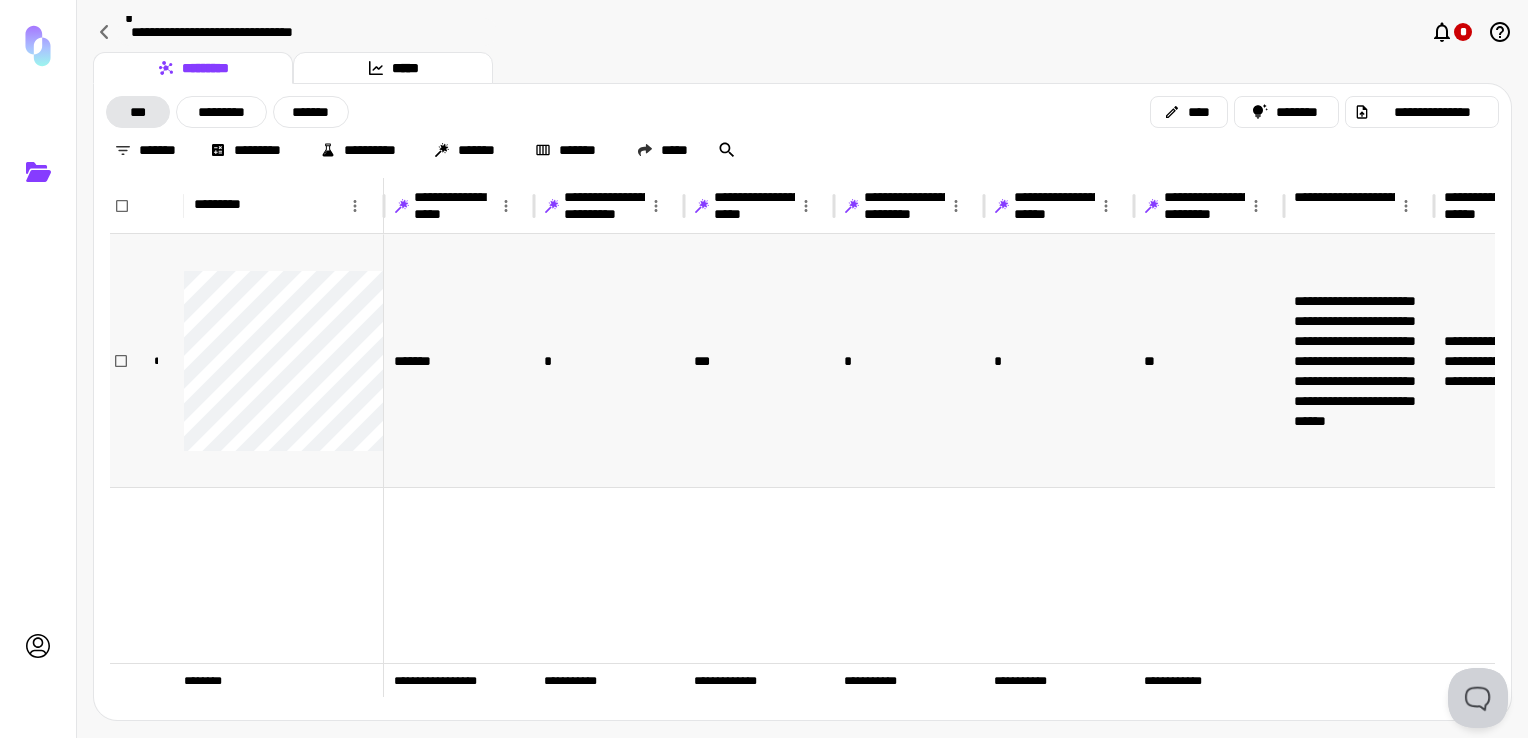 click on "*" at bounding box center (1059, 360) 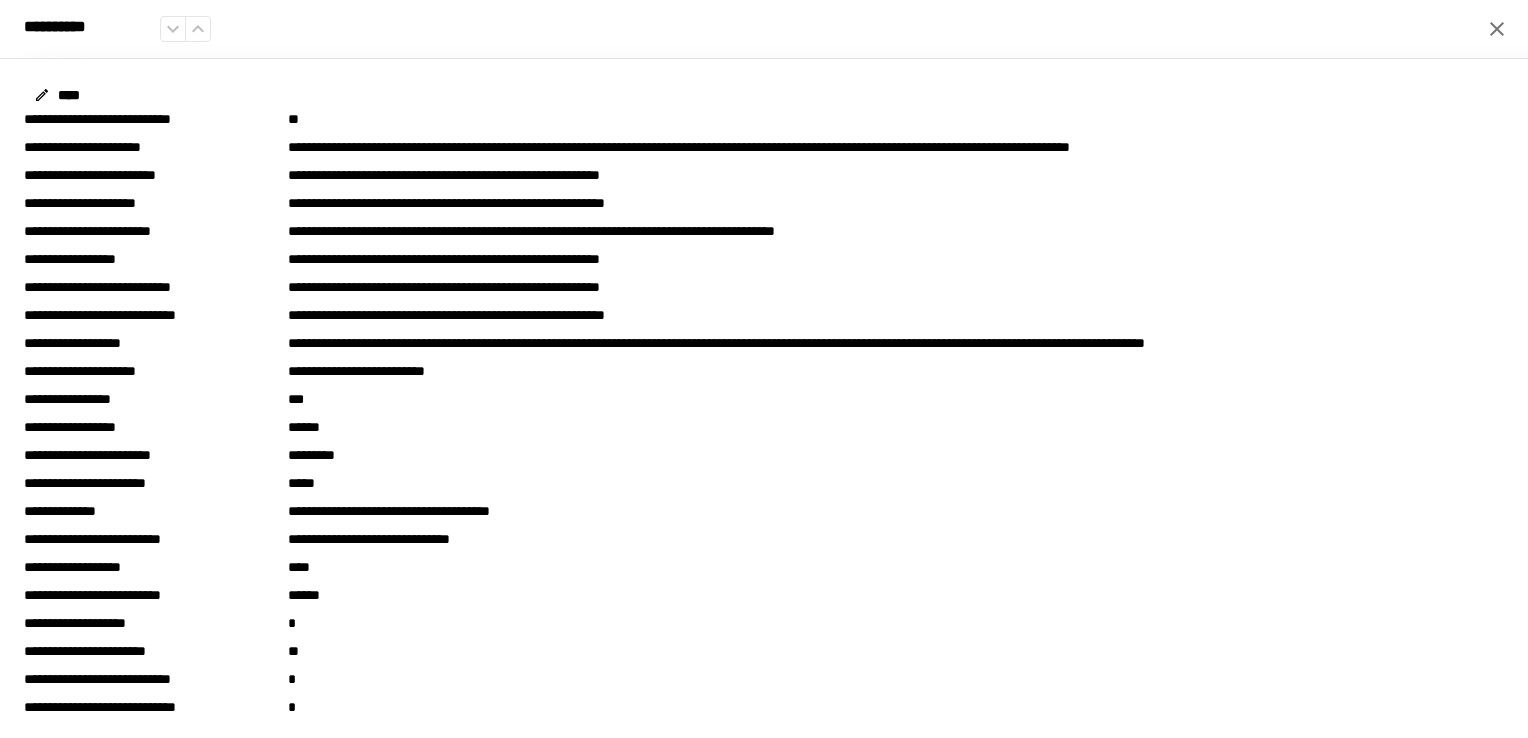 scroll, scrollTop: 690, scrollLeft: 0, axis: vertical 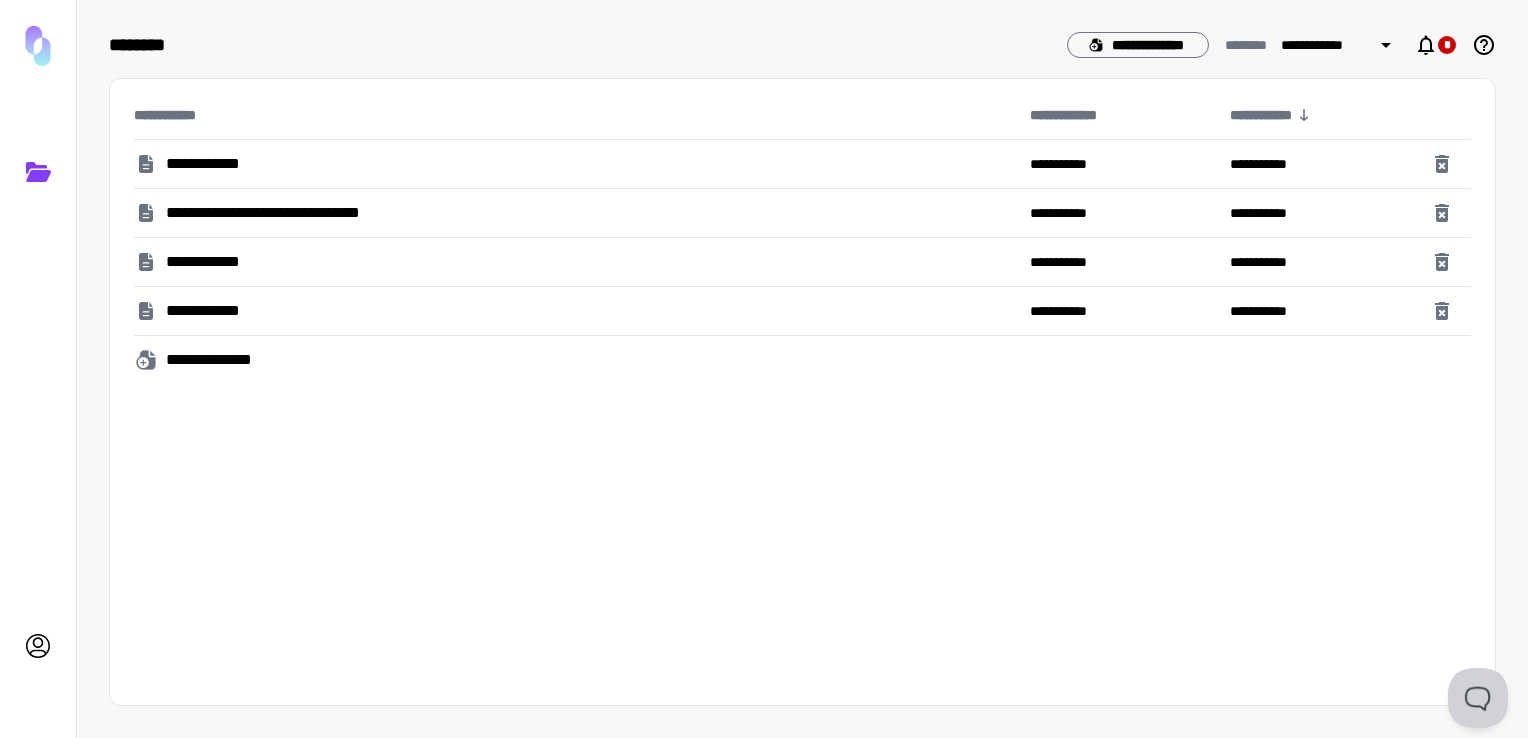 click on "**********" at bounding box center (574, 360) 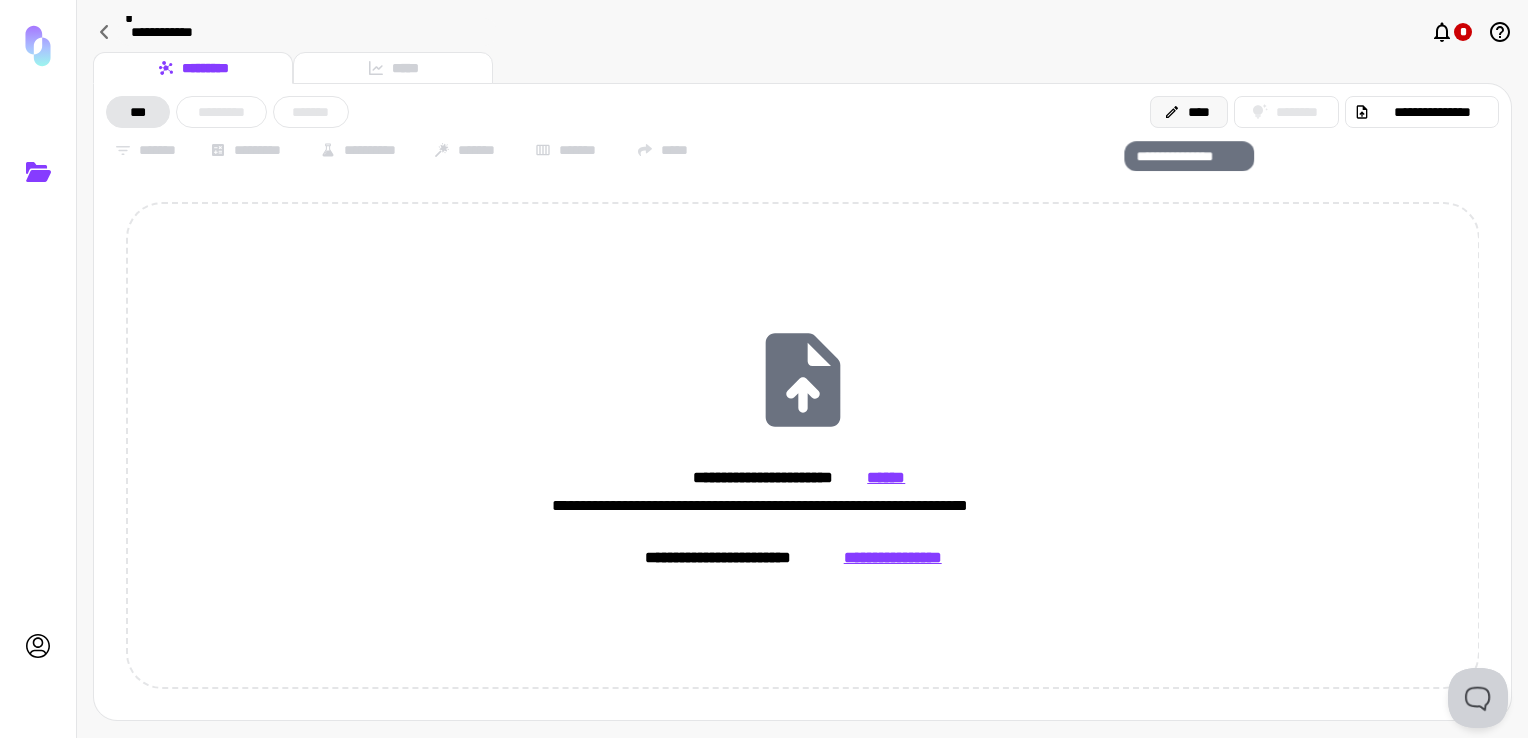 click on "****" at bounding box center [1189, 112] 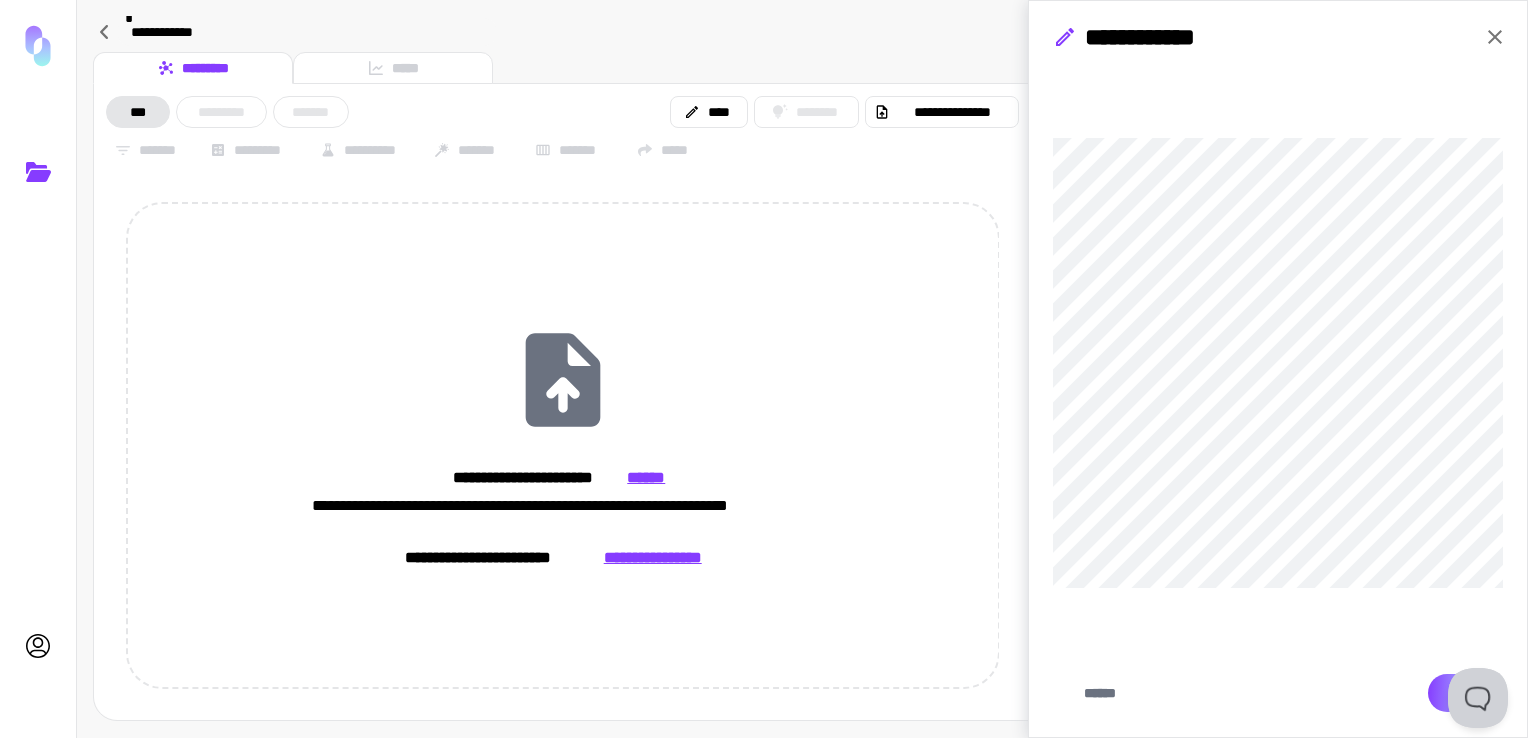 click on "***" at bounding box center [1465, 693] 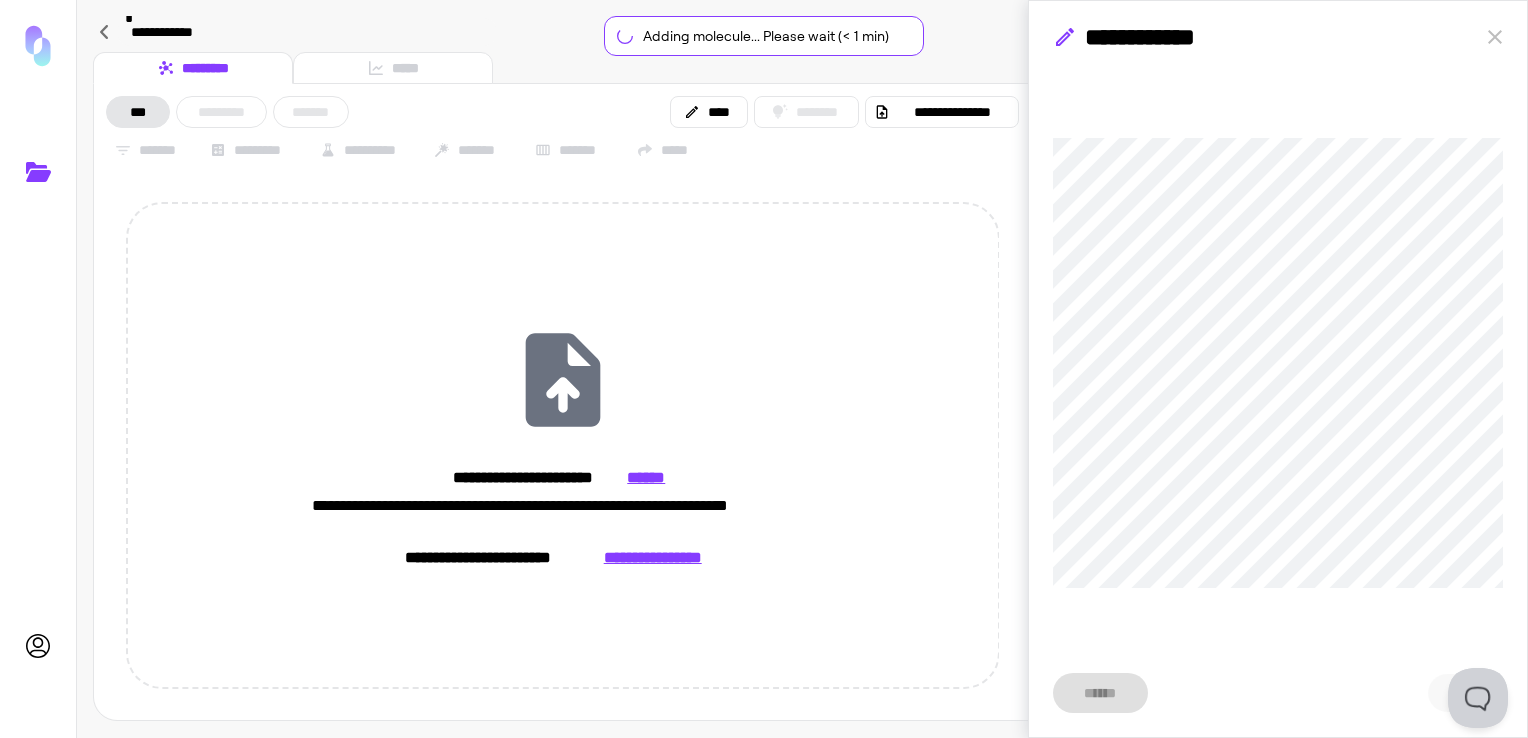 type on "*********" 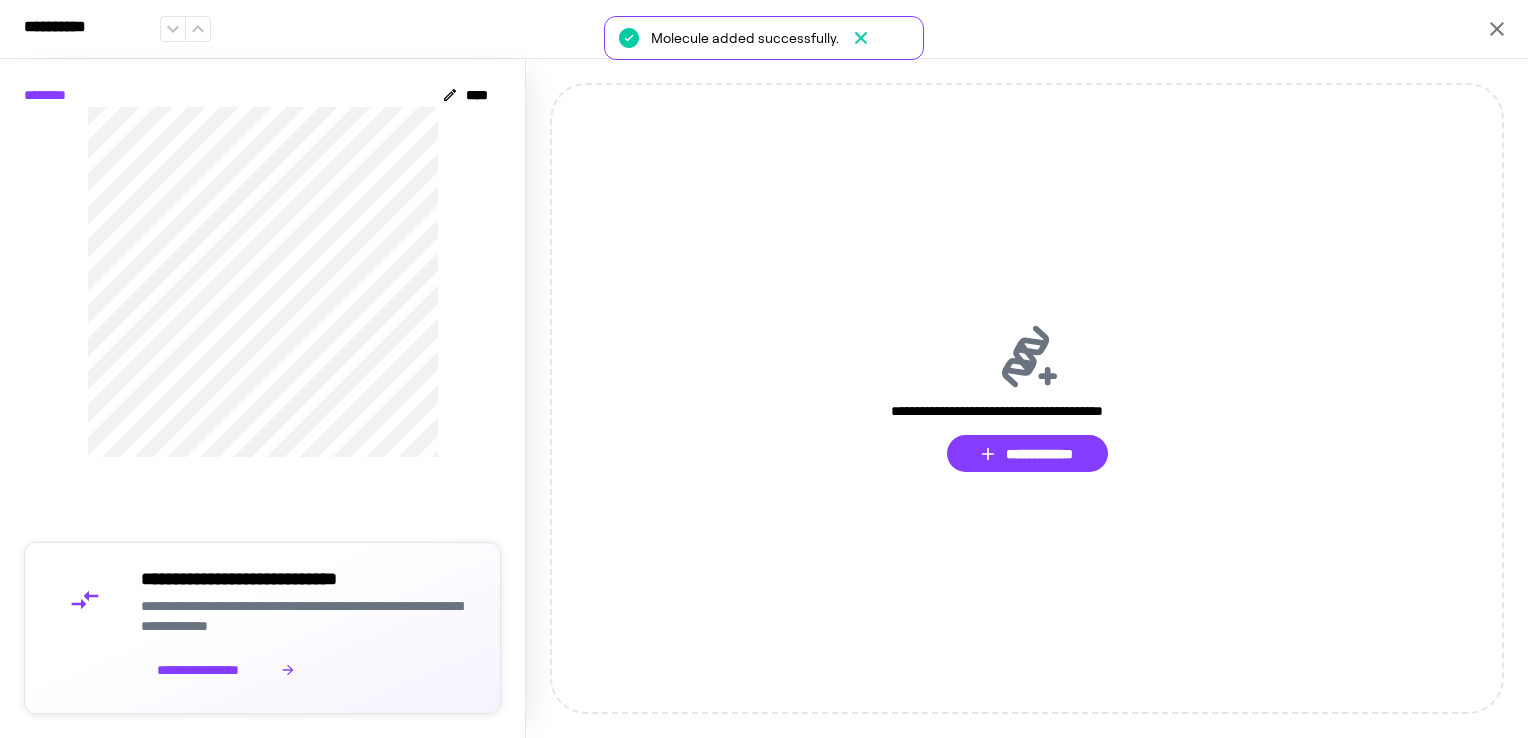 click on "**********" at bounding box center (215, 670) 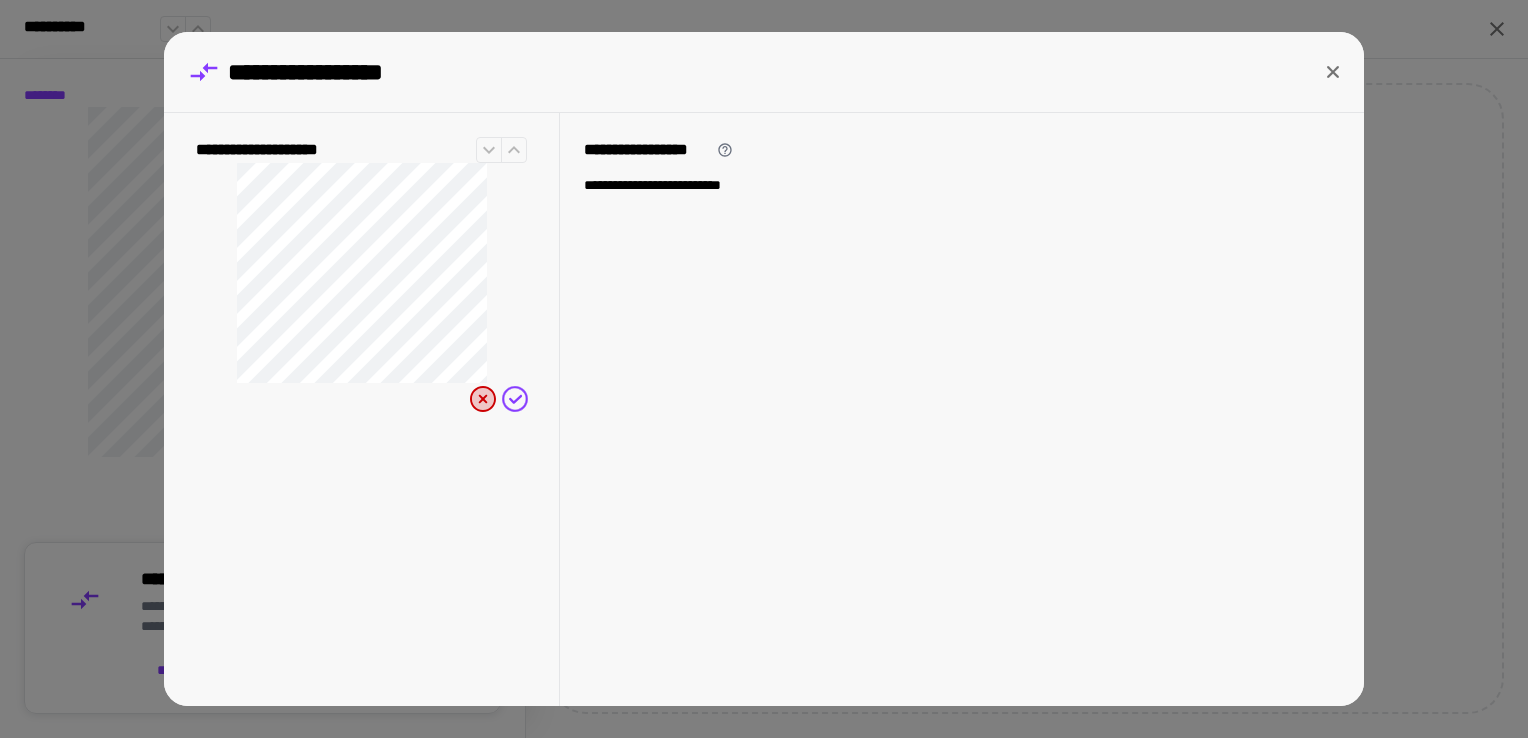 click 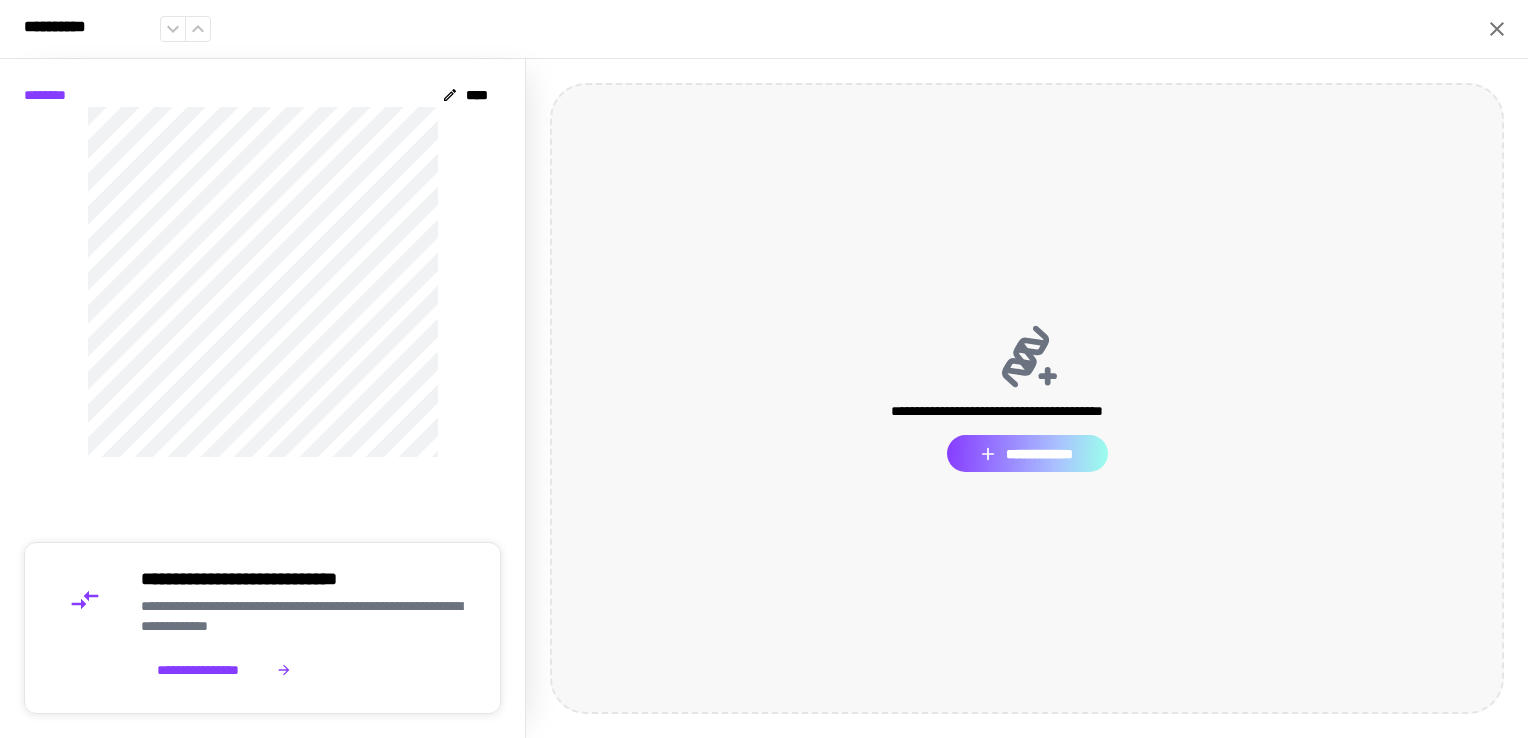 click on "**********" at bounding box center [1027, 454] 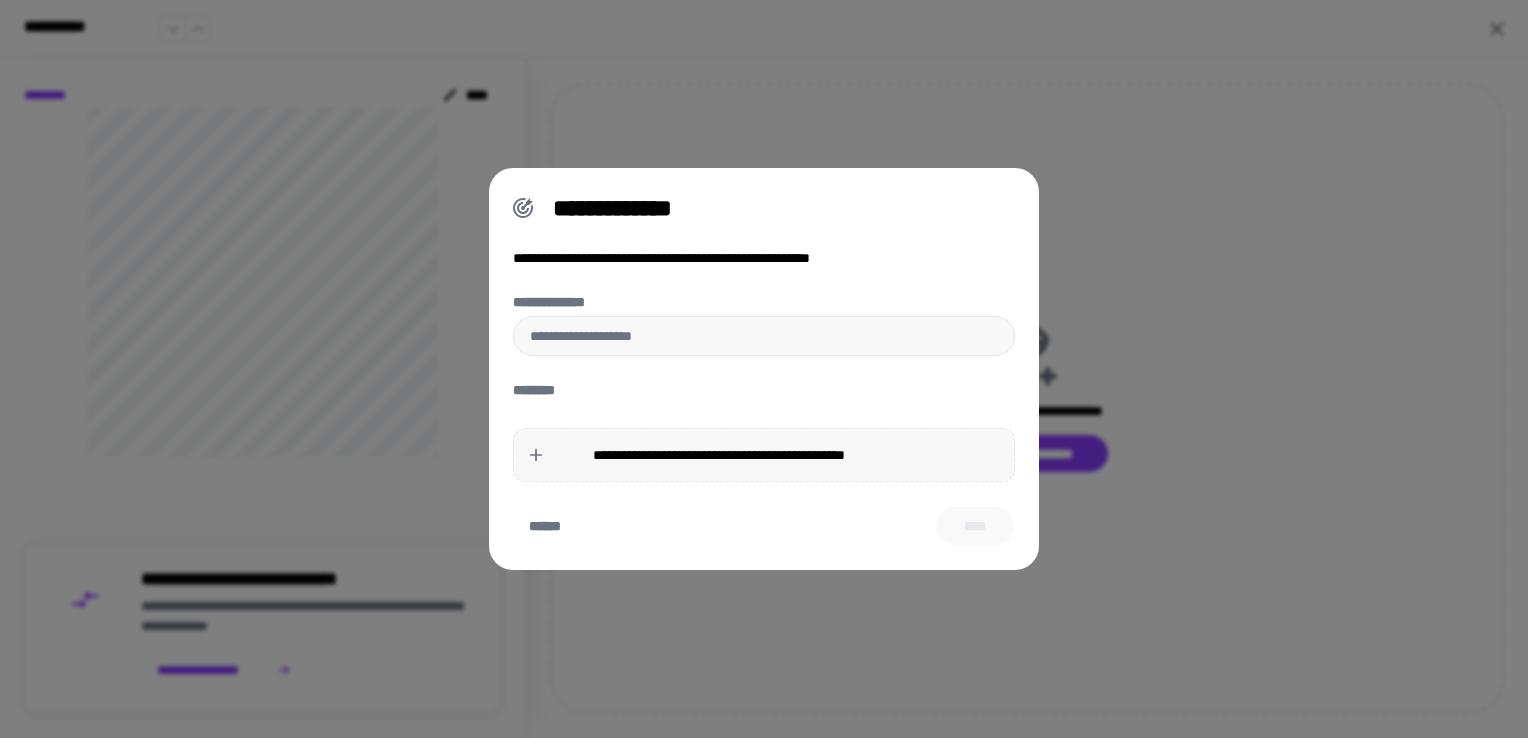 click on "**********" at bounding box center (764, 369) 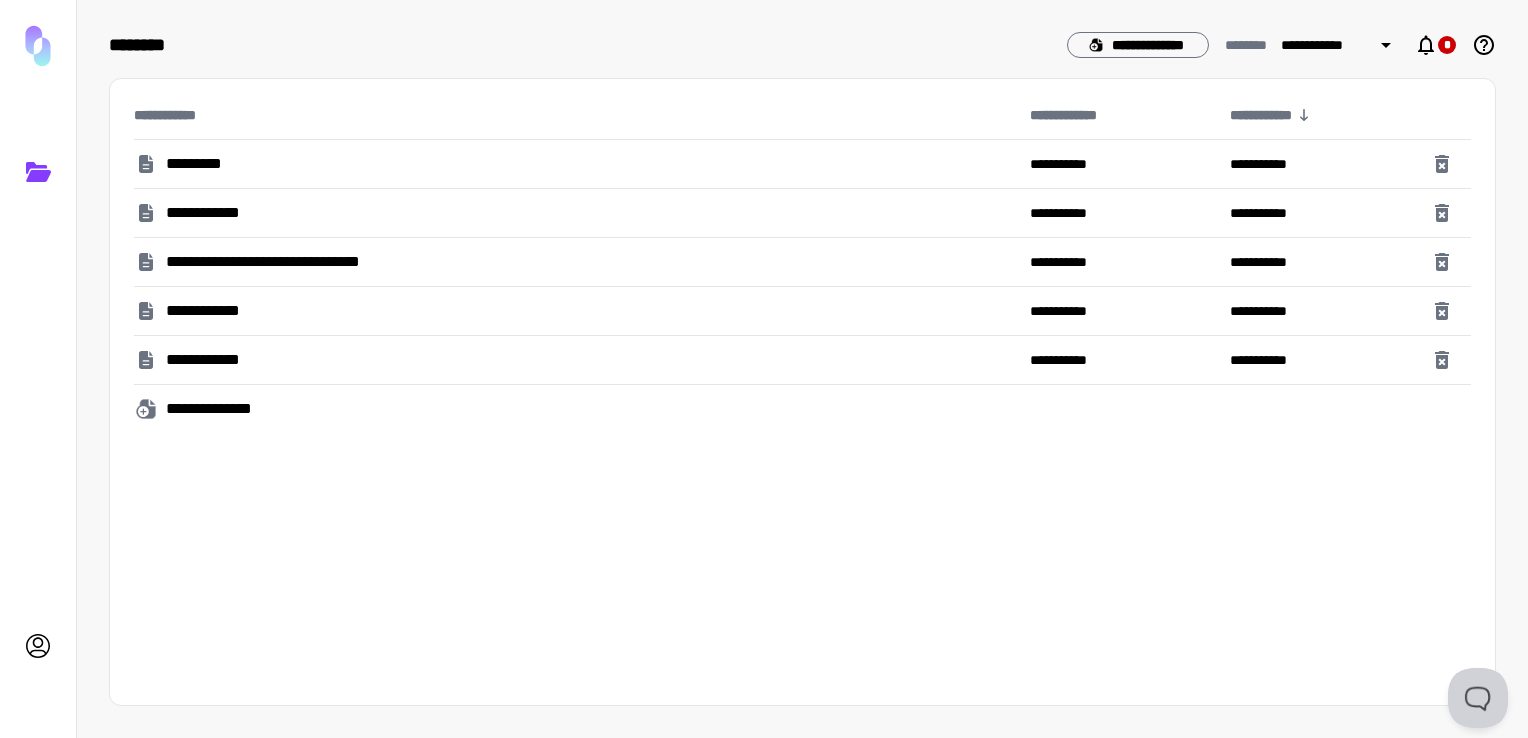click on "**********" at bounding box center (574, 409) 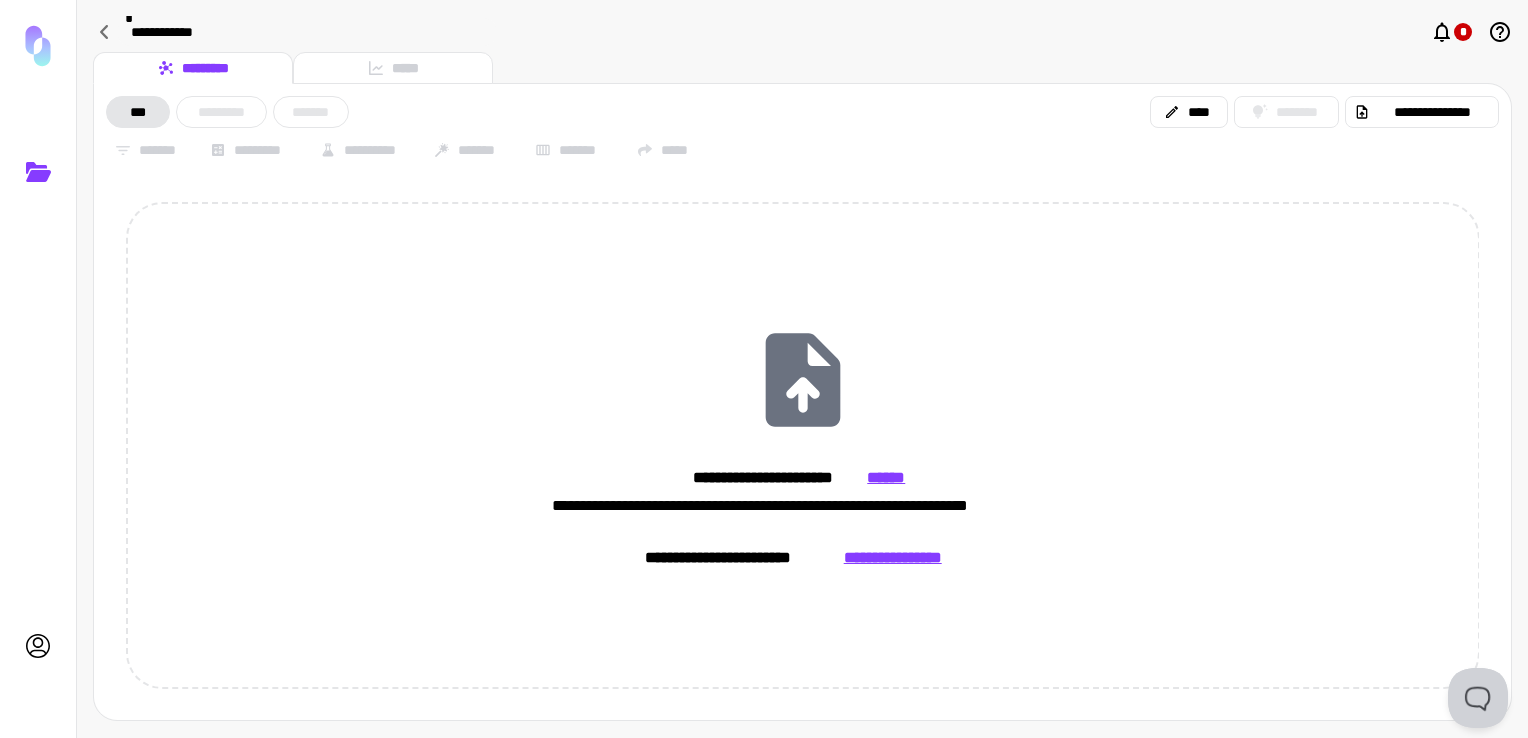 click on "****" at bounding box center [1189, 112] 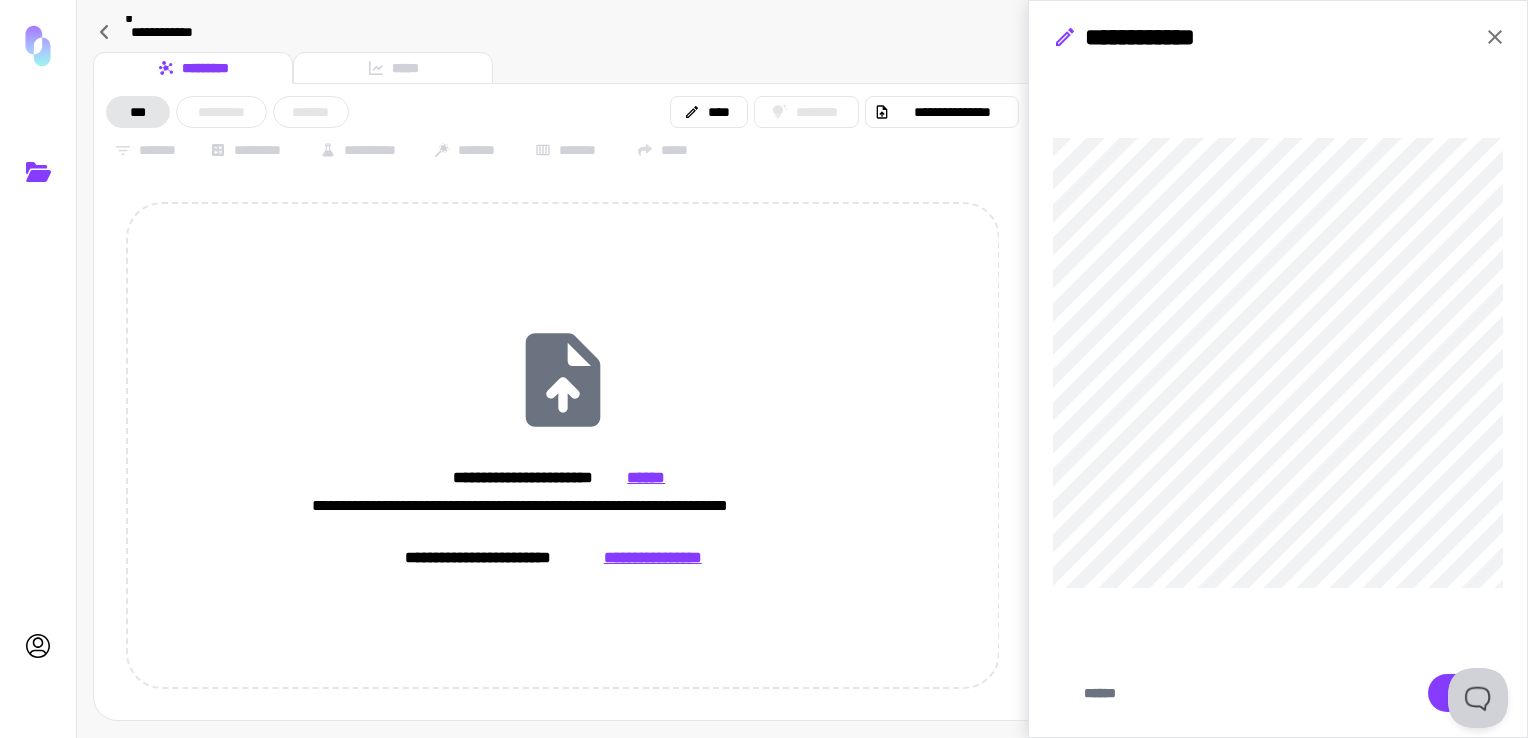 click on "**********" at bounding box center [1160, 37] 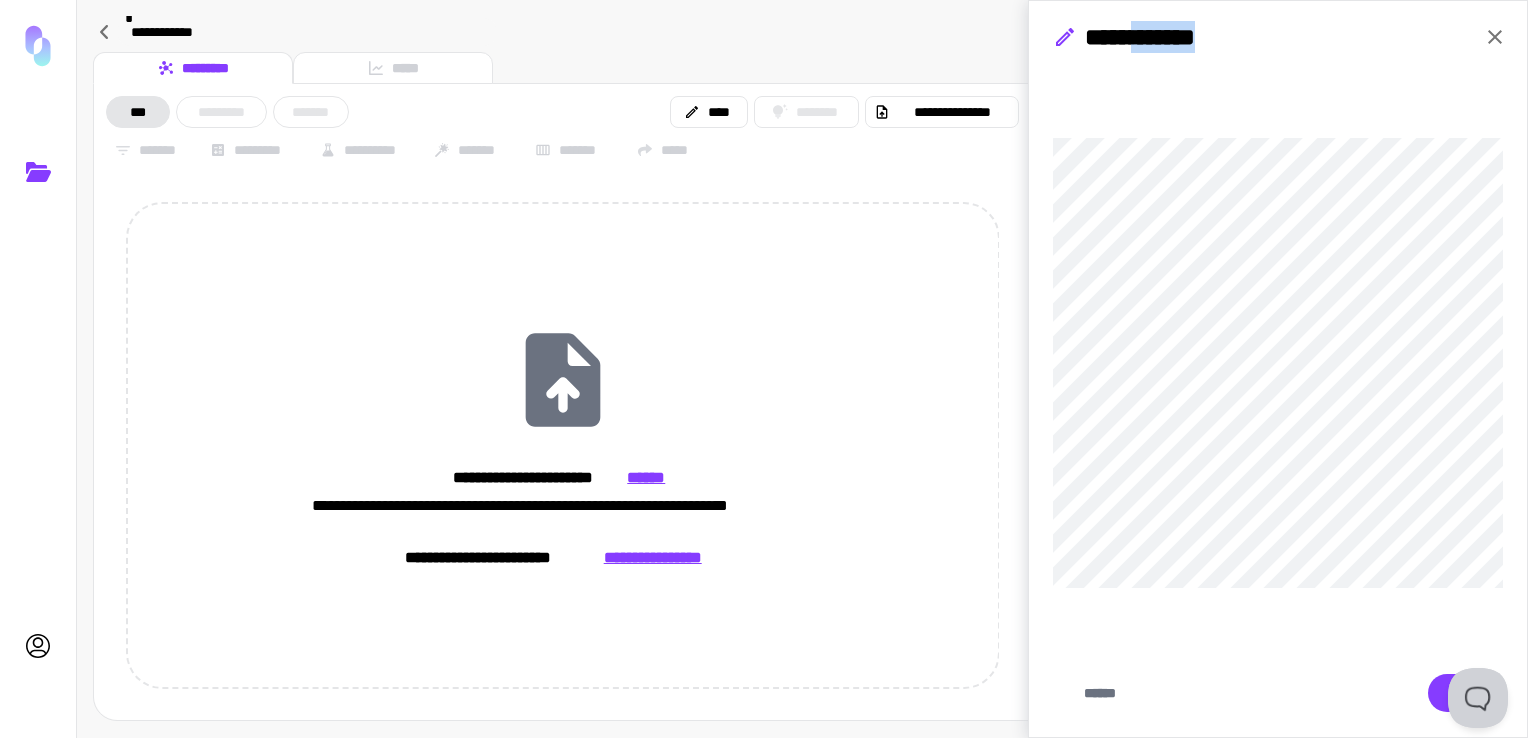 drag, startPoint x: 1168, startPoint y: 46, endPoint x: 1243, endPoint y: 34, distance: 75.95393 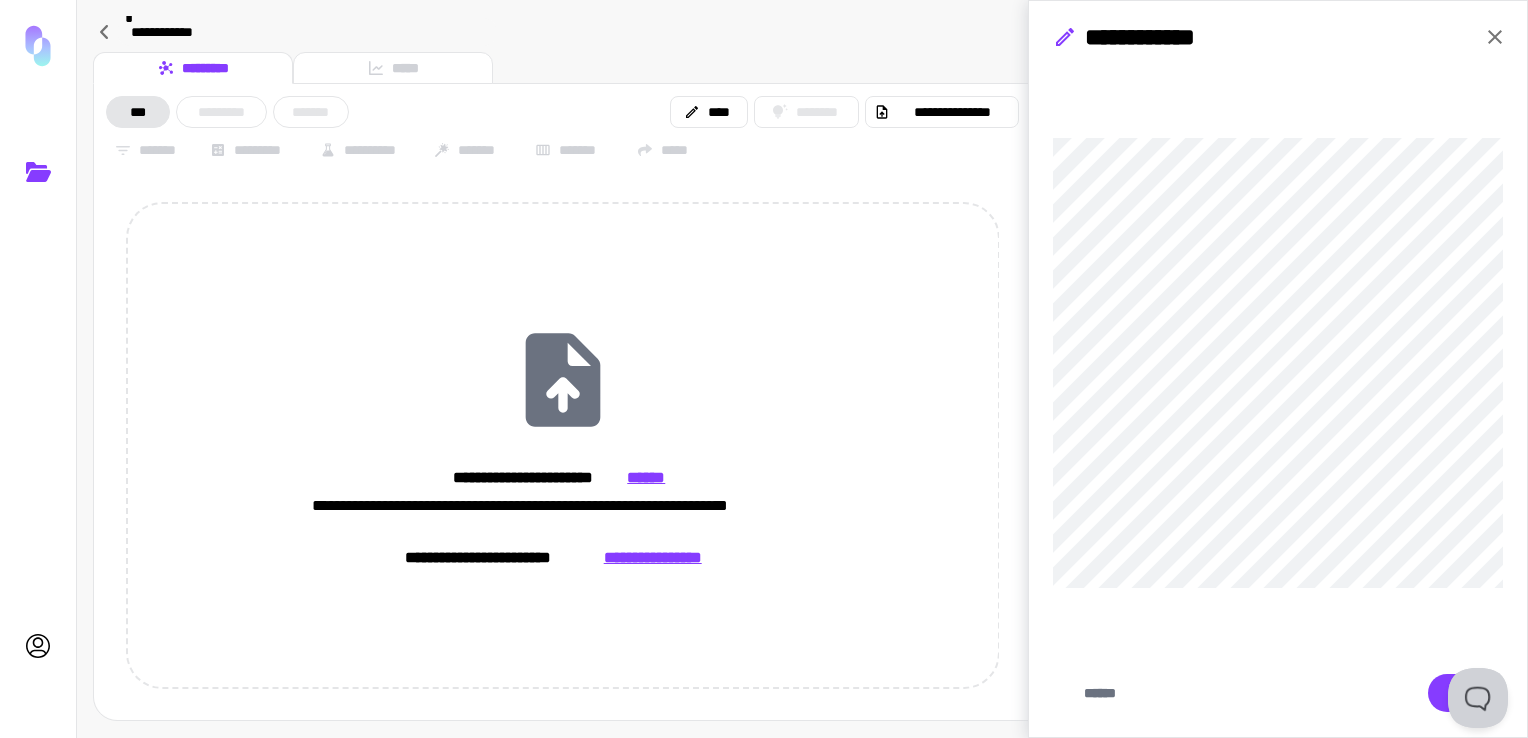 click 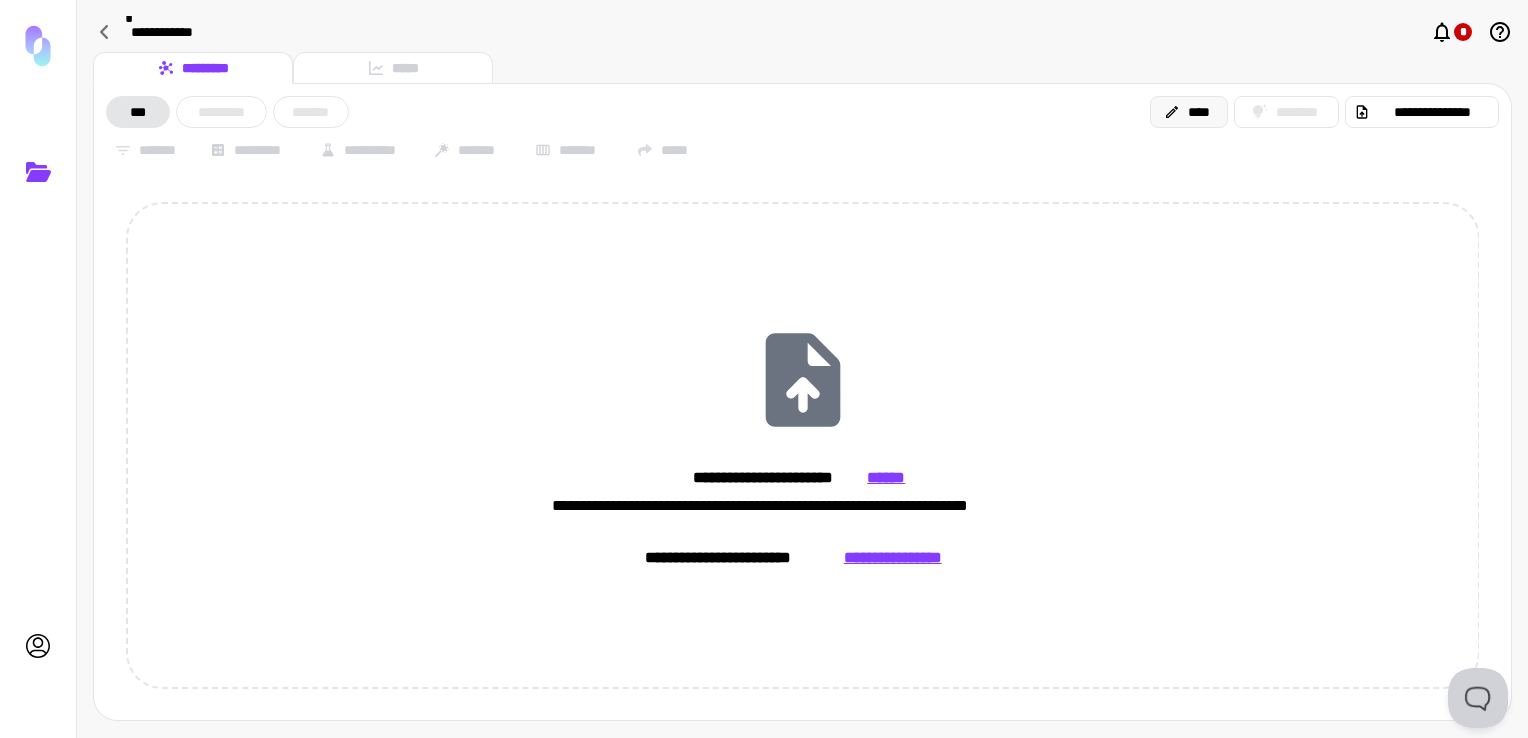 click on "****" at bounding box center (1189, 112) 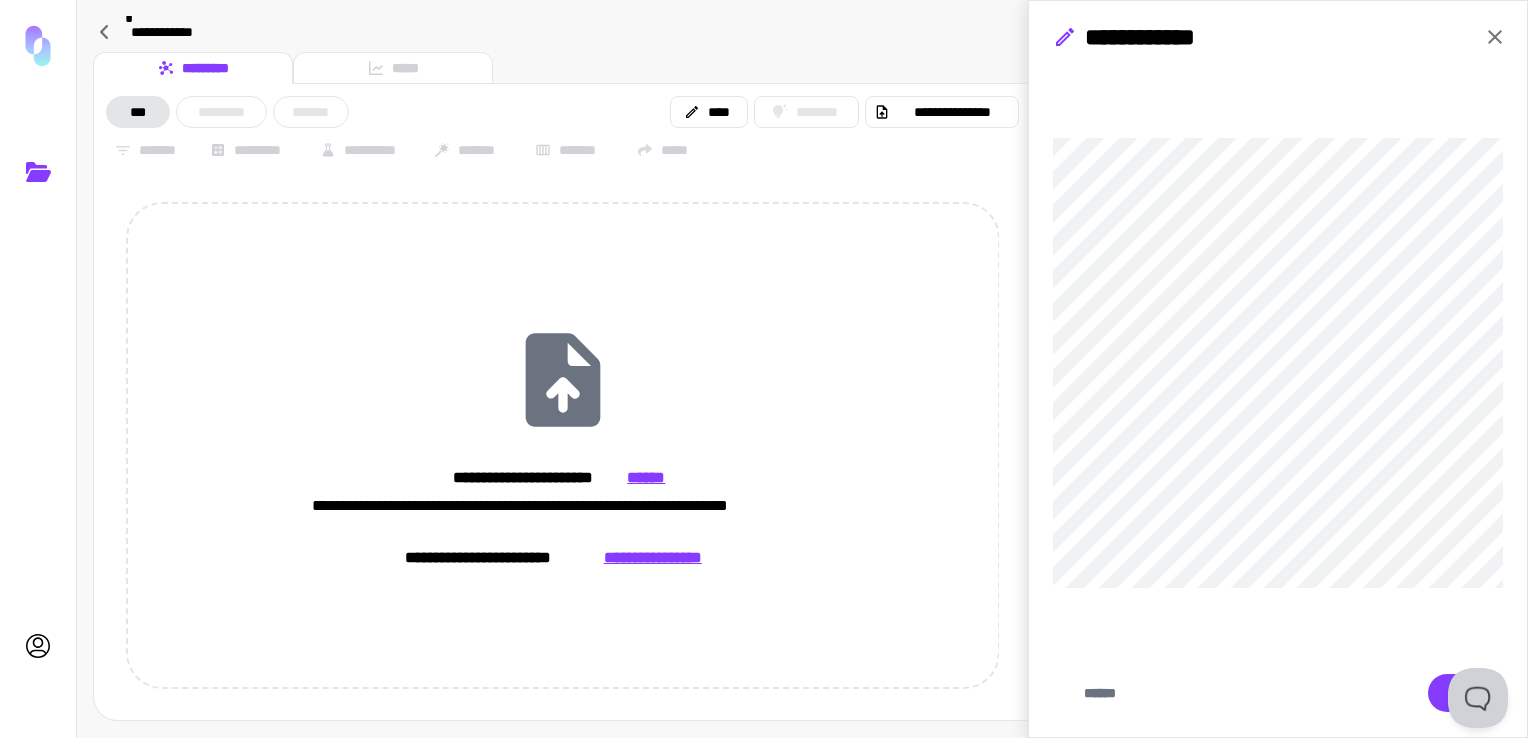 click on "**********" at bounding box center (1278, 369) 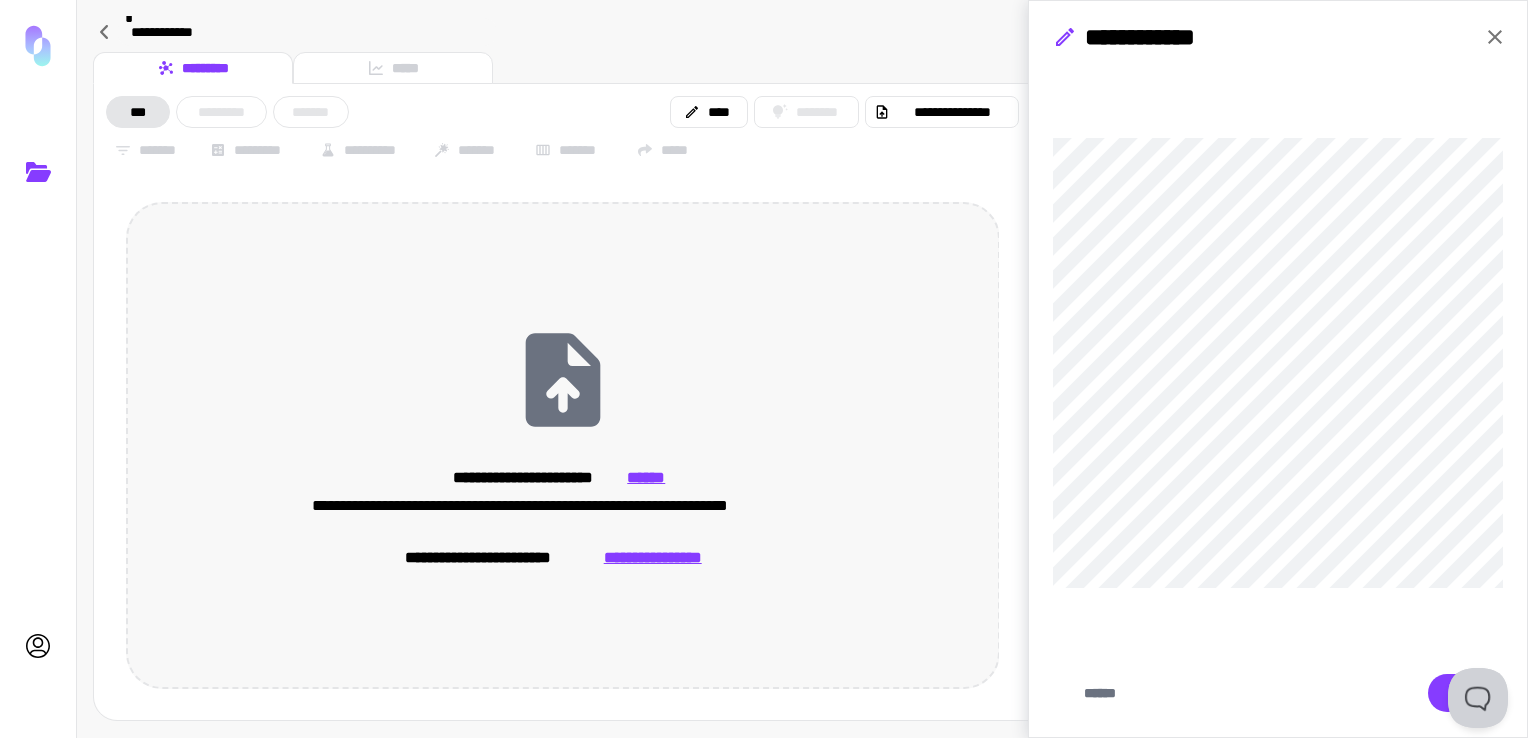 click on "**********" at bounding box center (1278, 369) 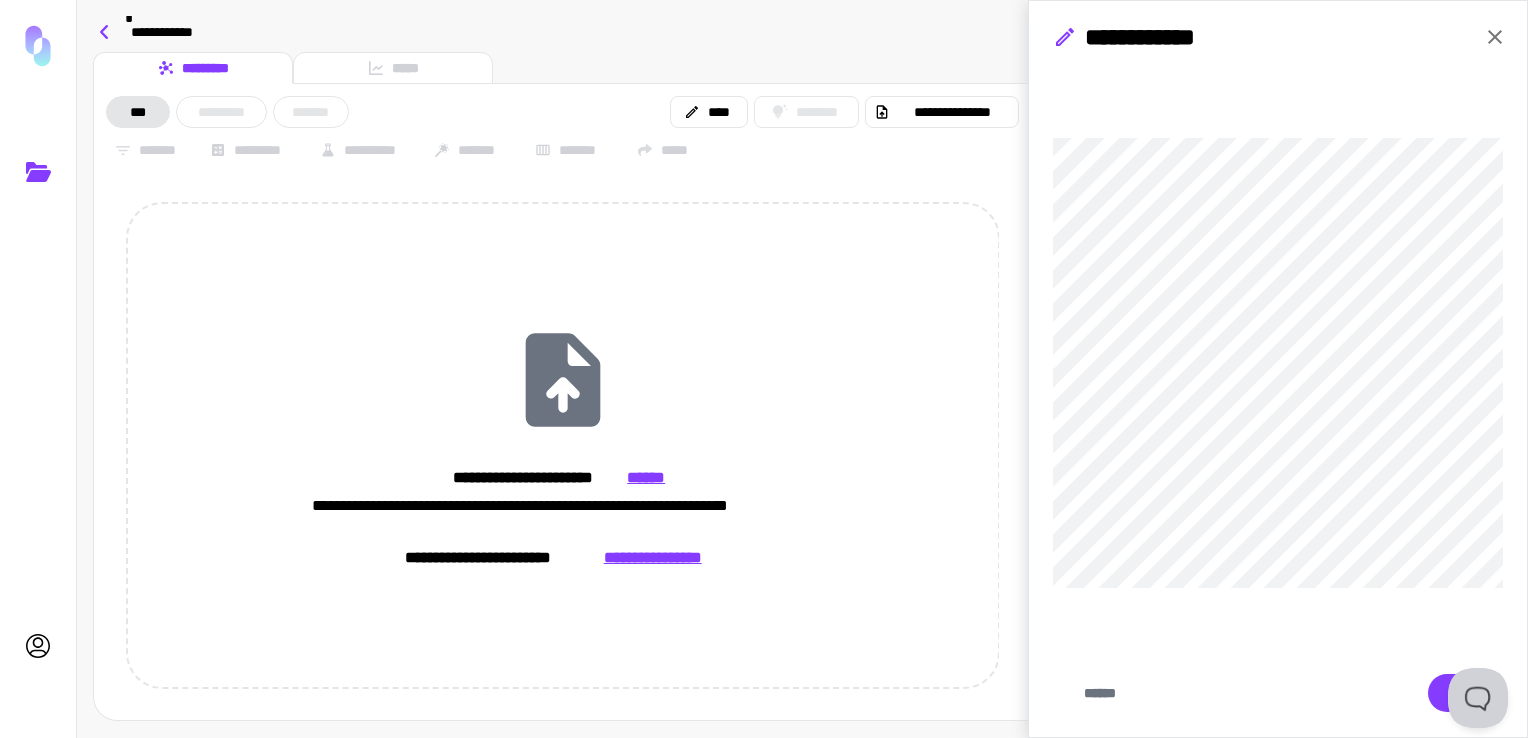 click 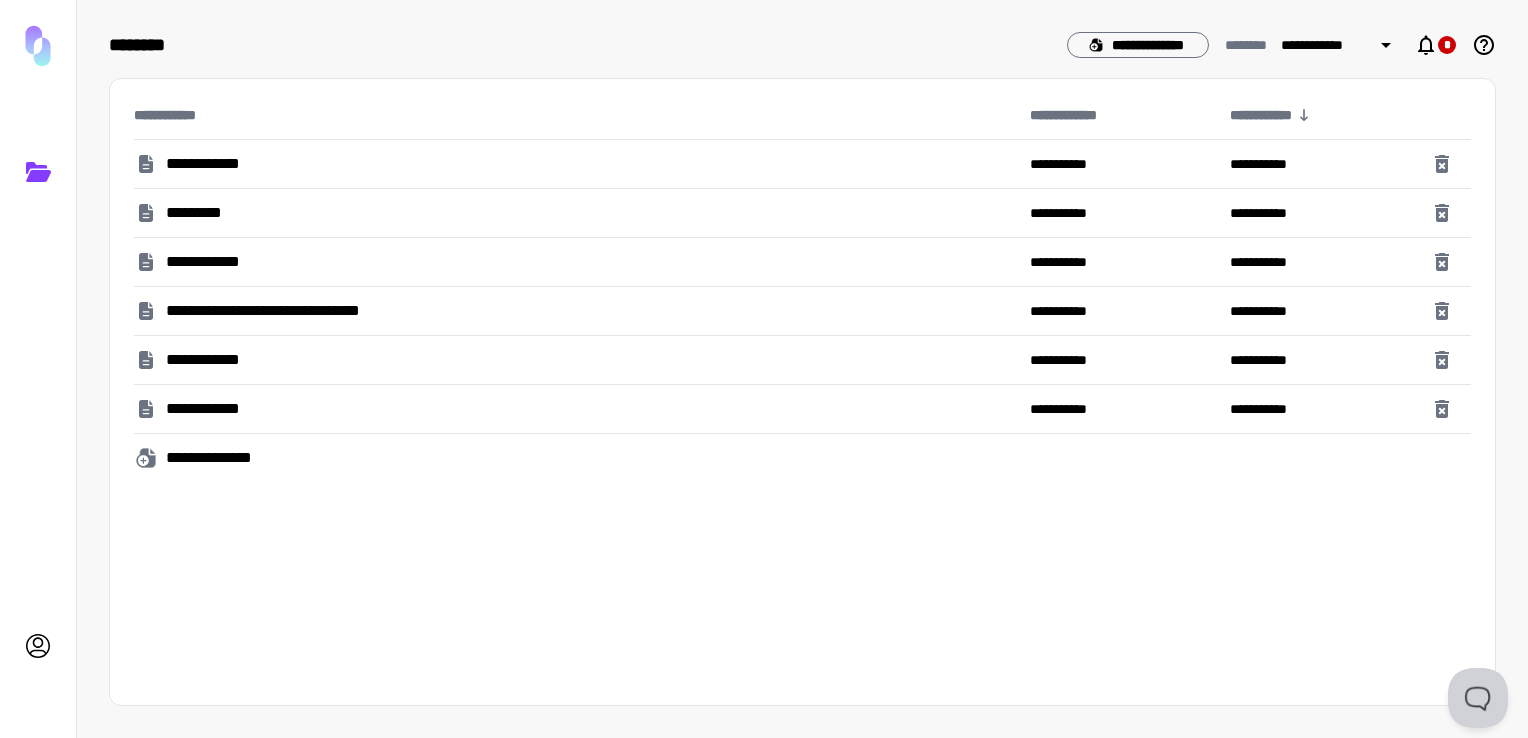 click on "**********" at bounding box center [214, 360] 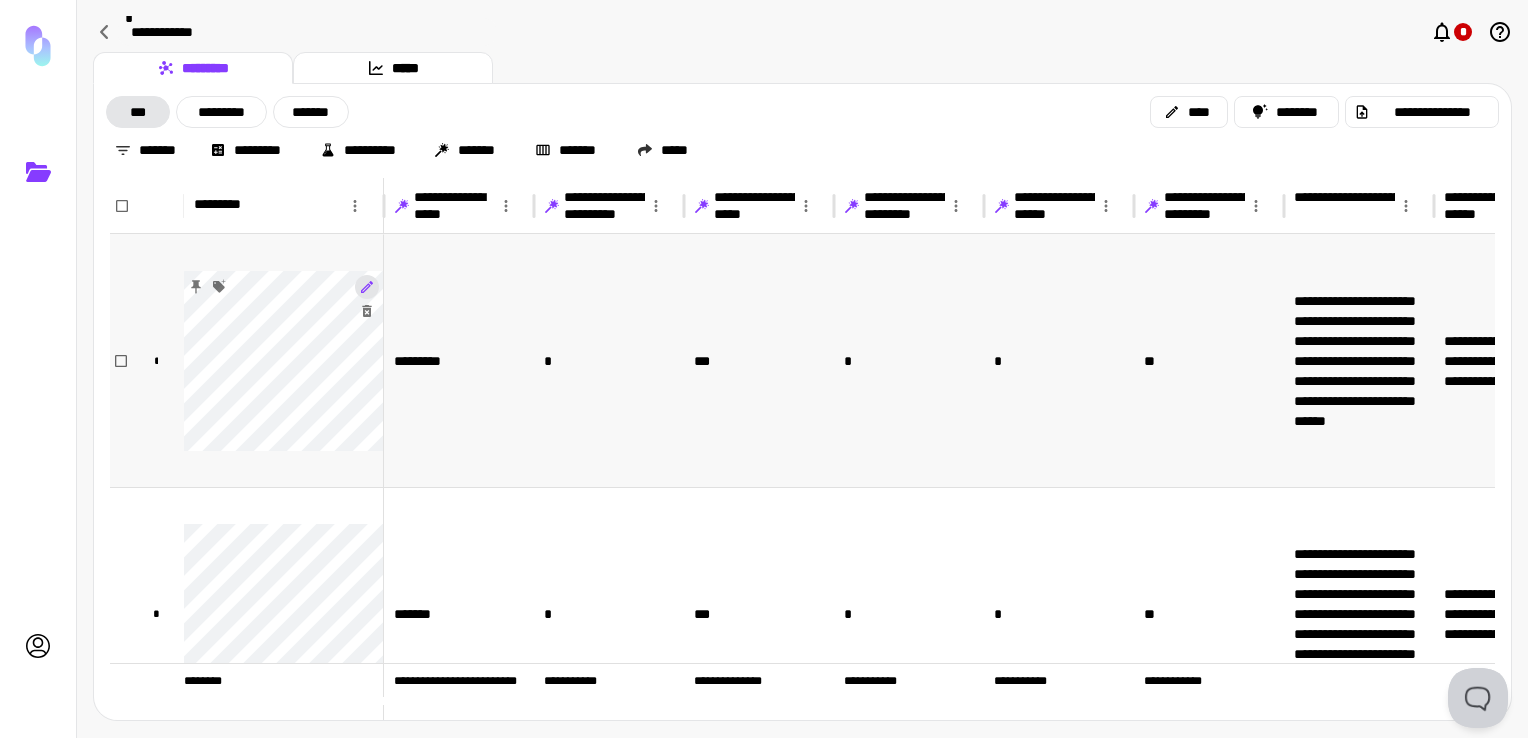 click 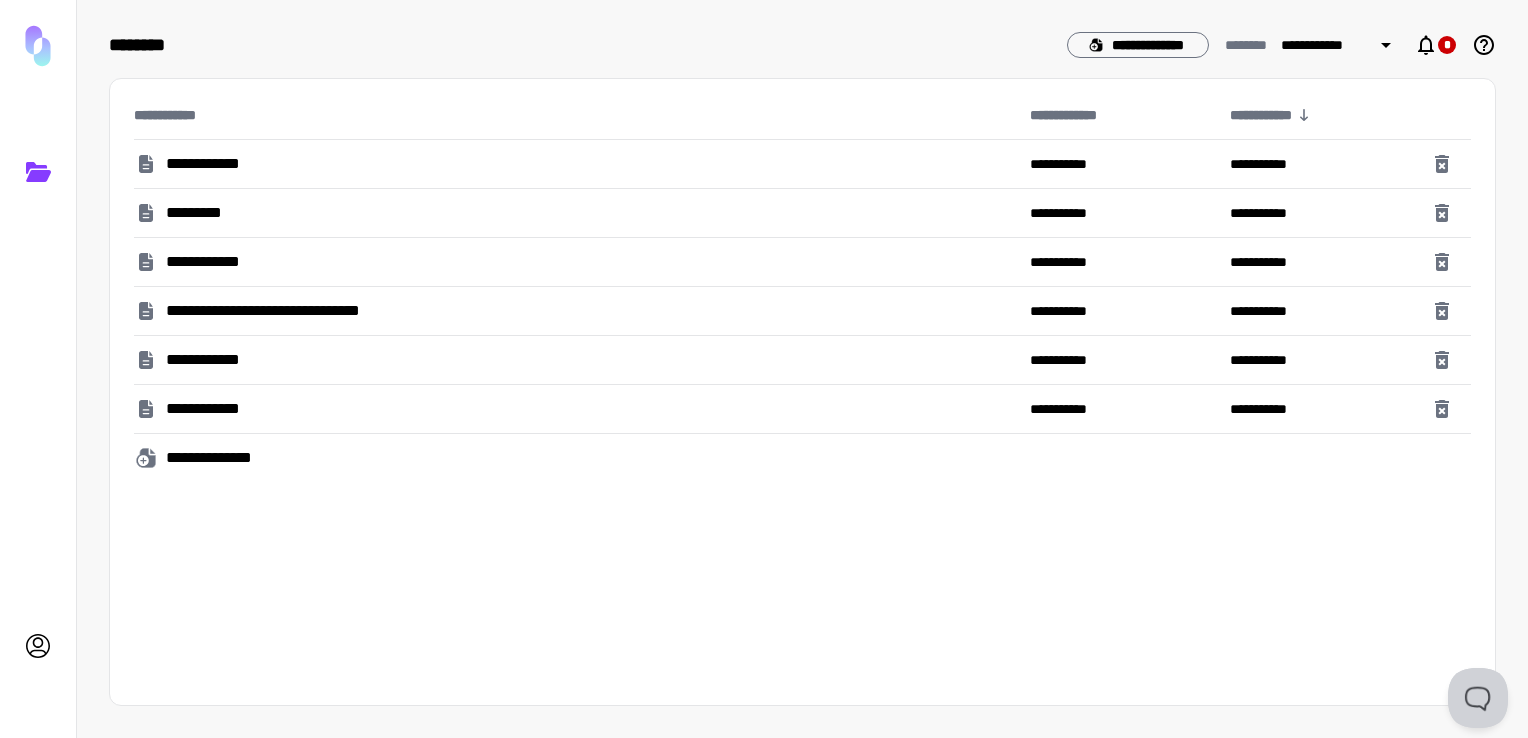 click on "**********" at bounding box center [214, 360] 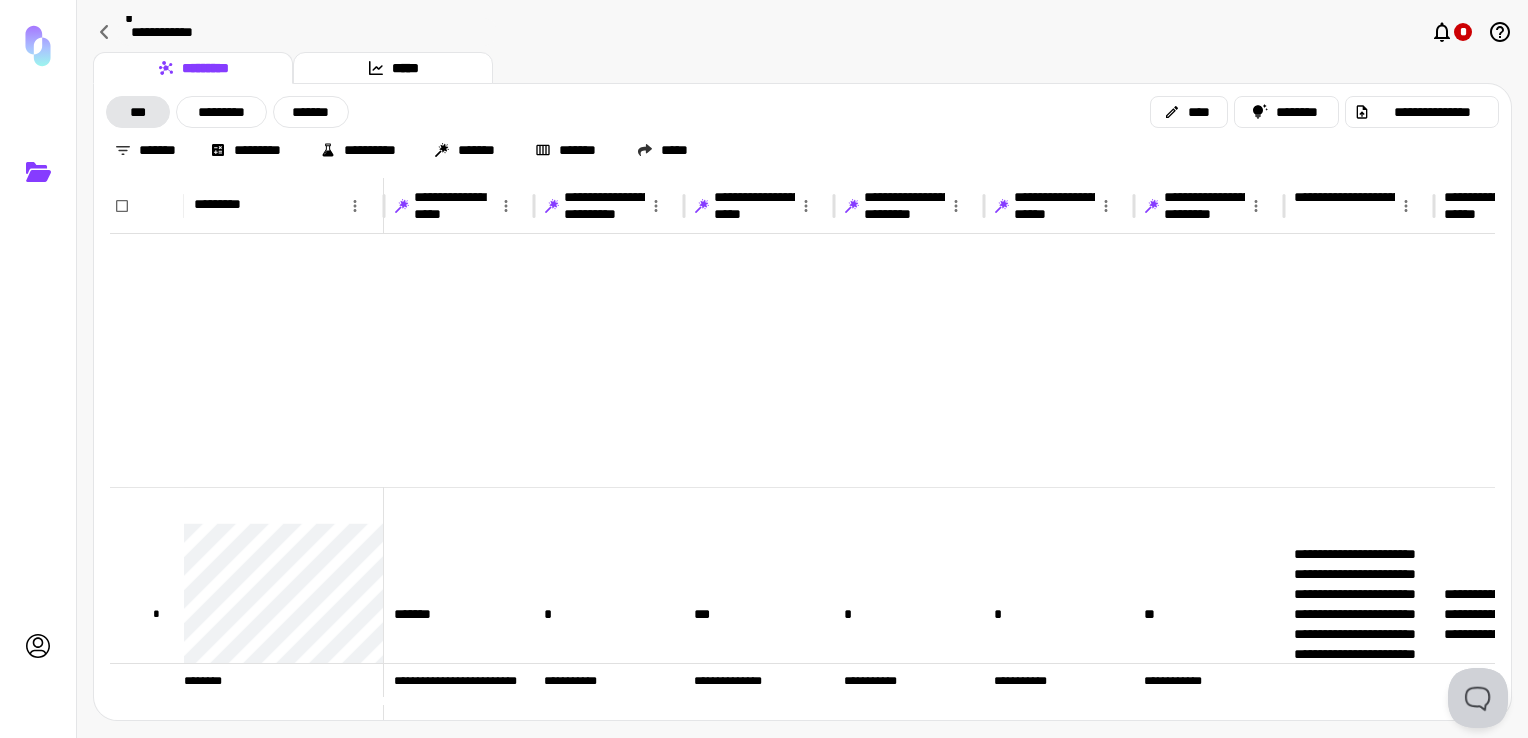 scroll, scrollTop: 500, scrollLeft: 0, axis: vertical 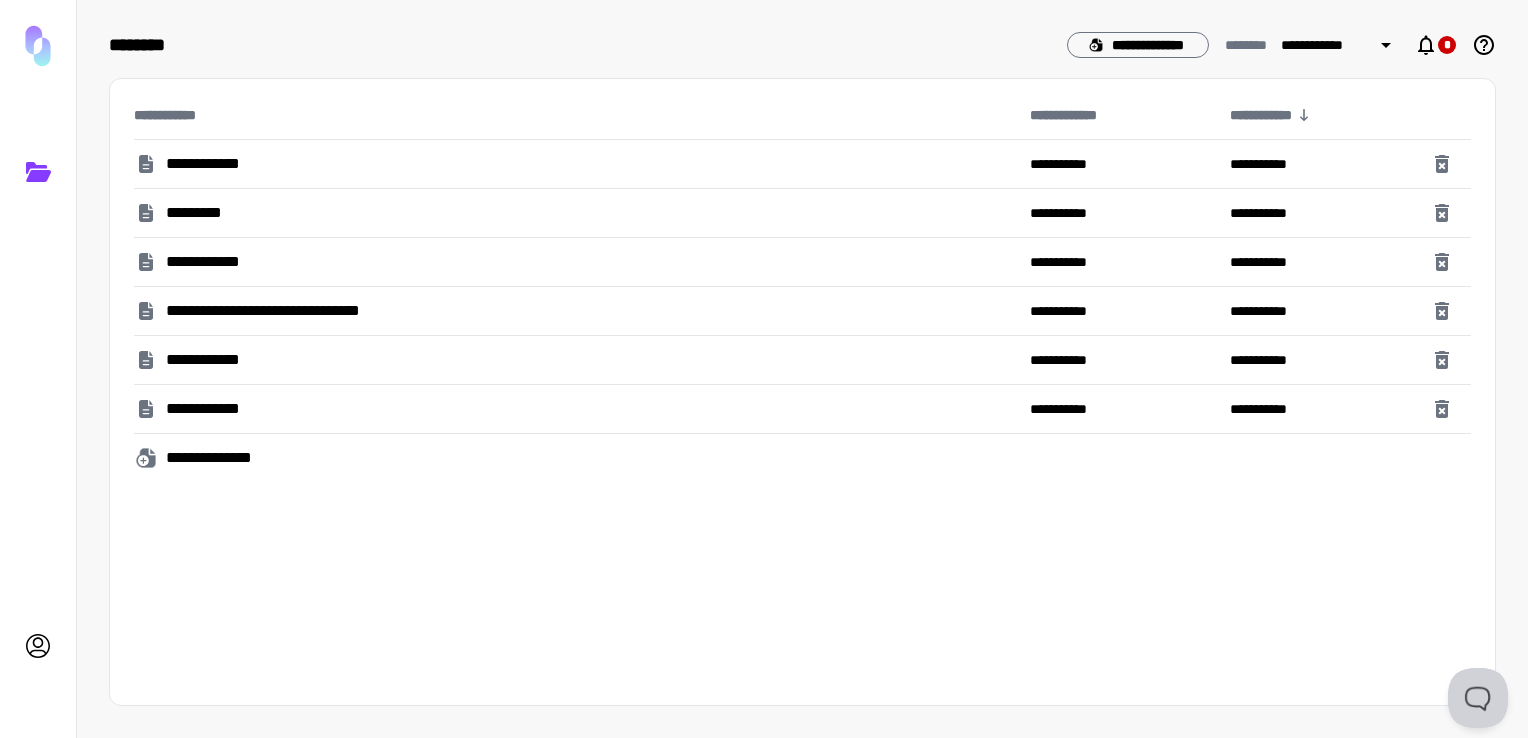 click on "**********" at bounding box center (214, 360) 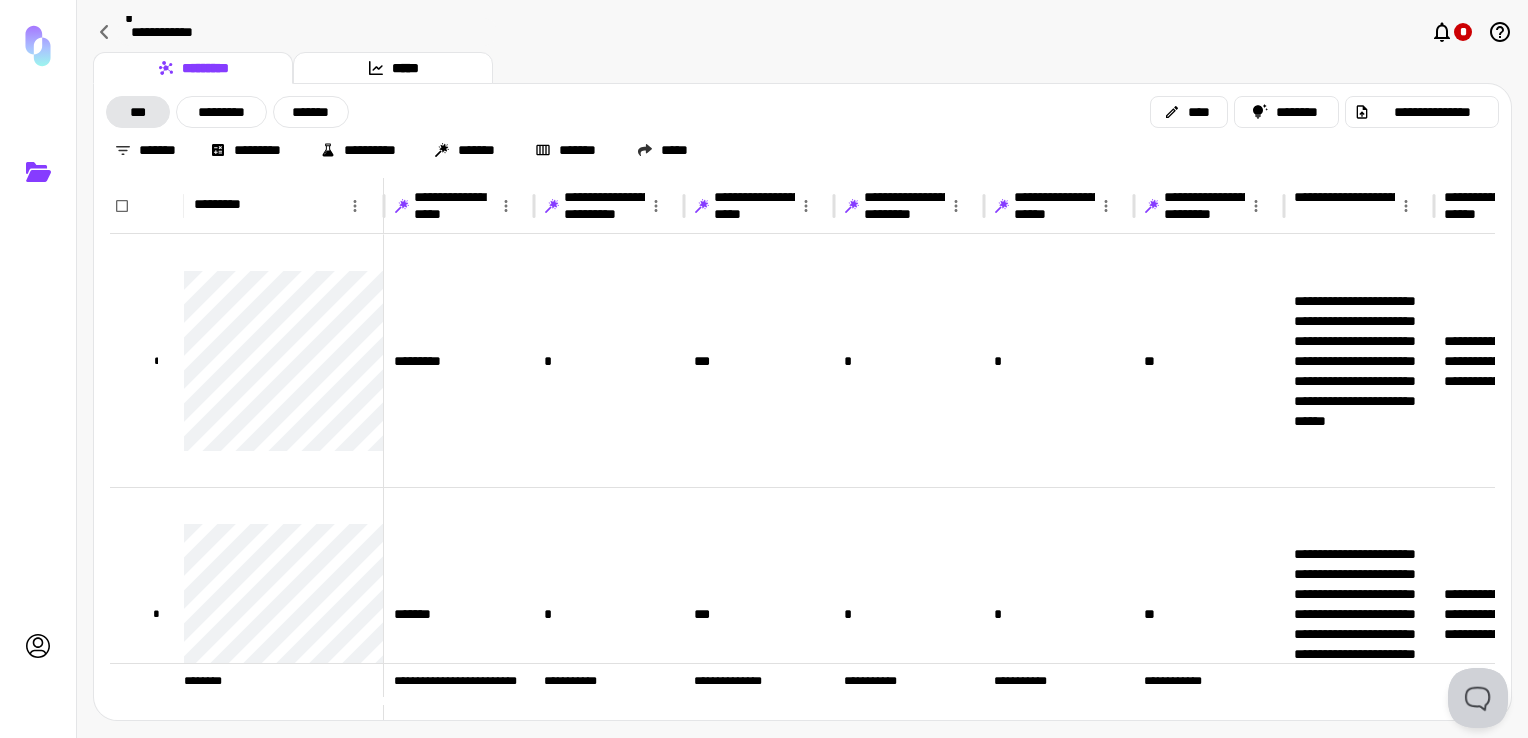 scroll, scrollTop: 685, scrollLeft: 0, axis: vertical 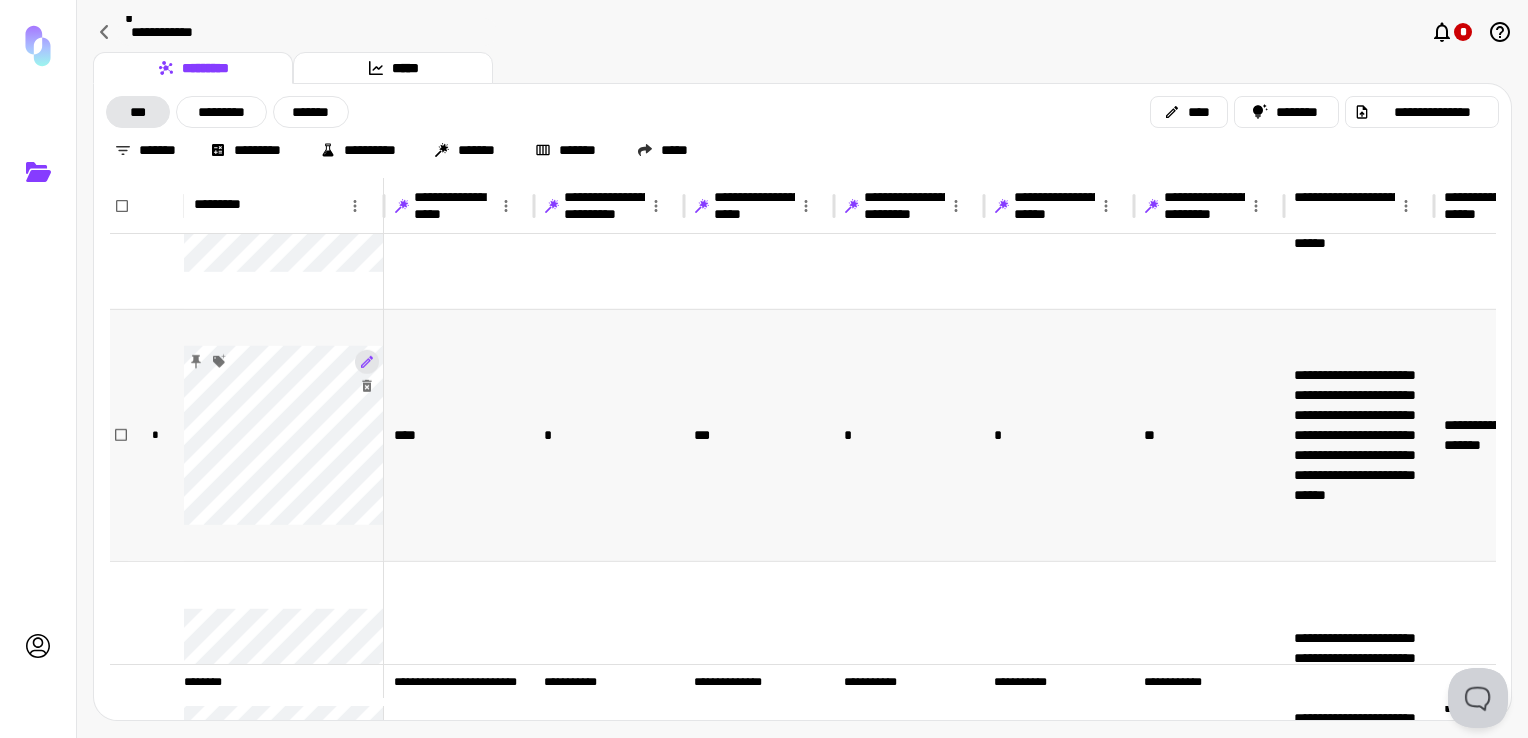 click 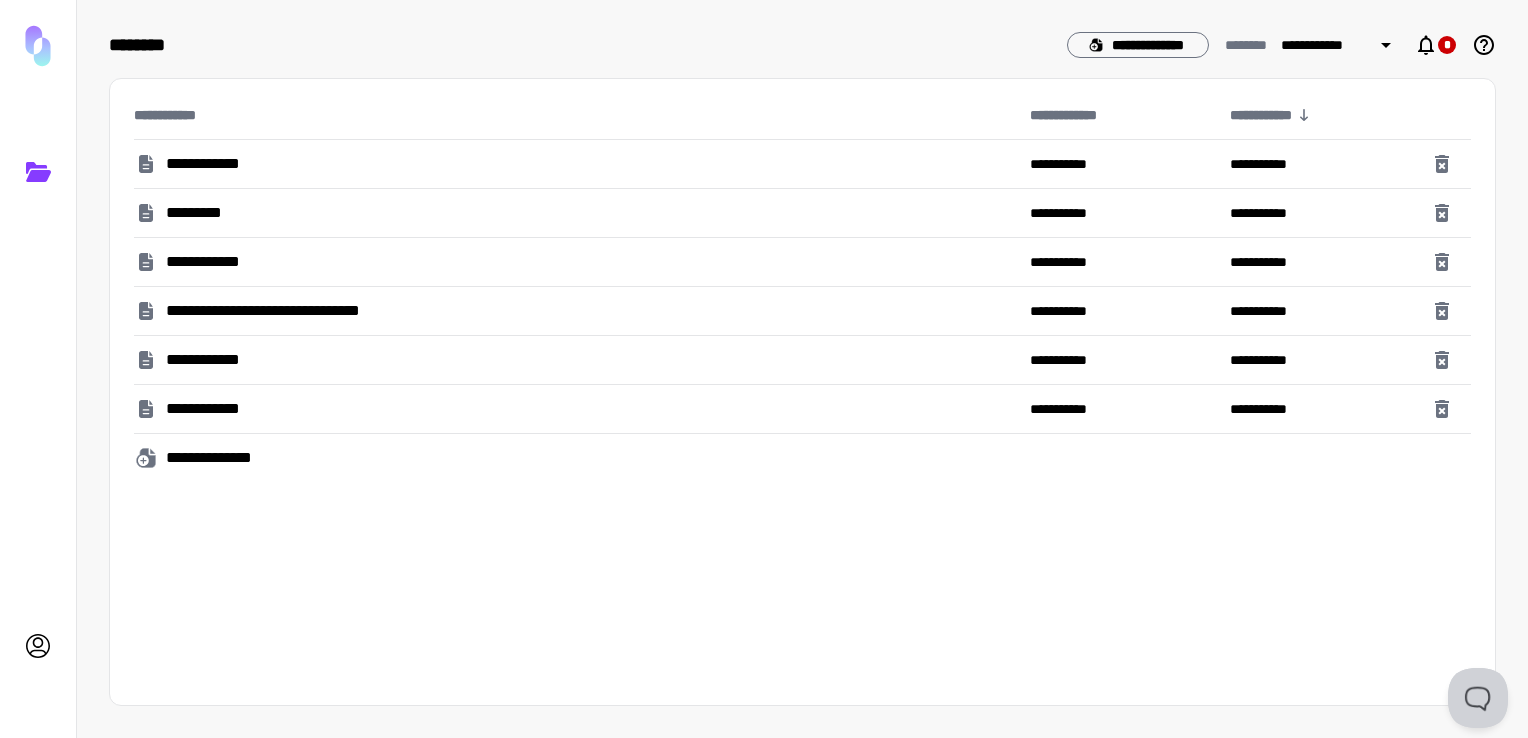 click on "**********" at bounding box center [221, 458] 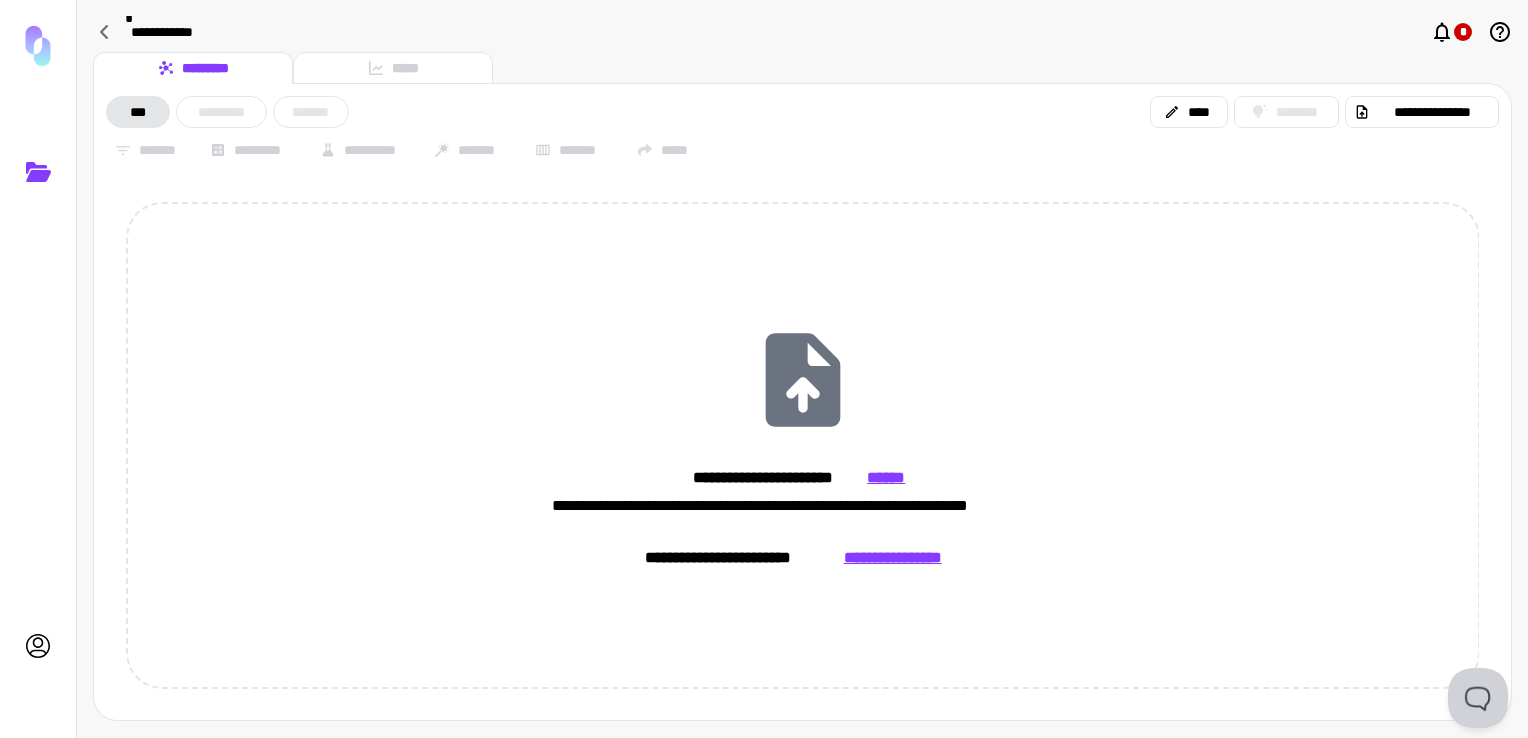 click 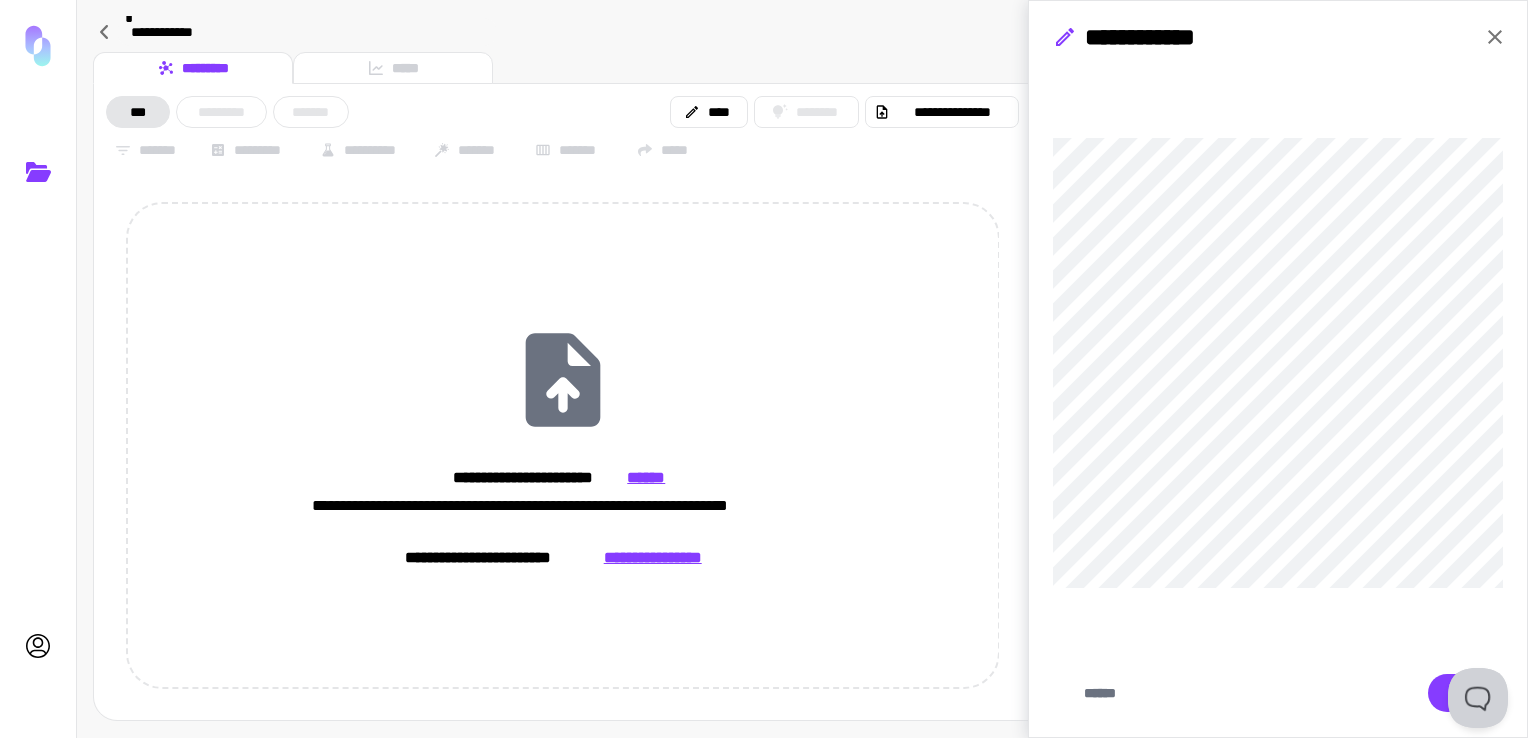 click on "**********" at bounding box center [1160, 37] 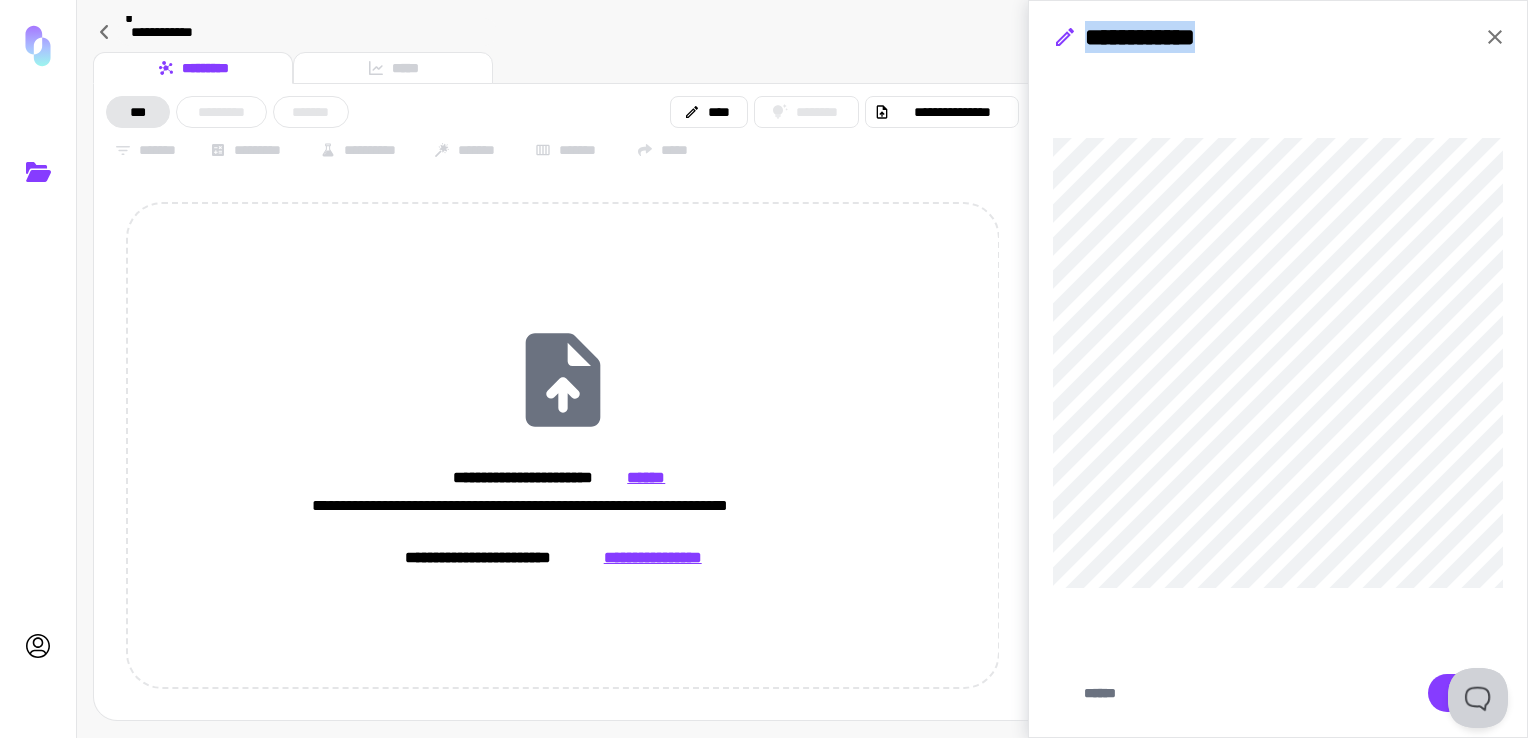 drag, startPoint x: 1242, startPoint y: 42, endPoint x: 1085, endPoint y: 27, distance: 157.71494 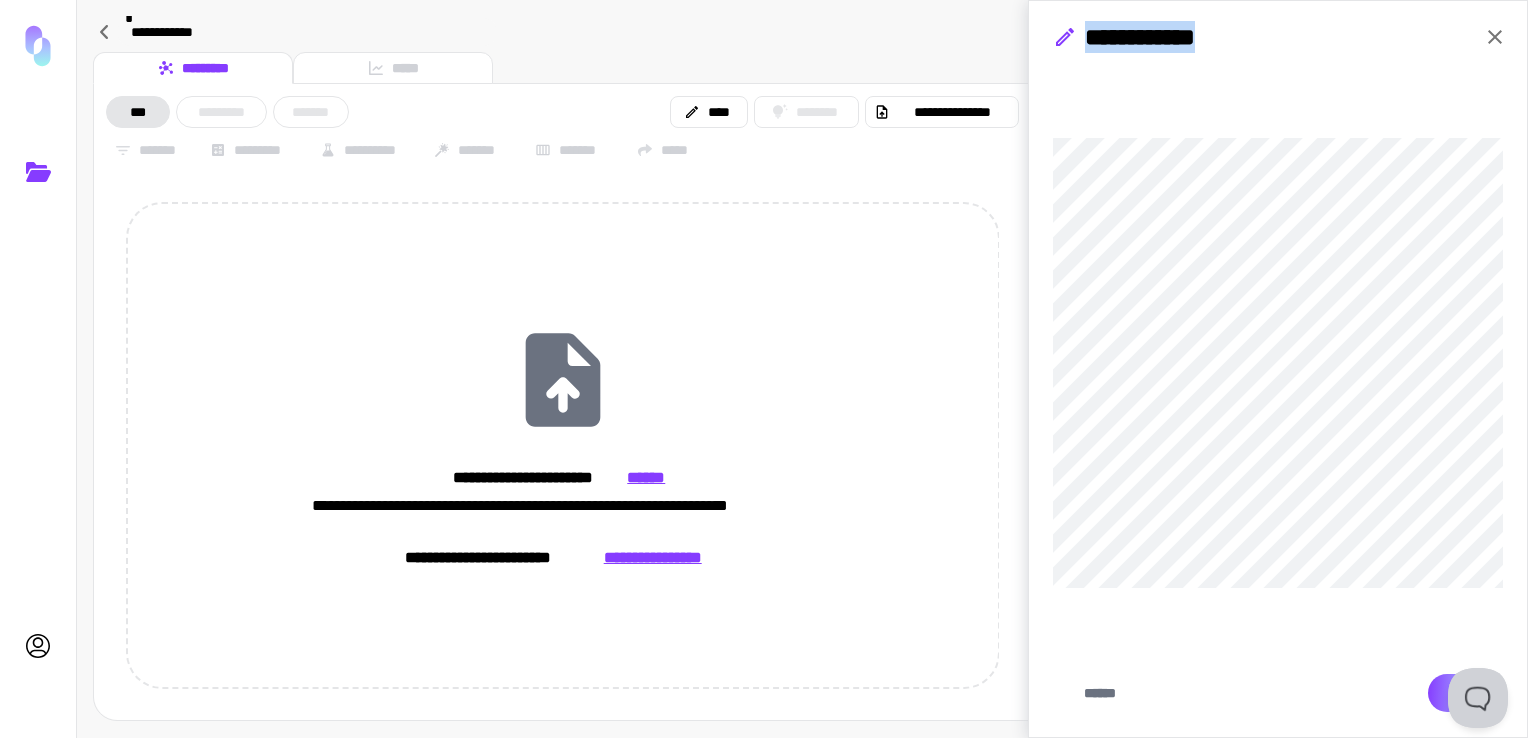 click on "***" at bounding box center [1465, 693] 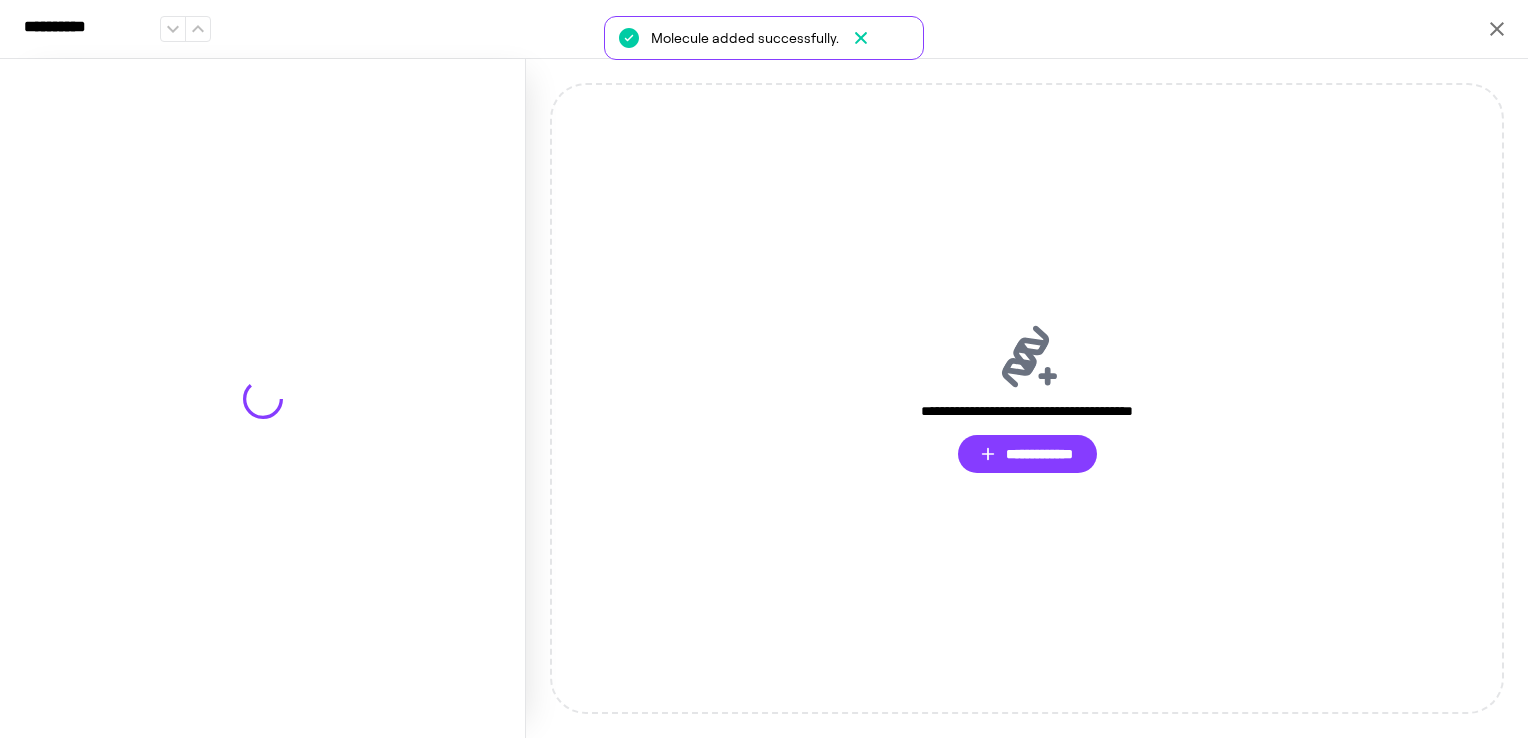 type on "*********" 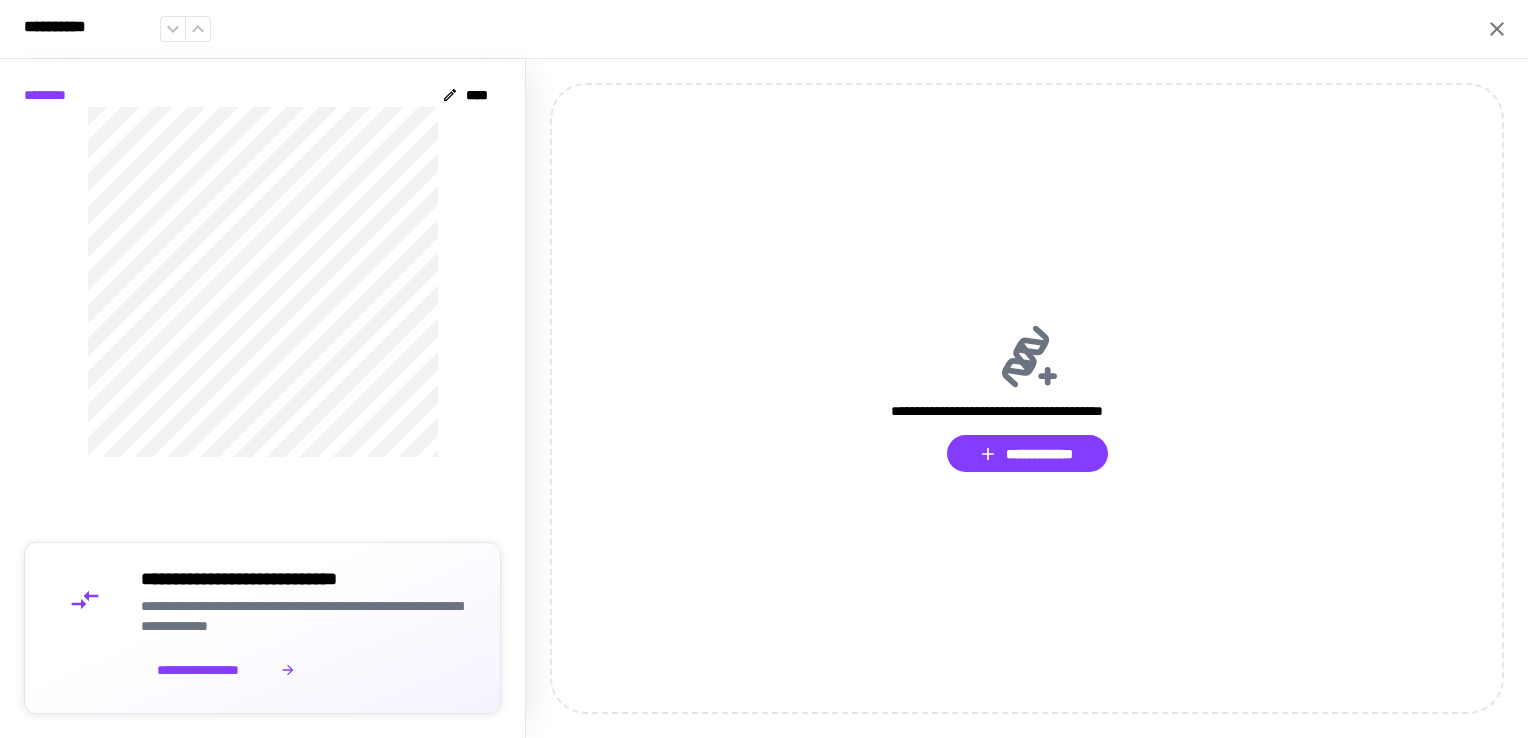 click on "**********" at bounding box center [215, 670] 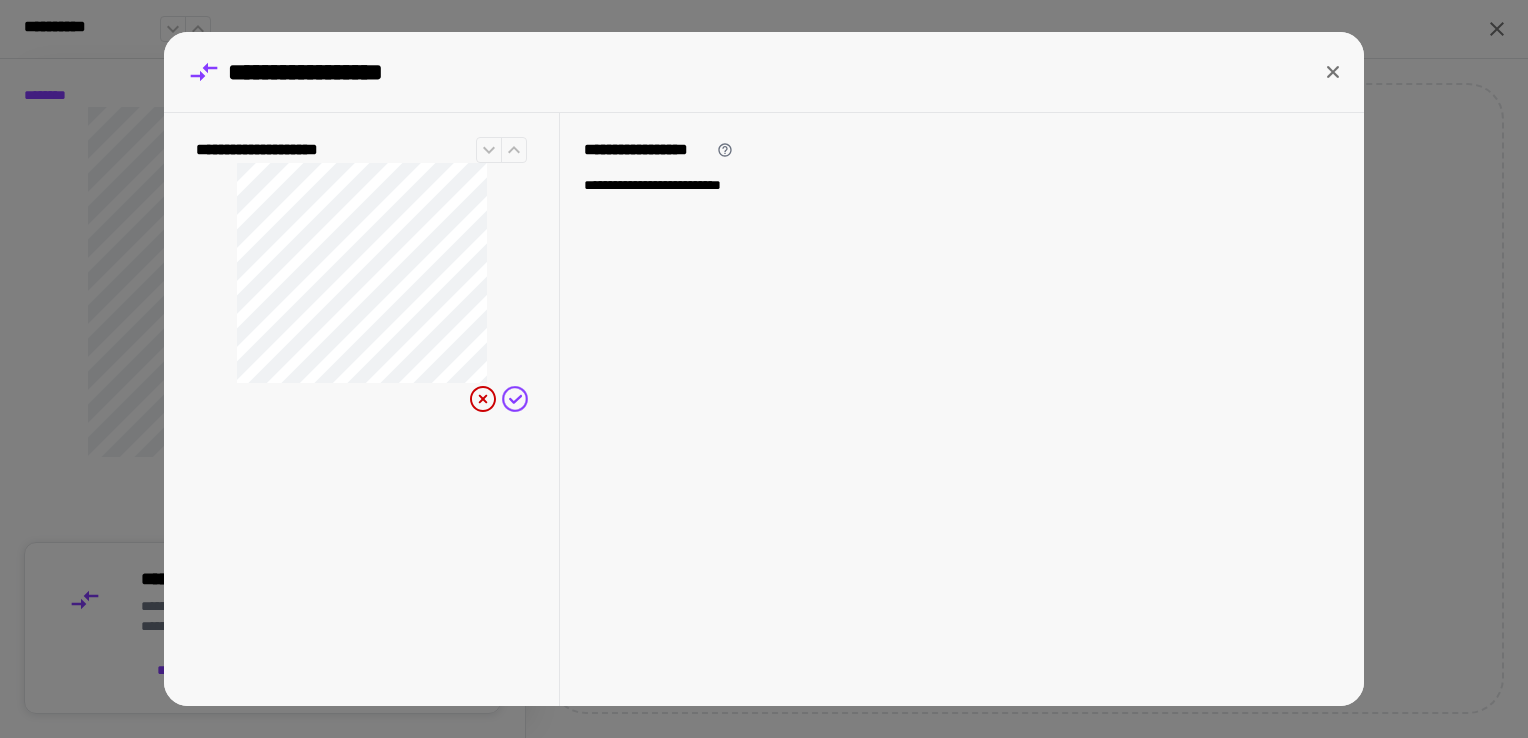 click 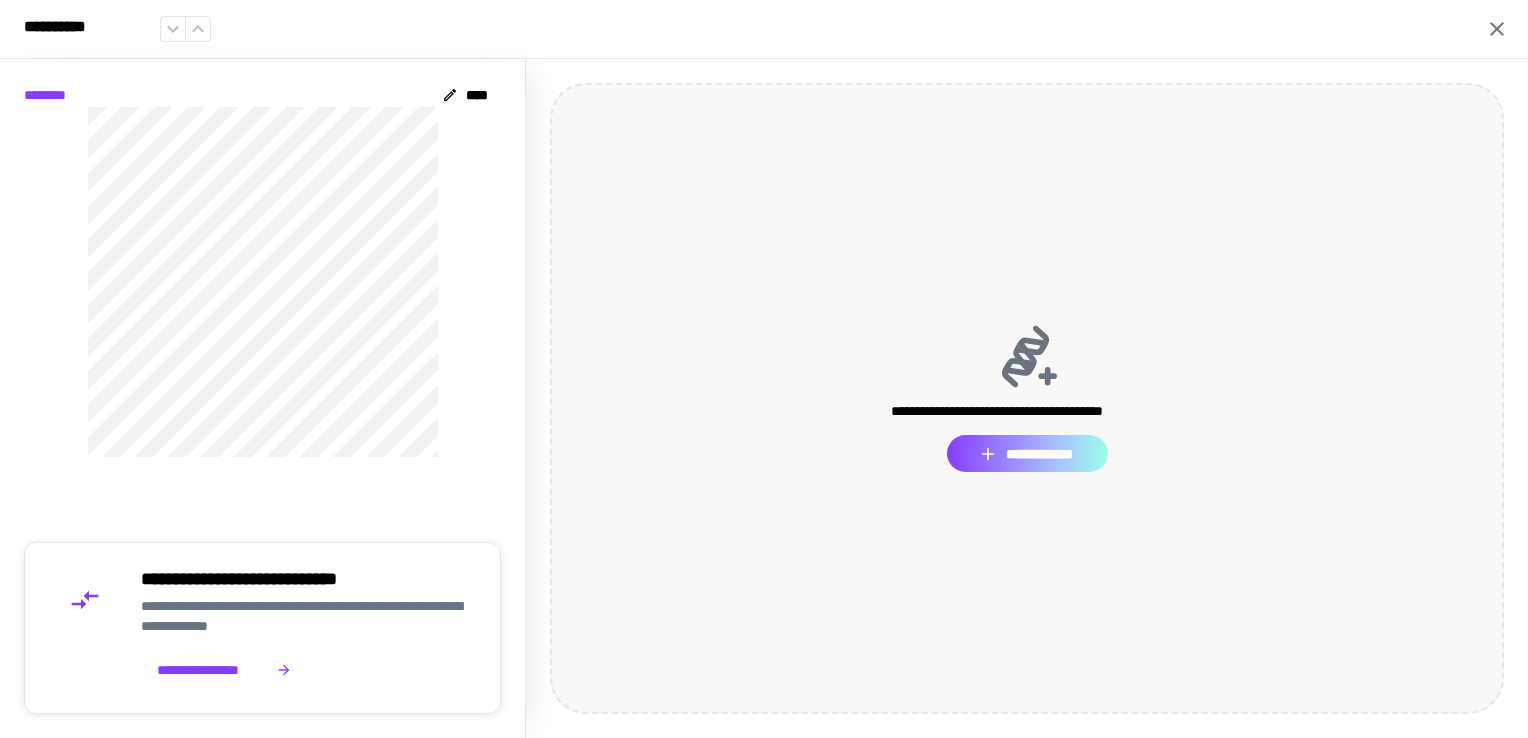 click on "**********" at bounding box center (1027, 454) 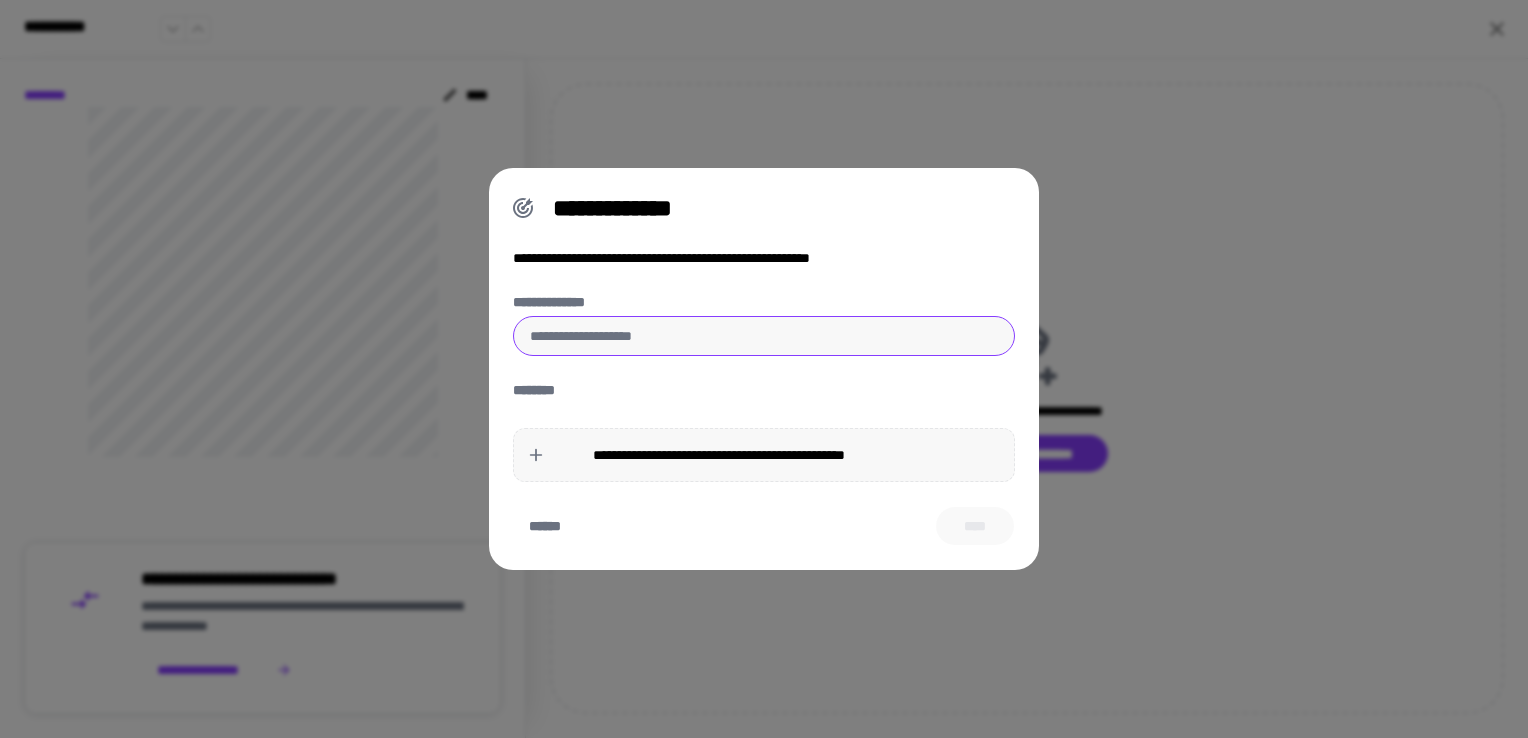 click on "**********" at bounding box center (764, 336) 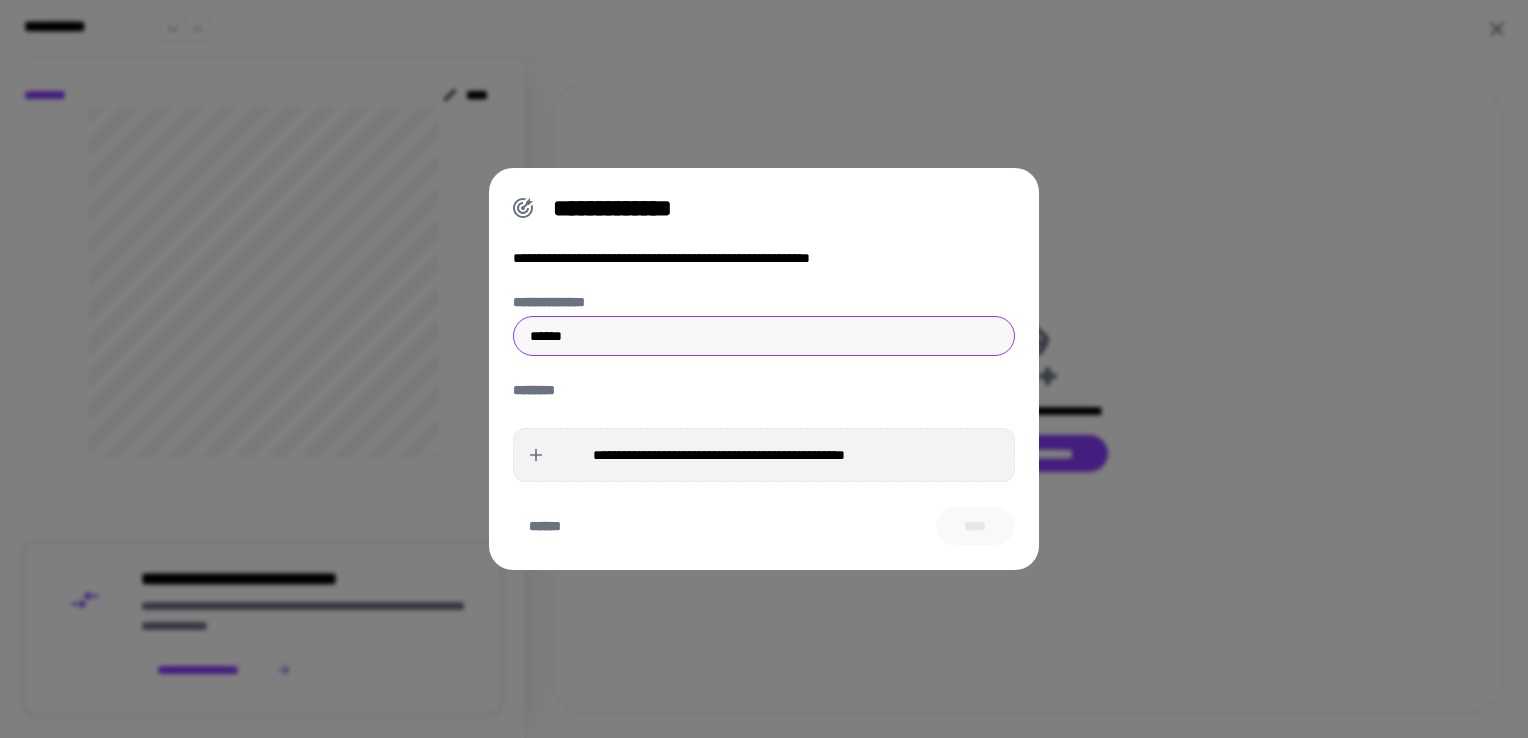 click on "**********" at bounding box center (719, 455) 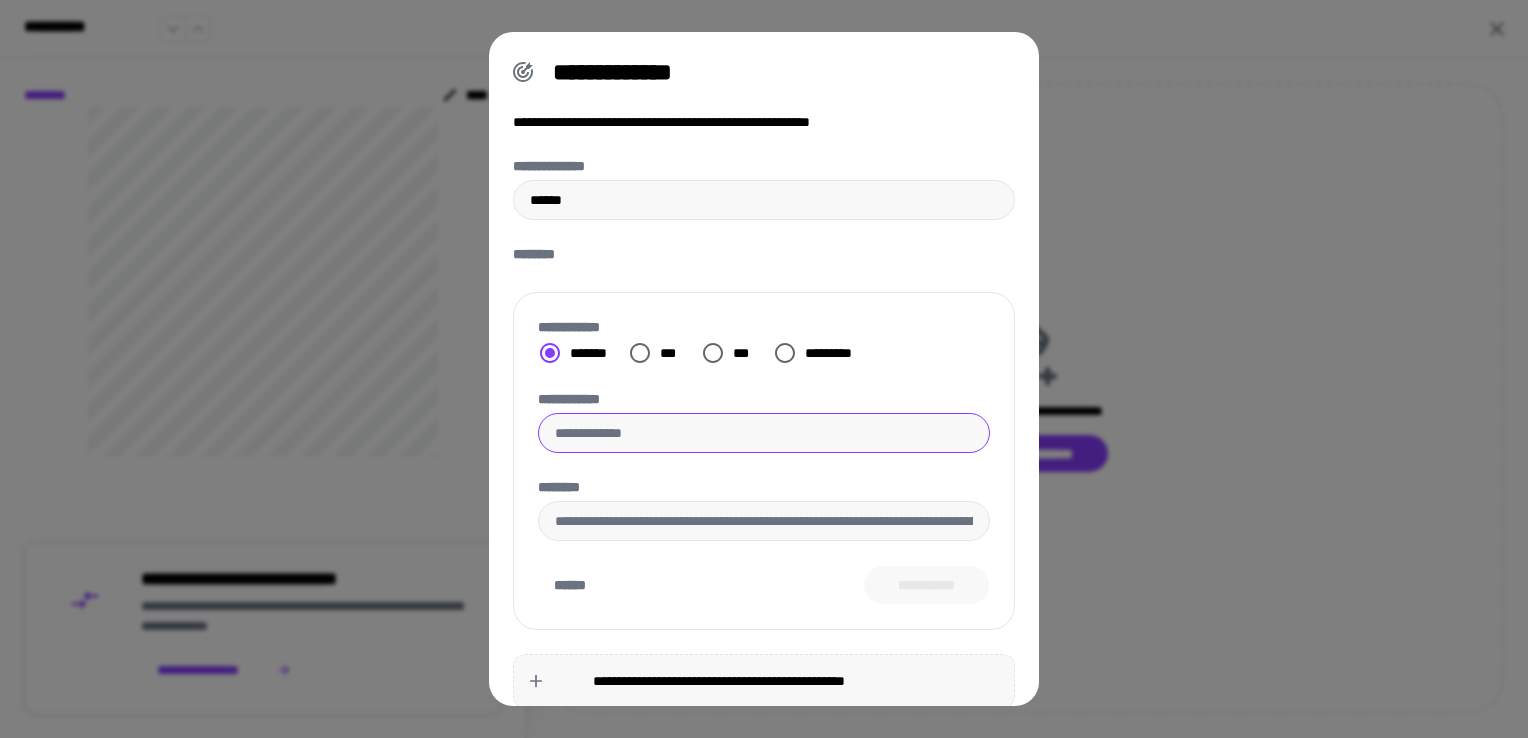 click on "**********" at bounding box center [764, 433] 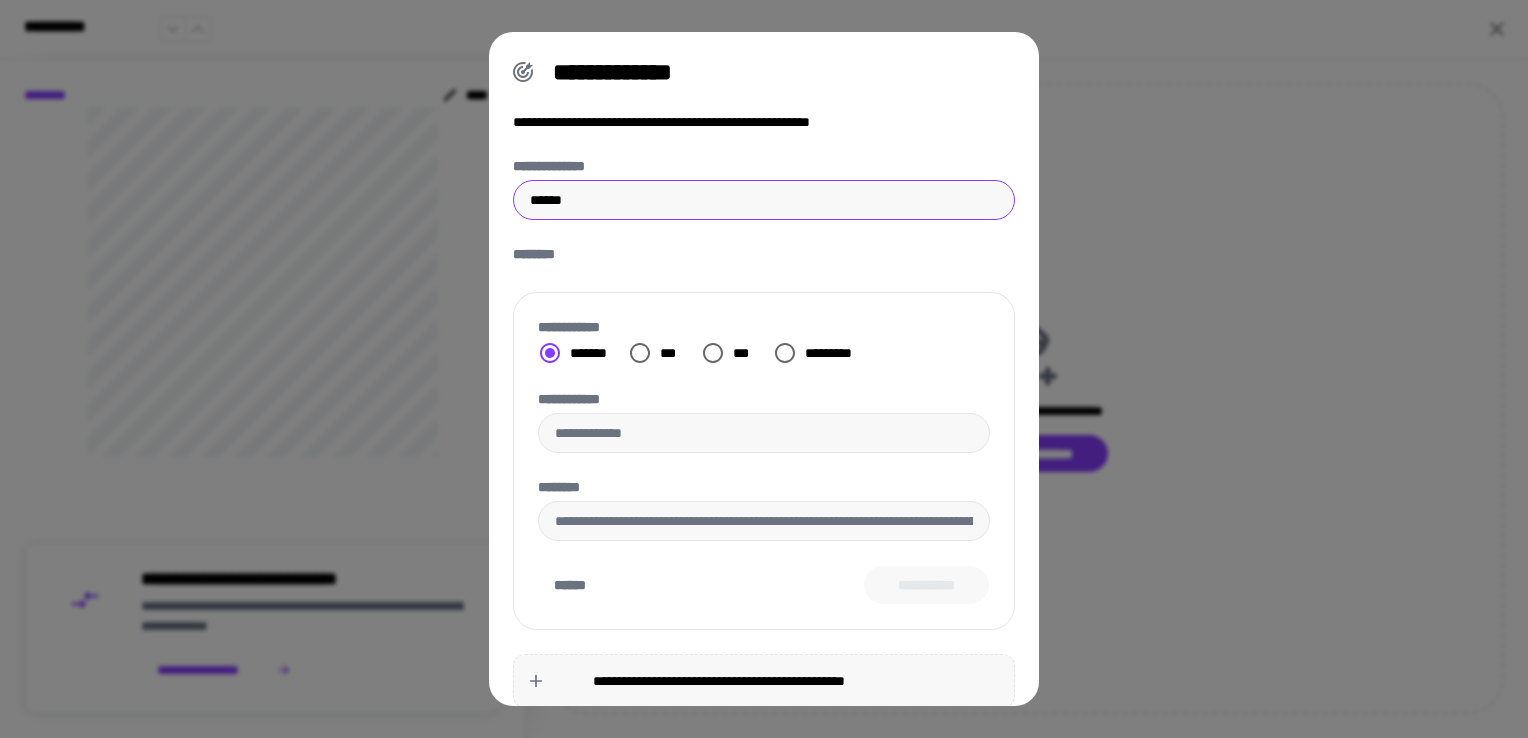 click on "******" at bounding box center [764, 200] 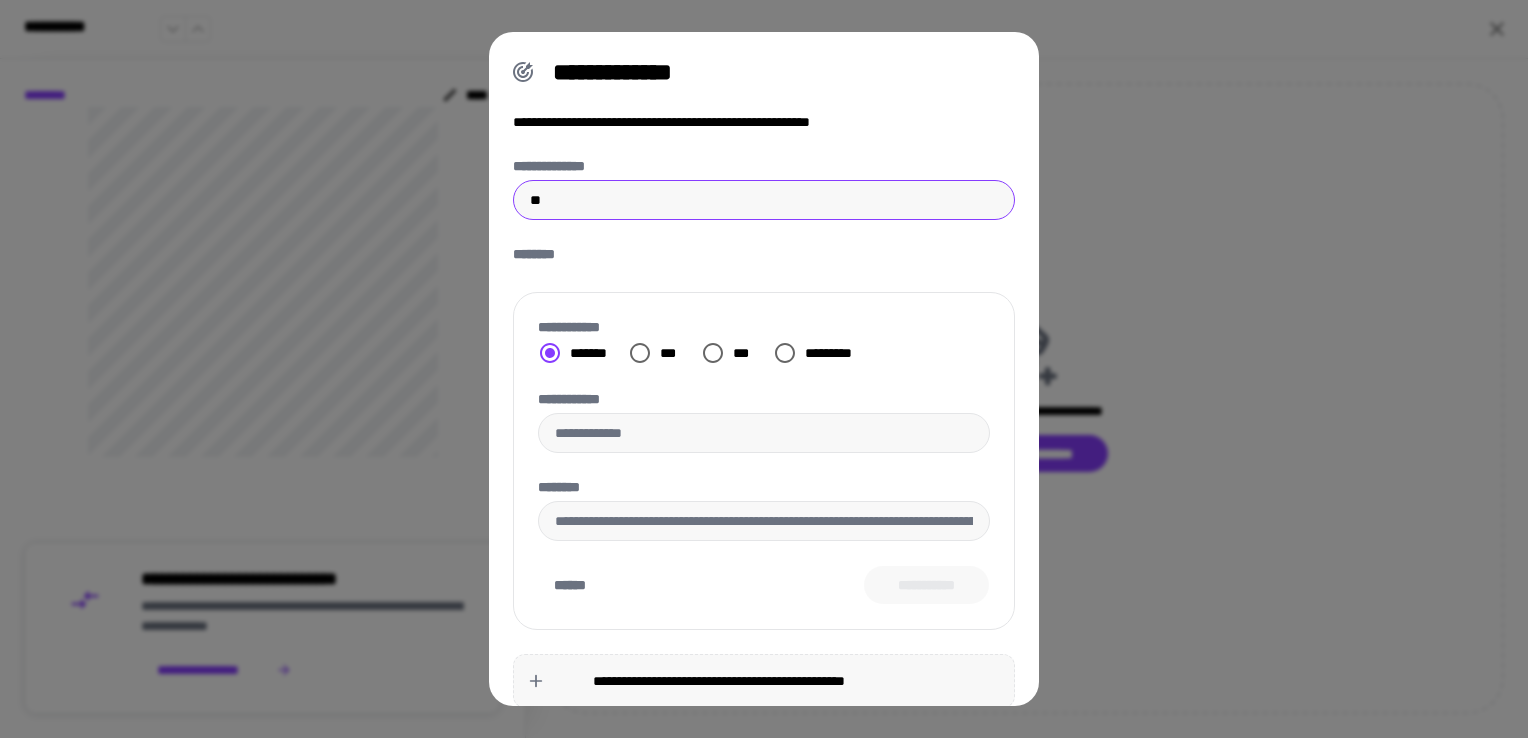 type on "*" 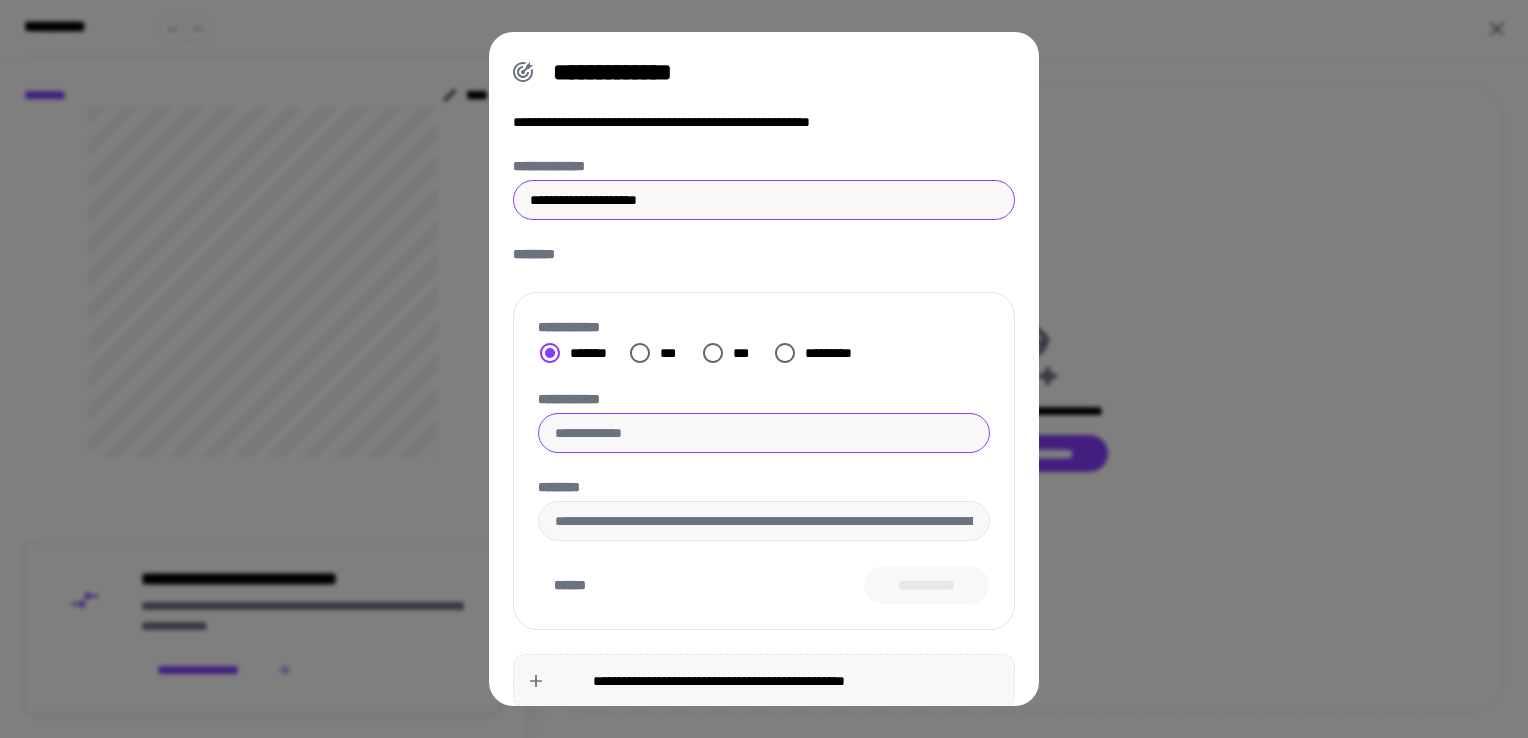 type on "**********" 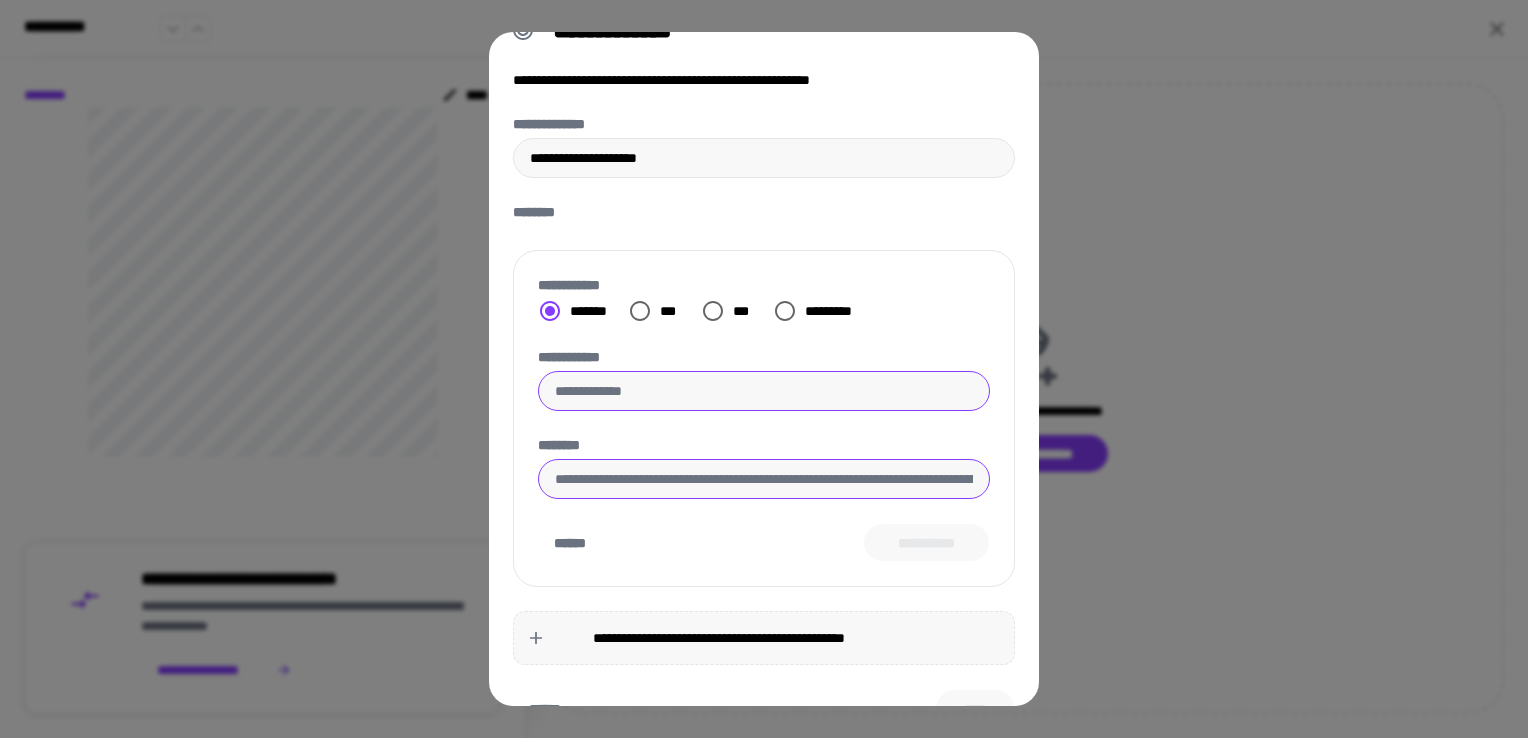 scroll, scrollTop: 0, scrollLeft: 0, axis: both 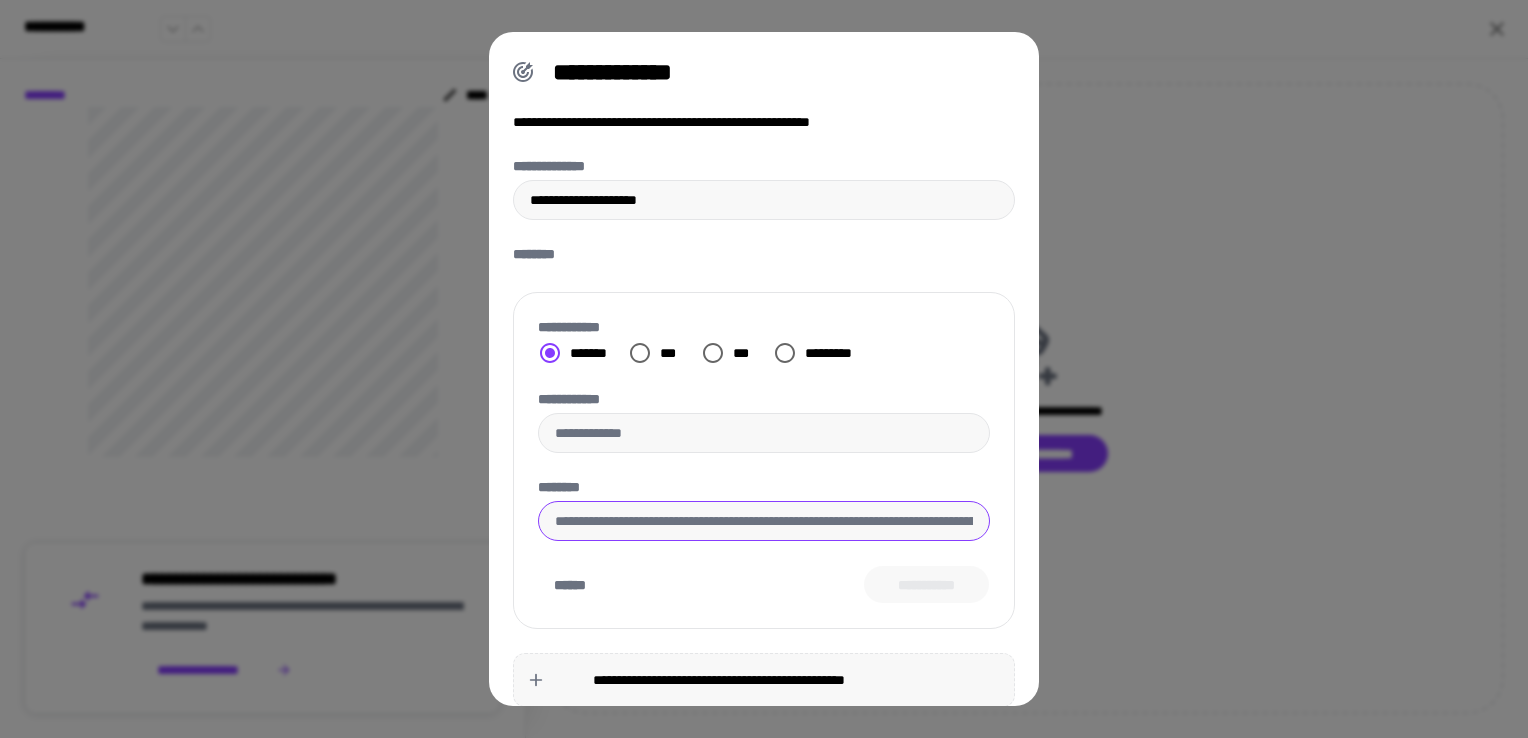click on "********" at bounding box center [764, 521] 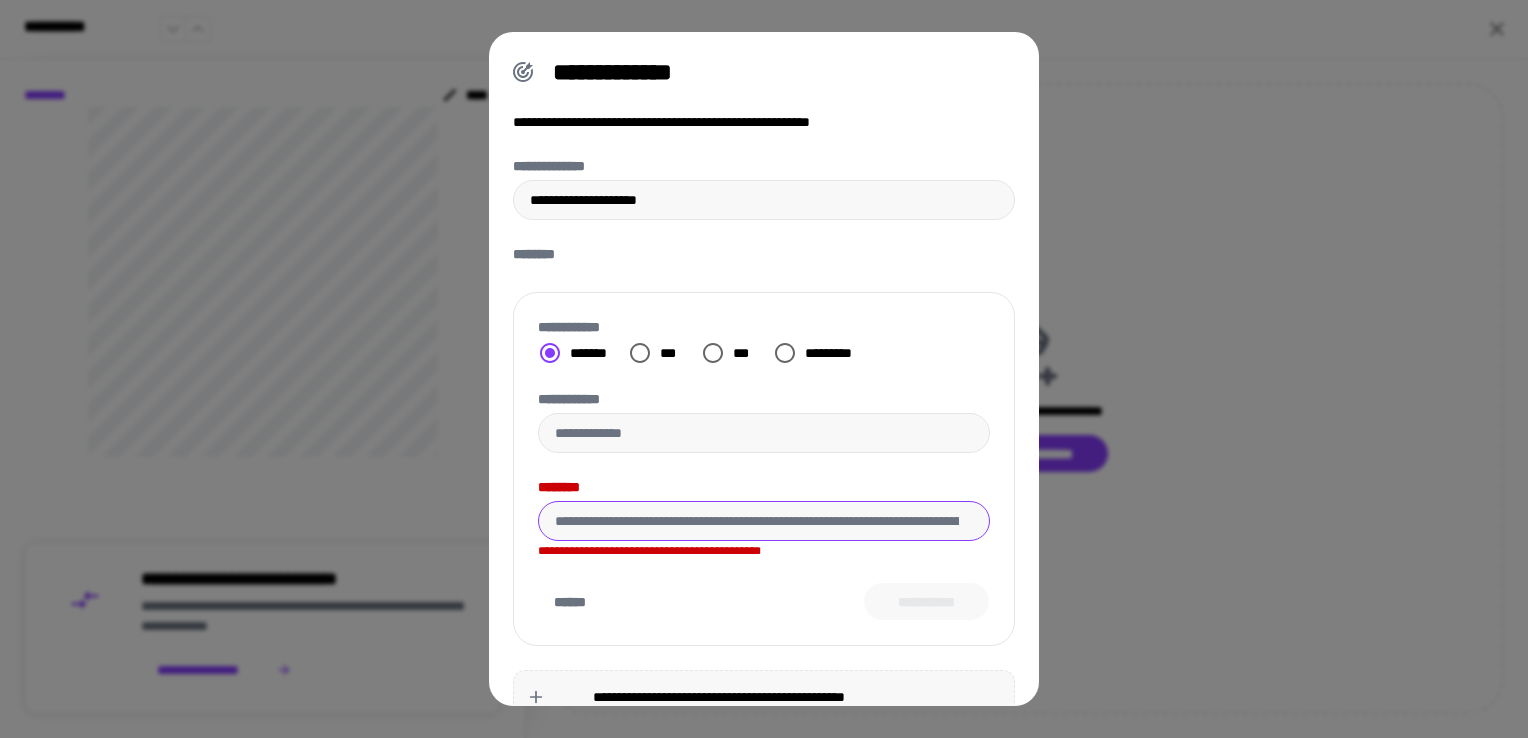 scroll, scrollTop: 0, scrollLeft: 0, axis: both 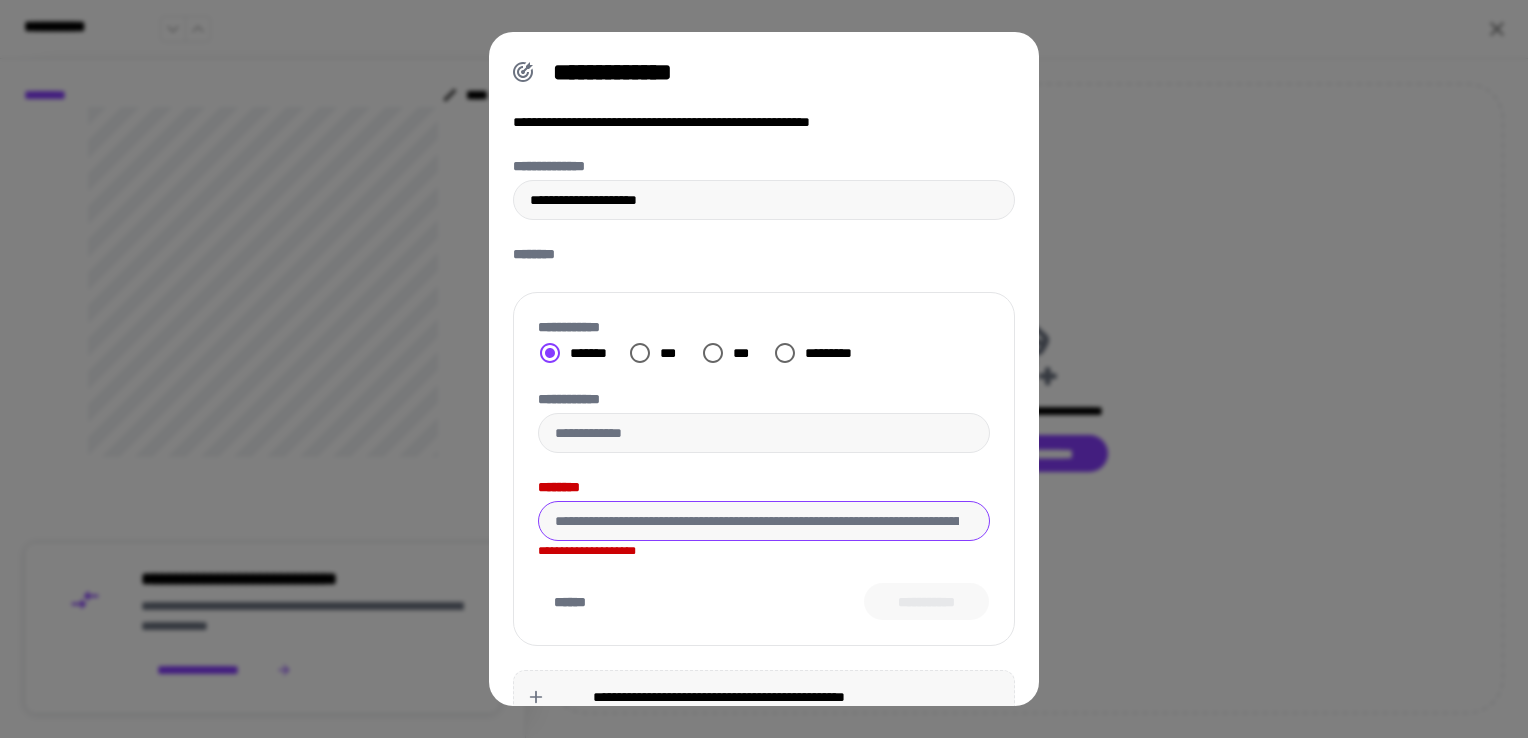 paste on "**********" 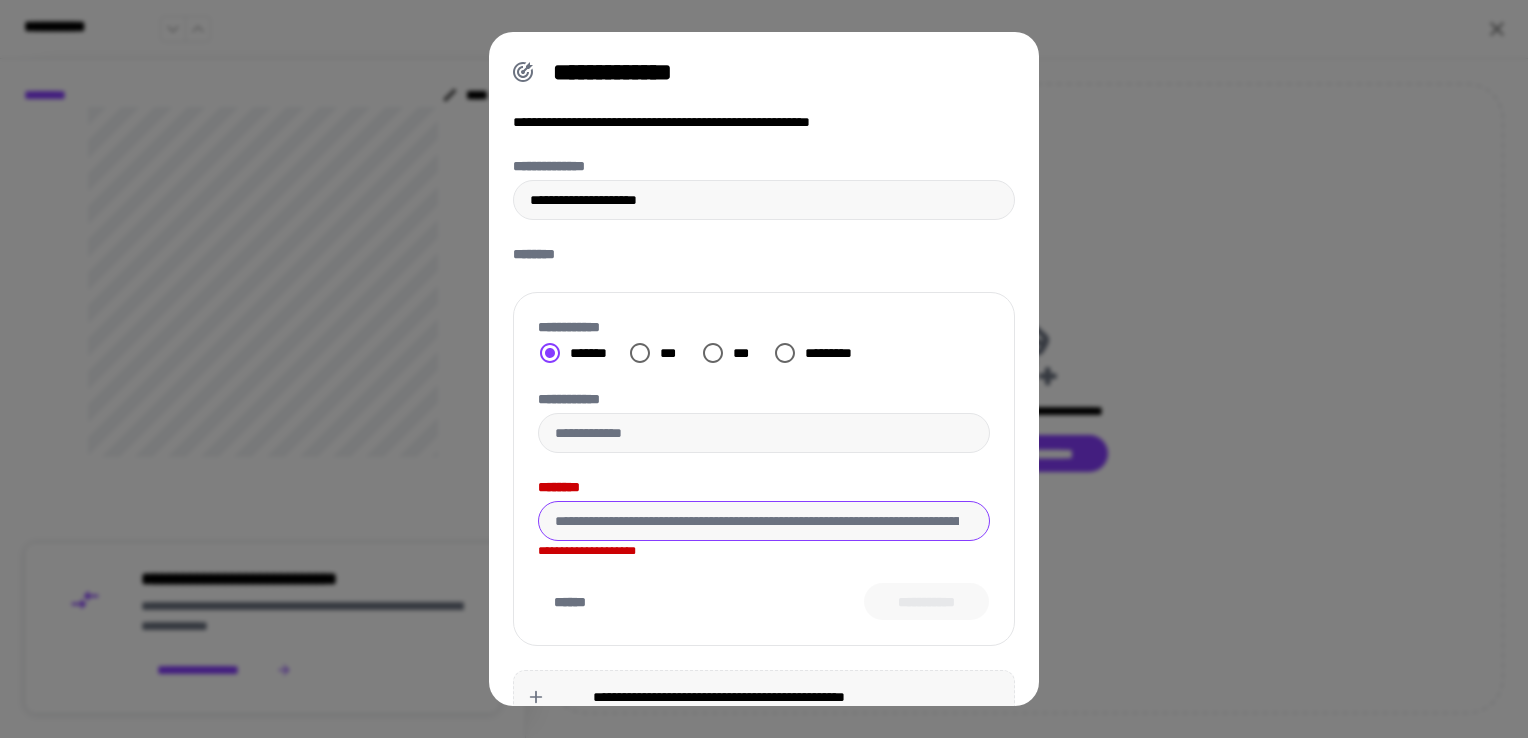 type on "**********" 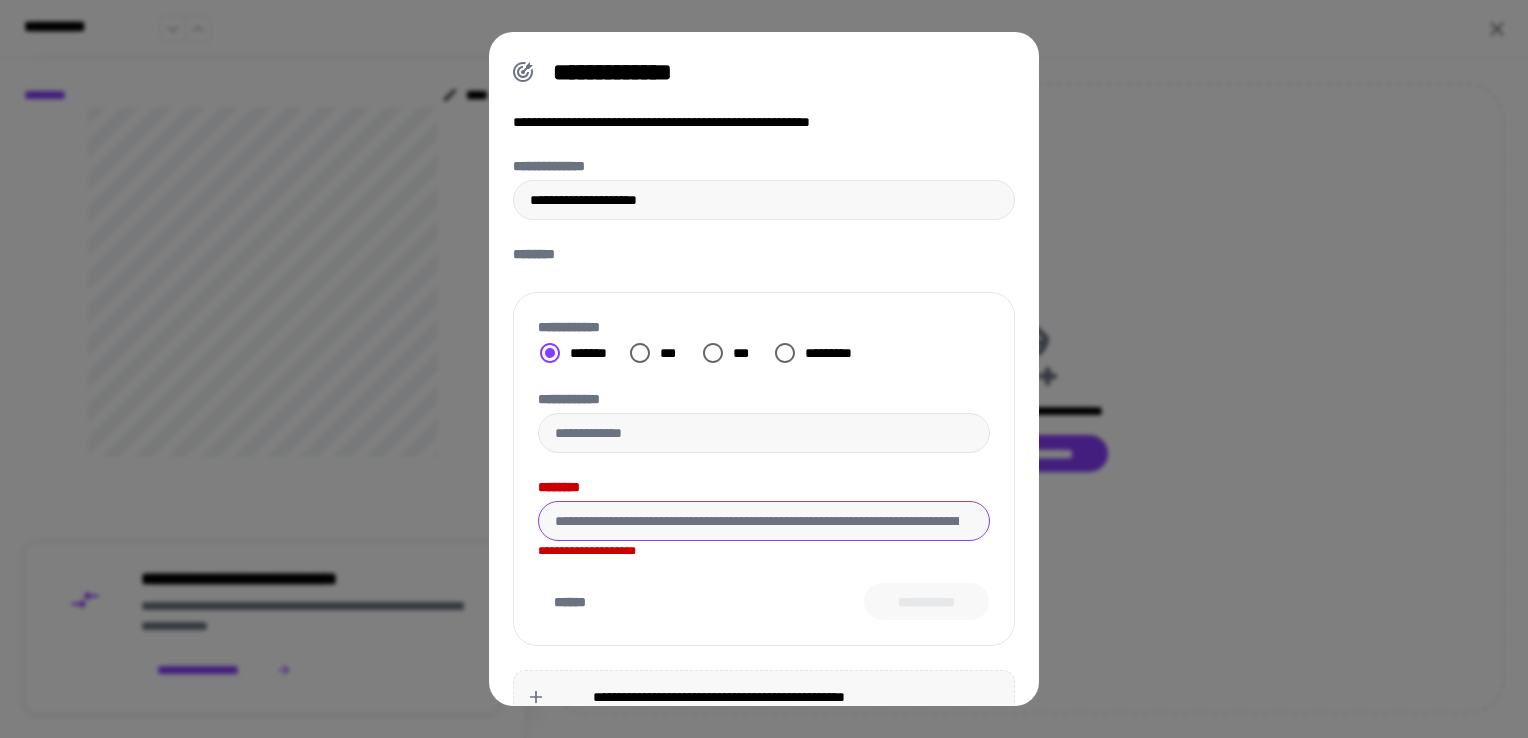 scroll, scrollTop: 0, scrollLeft: 0, axis: both 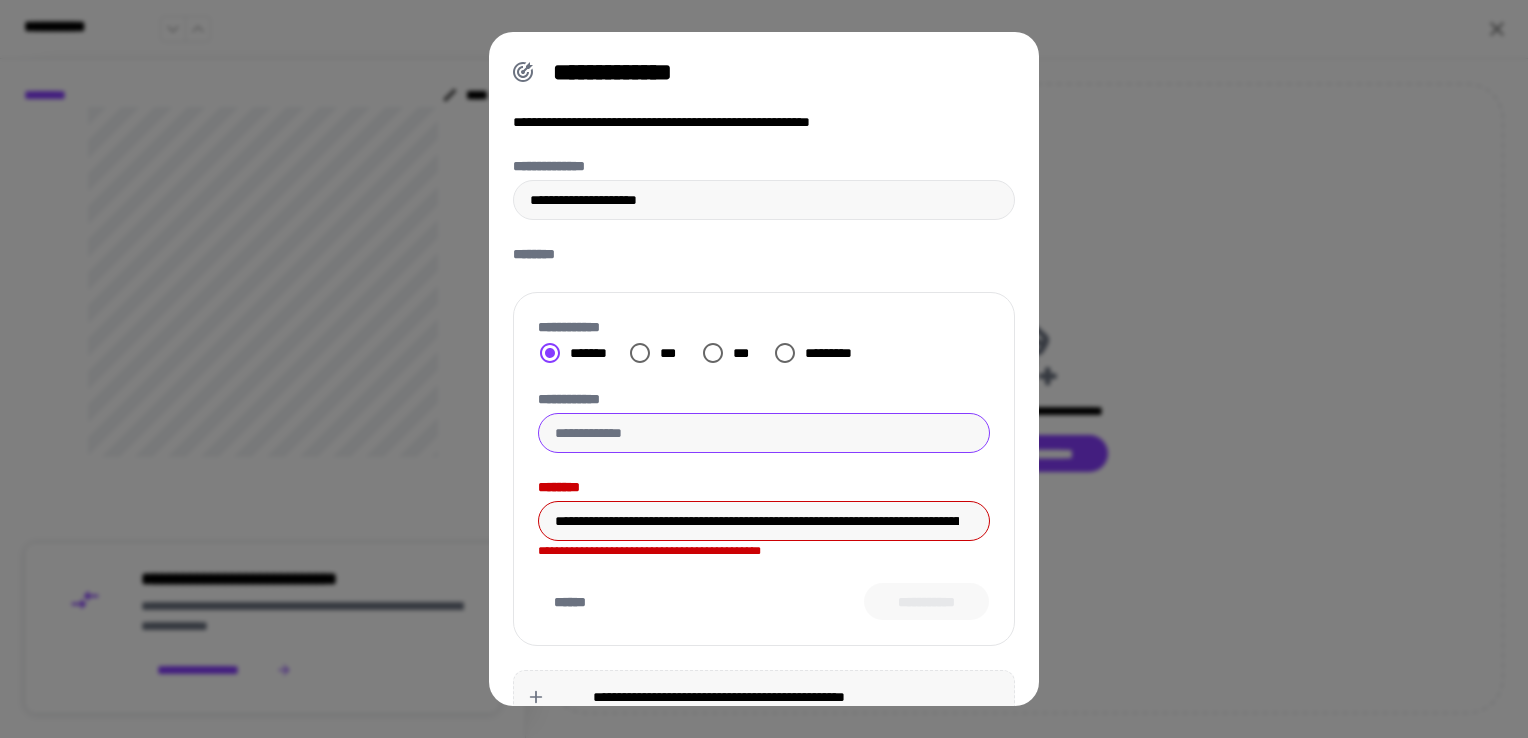 click on "**********" at bounding box center (764, 433) 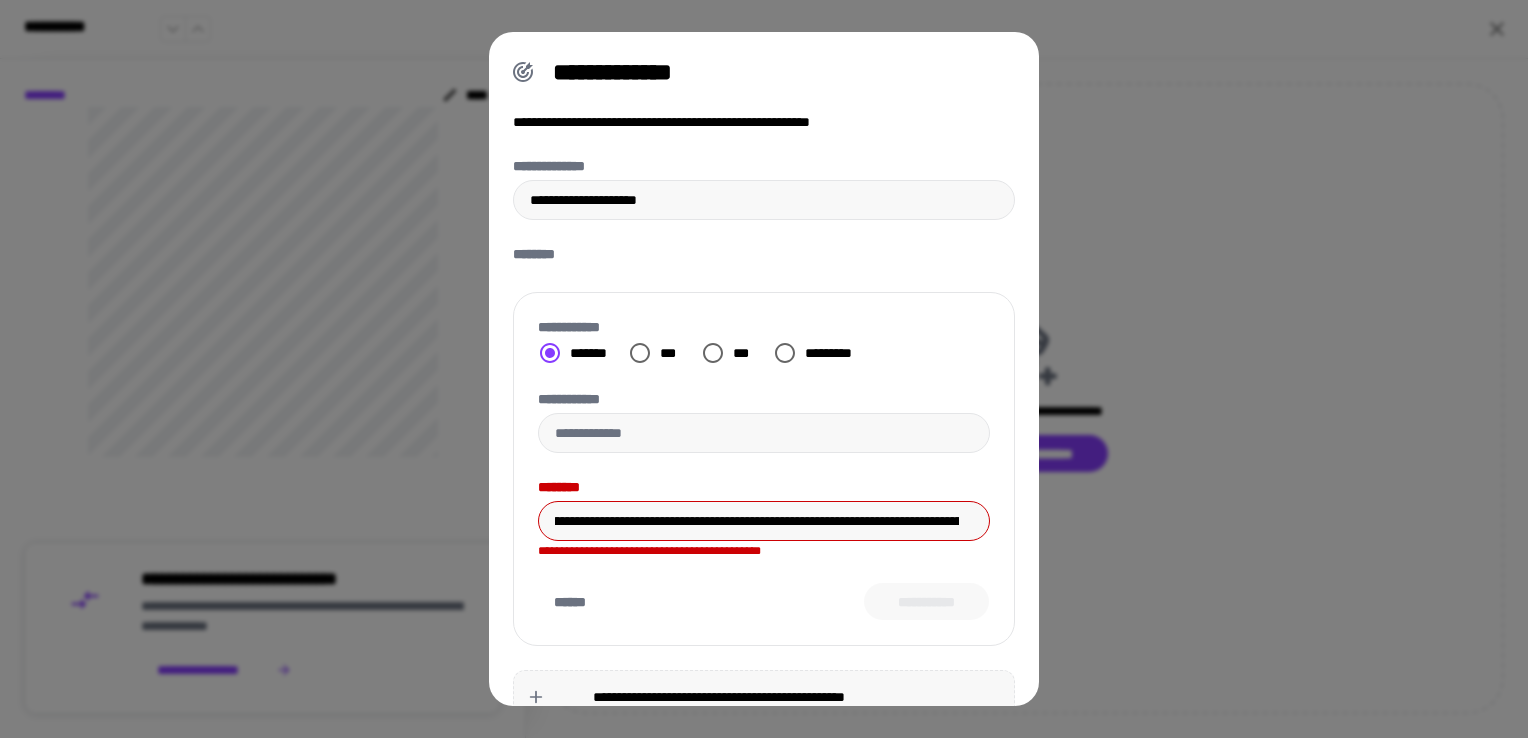 scroll, scrollTop: 0, scrollLeft: 4834, axis: horizontal 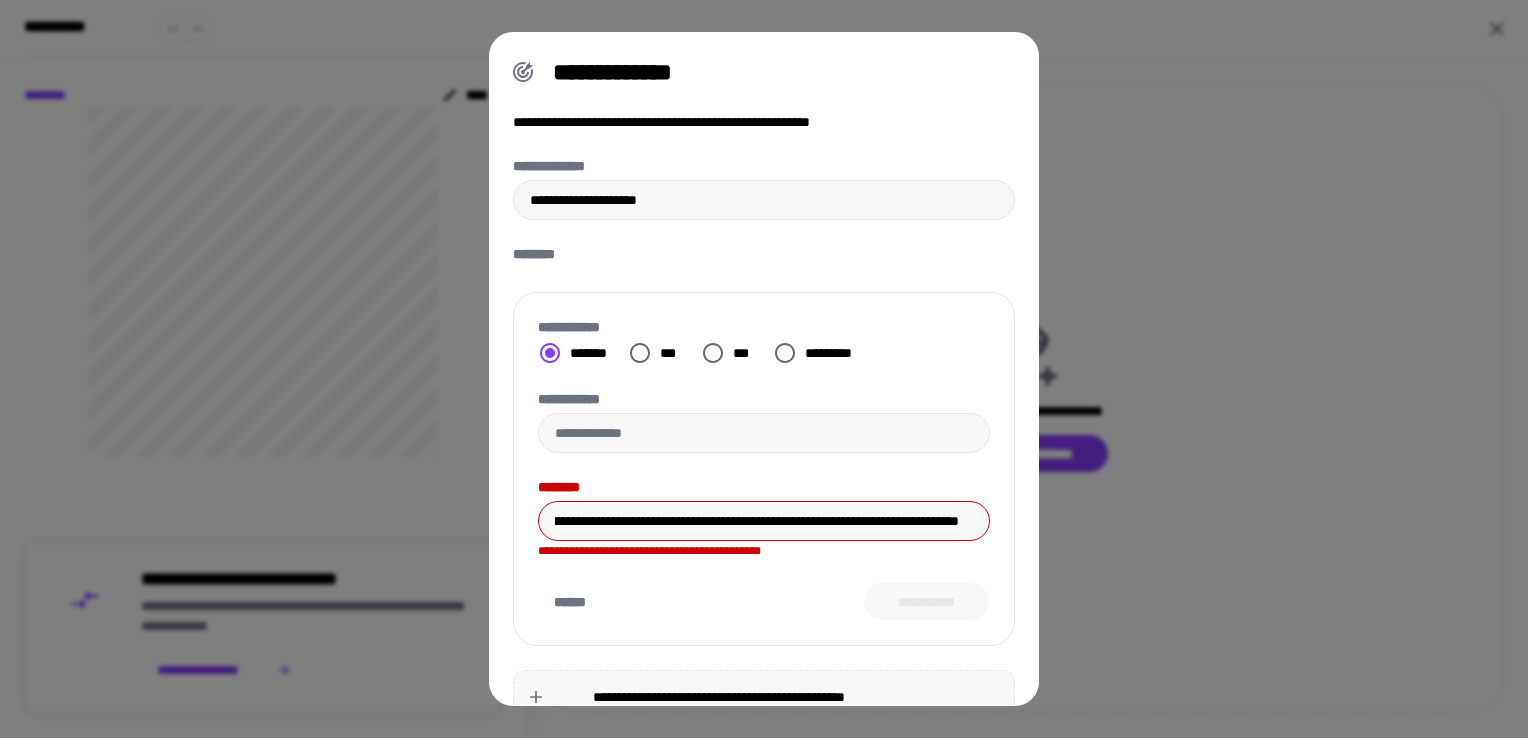 drag, startPoint x: 746, startPoint y: 518, endPoint x: 1252, endPoint y: 532, distance: 506.19363 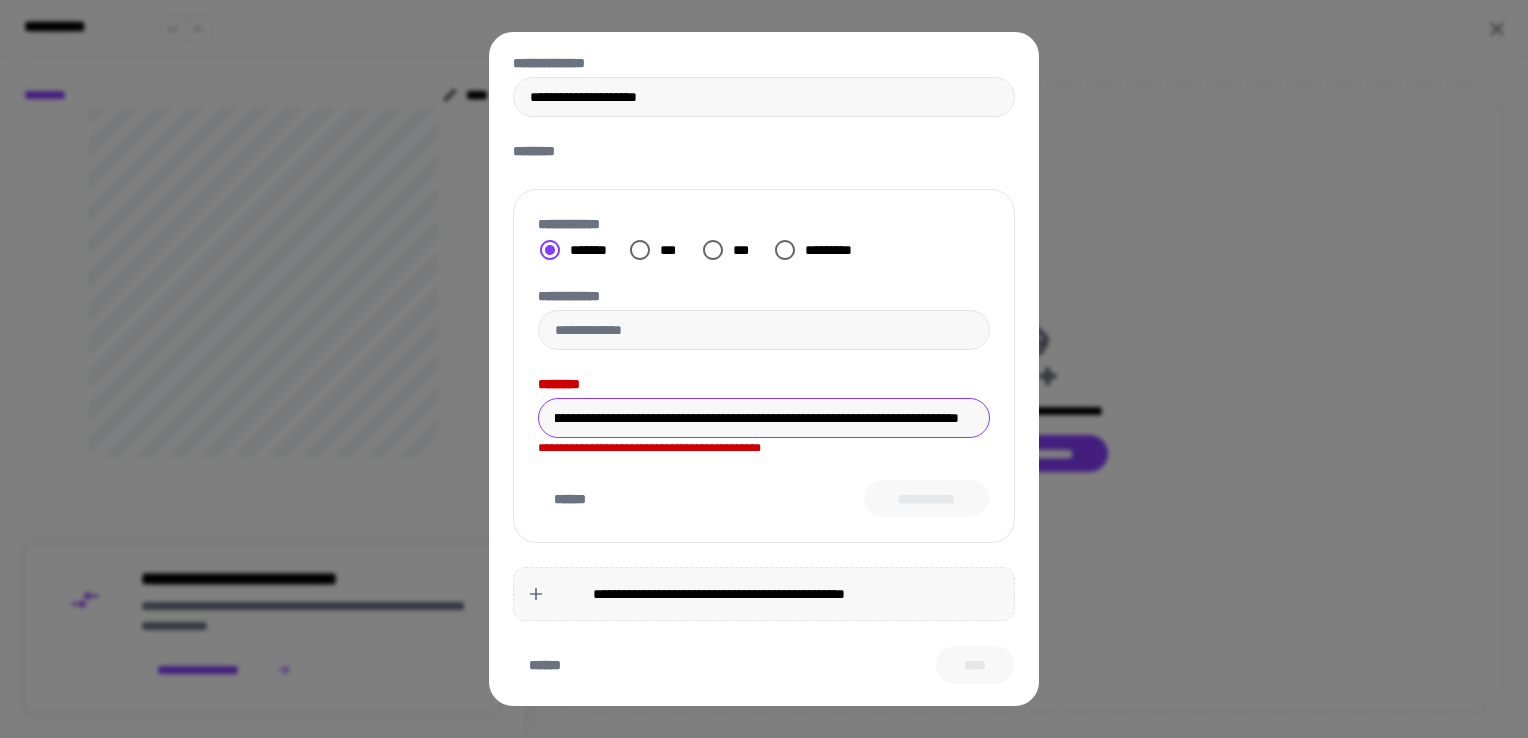 scroll, scrollTop: 104, scrollLeft: 0, axis: vertical 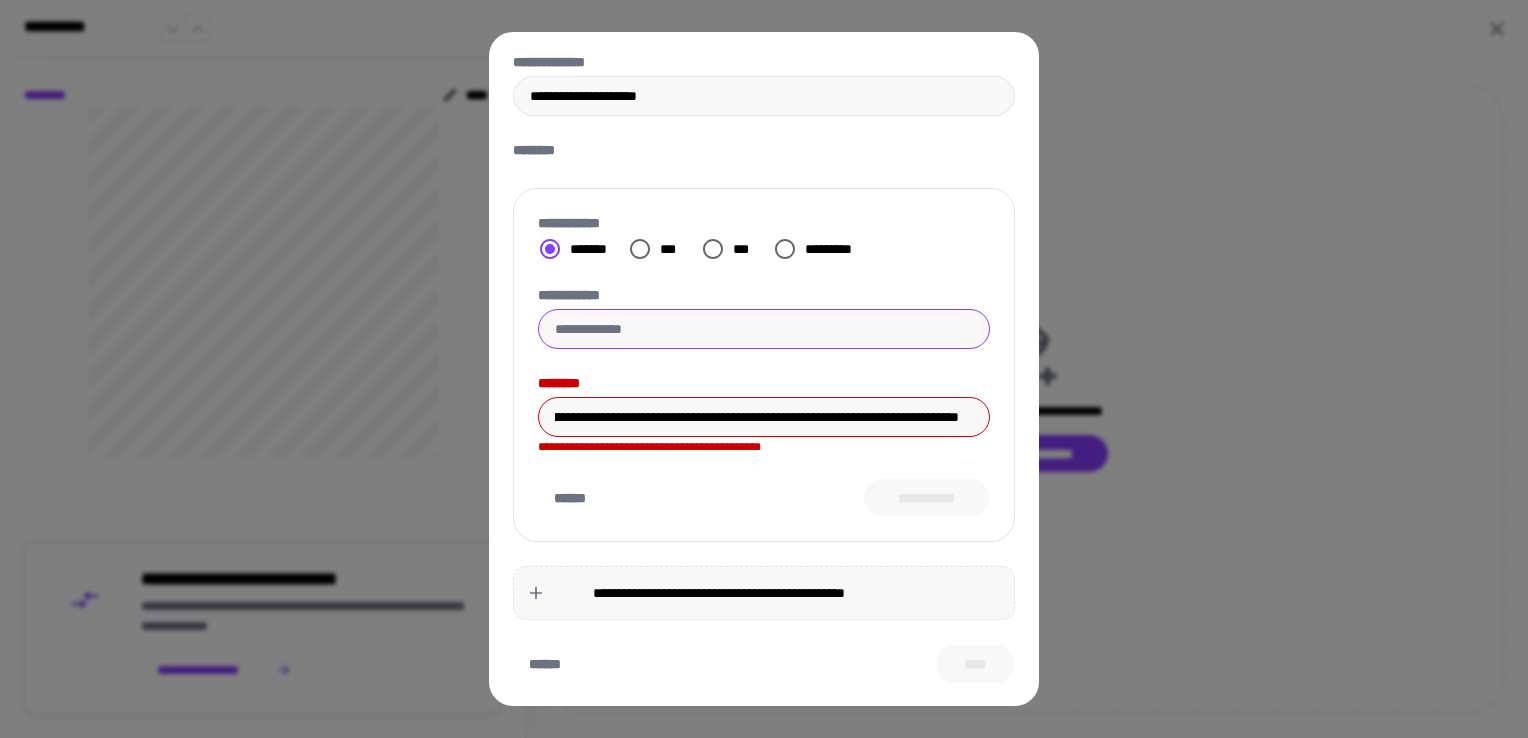 click on "**********" at bounding box center (764, 329) 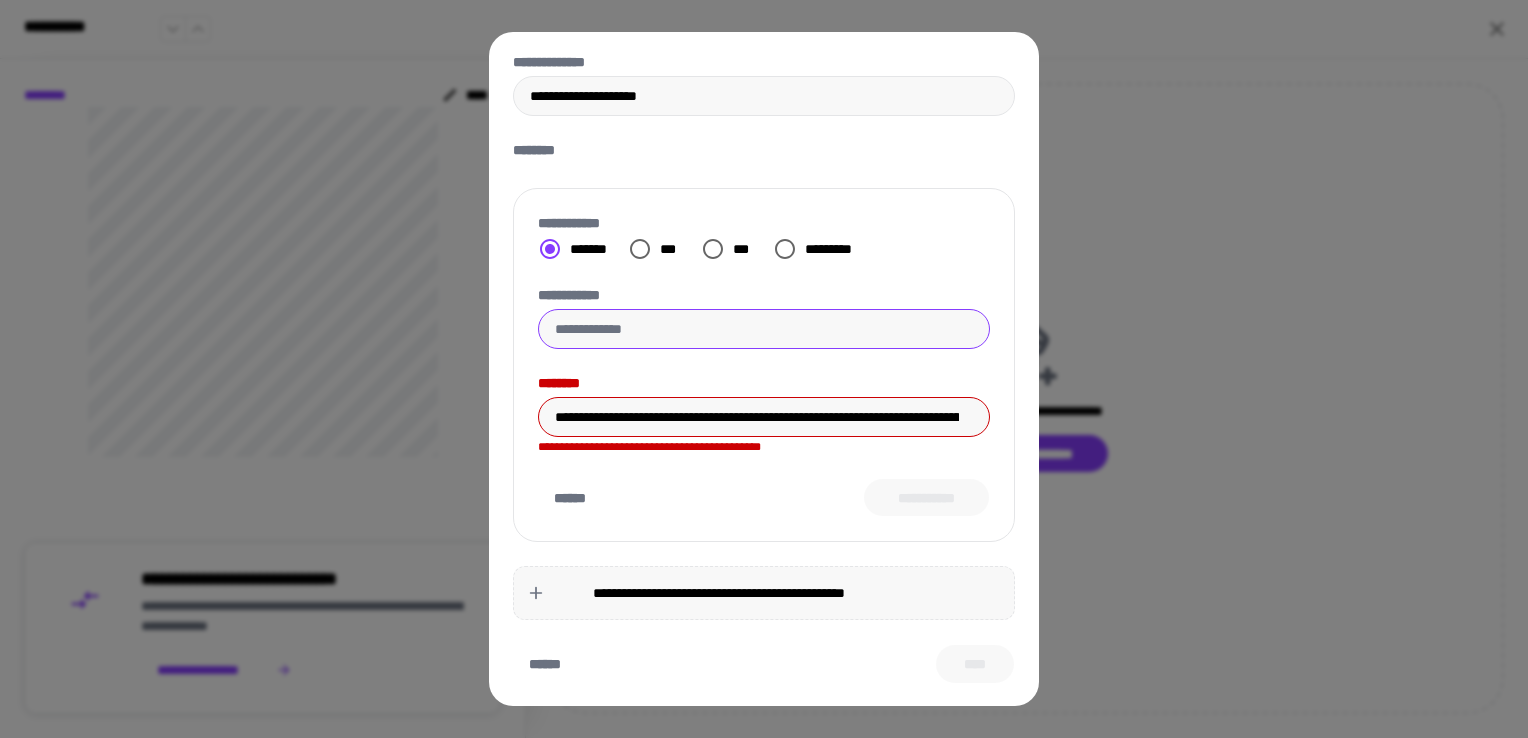 click on "****** ****" at bounding box center (764, 664) 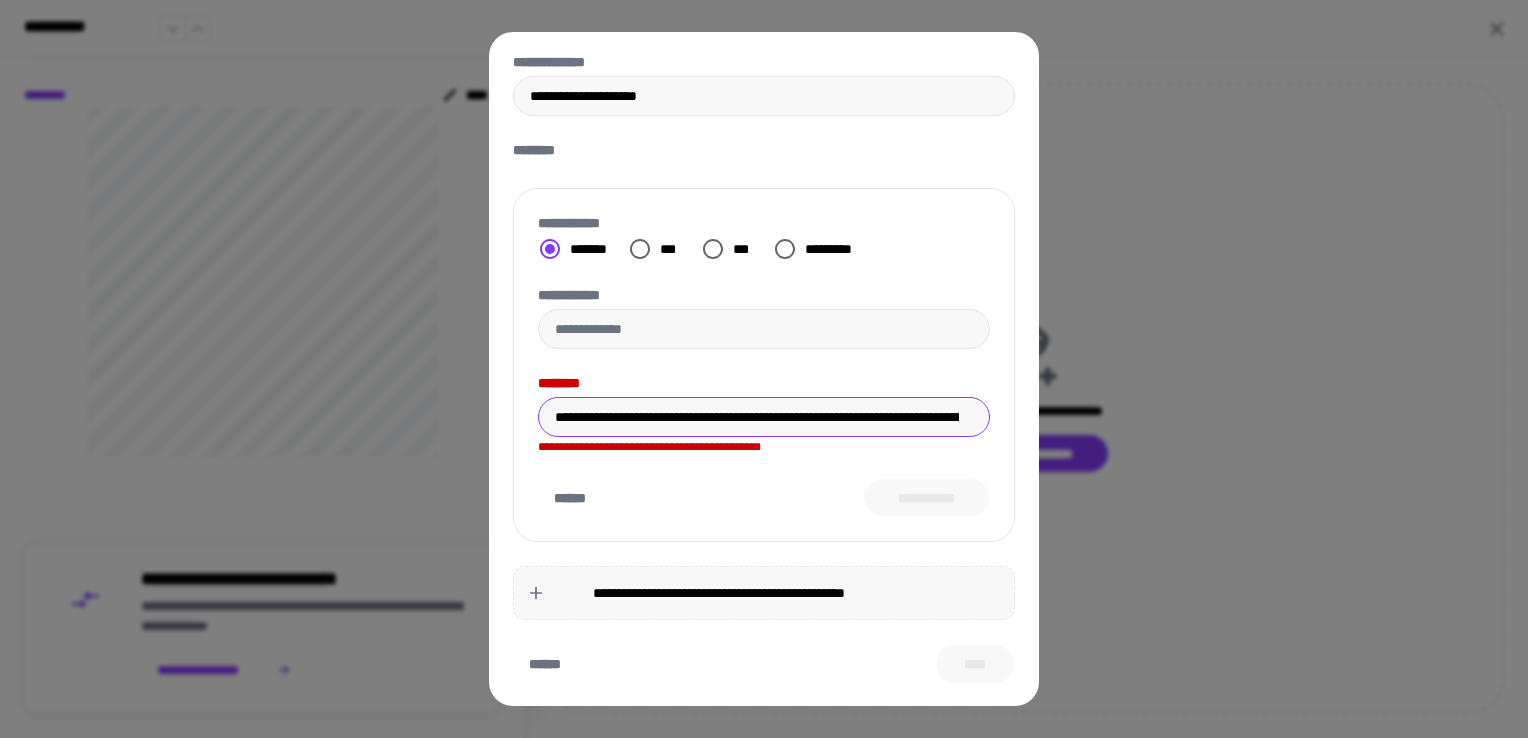 drag, startPoint x: 600, startPoint y: 414, endPoint x: 798, endPoint y: 411, distance: 198.02272 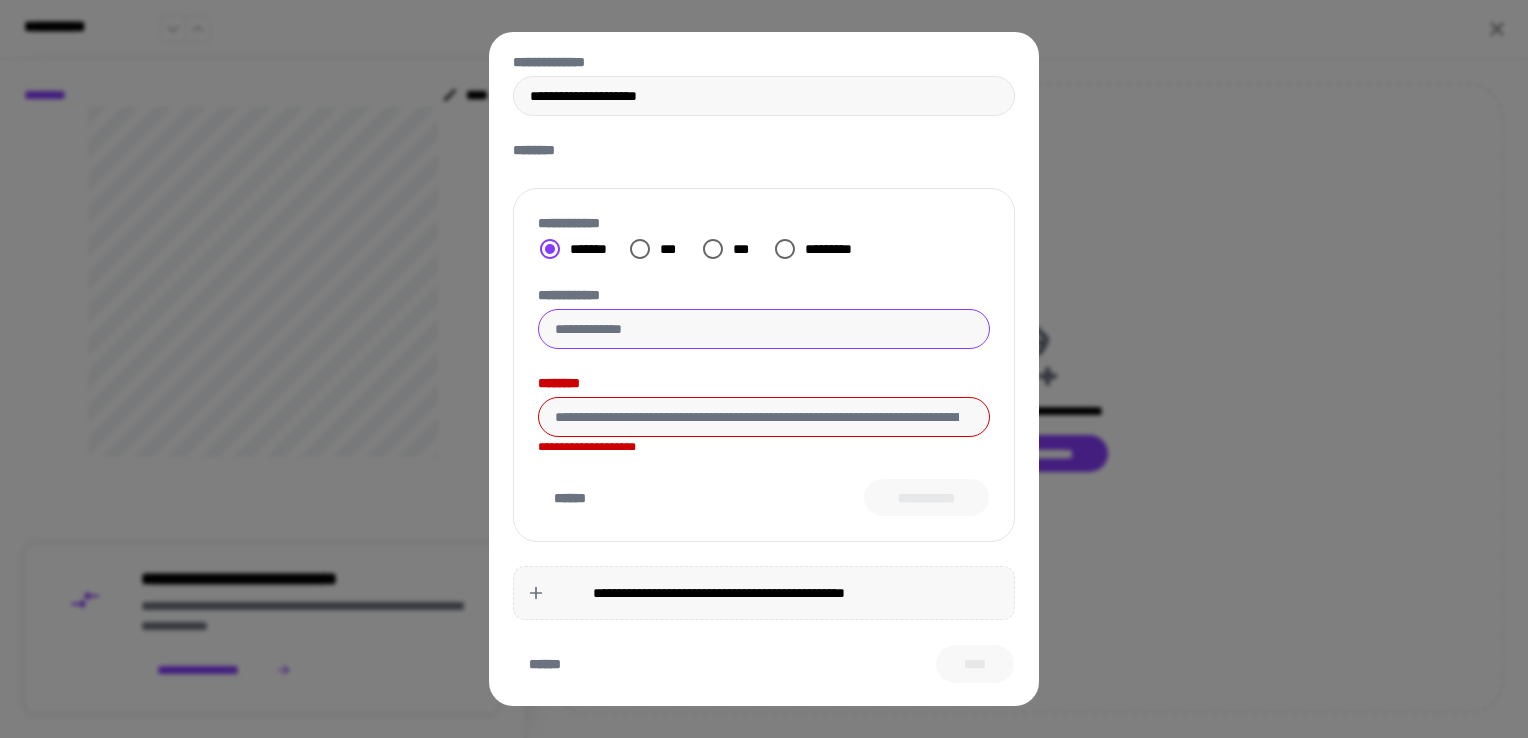 type 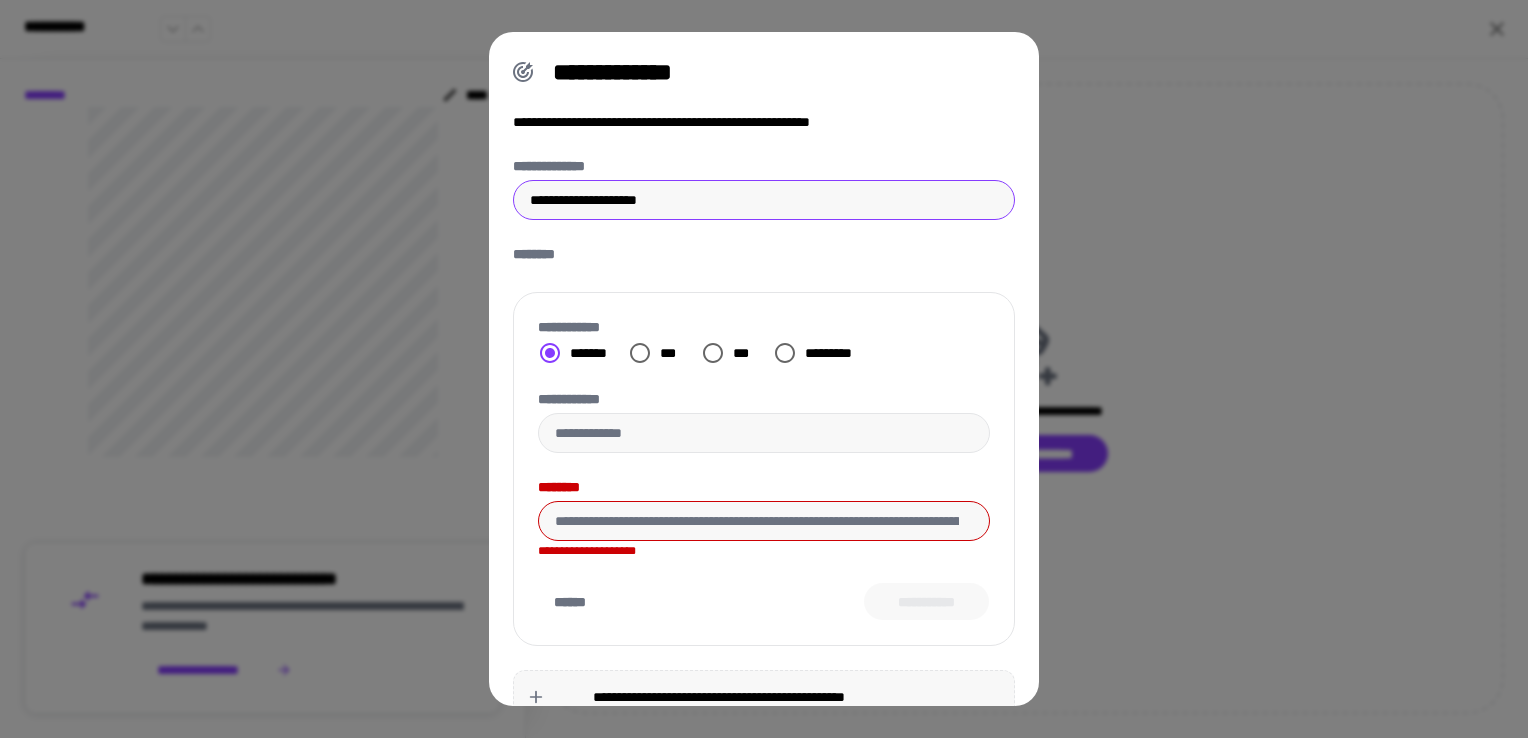 drag, startPoint x: 716, startPoint y: 195, endPoint x: 445, endPoint y: 196, distance: 271.00183 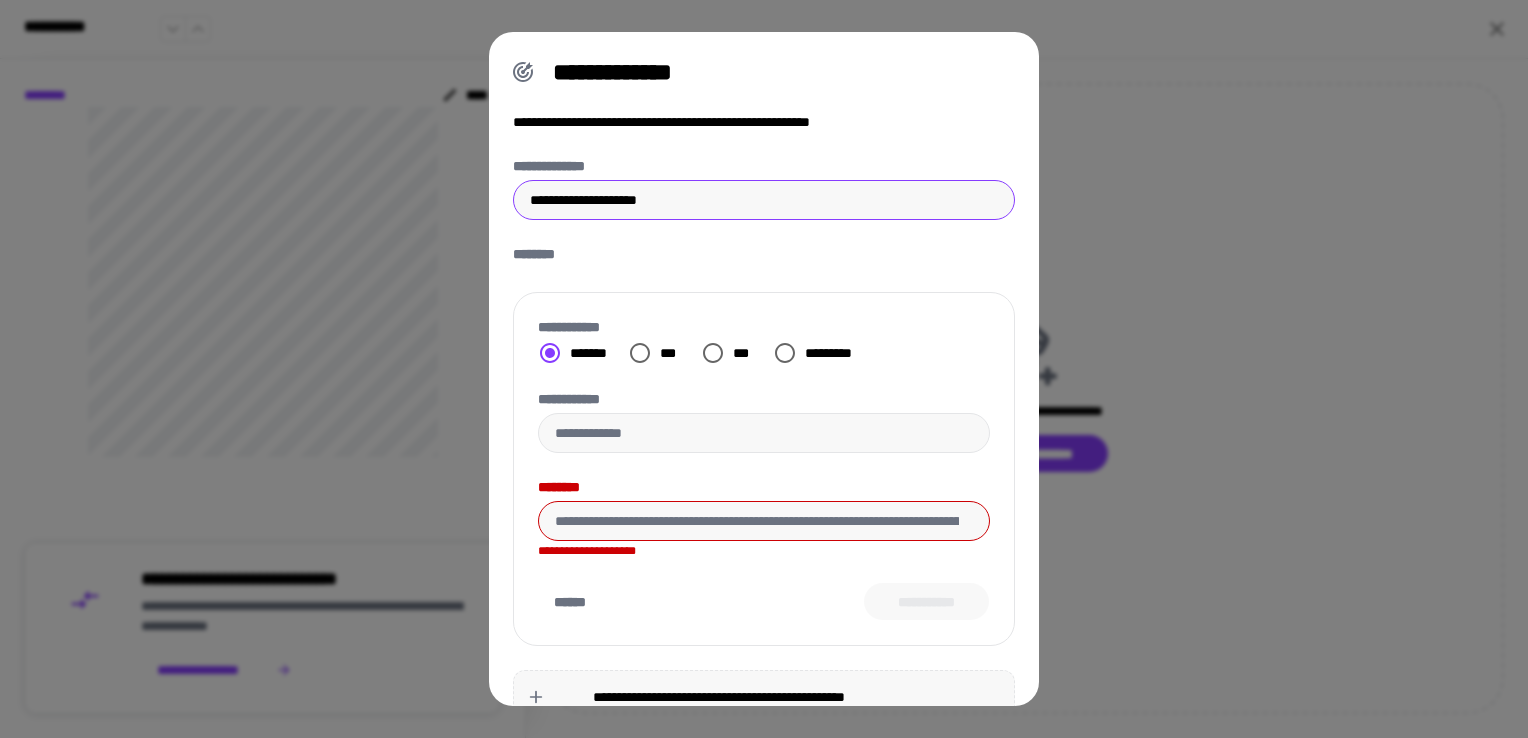 click on "**********" at bounding box center (764, 369) 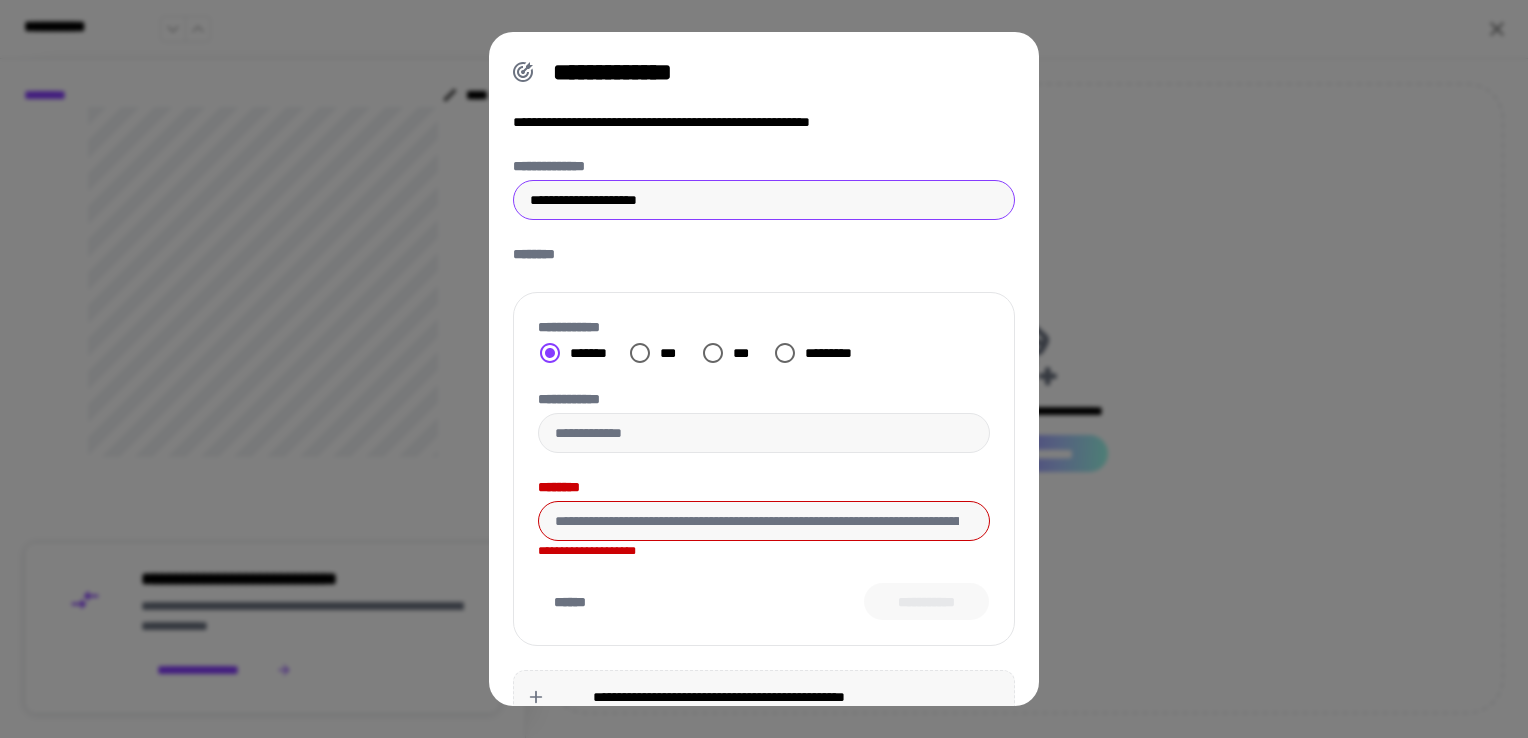type 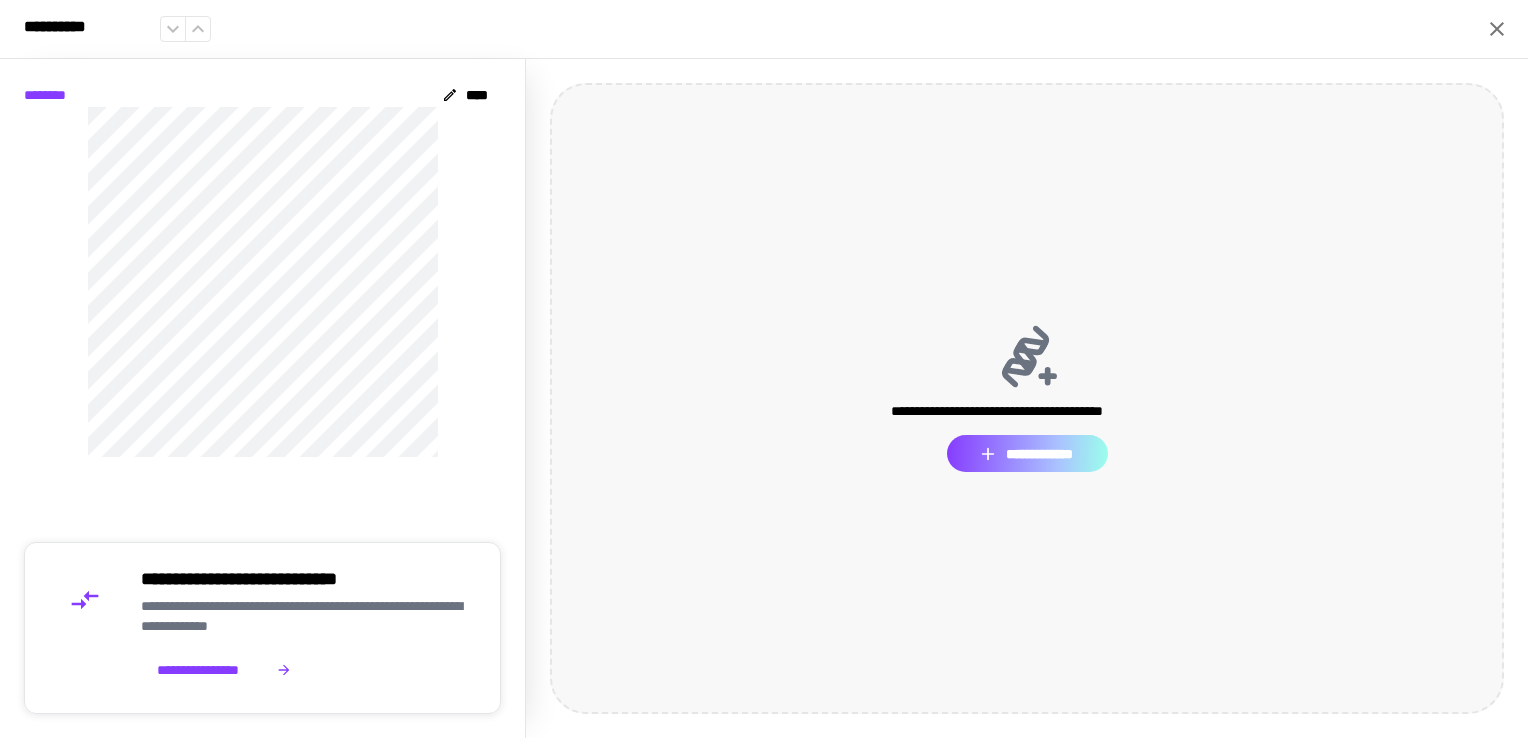click on "**********" at bounding box center [1027, 454] 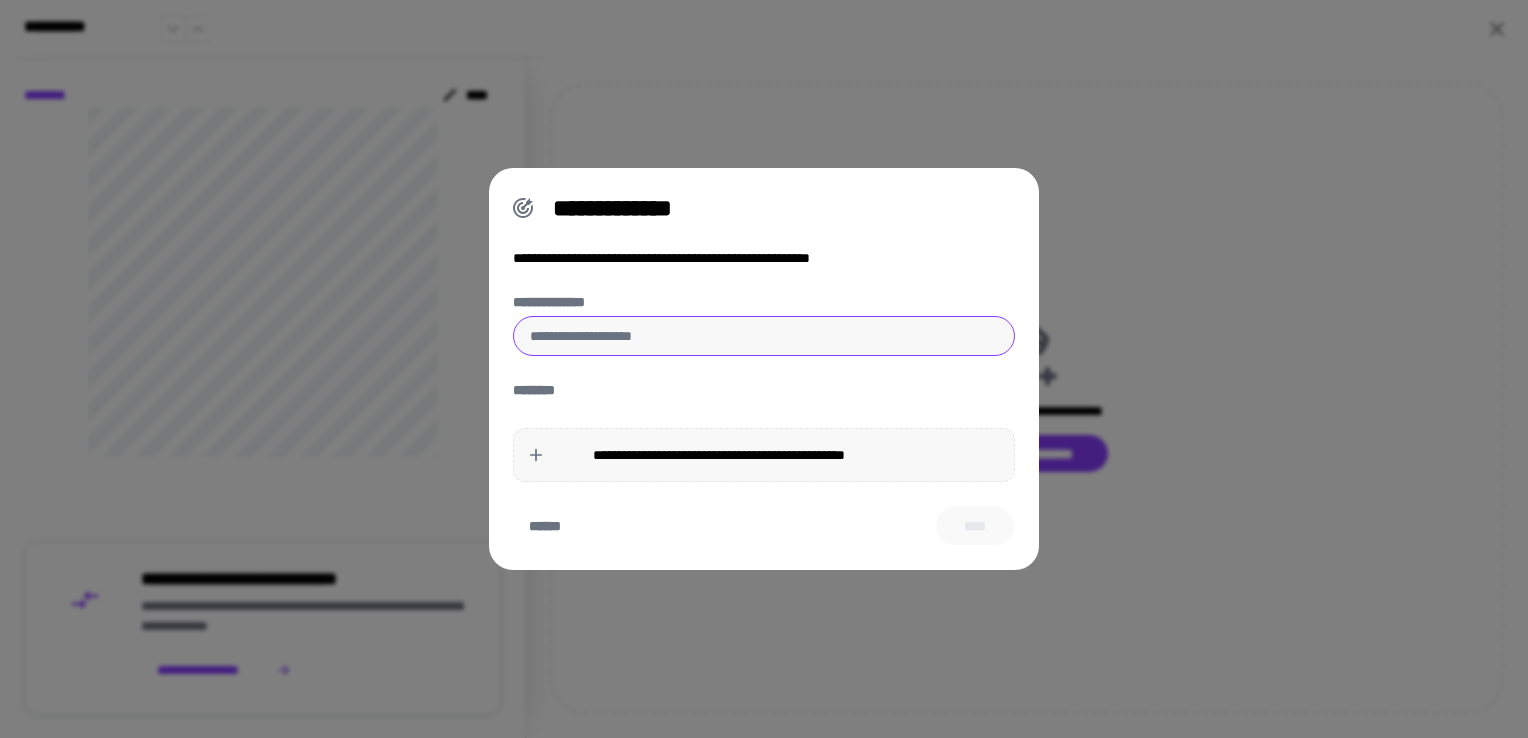 click on "**********" at bounding box center [764, 336] 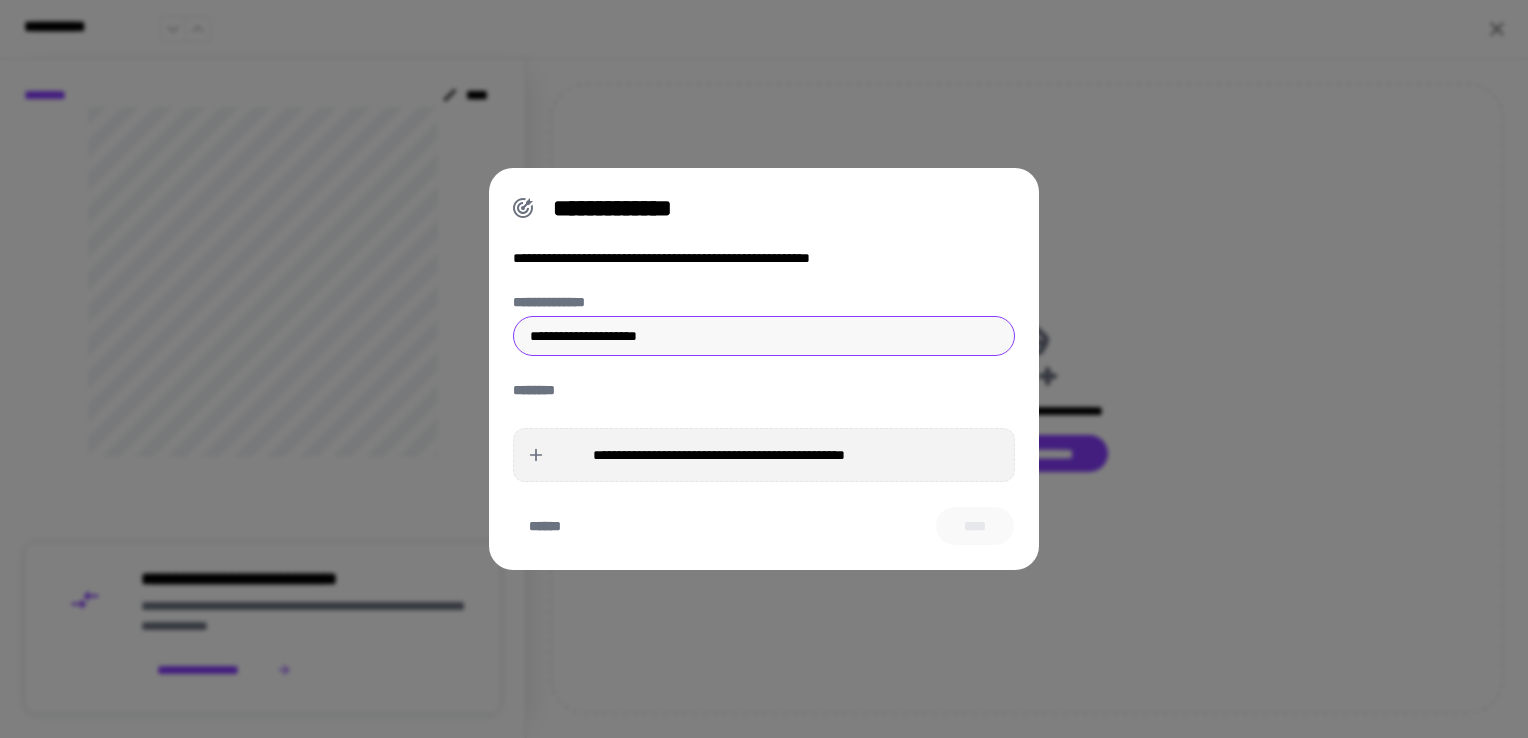 type on "**********" 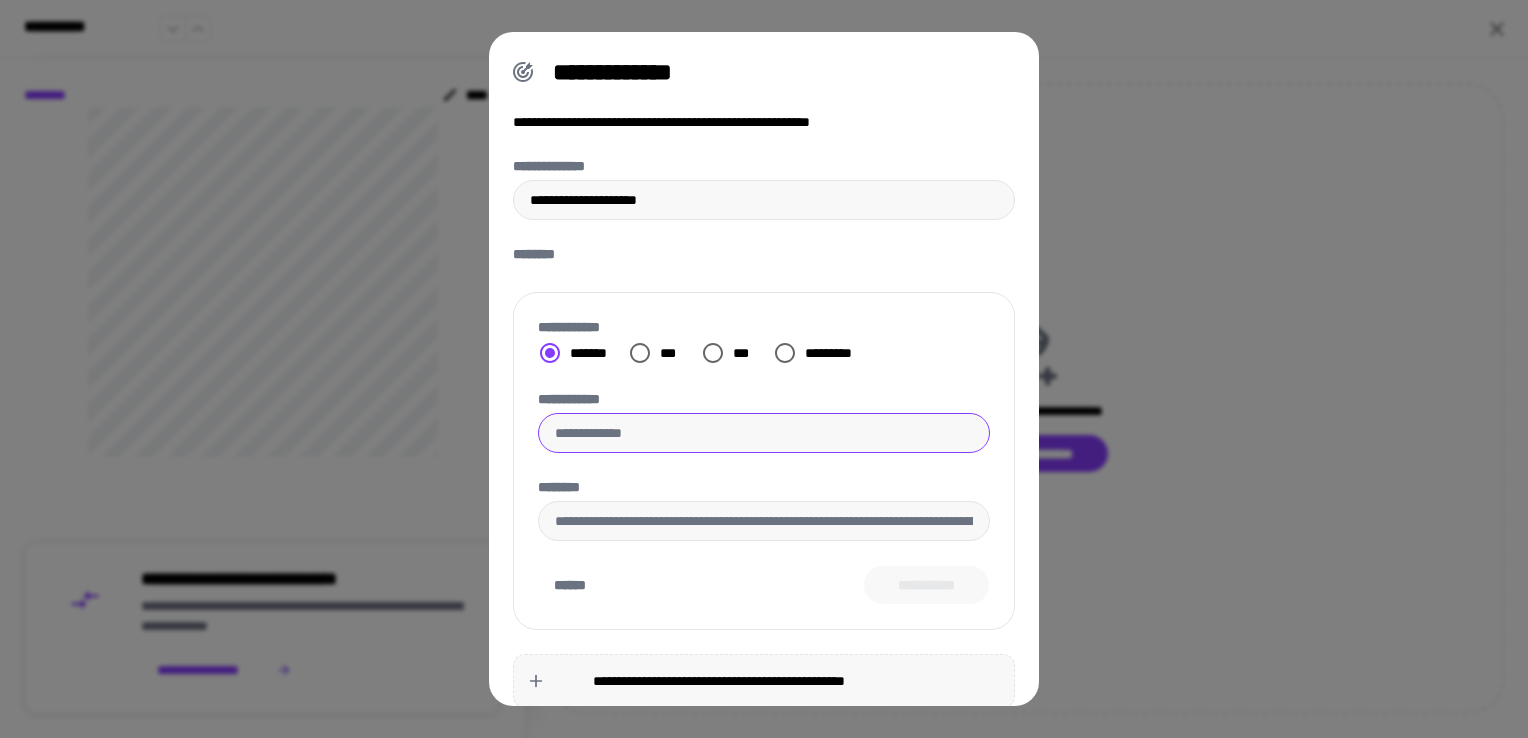 click on "**********" at bounding box center (764, 433) 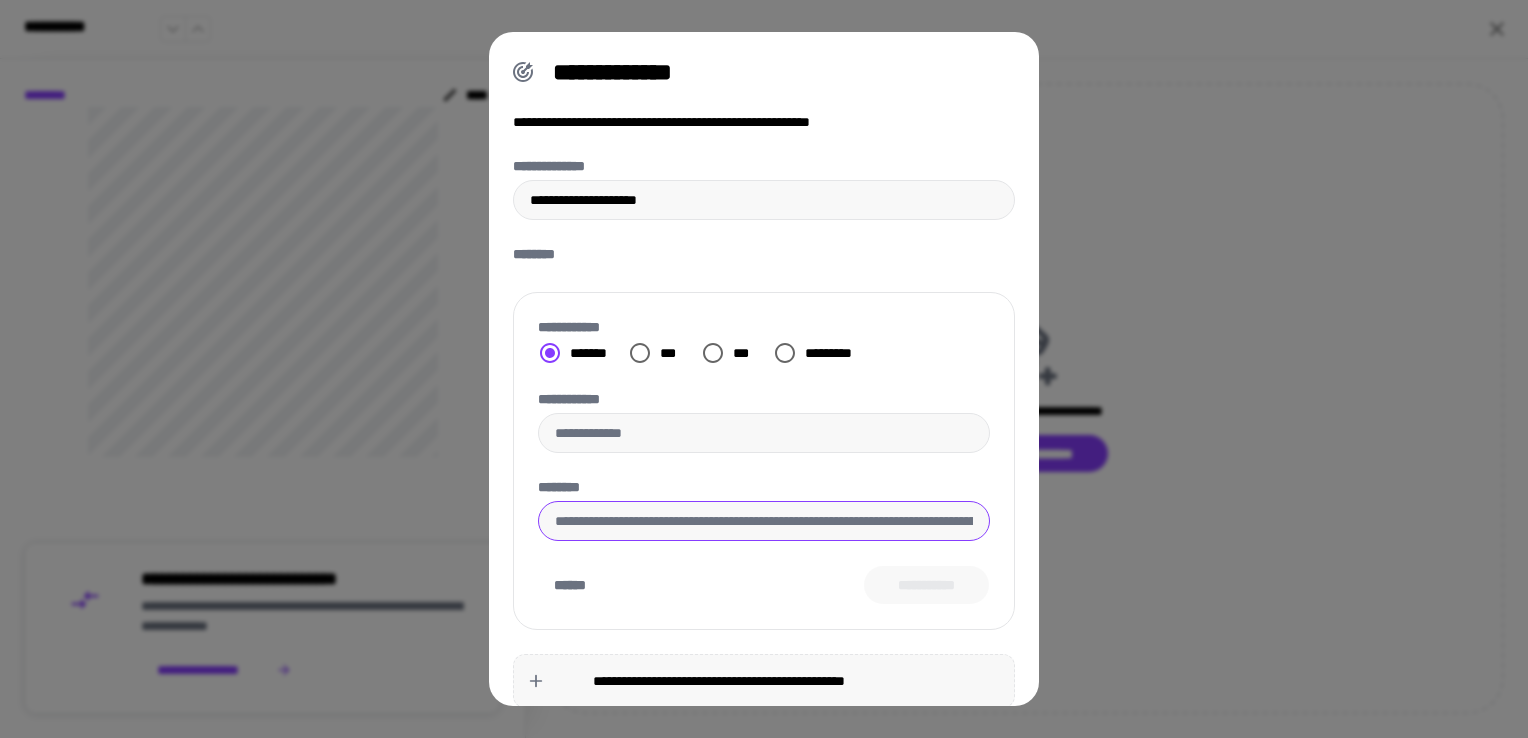 click on "********" at bounding box center (764, 521) 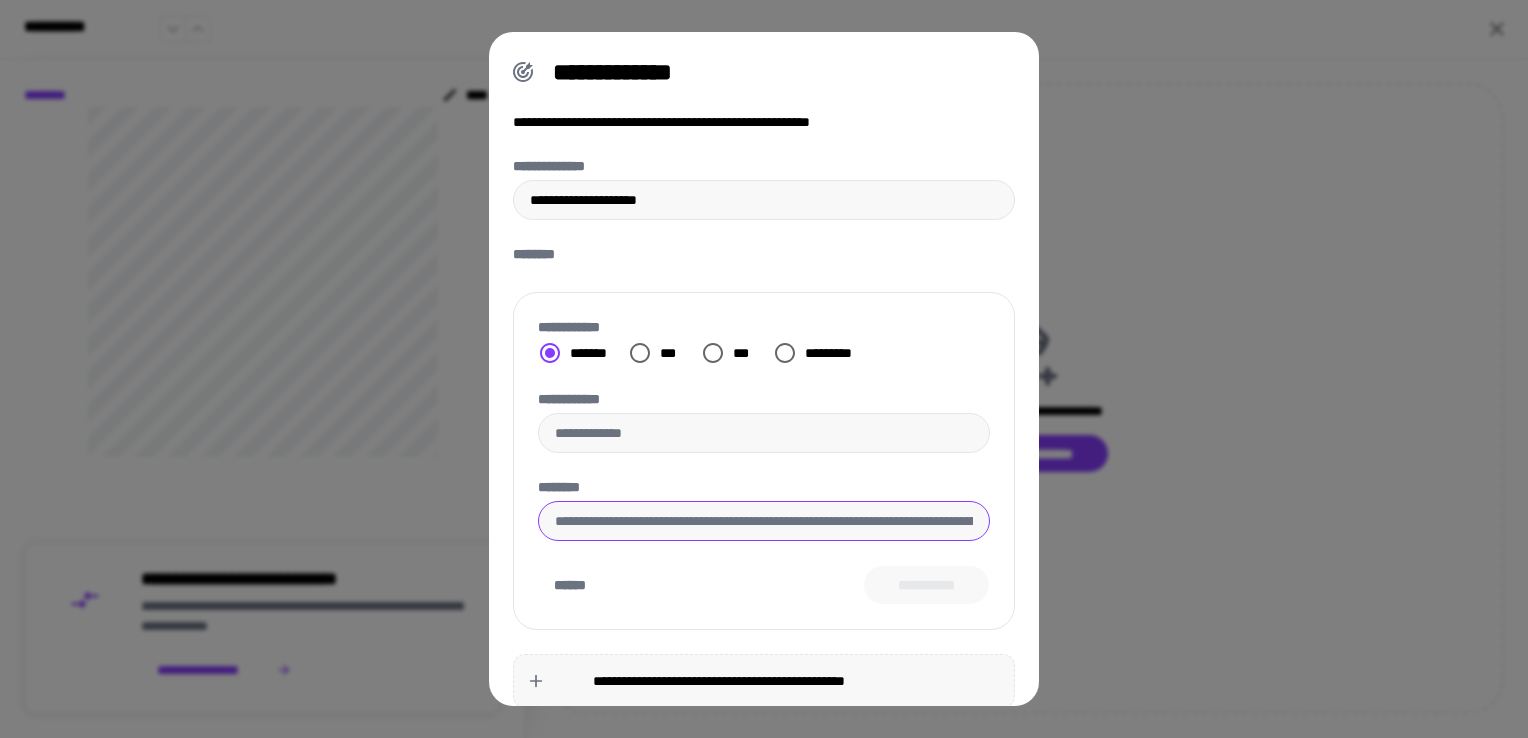 paste on "**********" 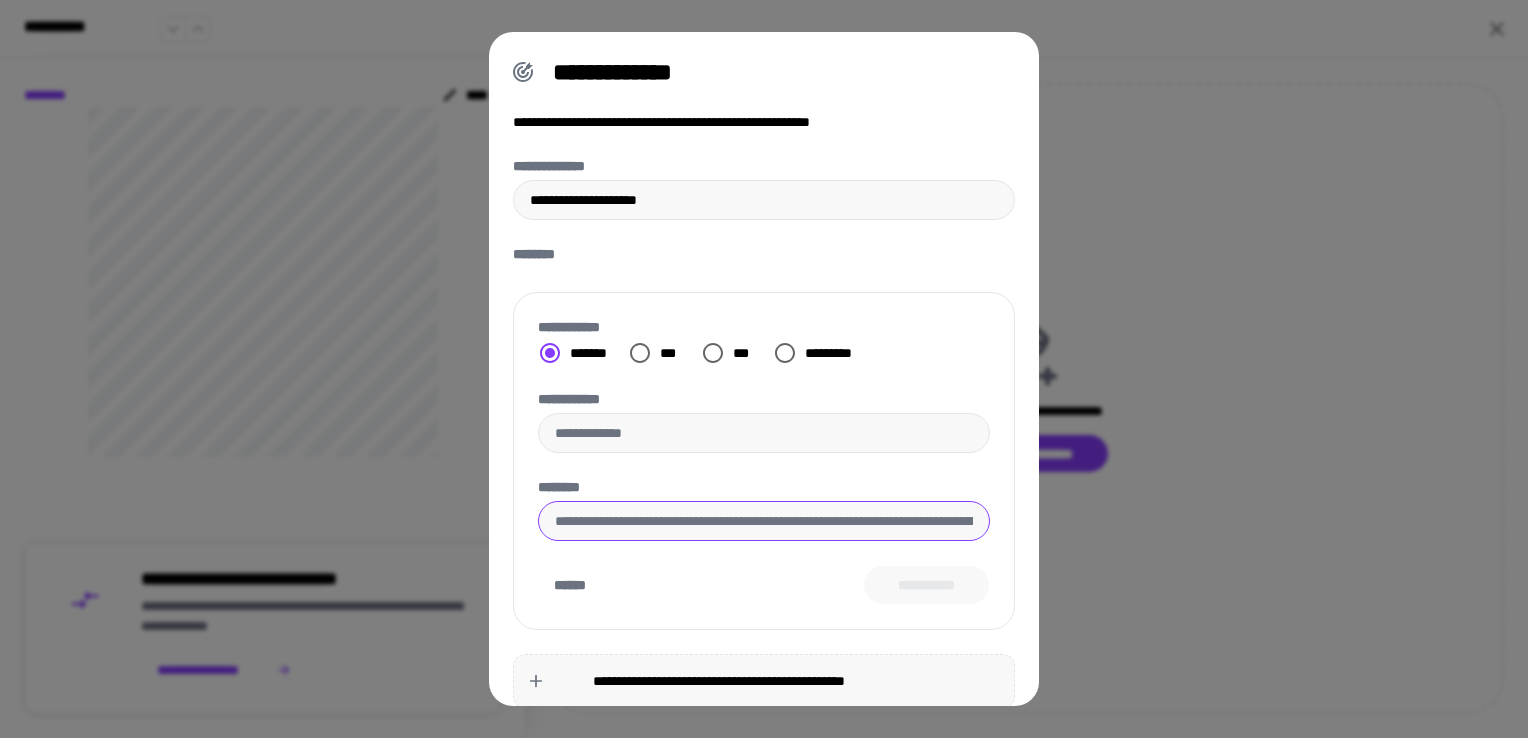 type on "**********" 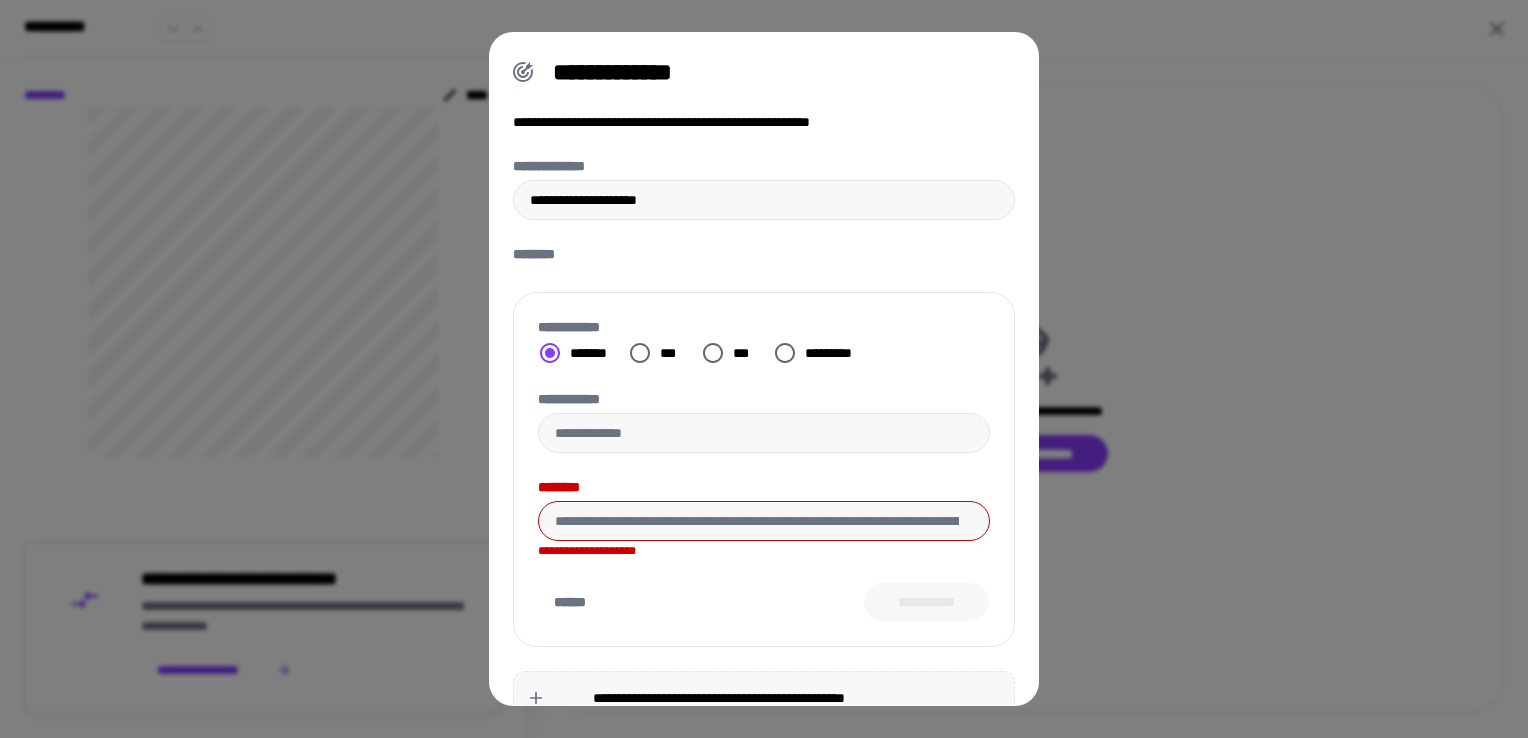 scroll, scrollTop: 0, scrollLeft: 0, axis: both 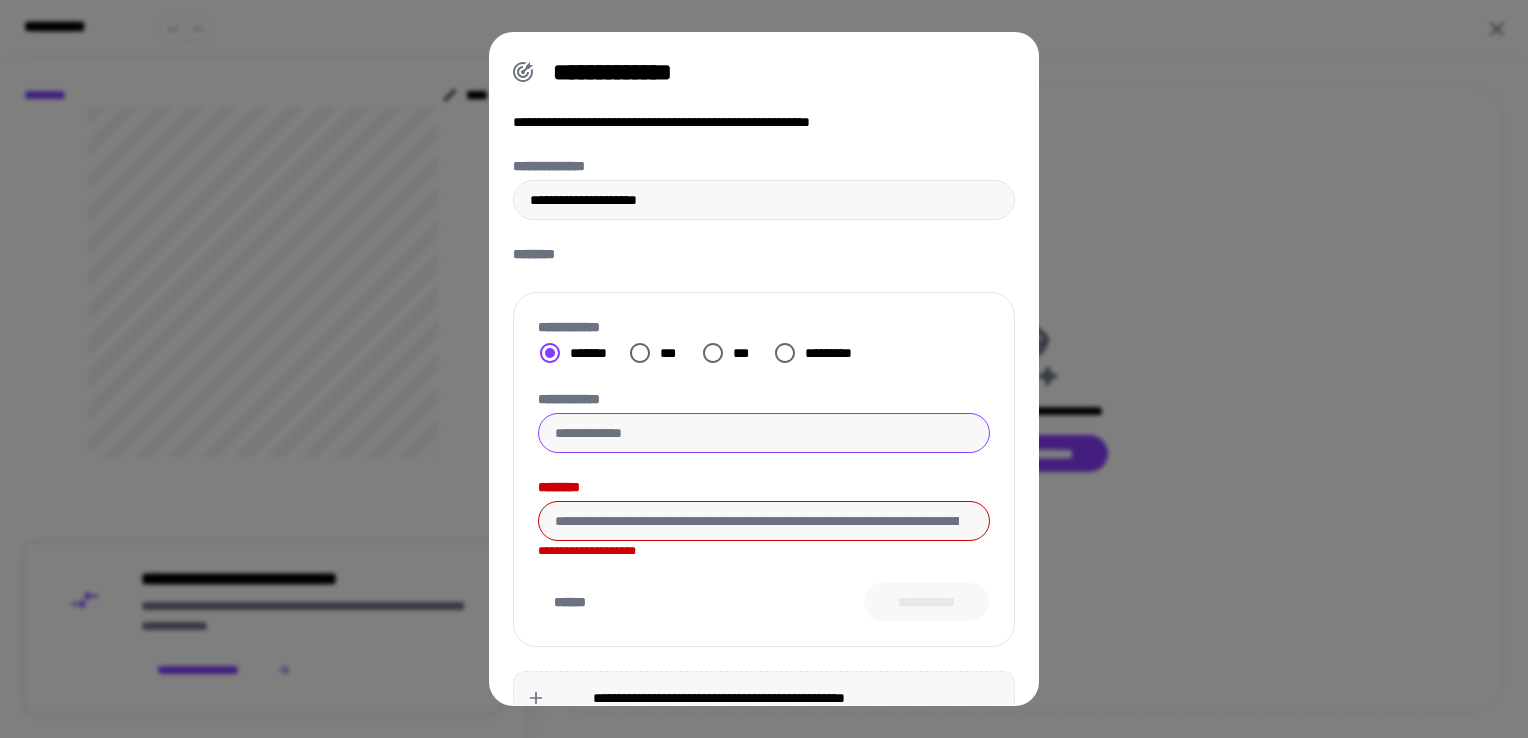 click on "**********" at bounding box center (764, 433) 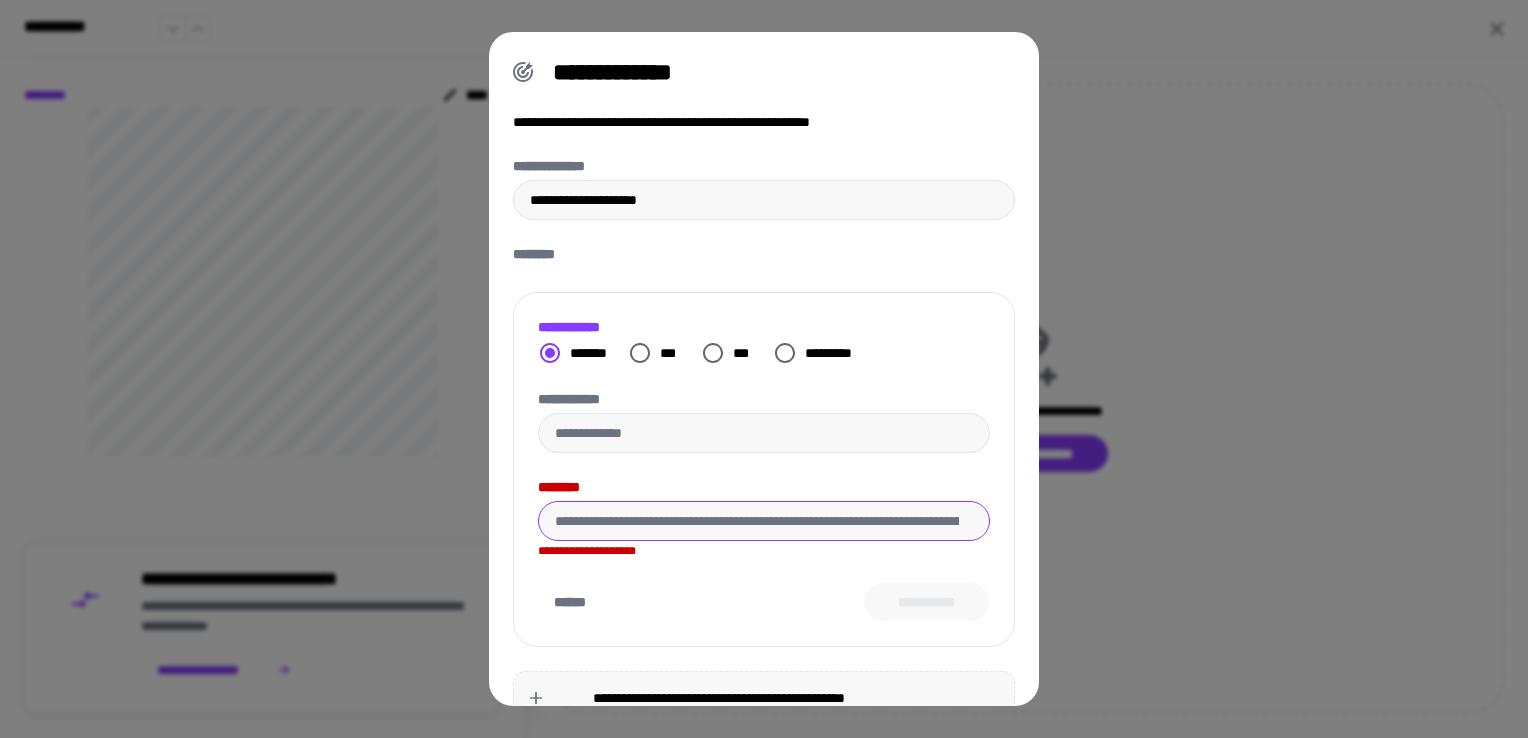 click on "********" at bounding box center [757, 521] 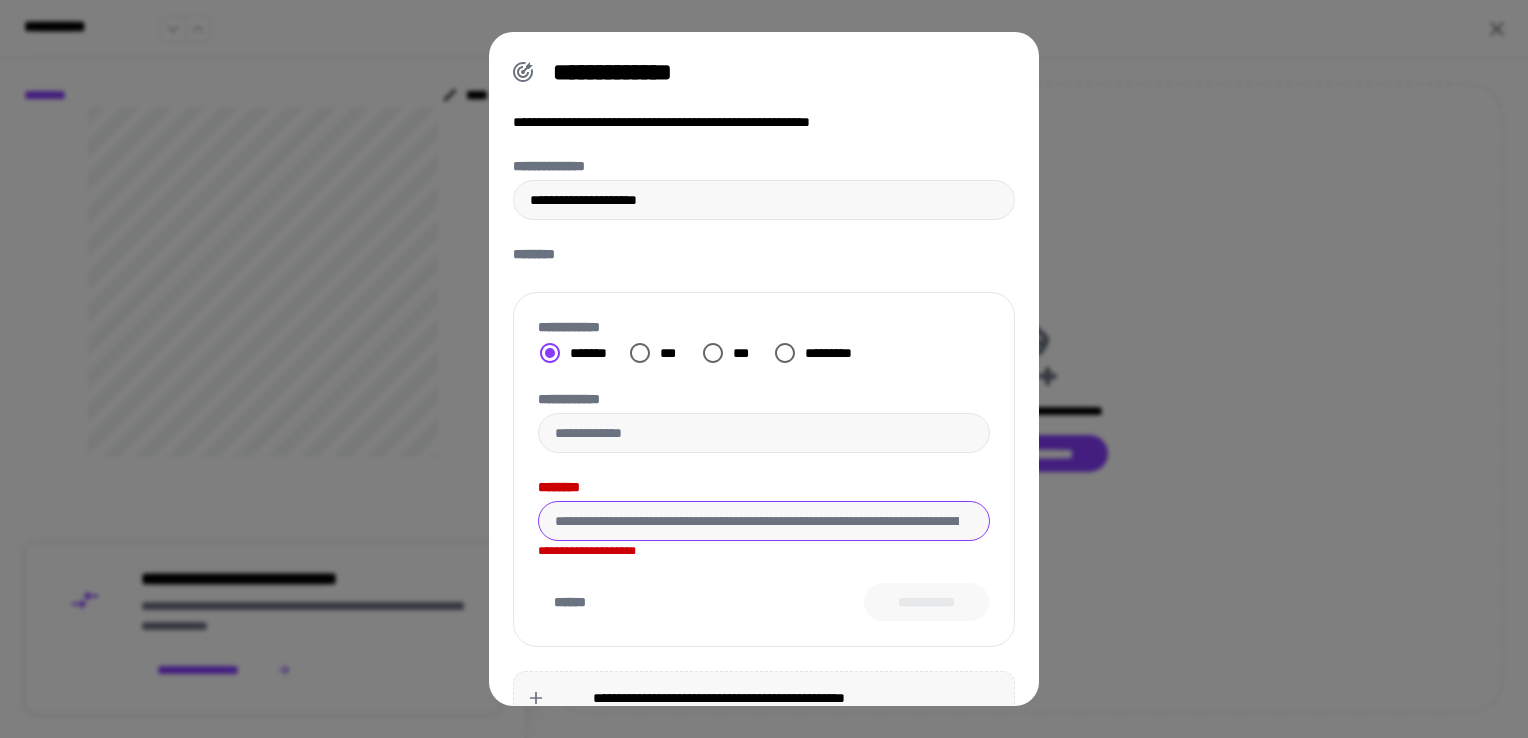 click on "********" at bounding box center (757, 521) 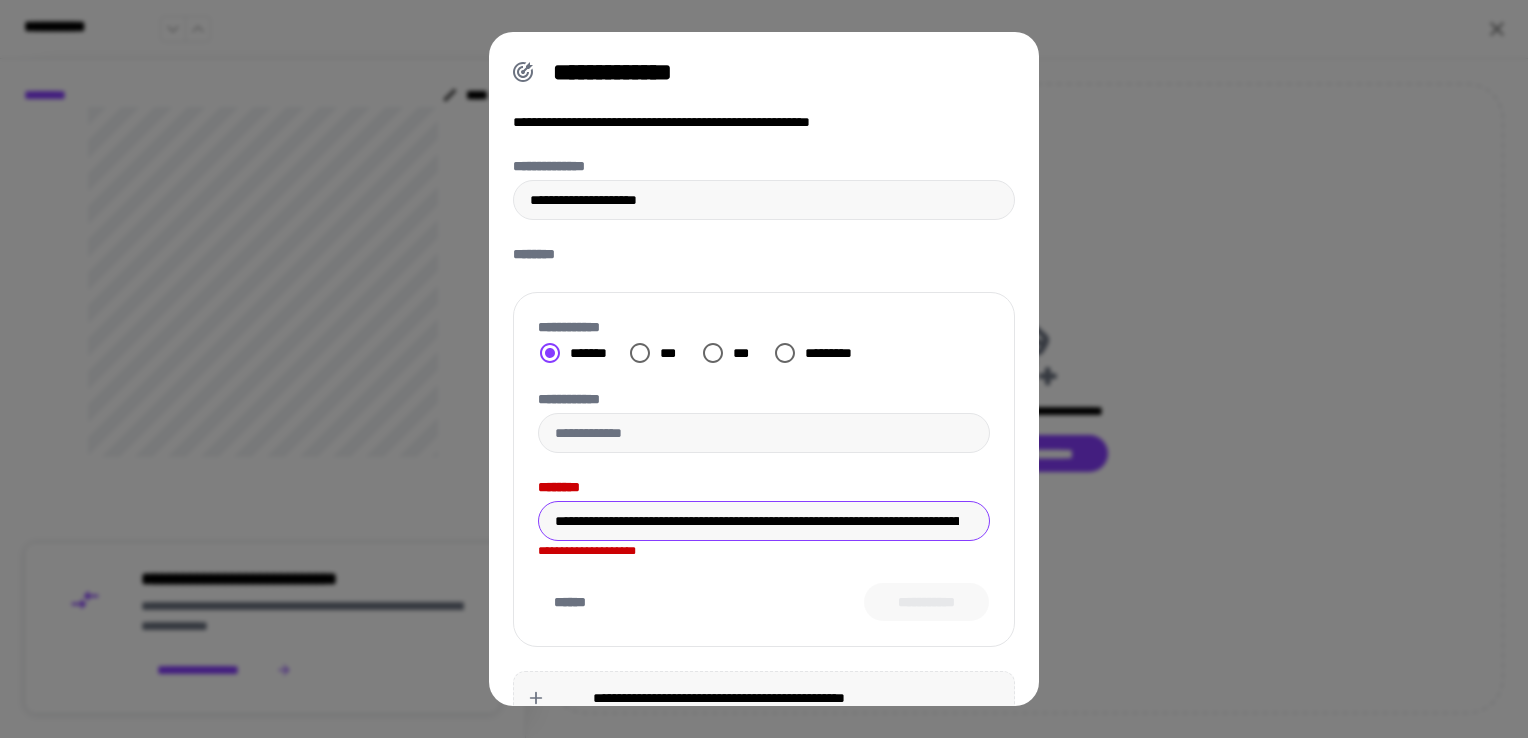 scroll, scrollTop: 0, scrollLeft: 4834, axis: horizontal 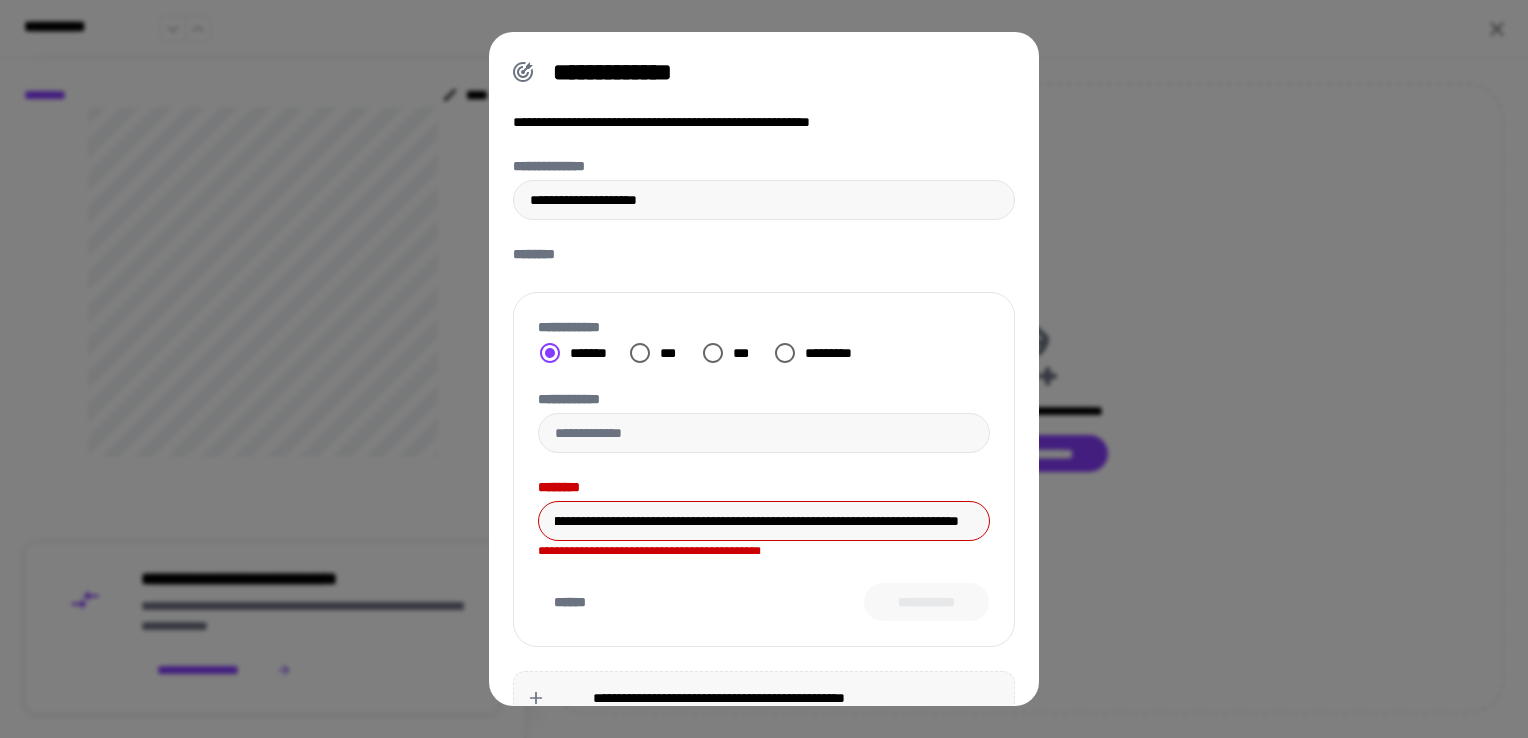 drag, startPoint x: 895, startPoint y: 511, endPoint x: 1237, endPoint y: 524, distance: 342.24698 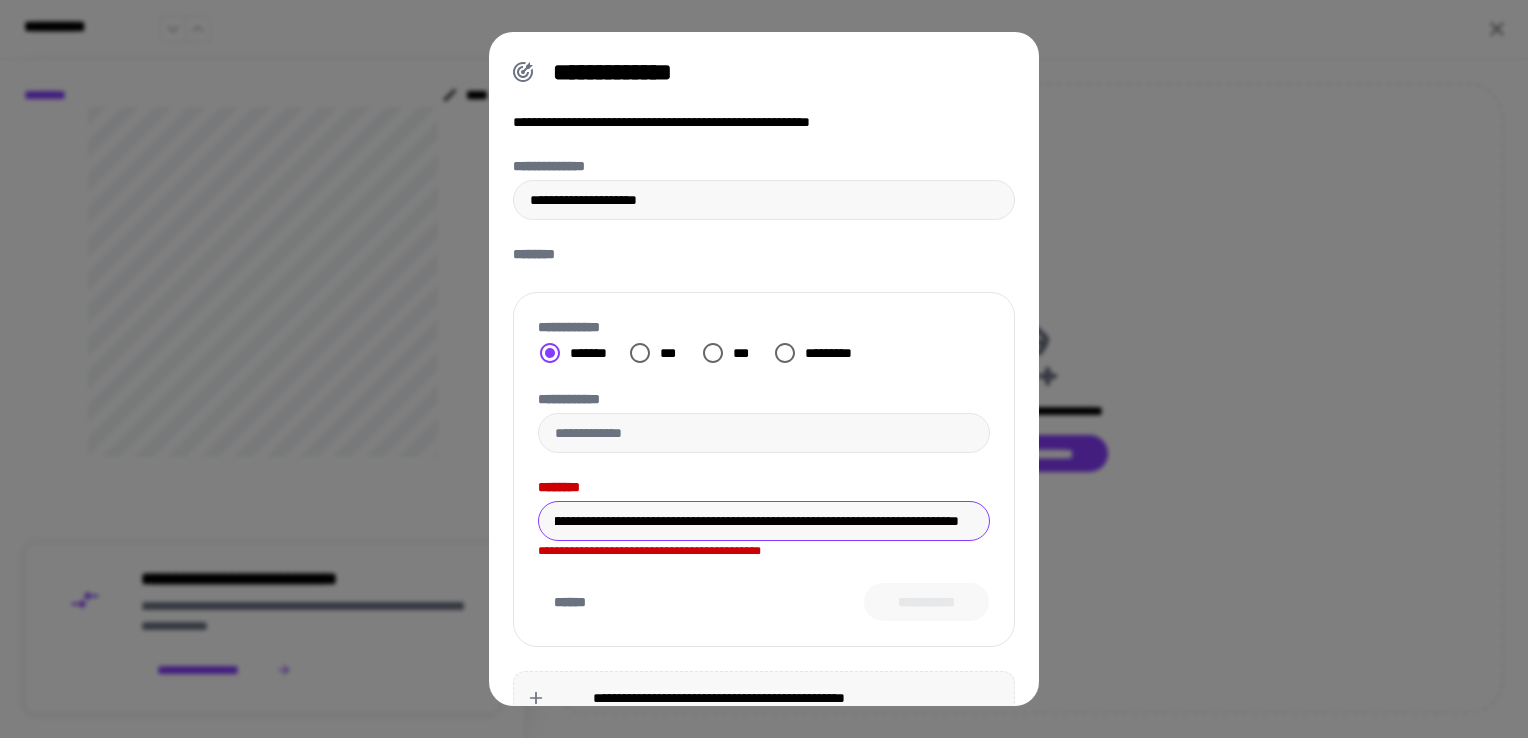 click on "**********" at bounding box center [757, 521] 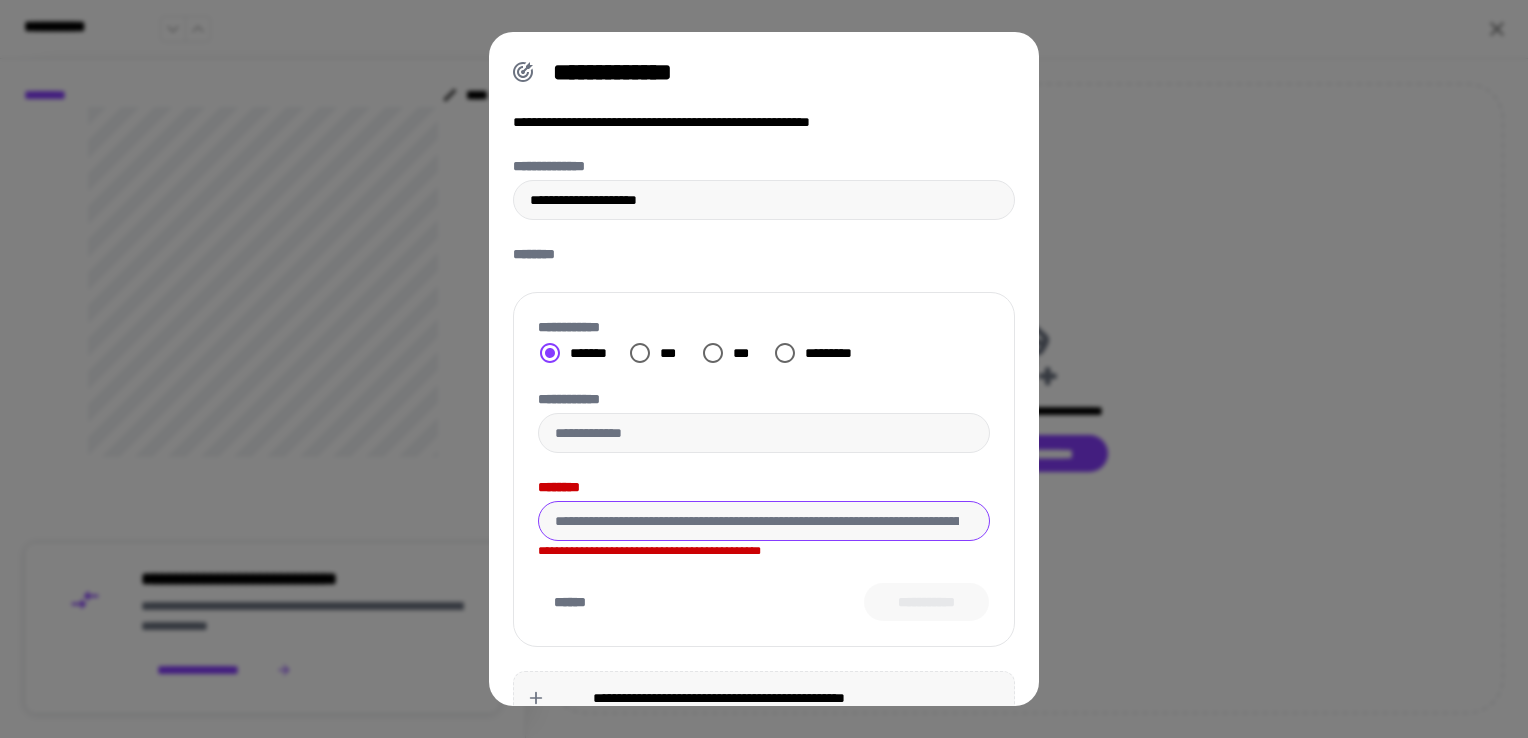 scroll, scrollTop: 0, scrollLeft: 0, axis: both 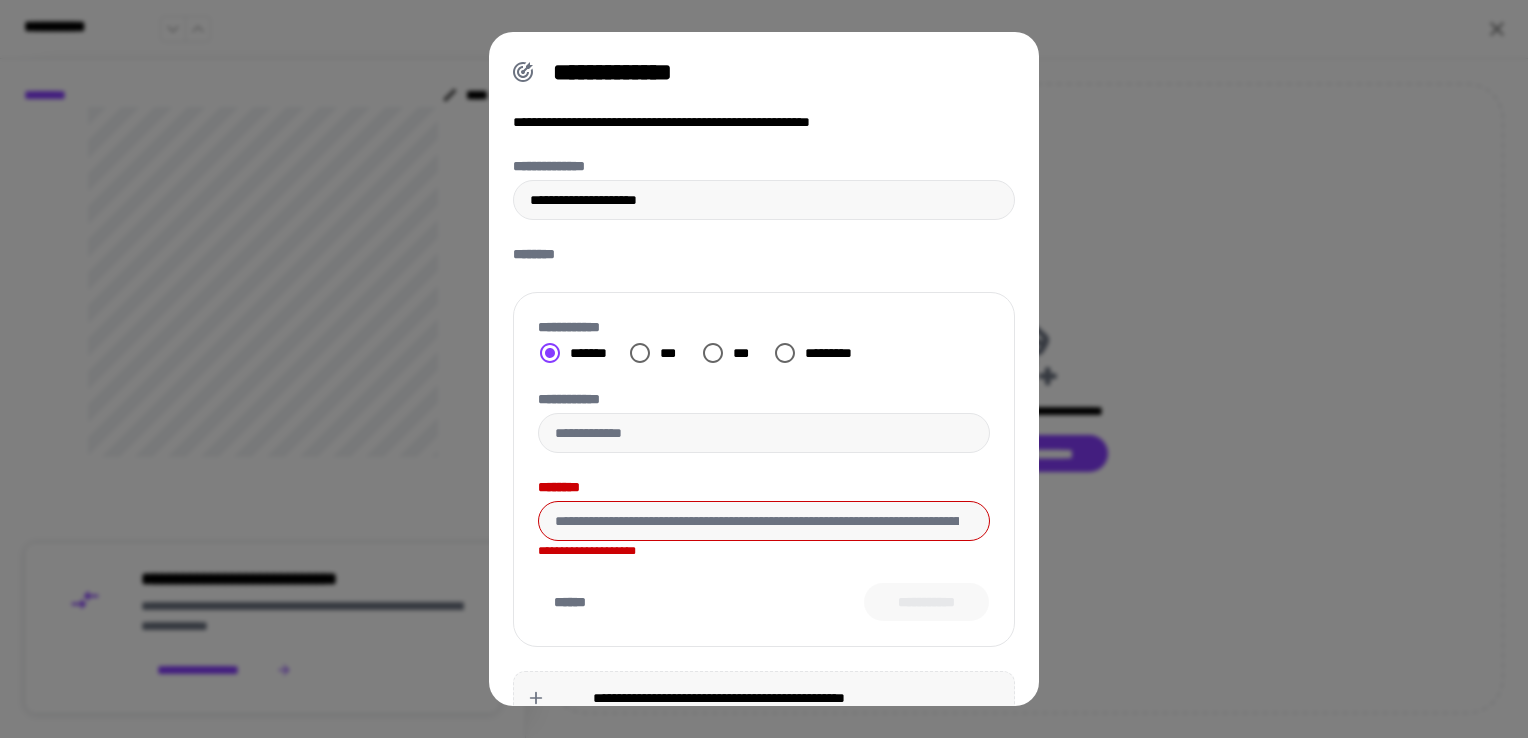 paste on "**********" 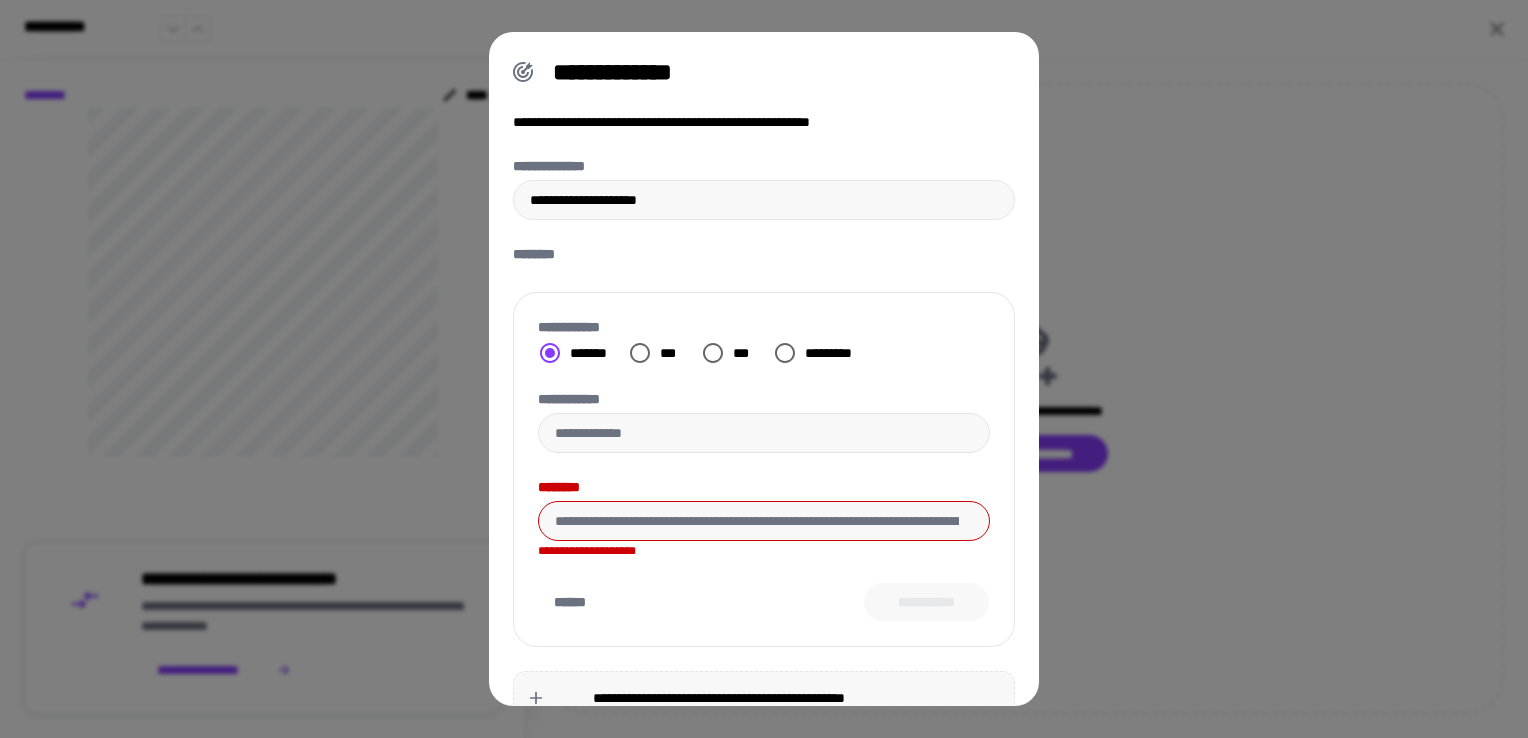 type on "**********" 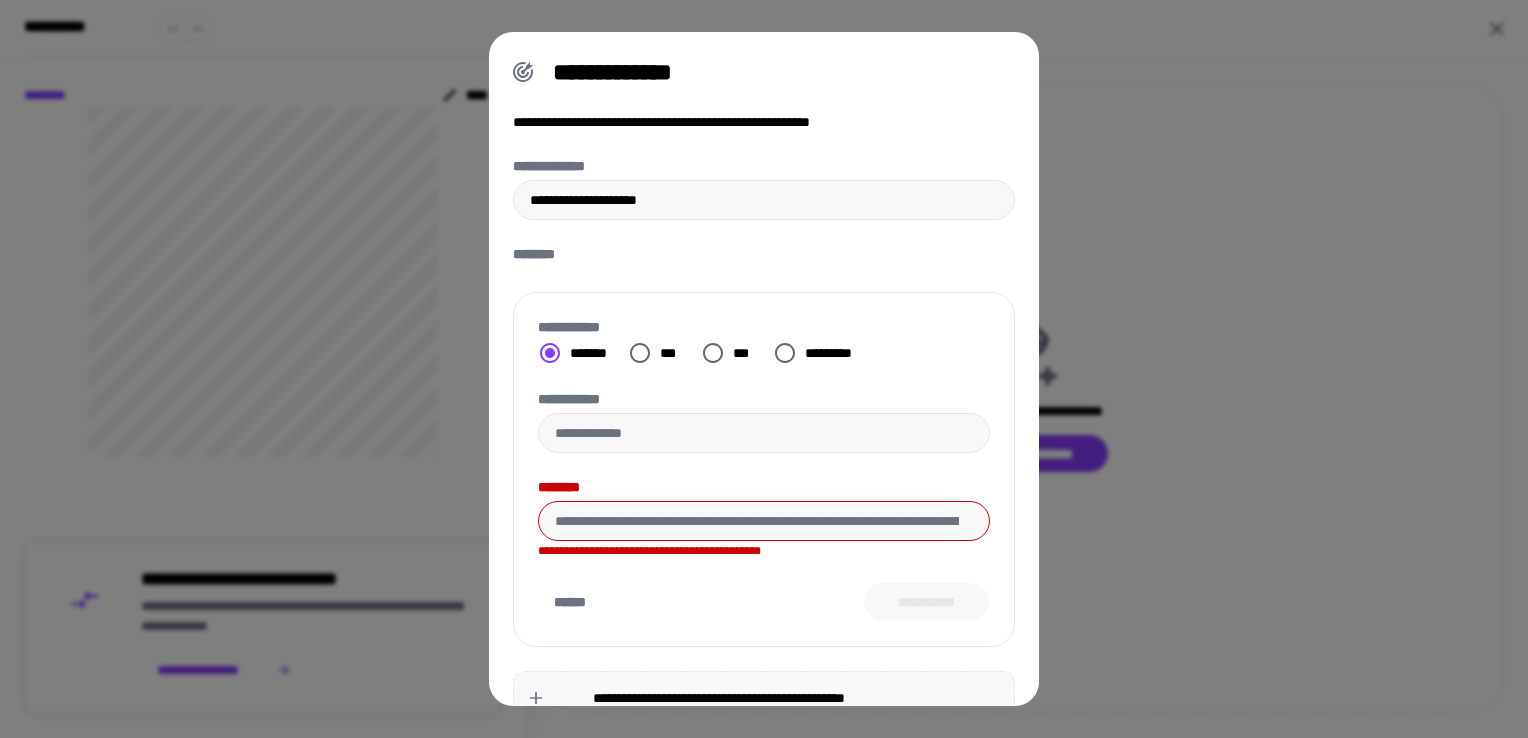 scroll, scrollTop: 0, scrollLeft: 0, axis: both 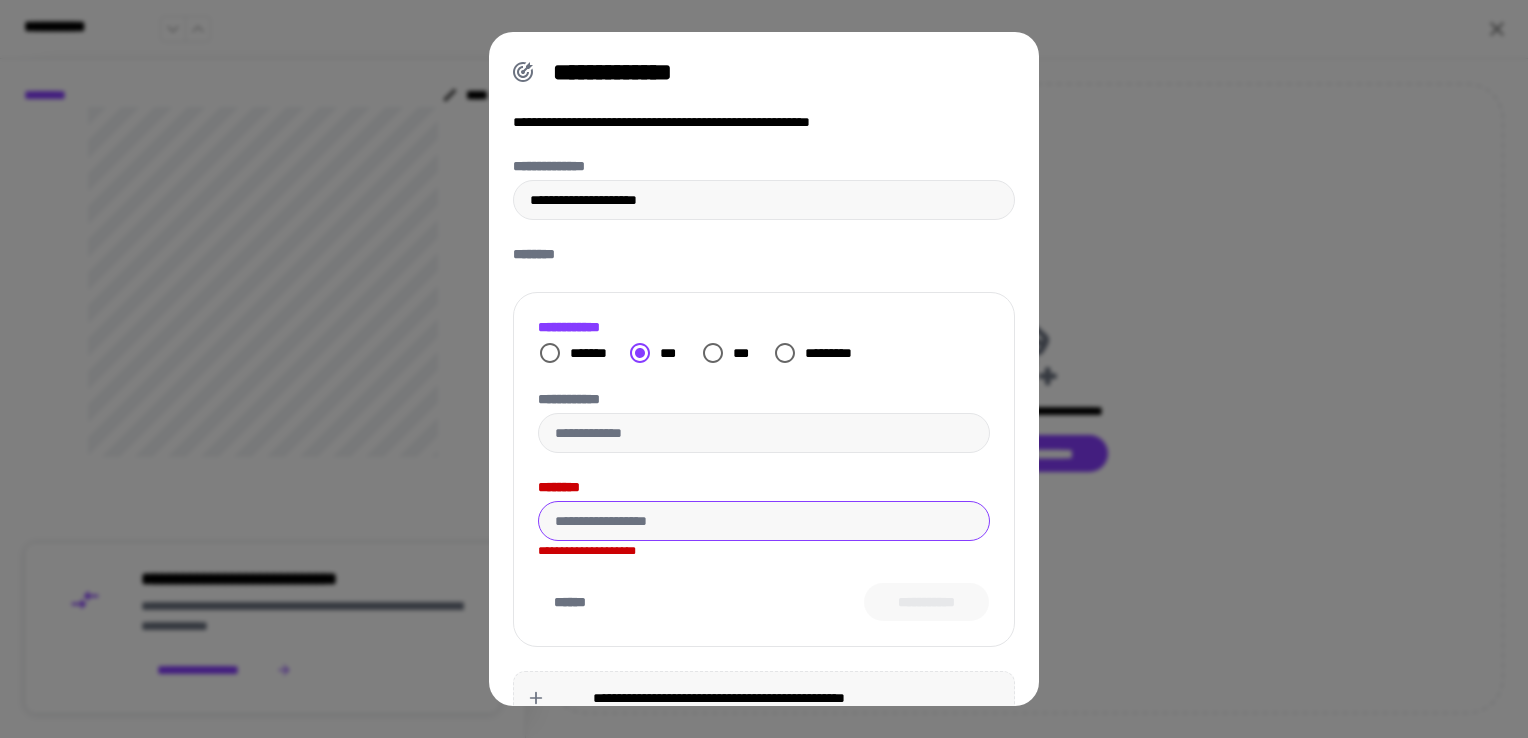 click on "********" at bounding box center (757, 521) 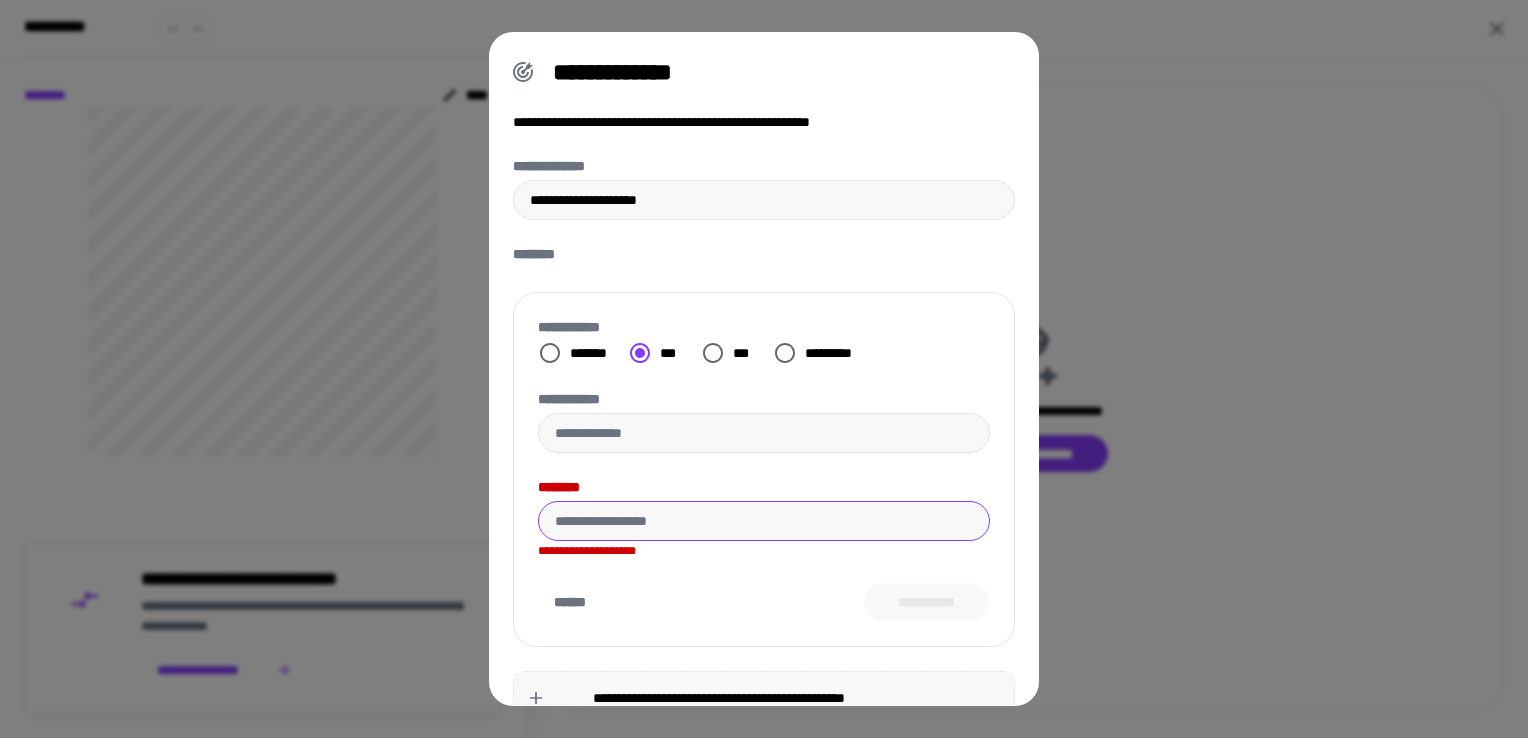 paste on "**********" 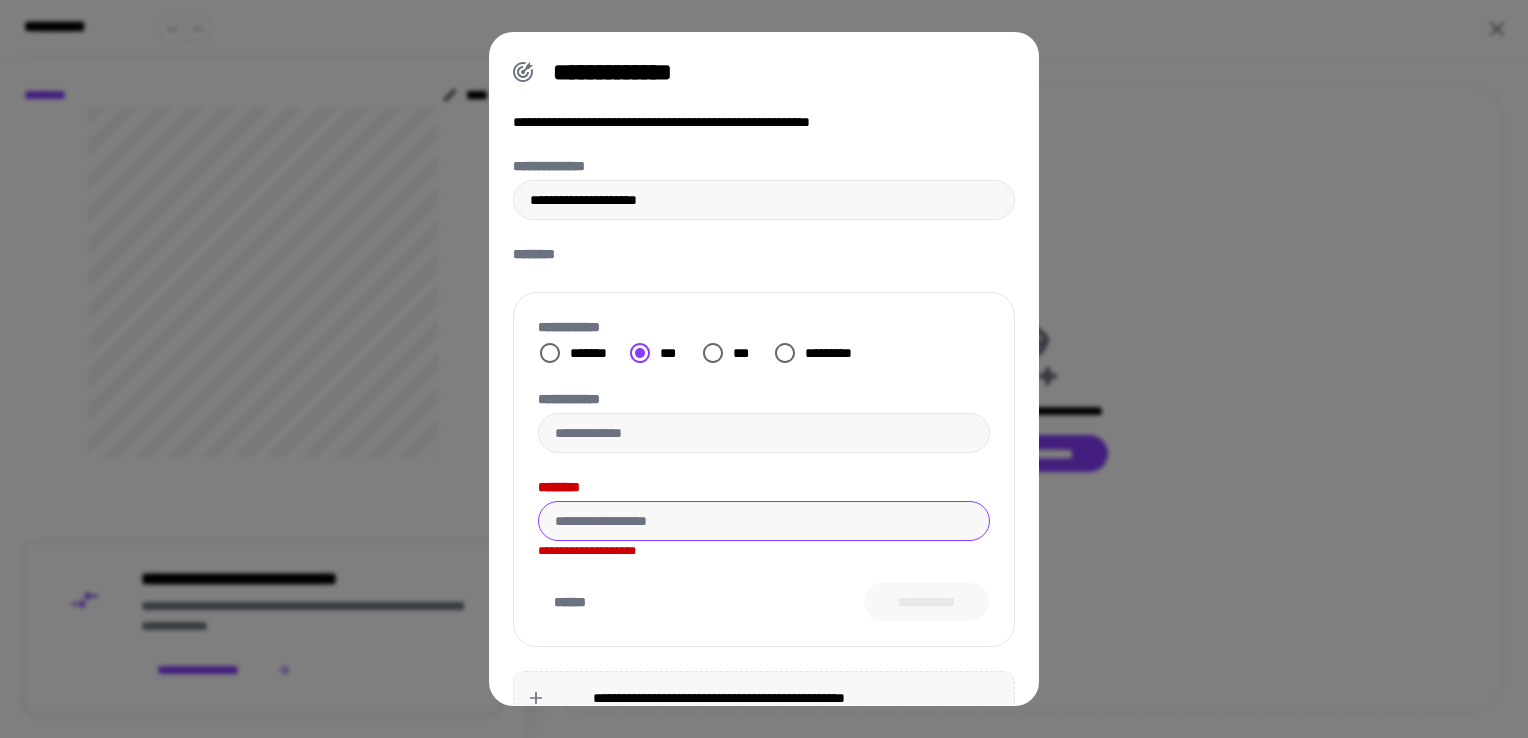 type on "**********" 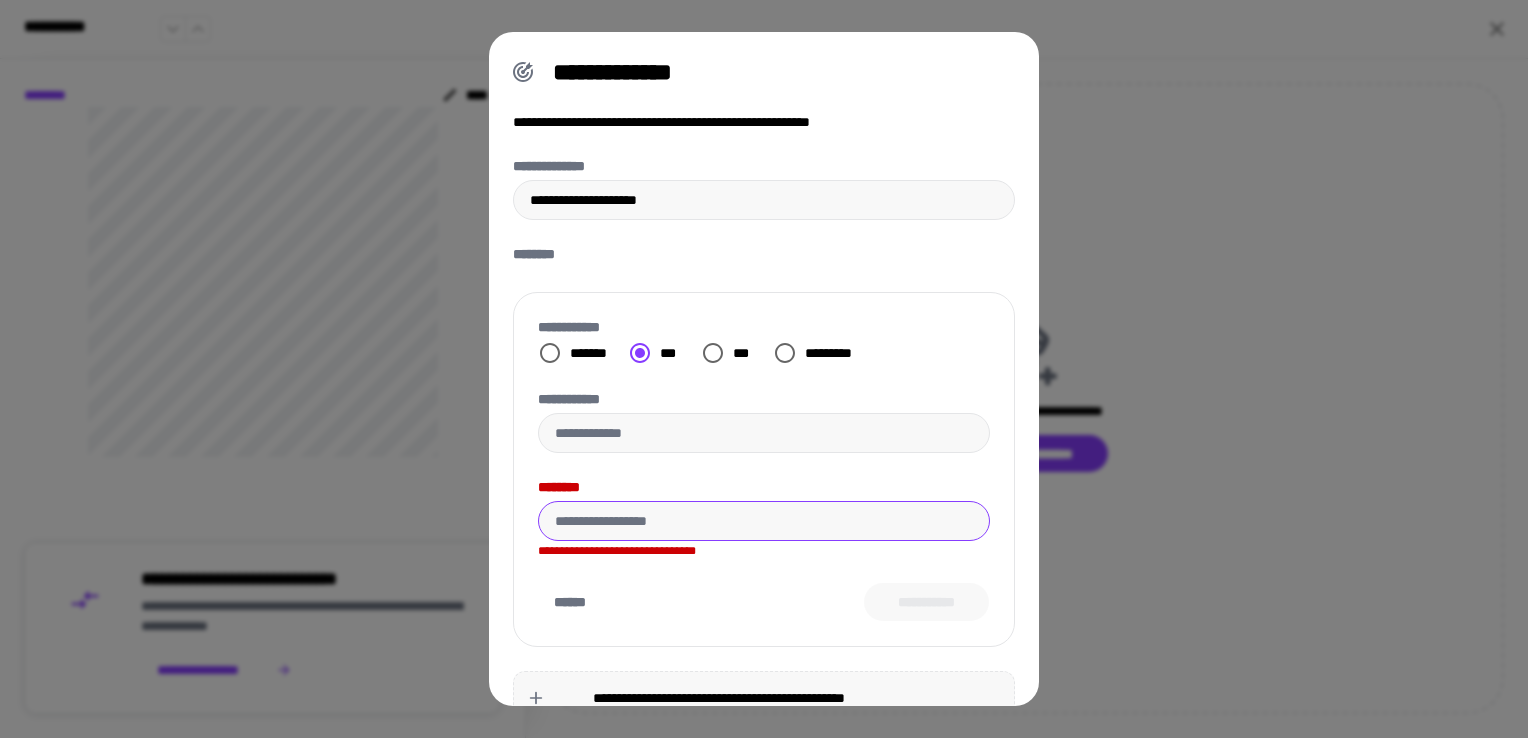 scroll, scrollTop: 0, scrollLeft: 0, axis: both 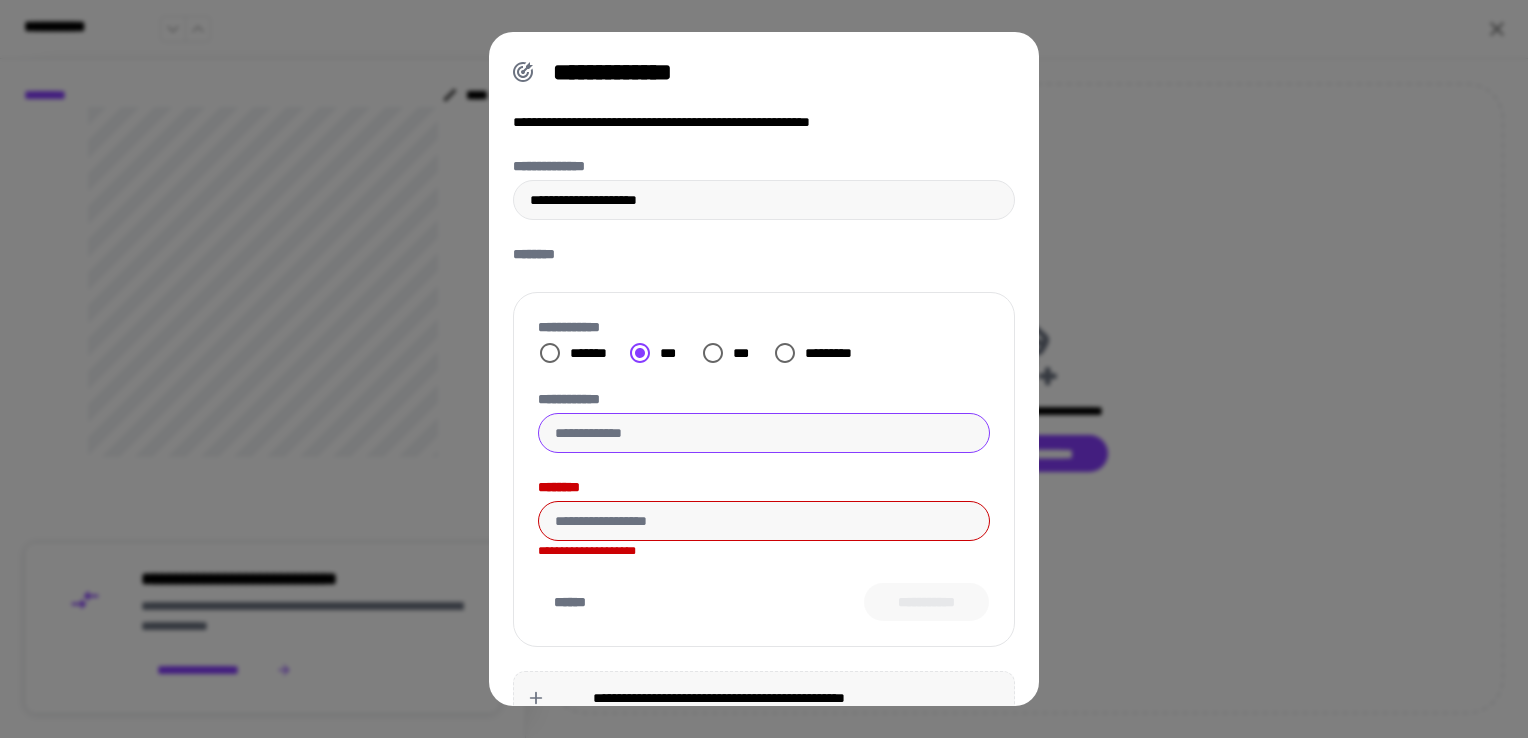 click on "**********" at bounding box center (764, 433) 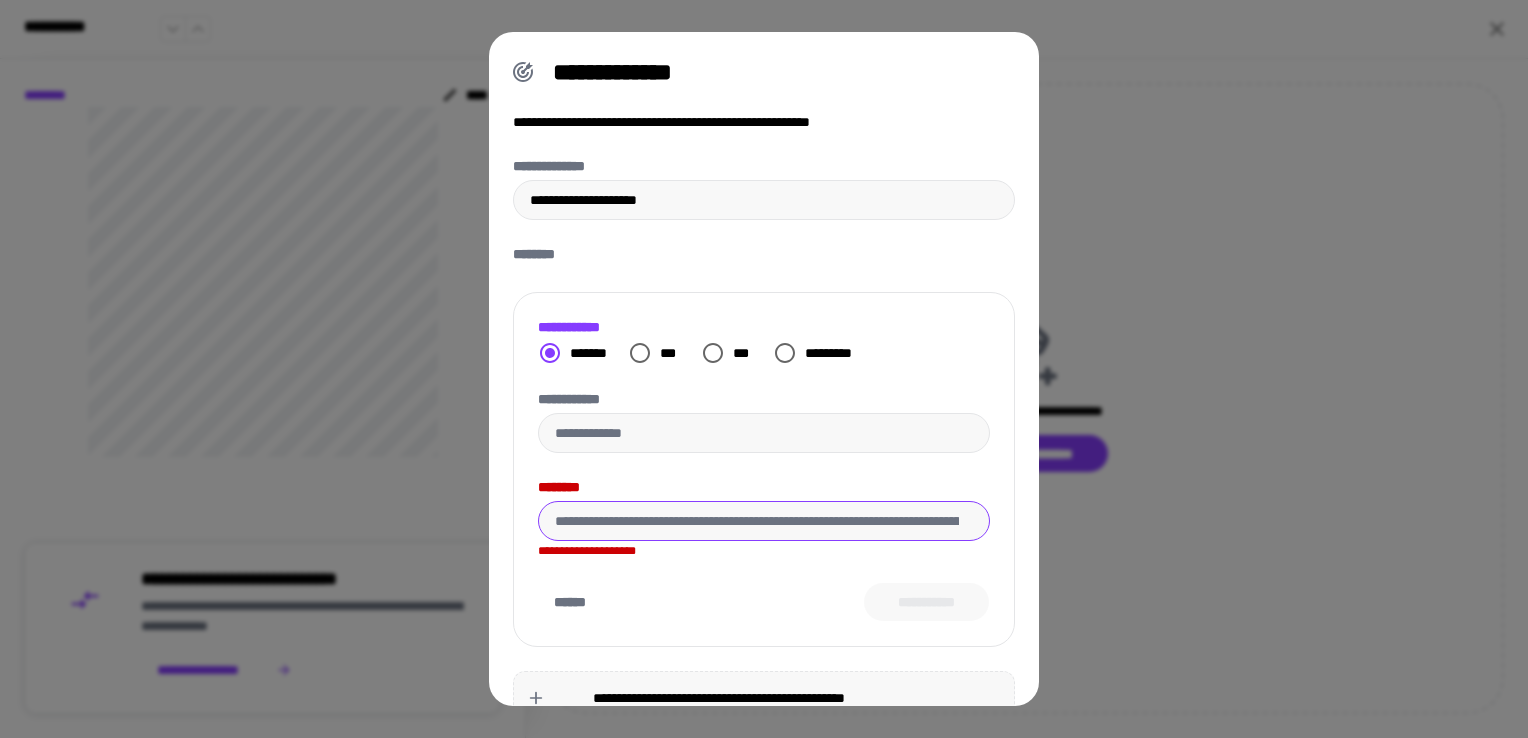 click on "********" at bounding box center [757, 521] 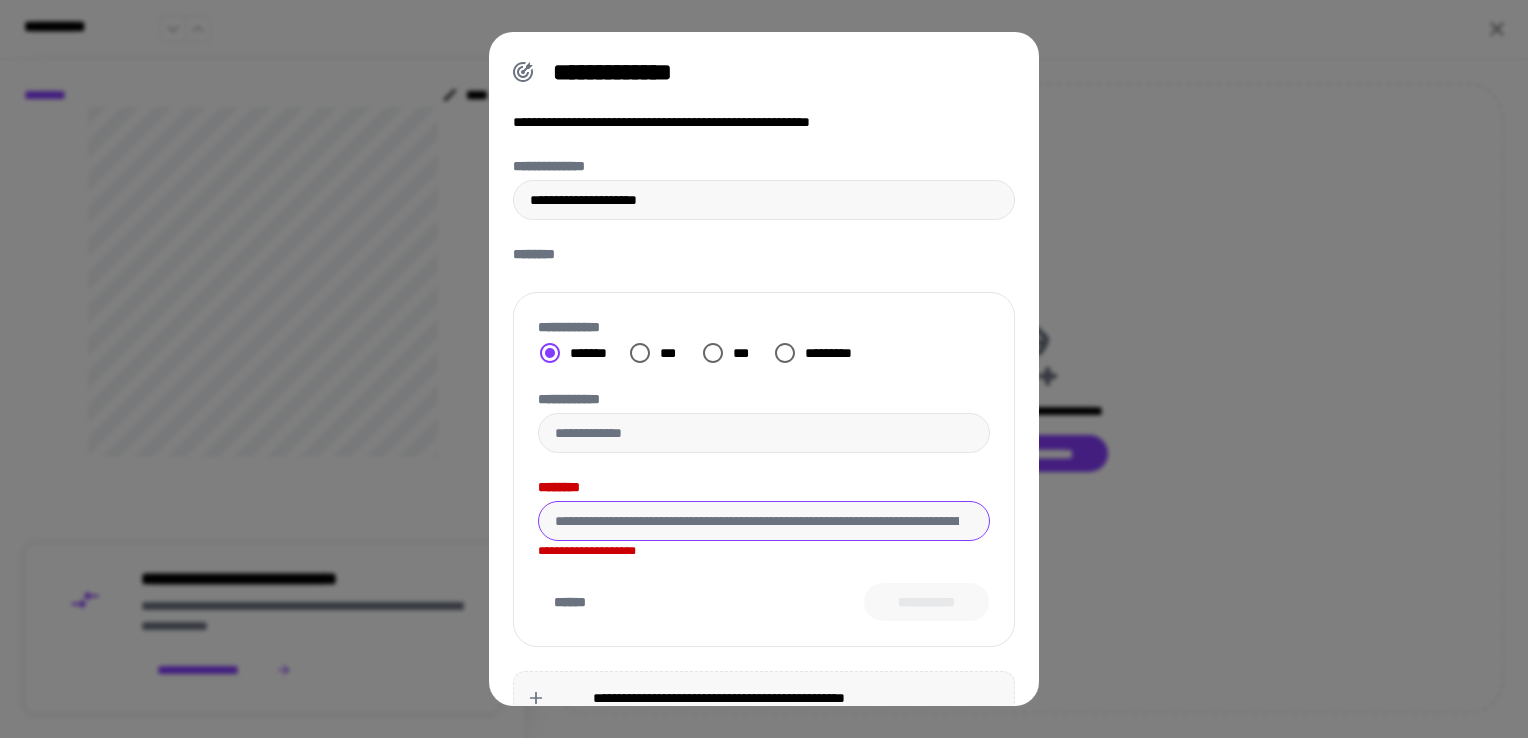 paste on "**********" 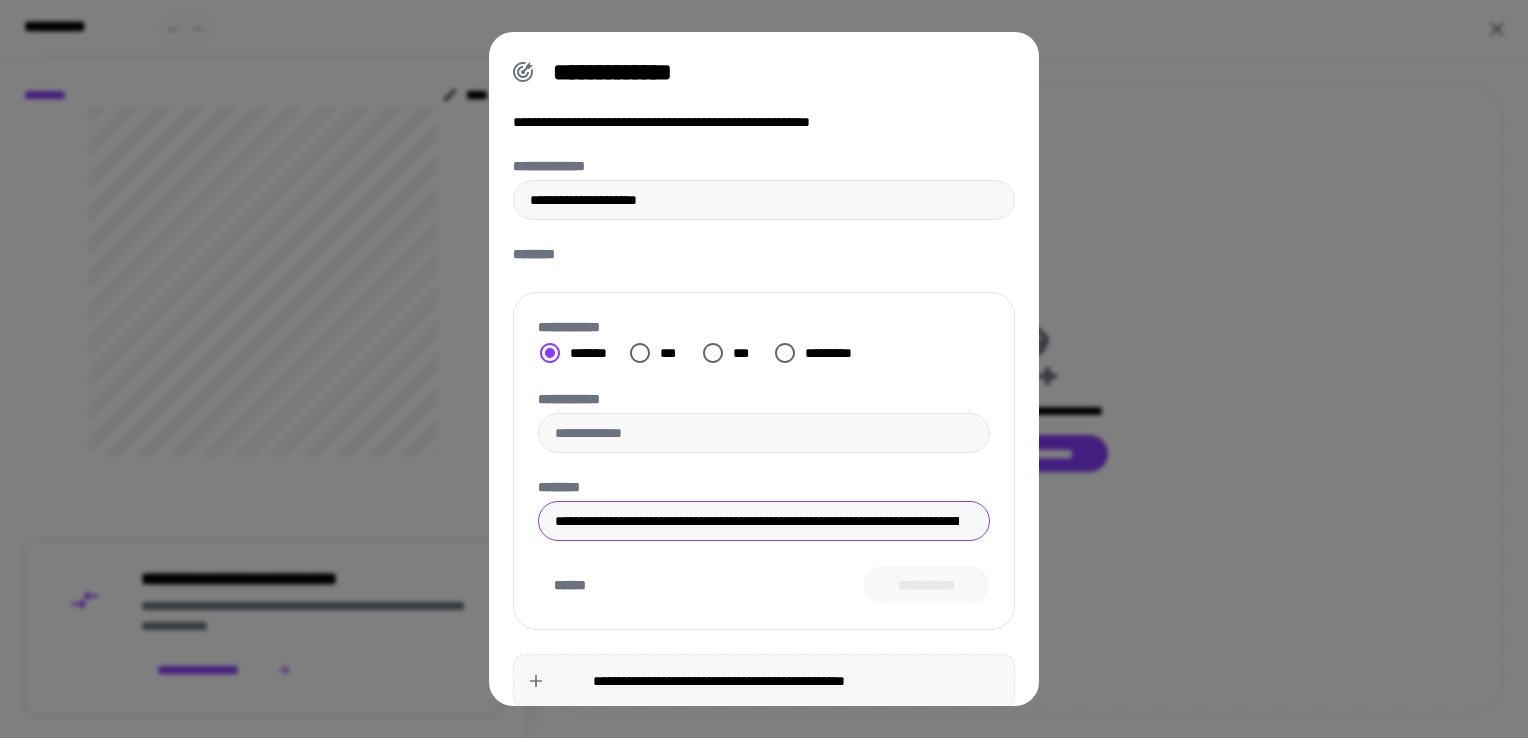 scroll, scrollTop: 0, scrollLeft: 4808, axis: horizontal 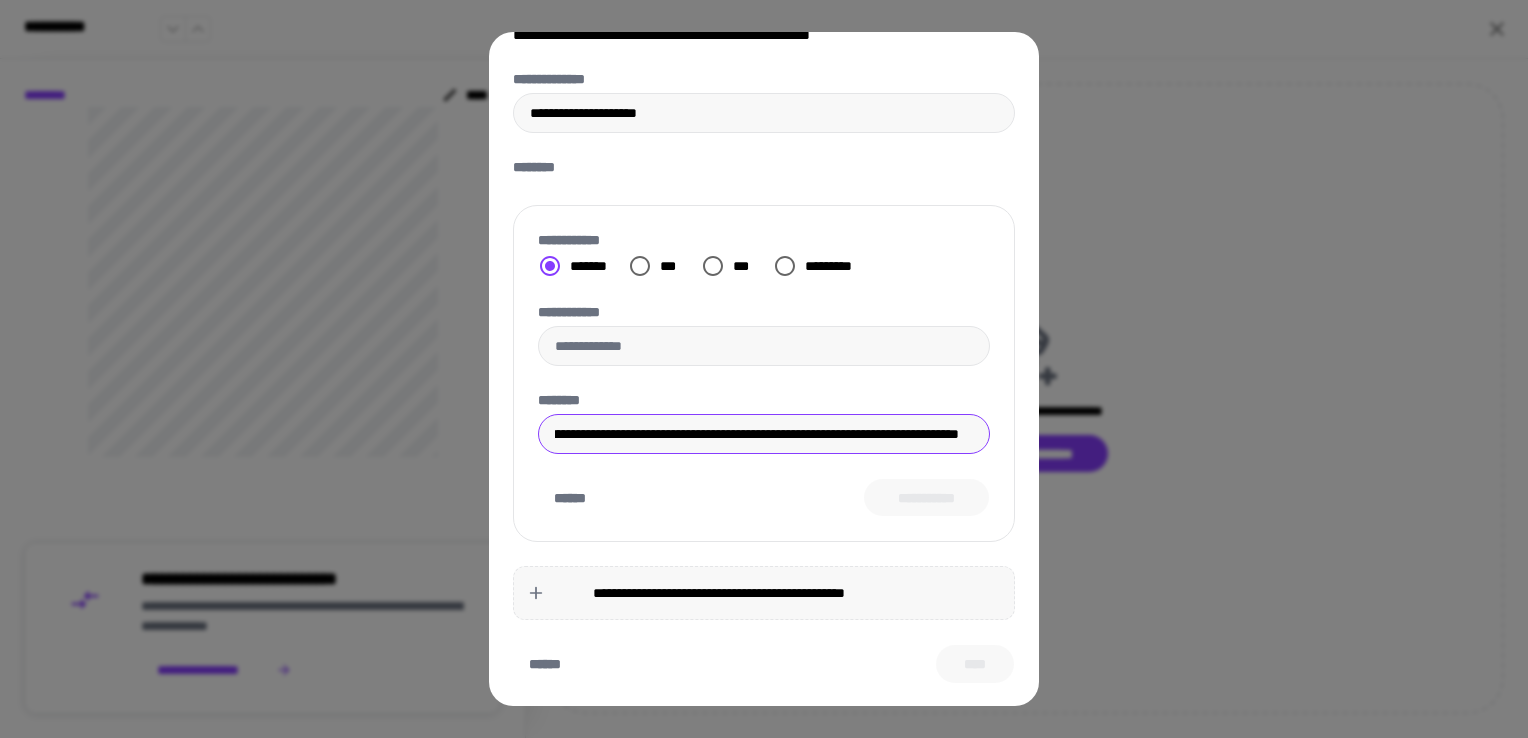 type on "**********" 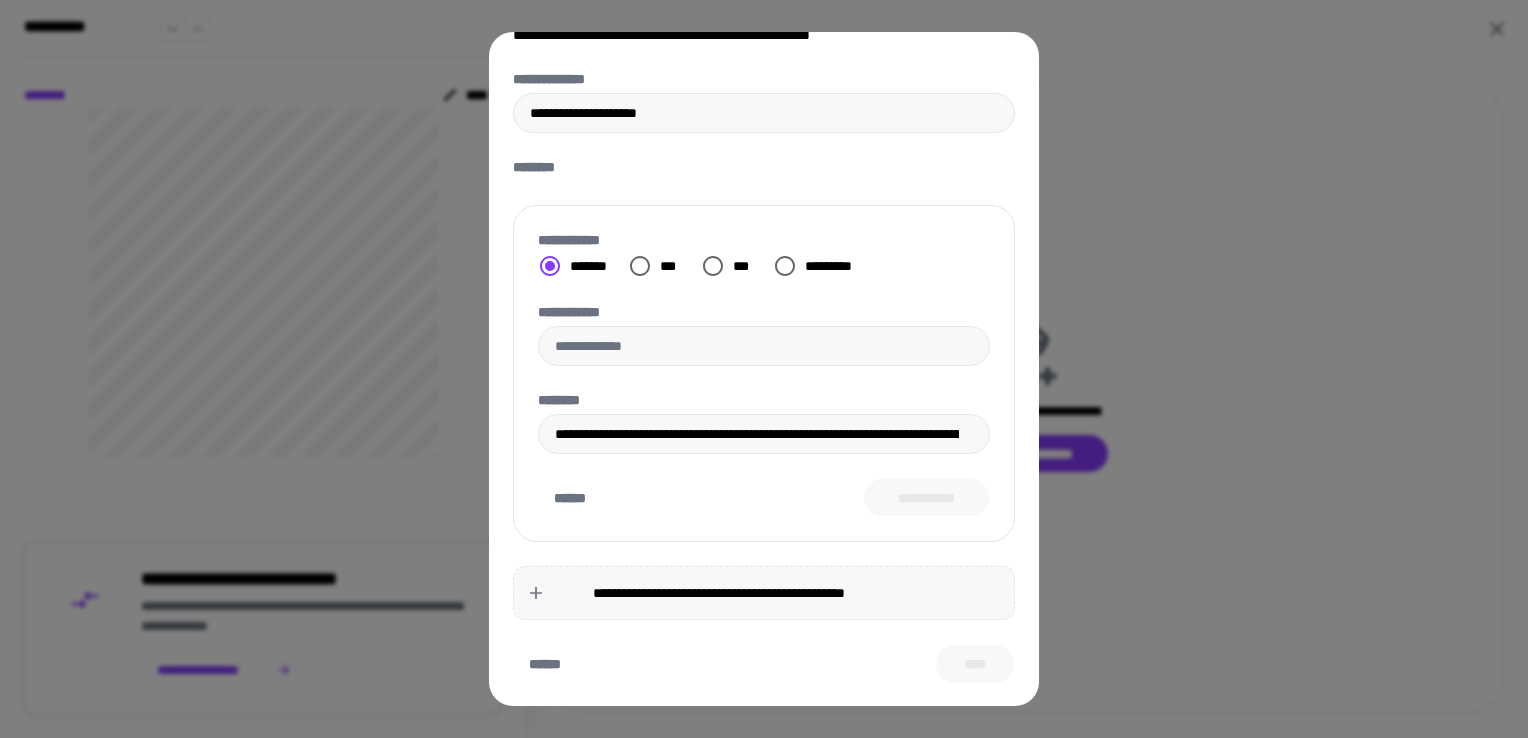 click on "**********" at bounding box center [764, 498] 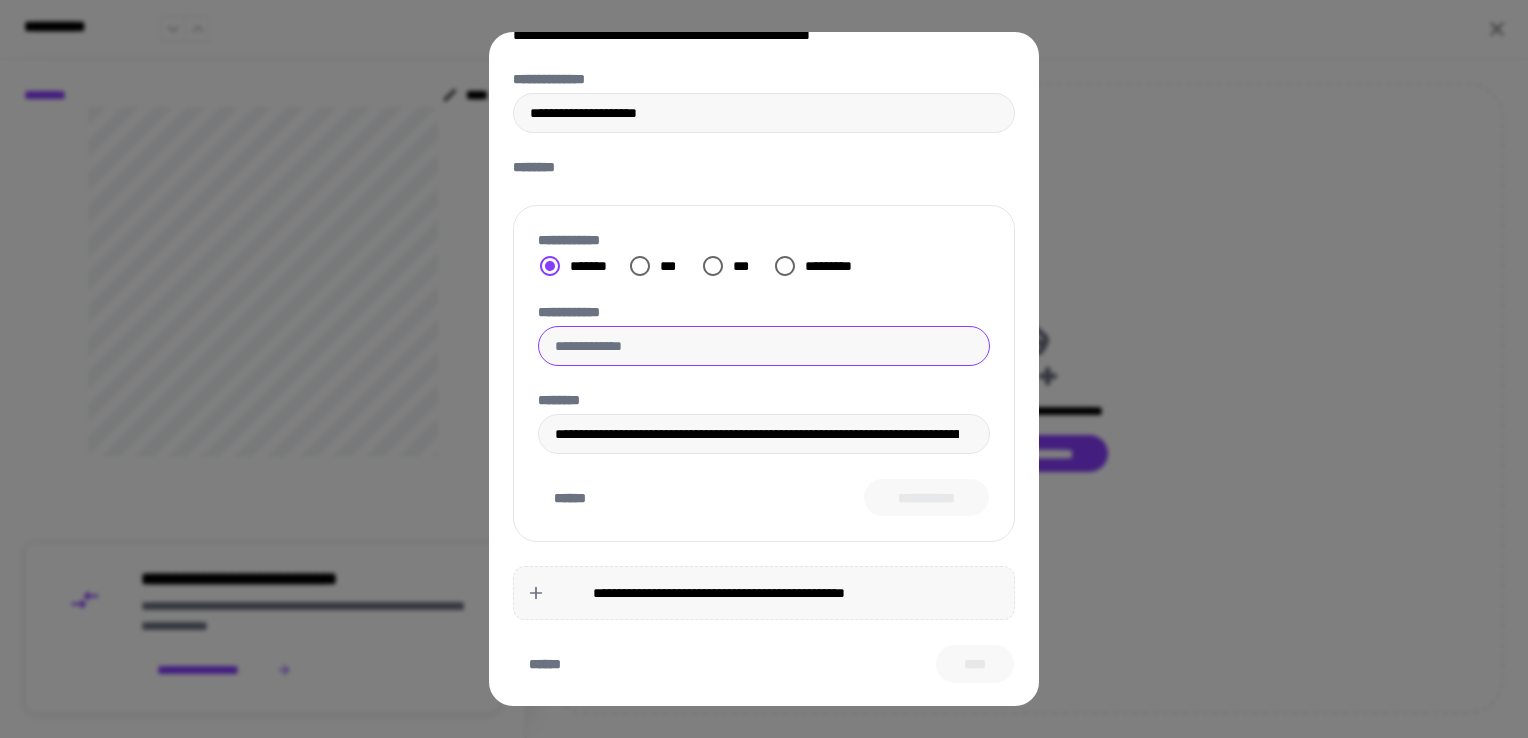 click on "**********" at bounding box center (764, 346) 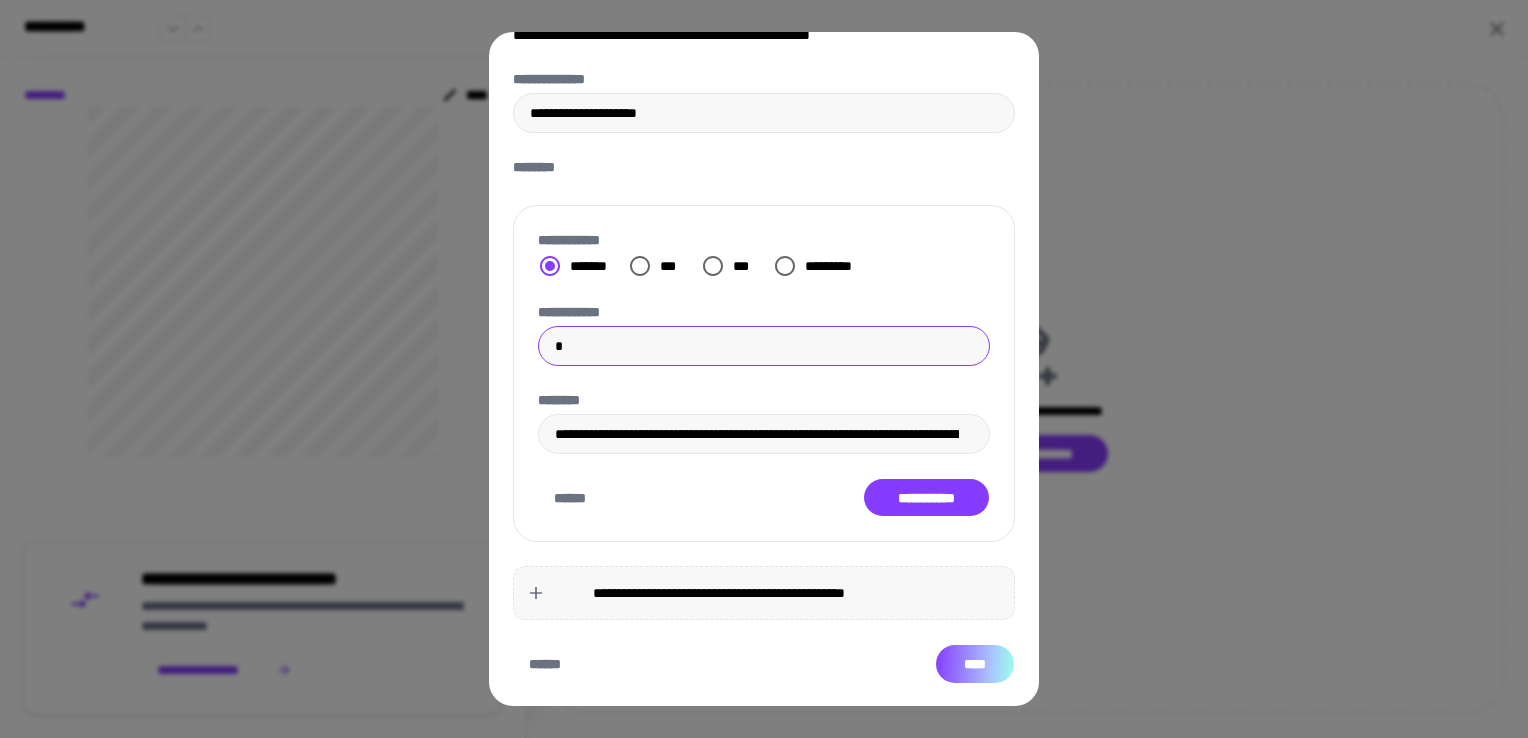 type on "*" 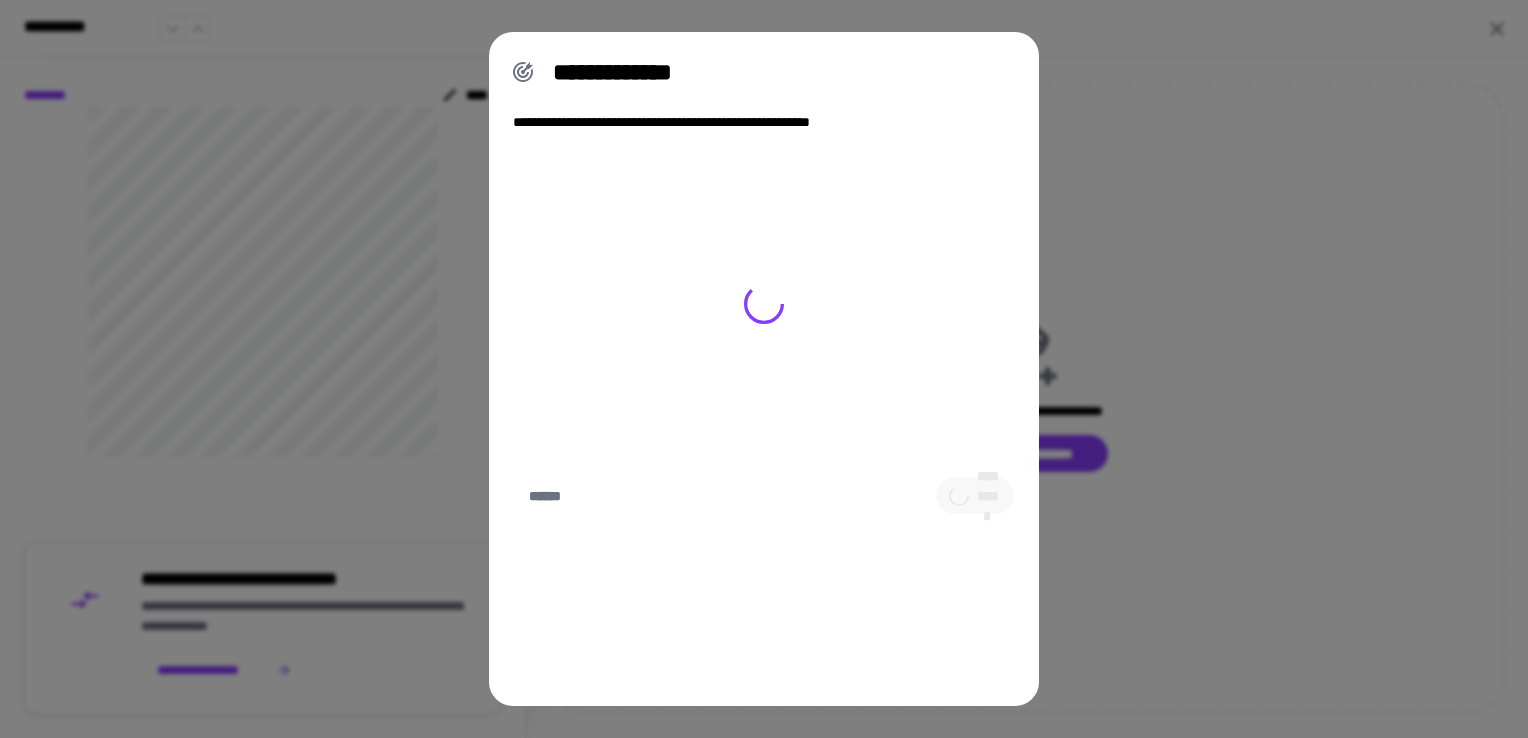 scroll, scrollTop: 0, scrollLeft: 0, axis: both 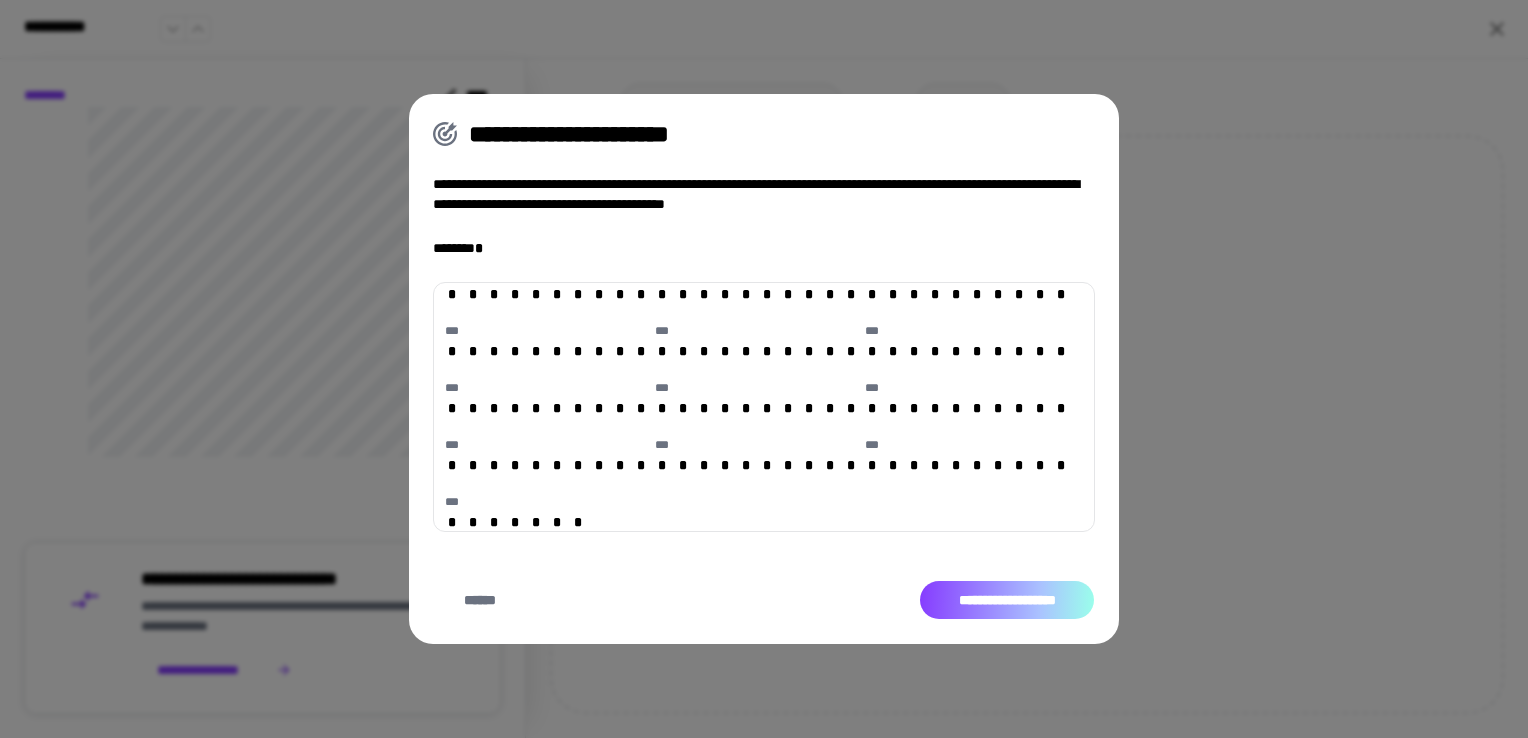 click on "**********" at bounding box center (1007, 600) 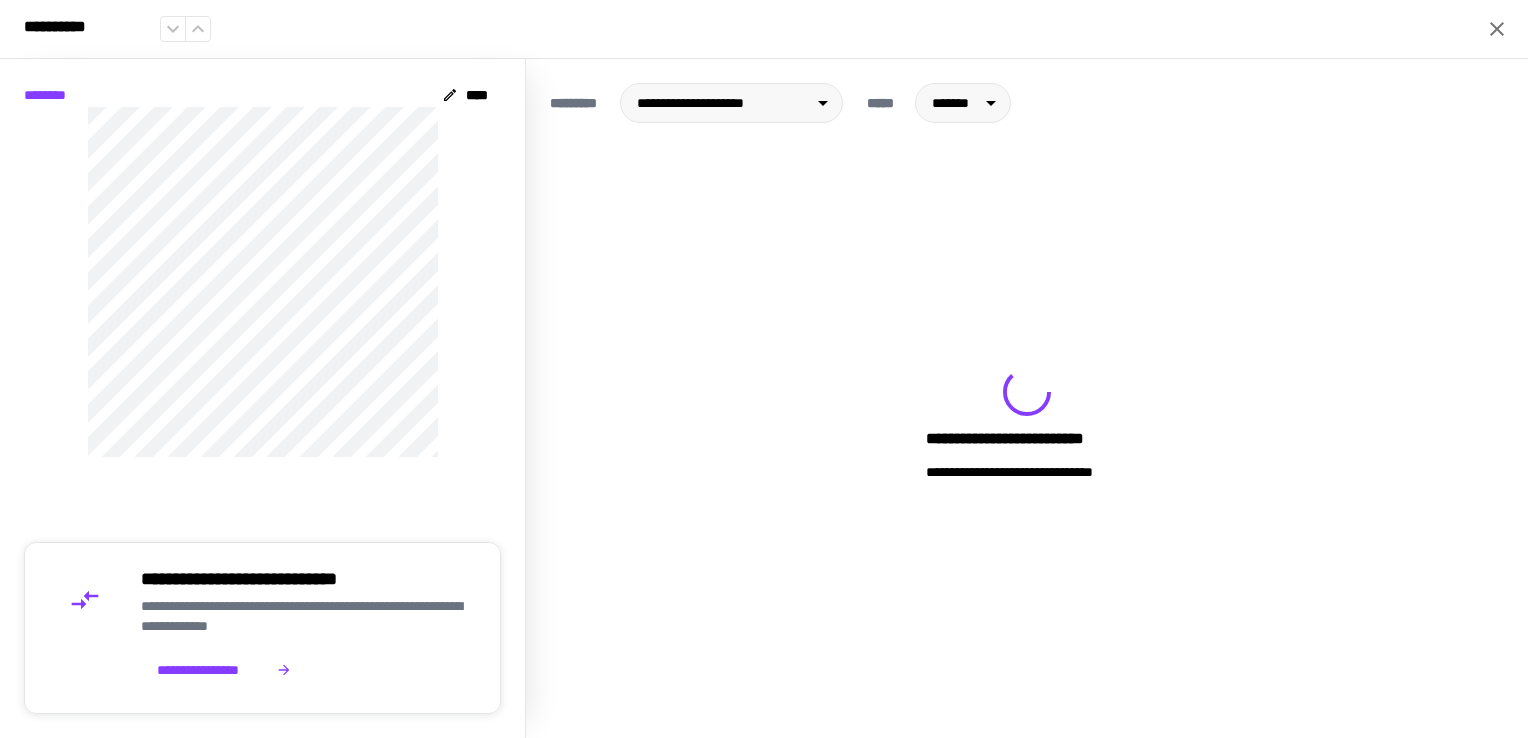 click on "**********" at bounding box center (1027, 424) 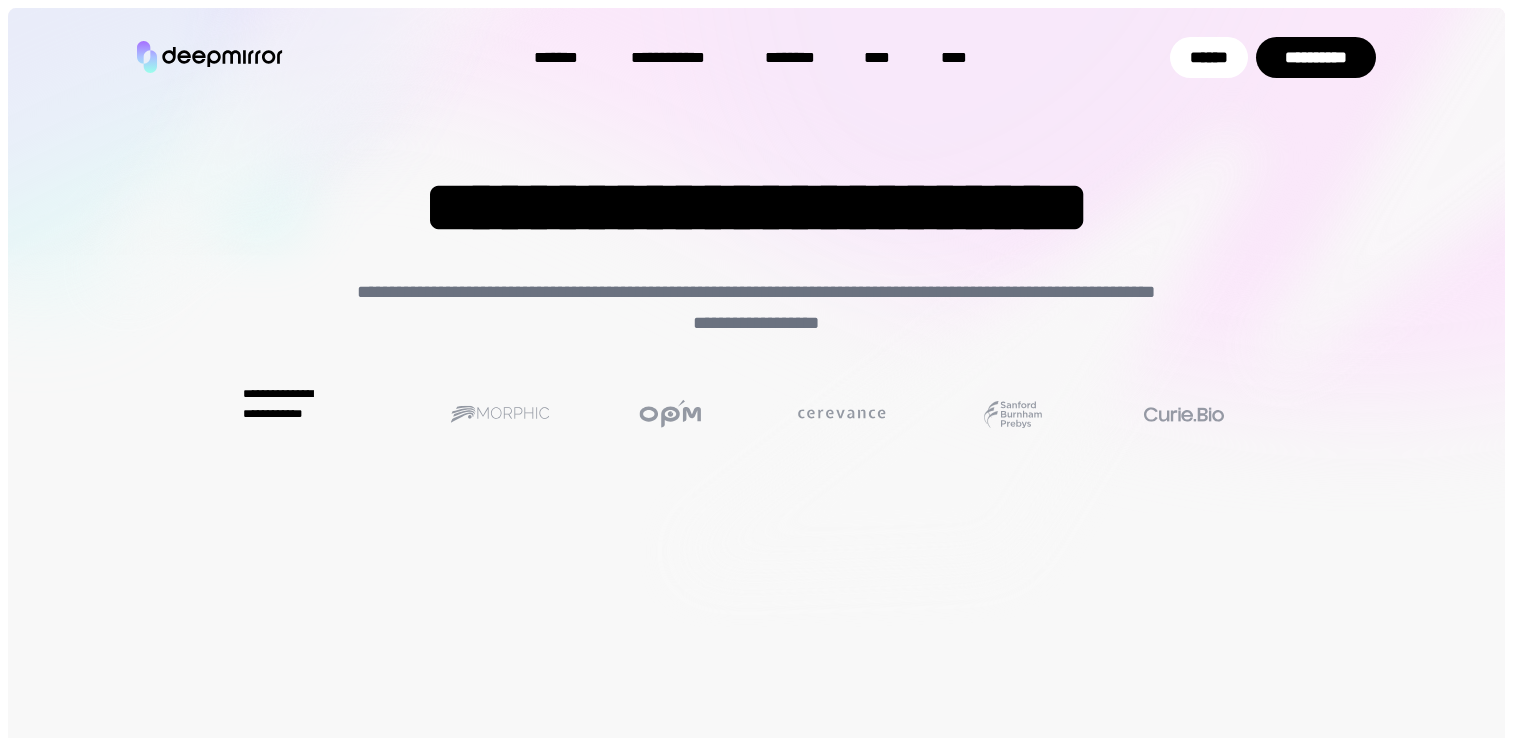 scroll, scrollTop: 0, scrollLeft: 0, axis: both 